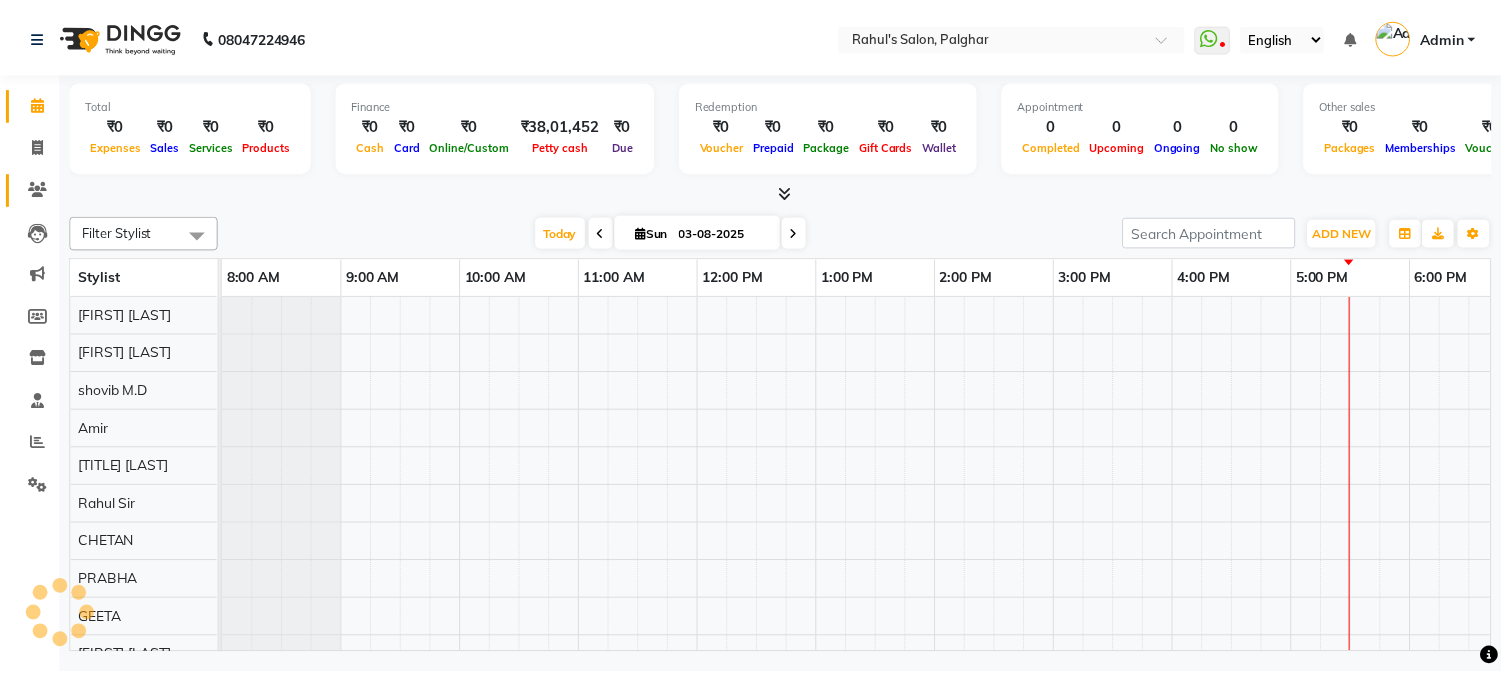 scroll, scrollTop: 0, scrollLeft: 0, axis: both 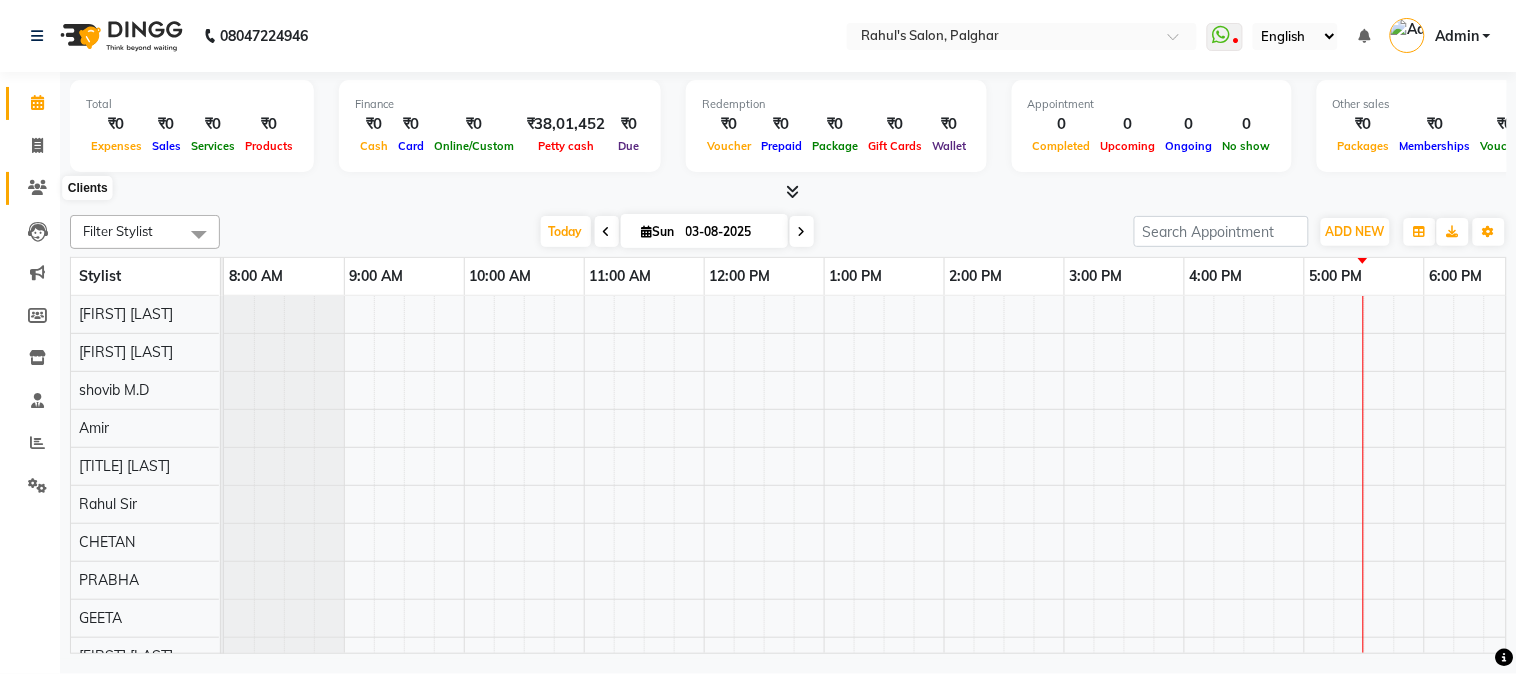 click 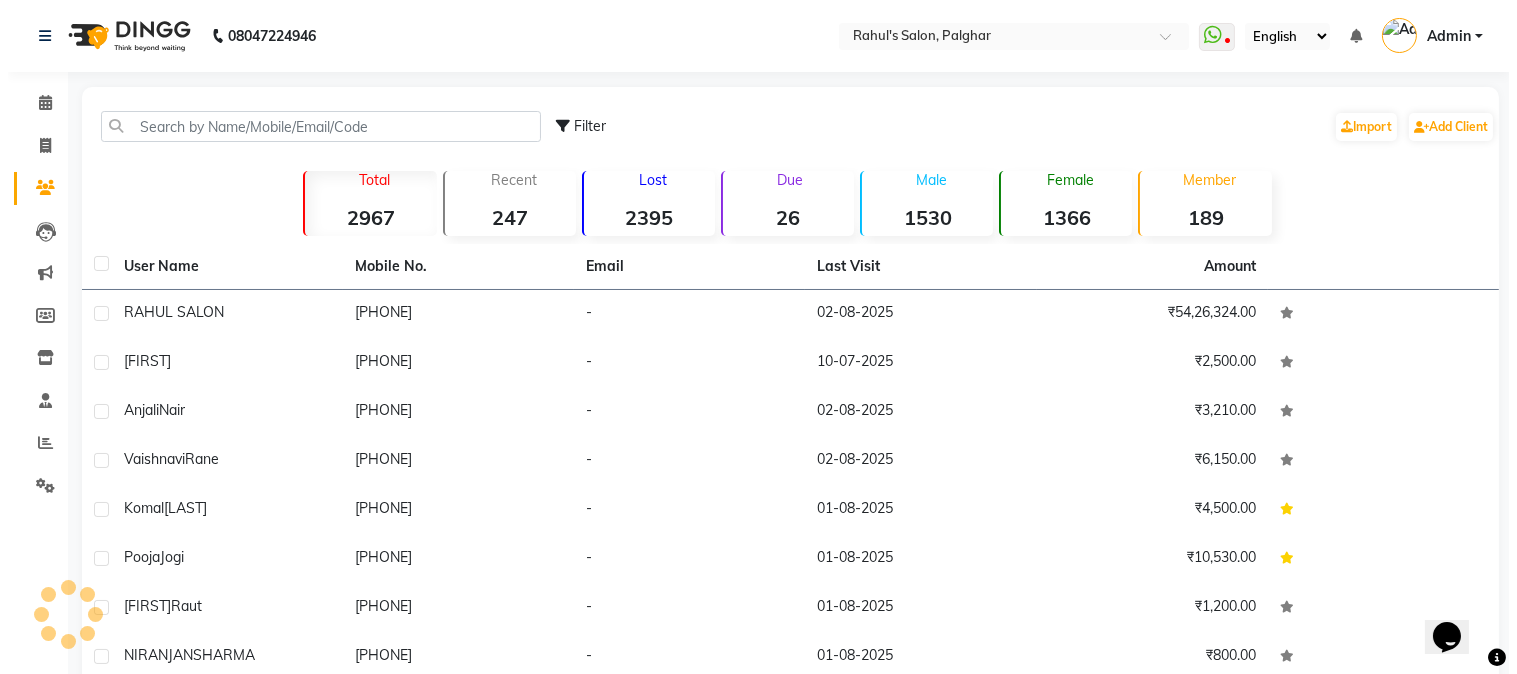 scroll, scrollTop: 0, scrollLeft: 0, axis: both 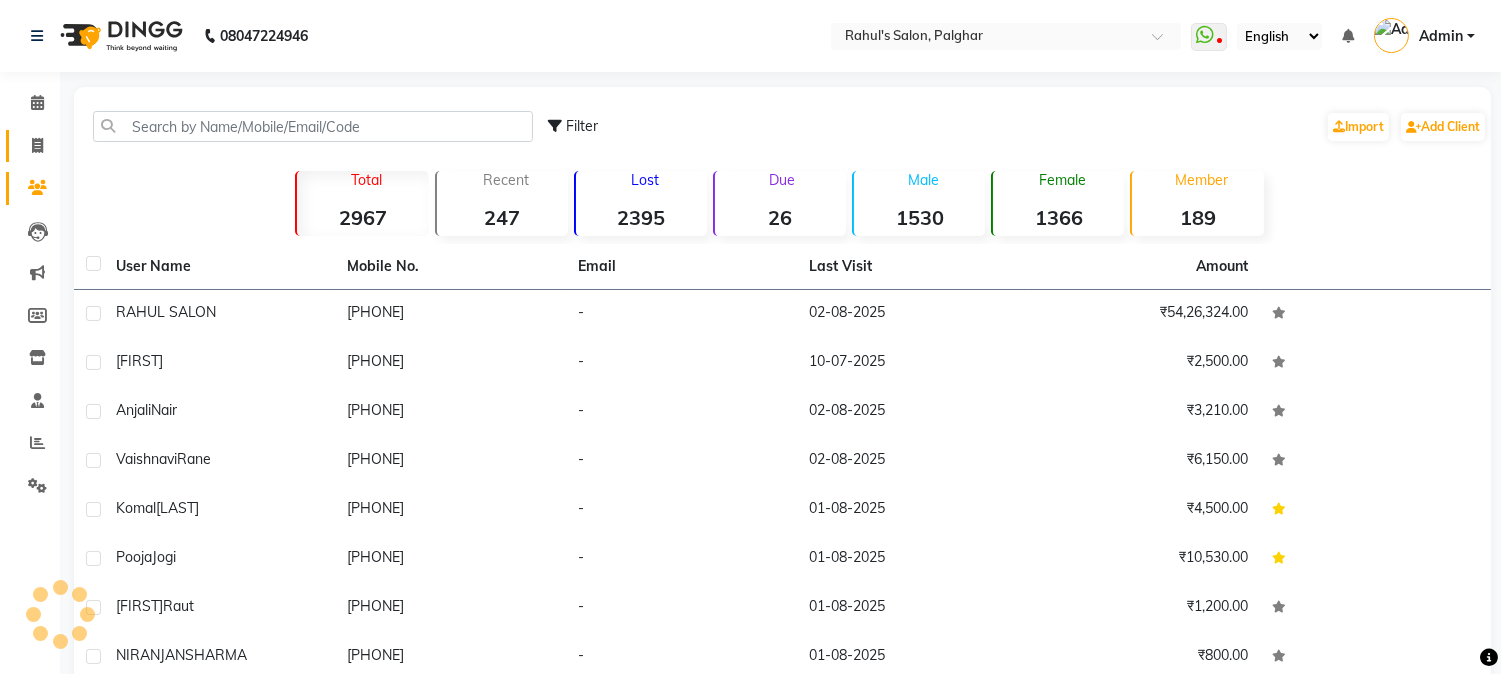 click on "Invoice" 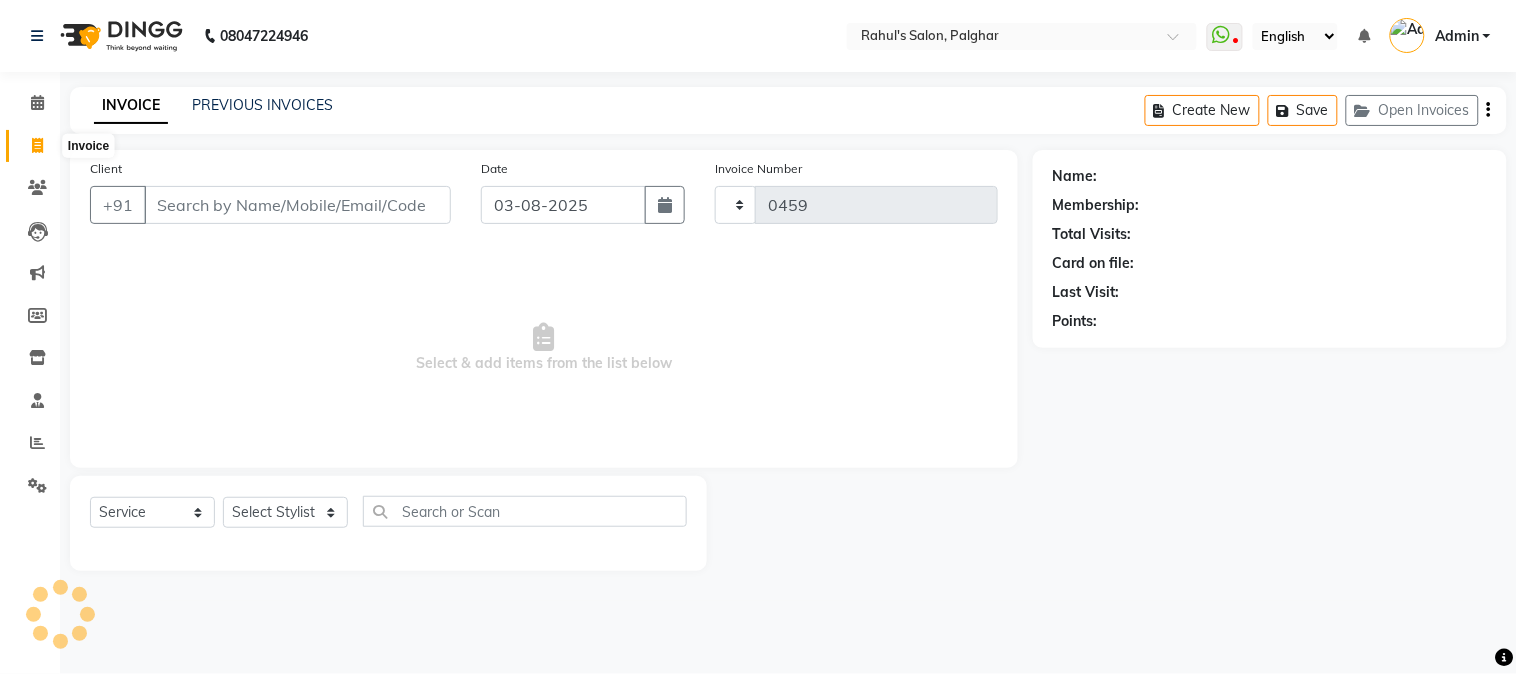 click 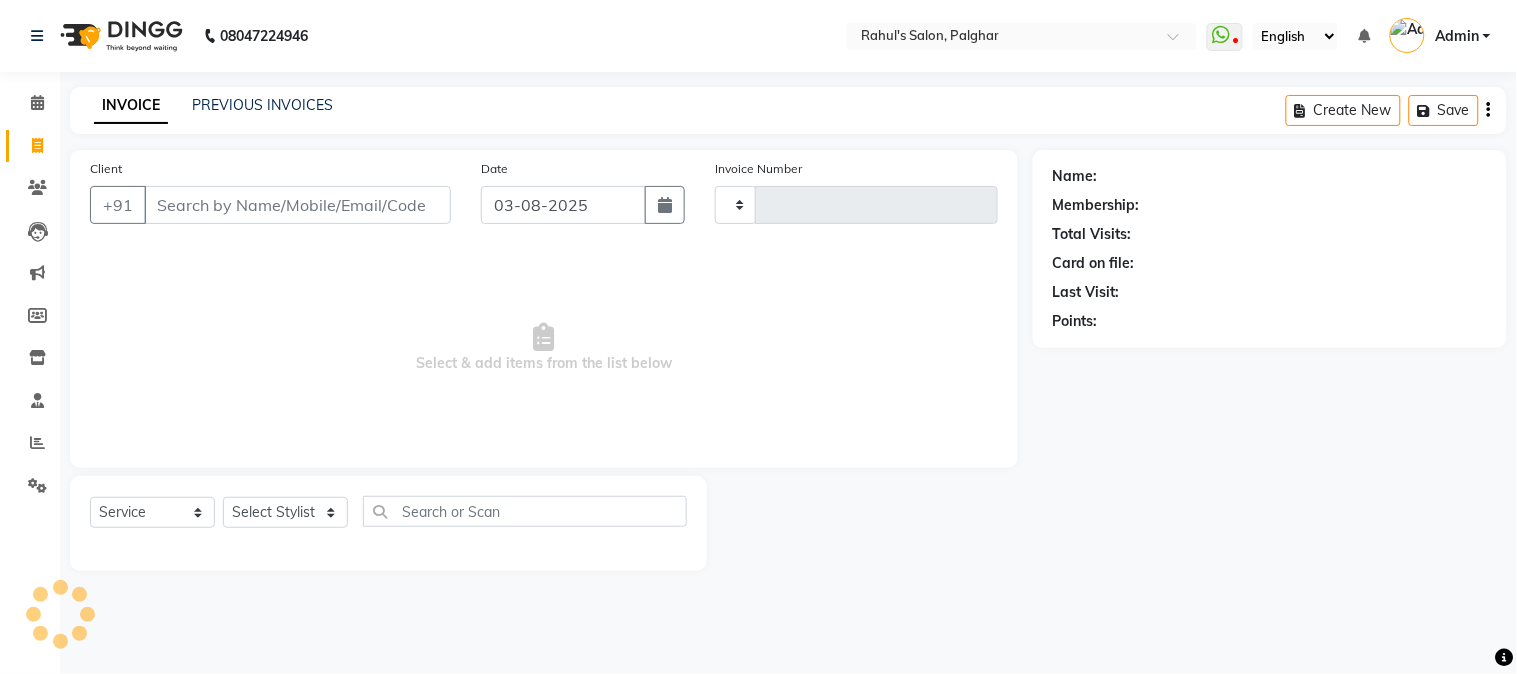 type on "0459" 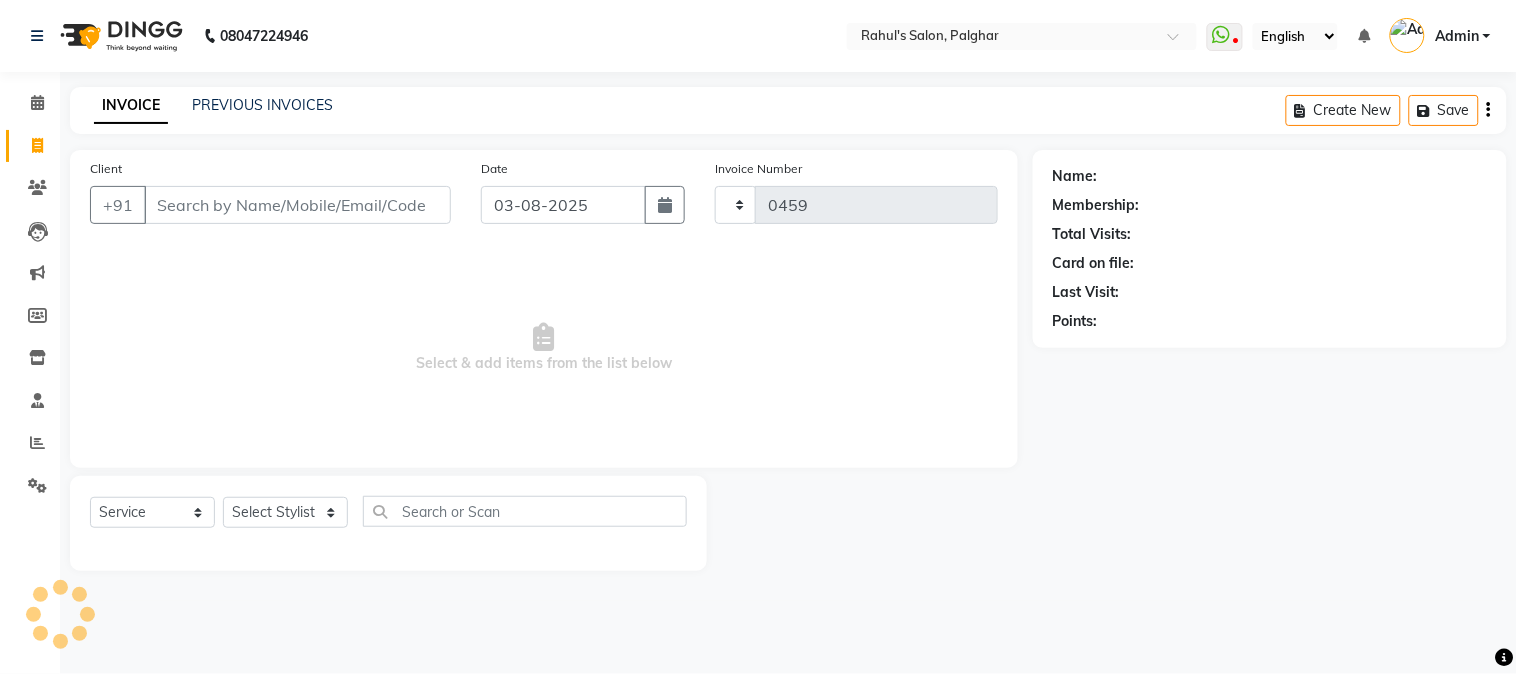 select on "4166" 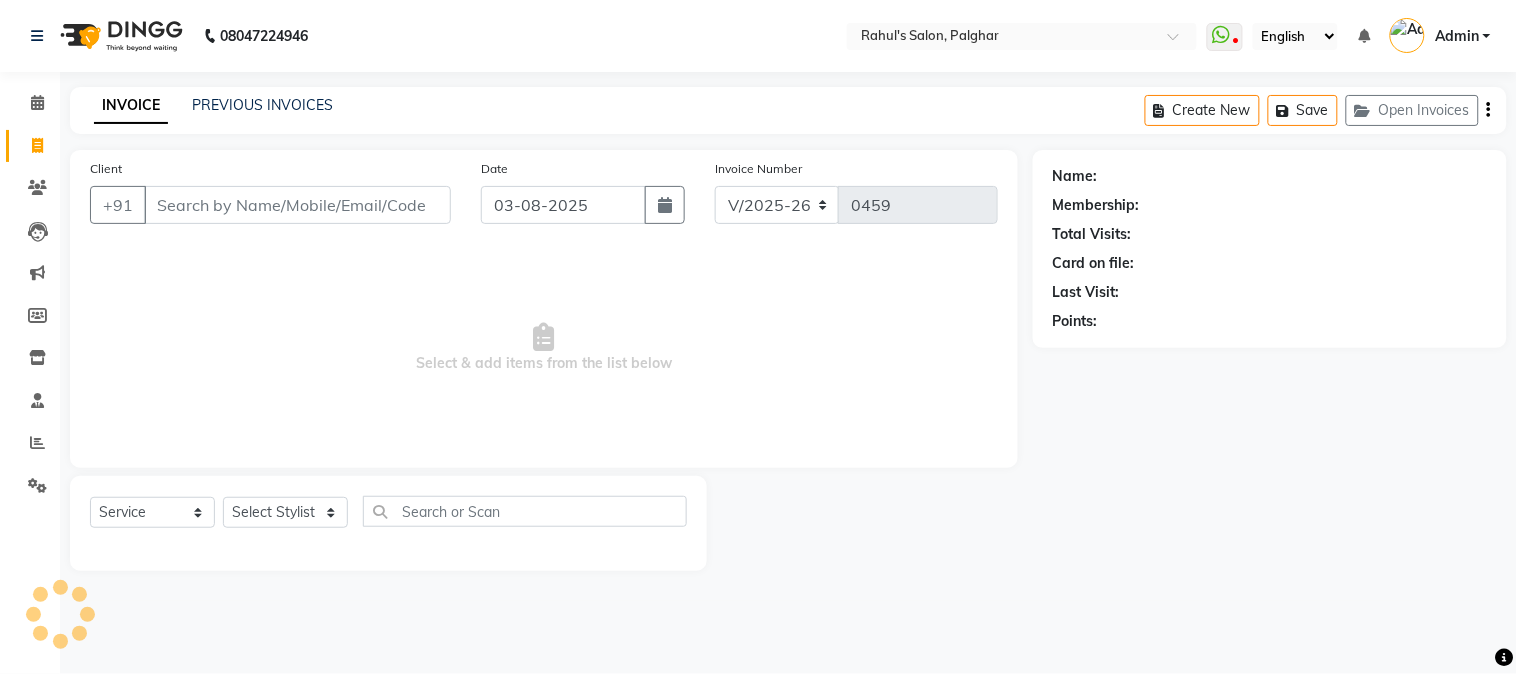 click on "Client" at bounding box center [297, 205] 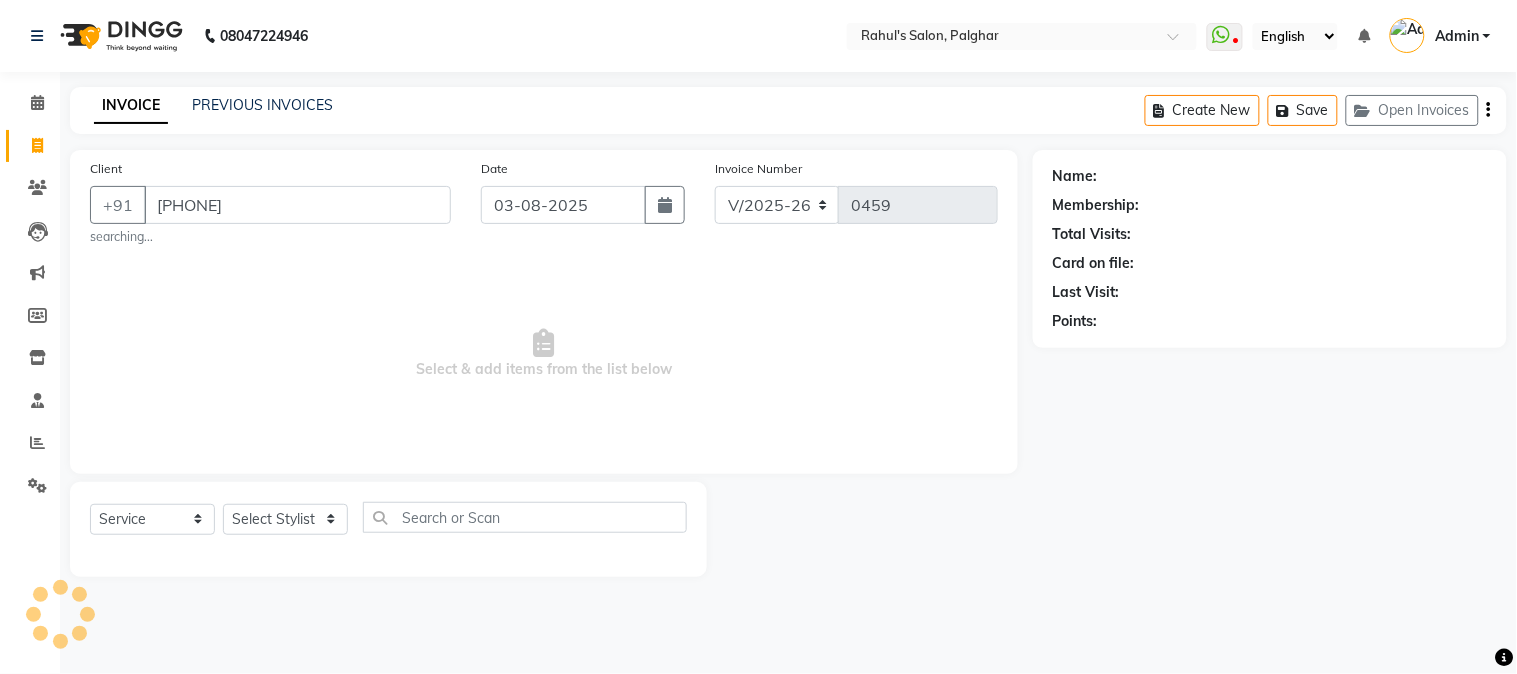 type on "[PHONE]" 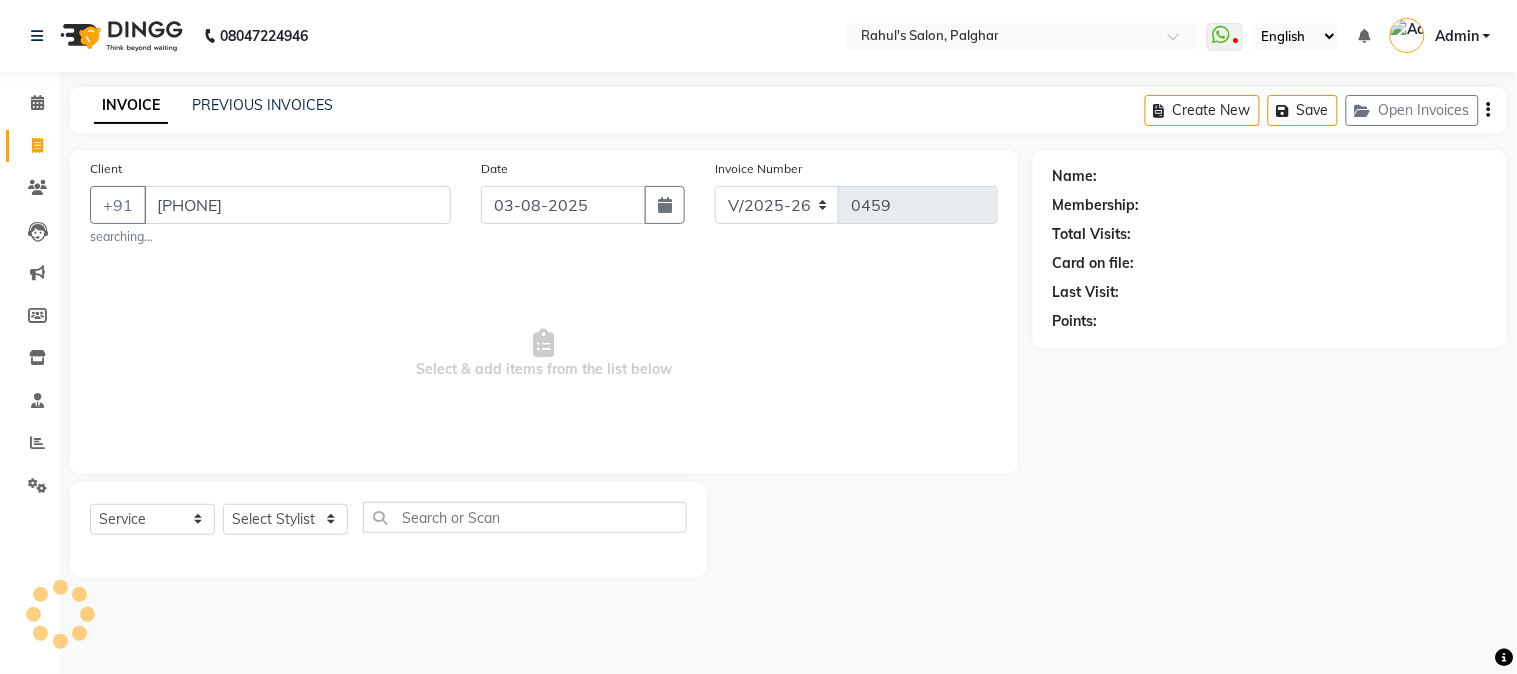 drag, startPoint x: 150, startPoint y: 201, endPoint x: 330, endPoint y: 204, distance: 180.025 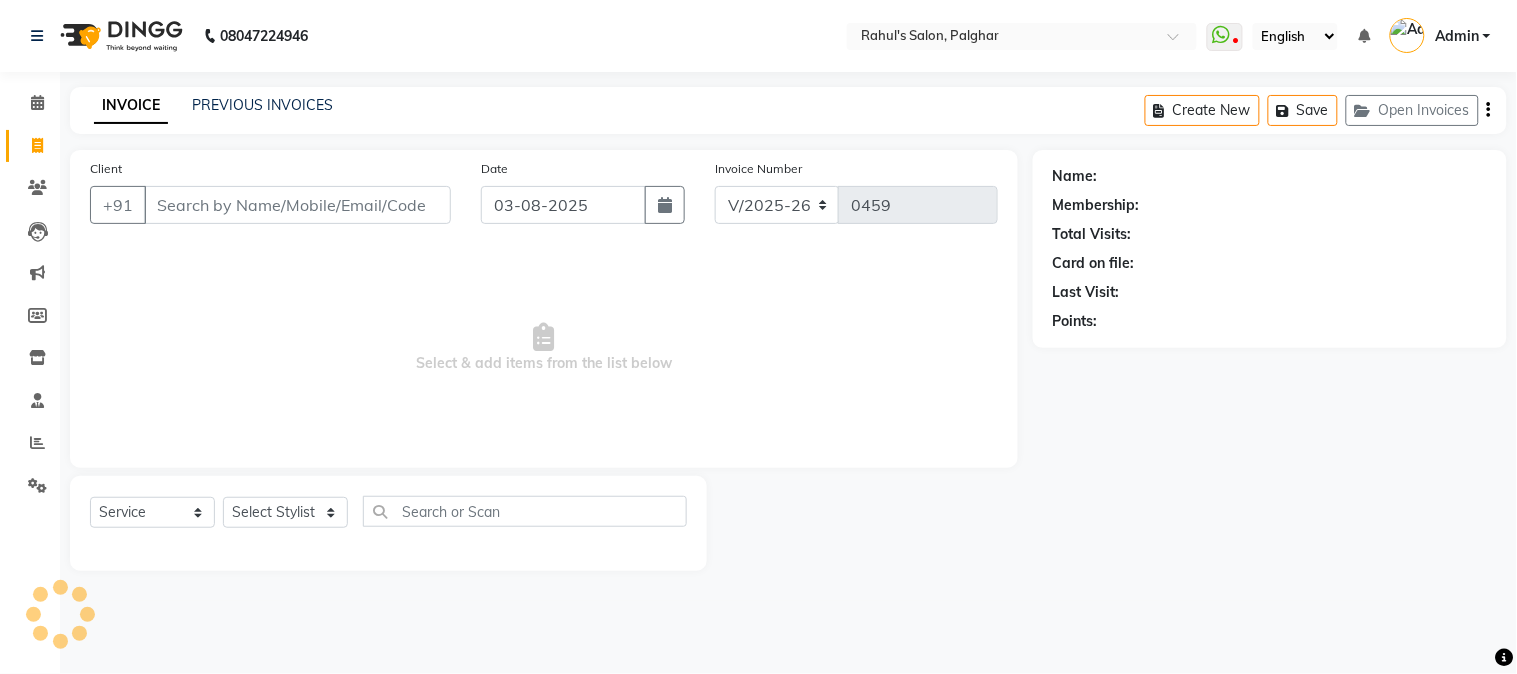 type on "[PHONE]" 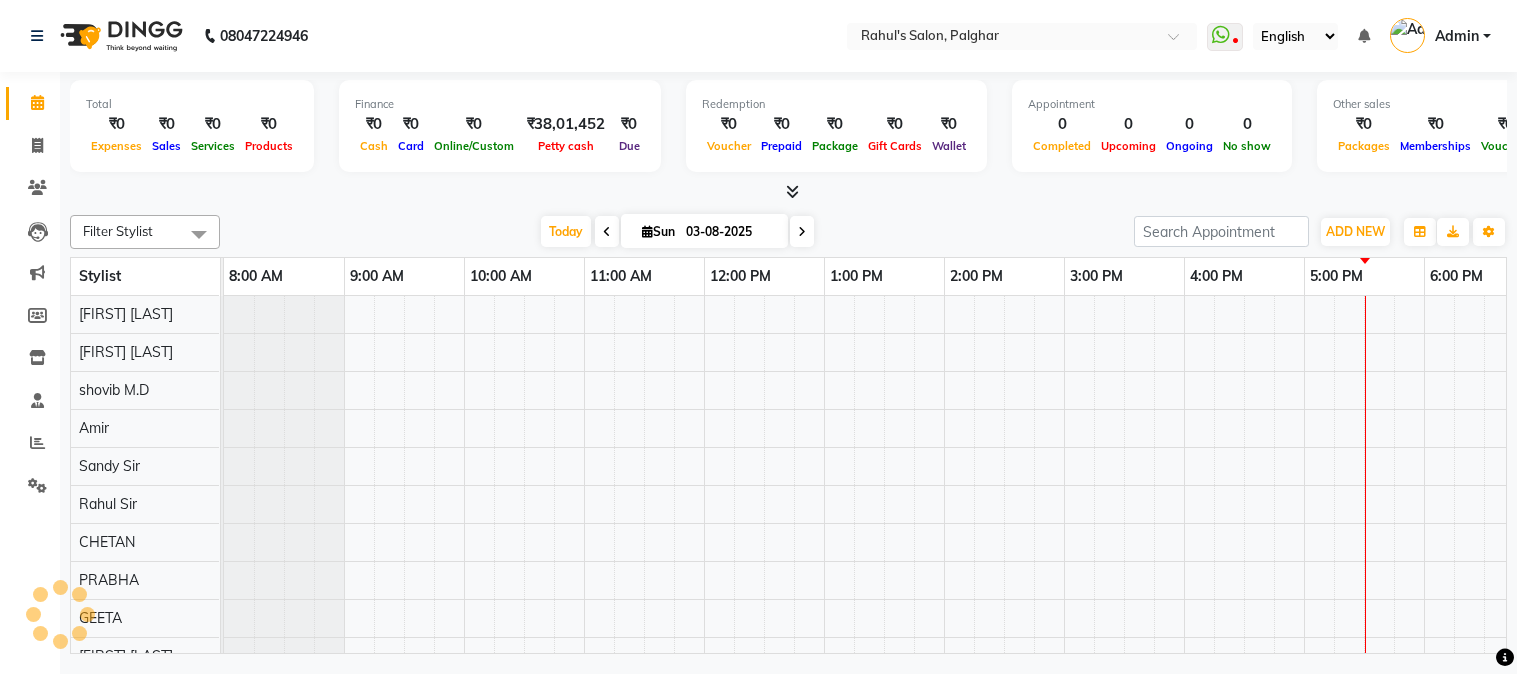 scroll, scrollTop: 0, scrollLeft: 0, axis: both 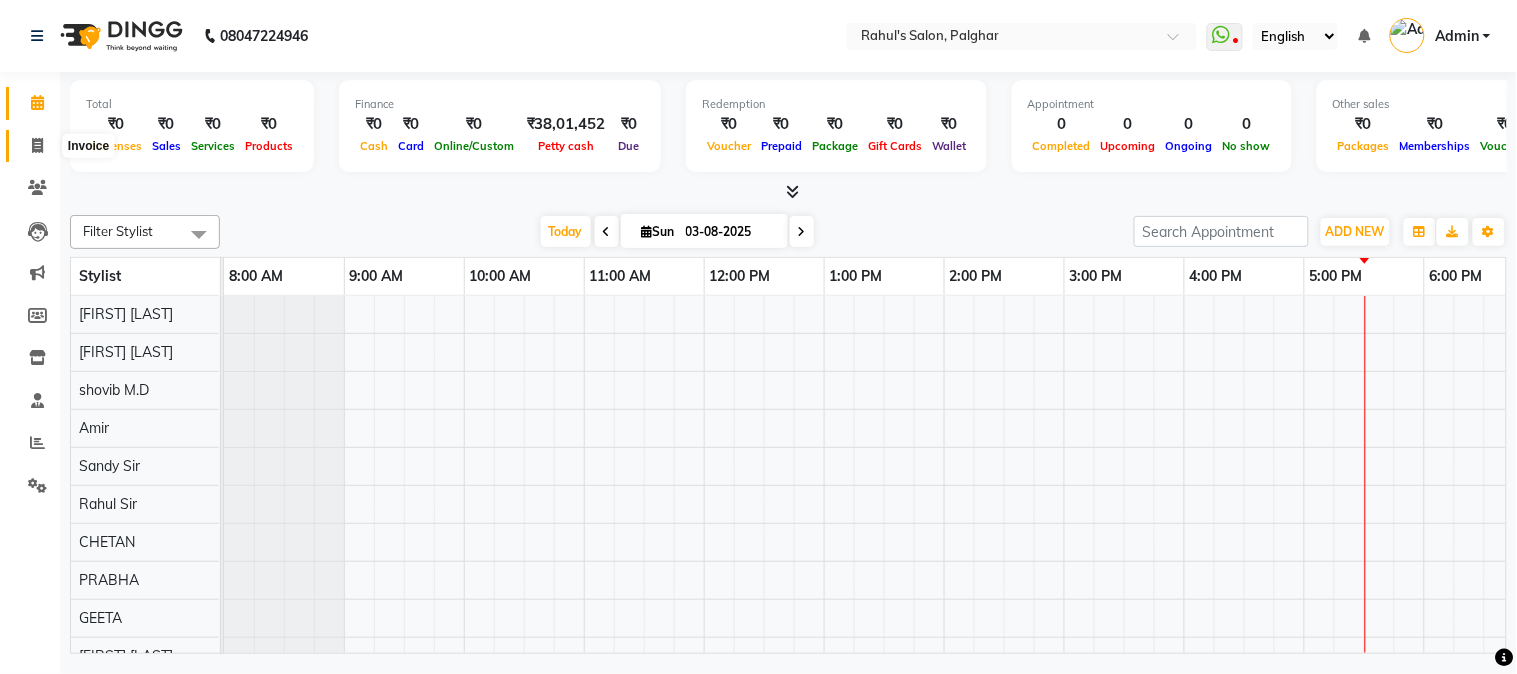 click 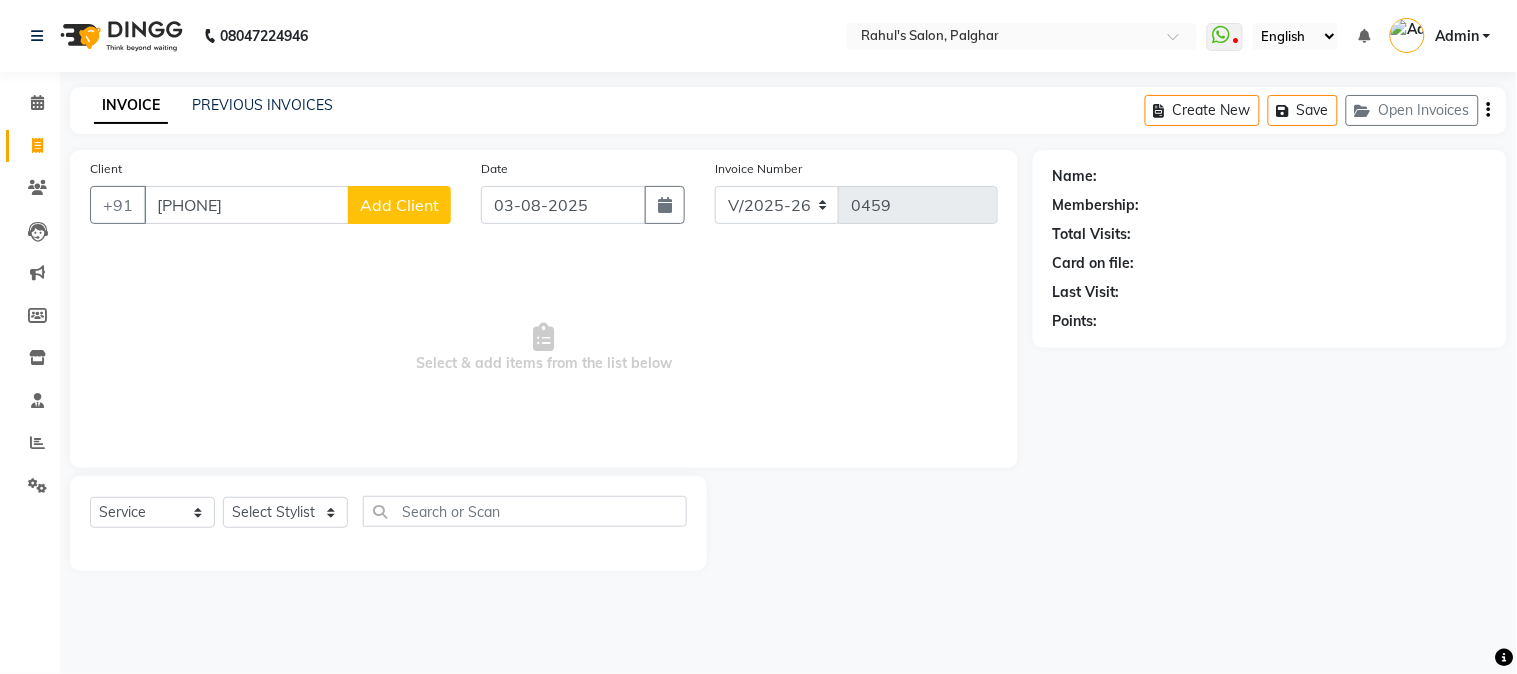 type on "[PHONE]" 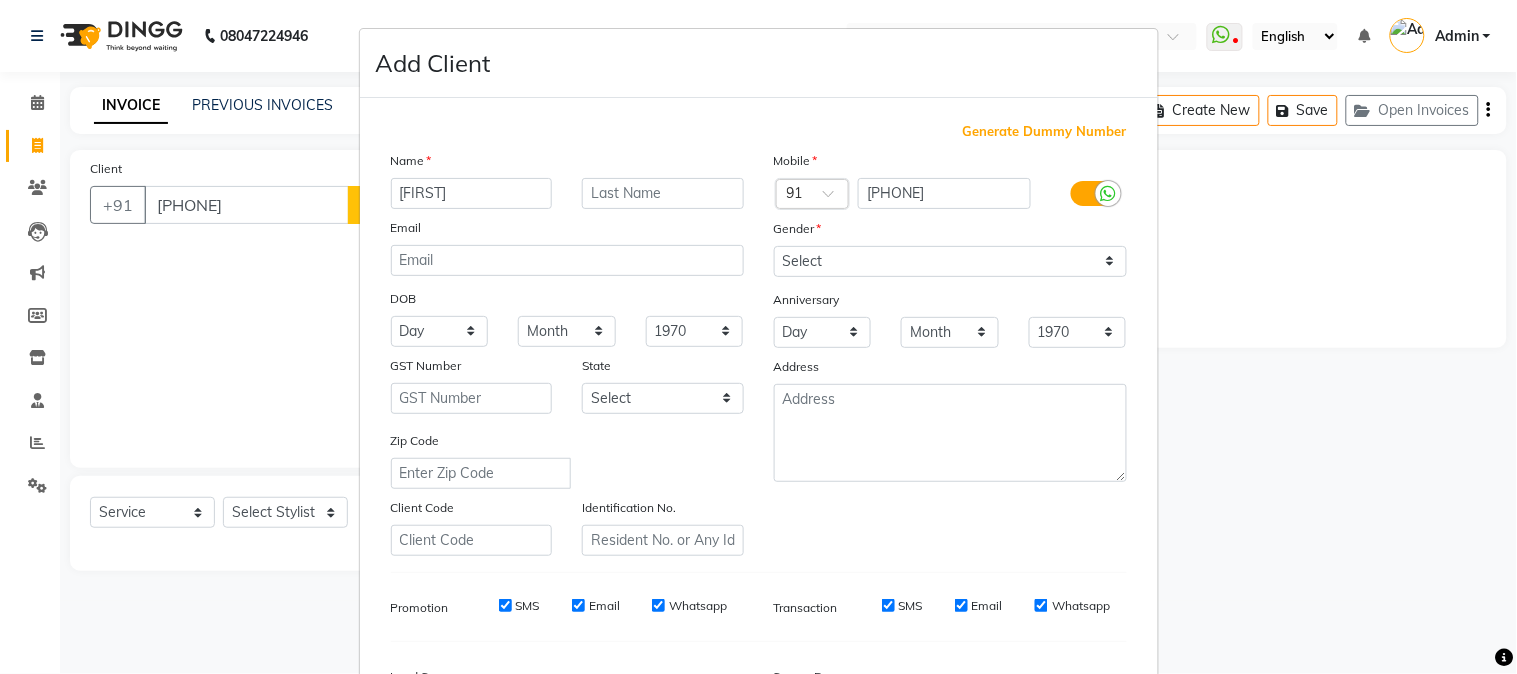 type on "[FIRST]" 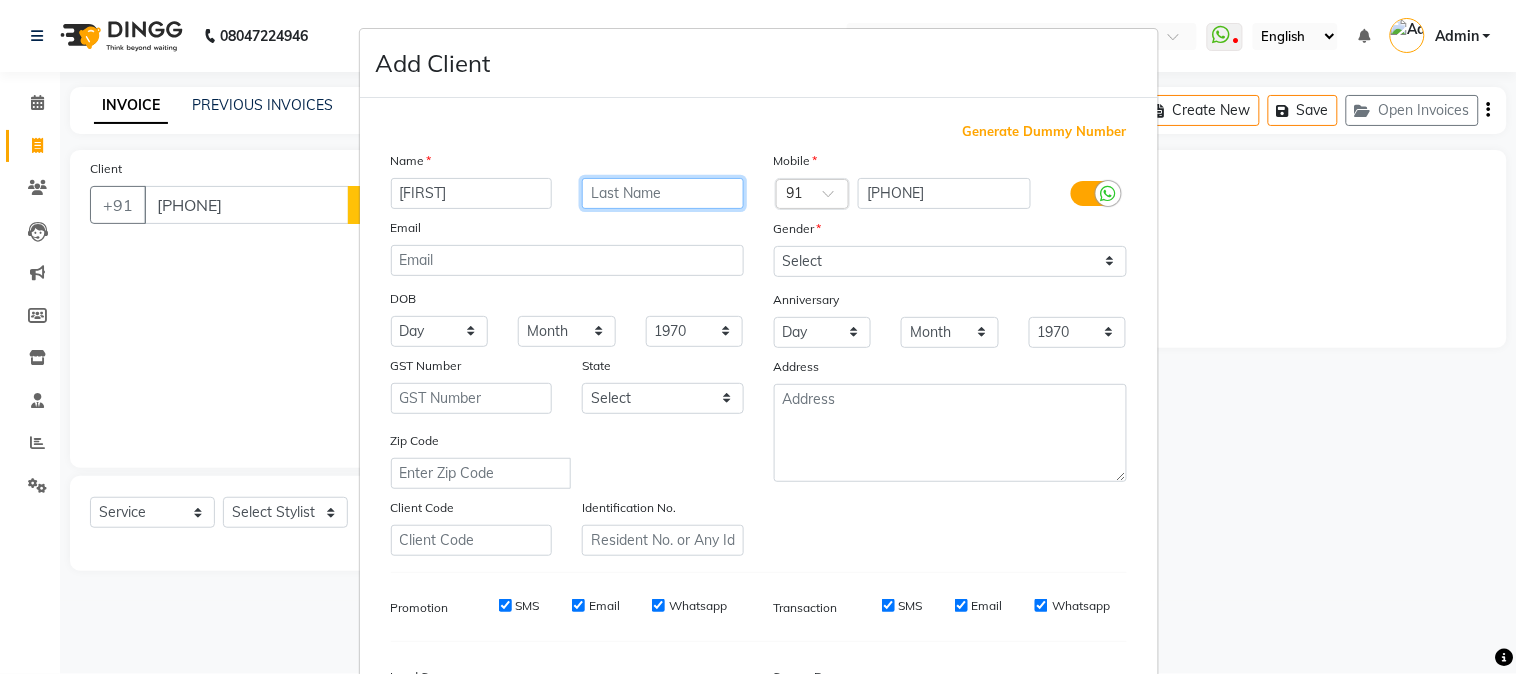 click at bounding box center (663, 193) 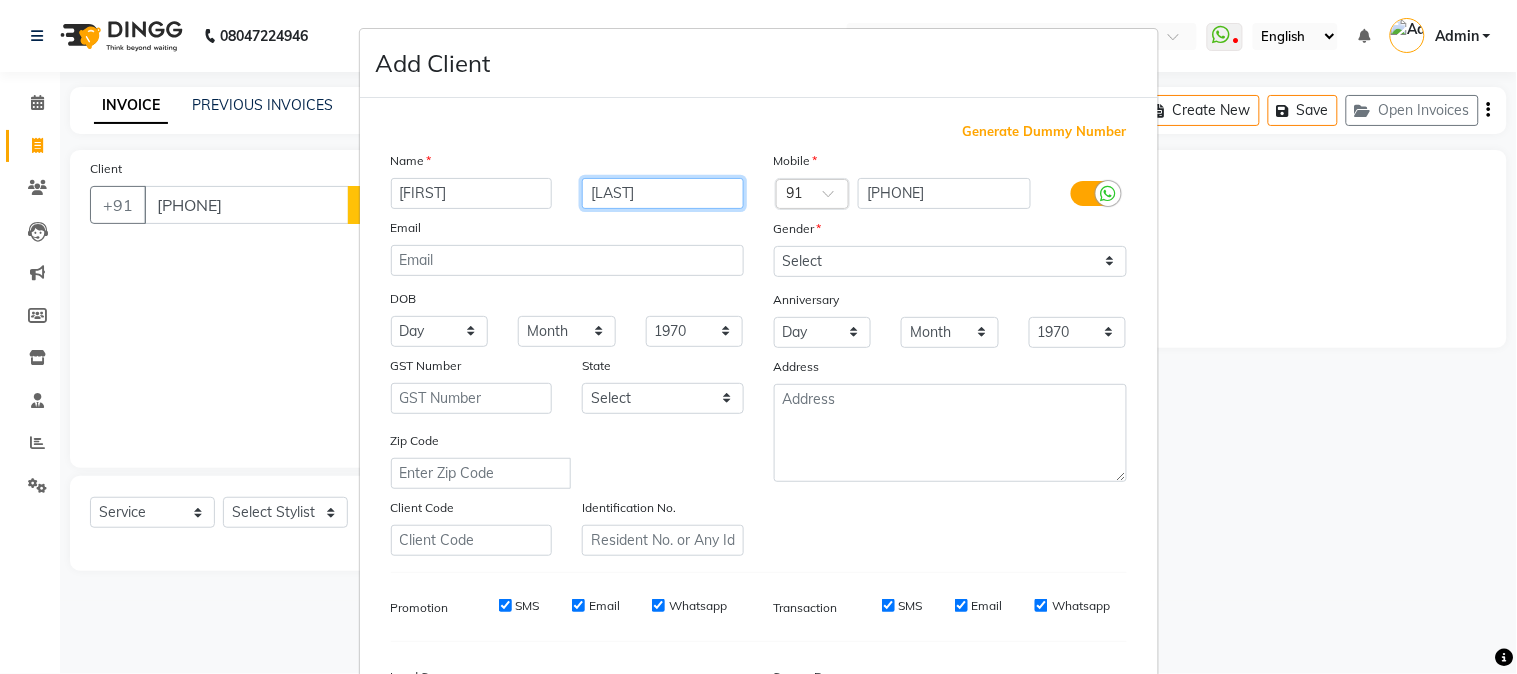 type on "[LAST]" 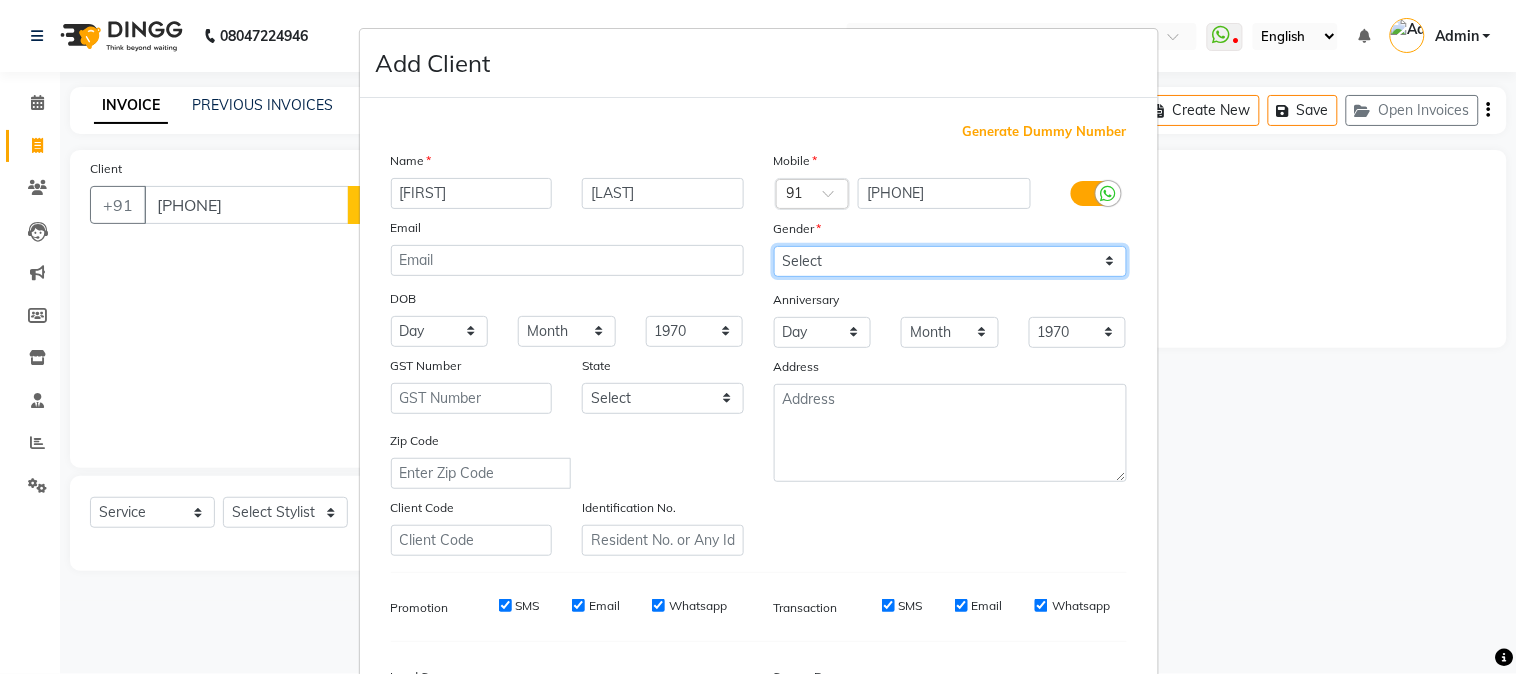 click on "Select Male Female Other Prefer Not To Say" at bounding box center [950, 261] 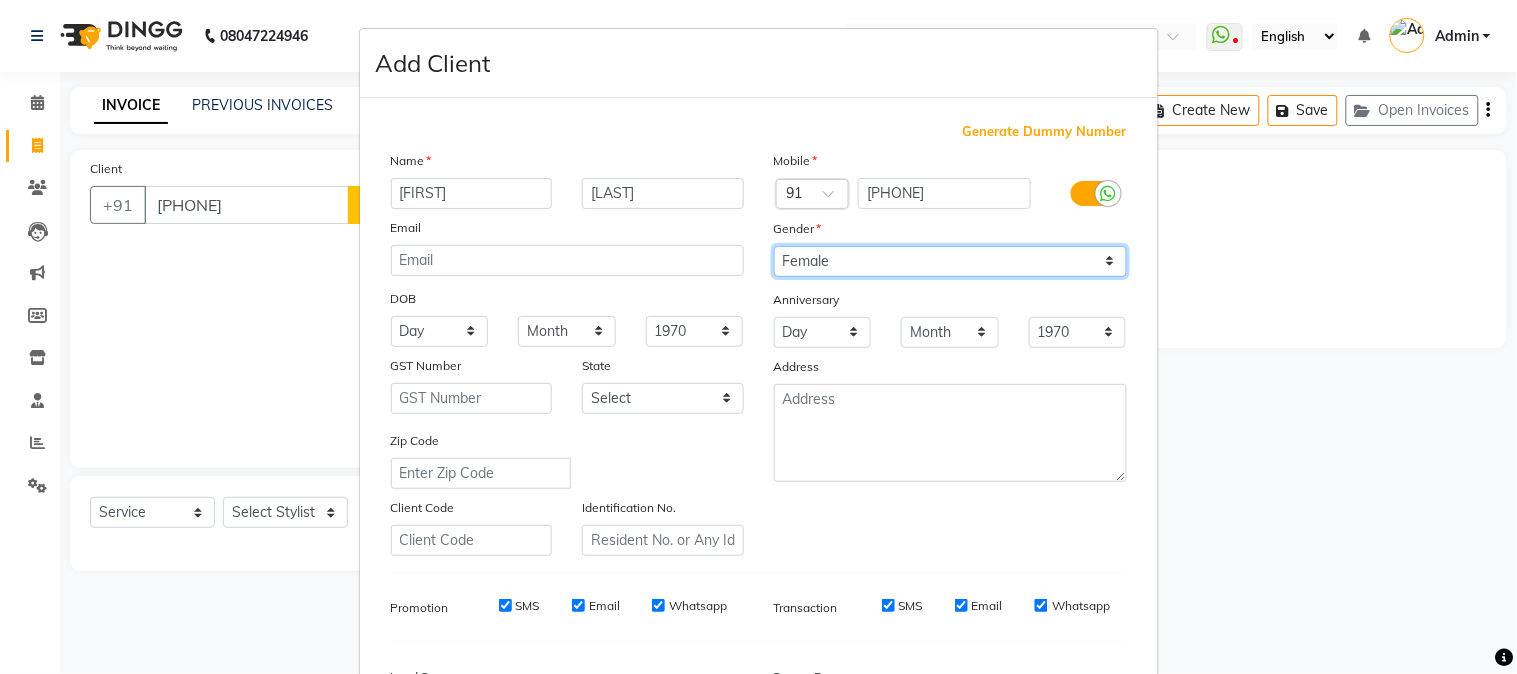 click on "Select Male Female Other Prefer Not To Say" at bounding box center (950, 261) 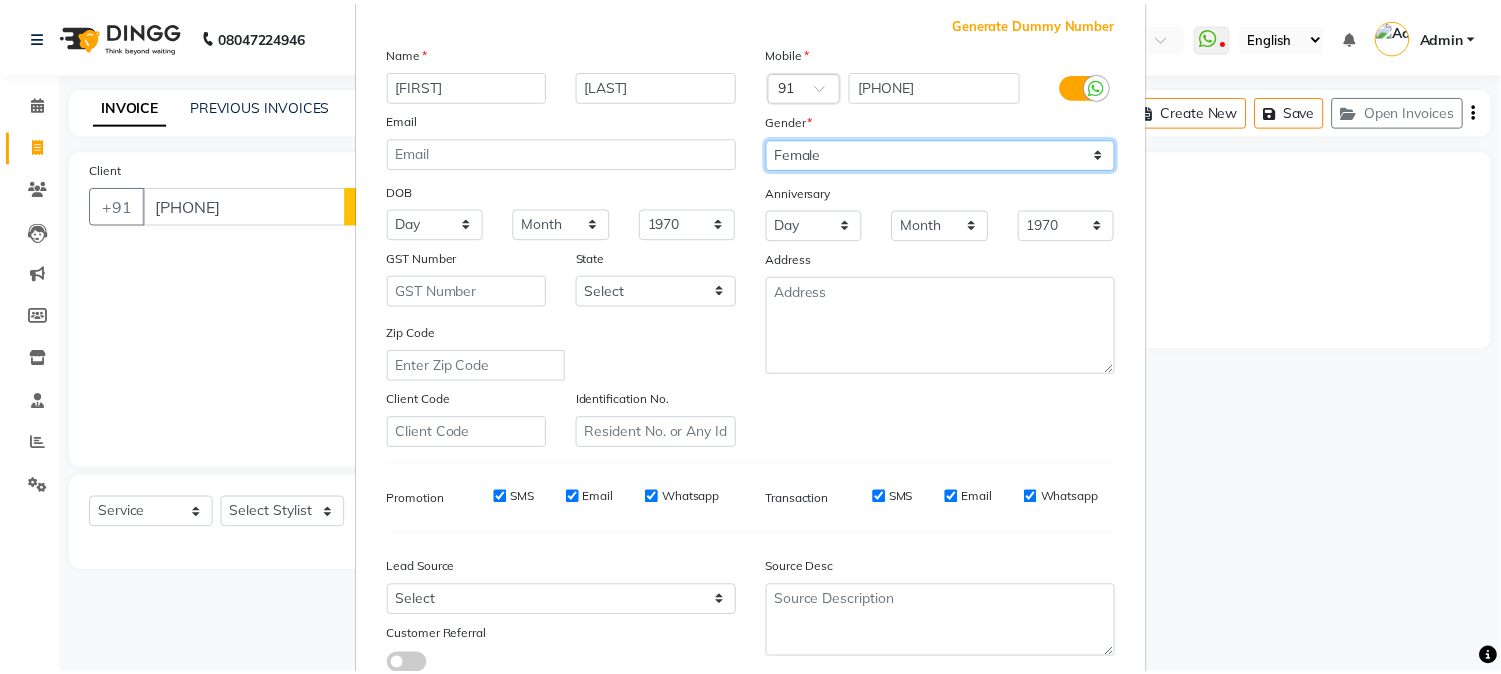 scroll, scrollTop: 250, scrollLeft: 0, axis: vertical 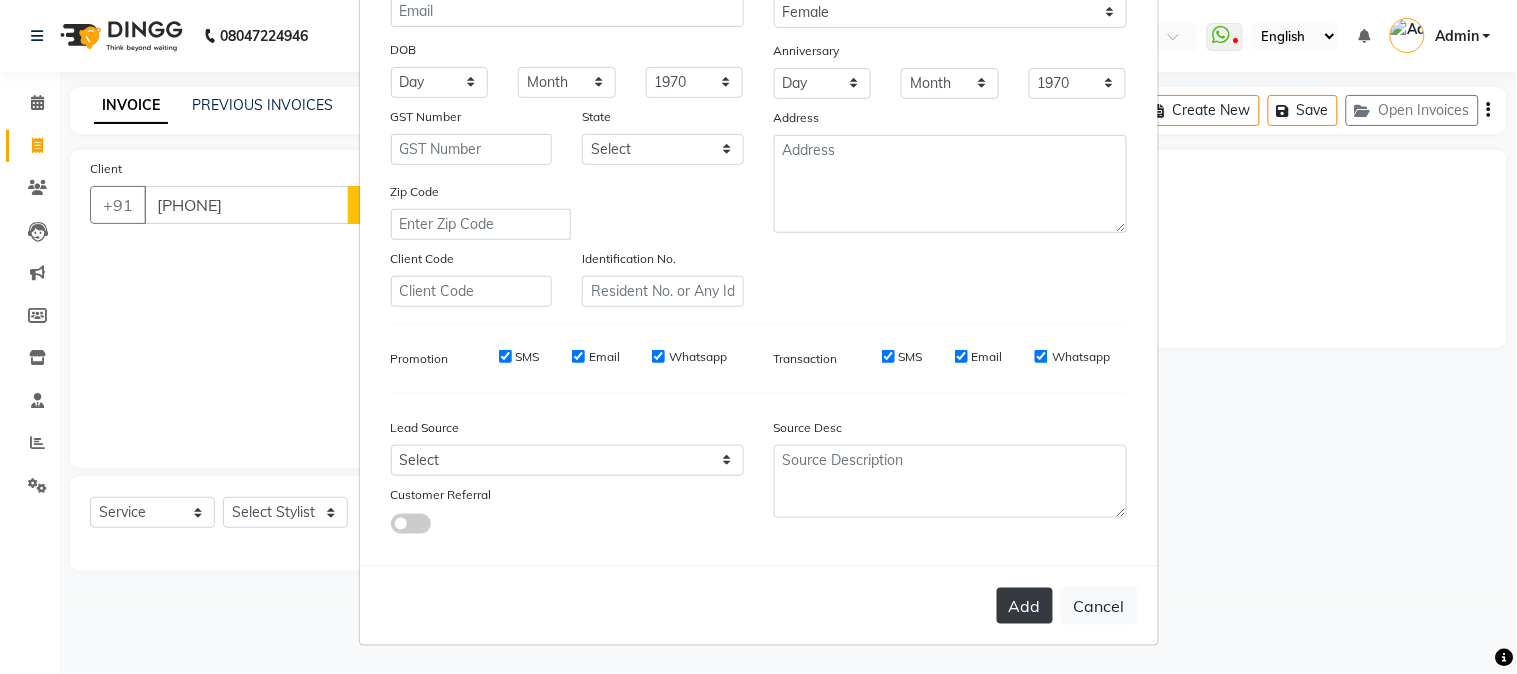 click on "Add" at bounding box center (1025, 606) 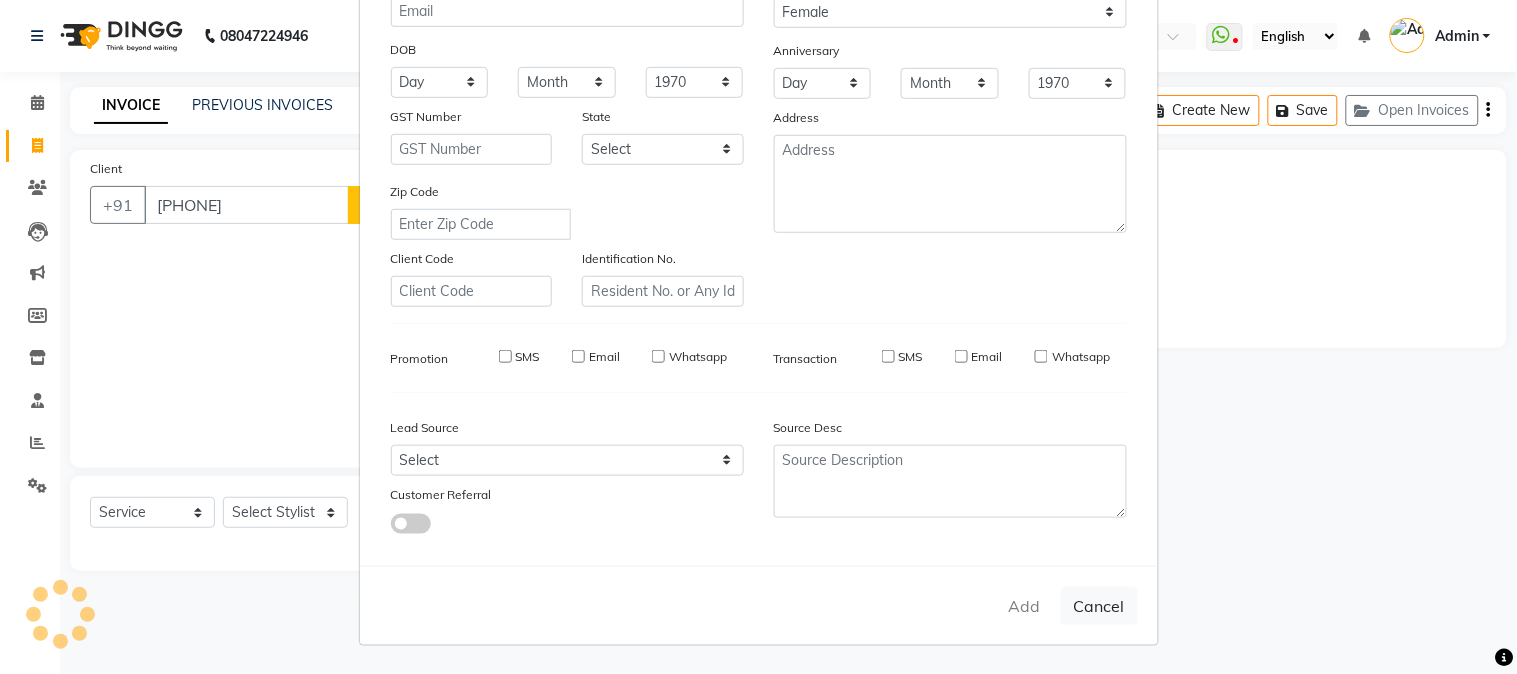 type 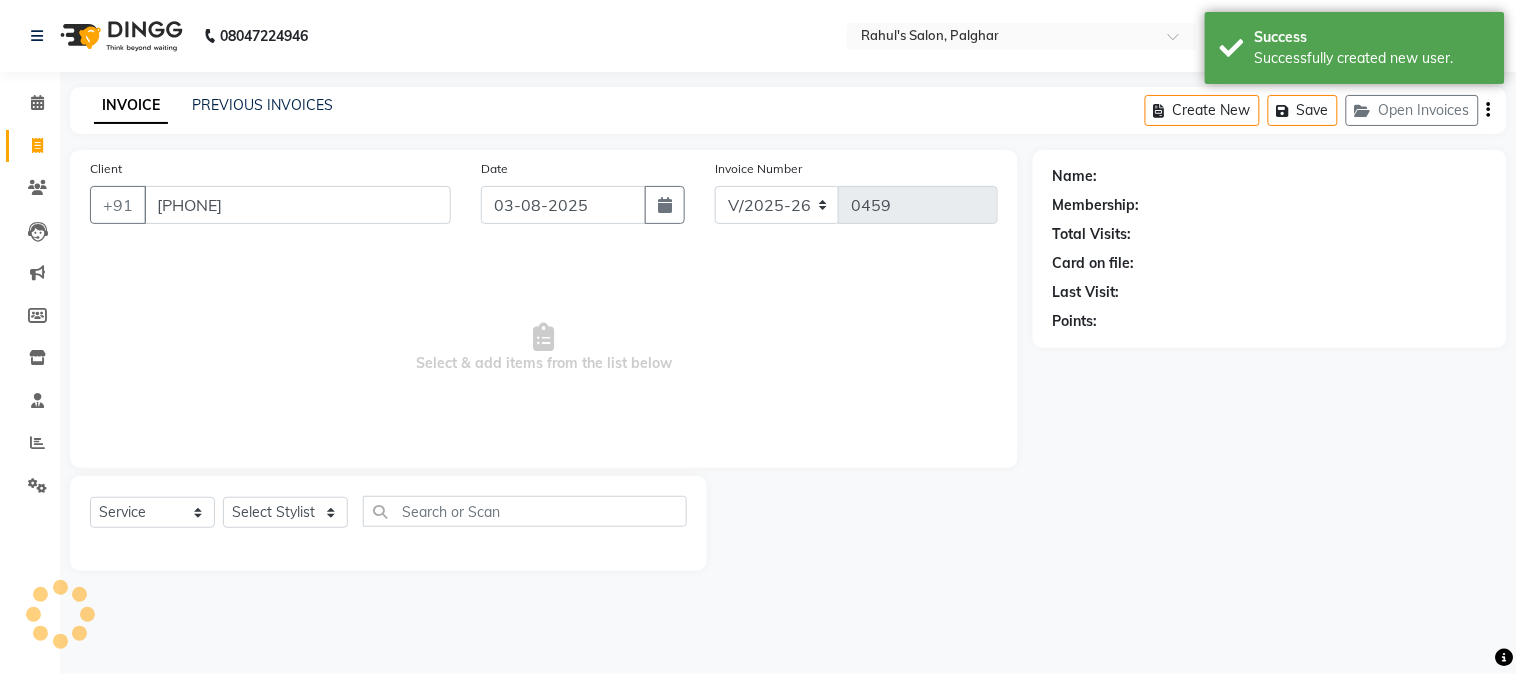 select on "1: Object" 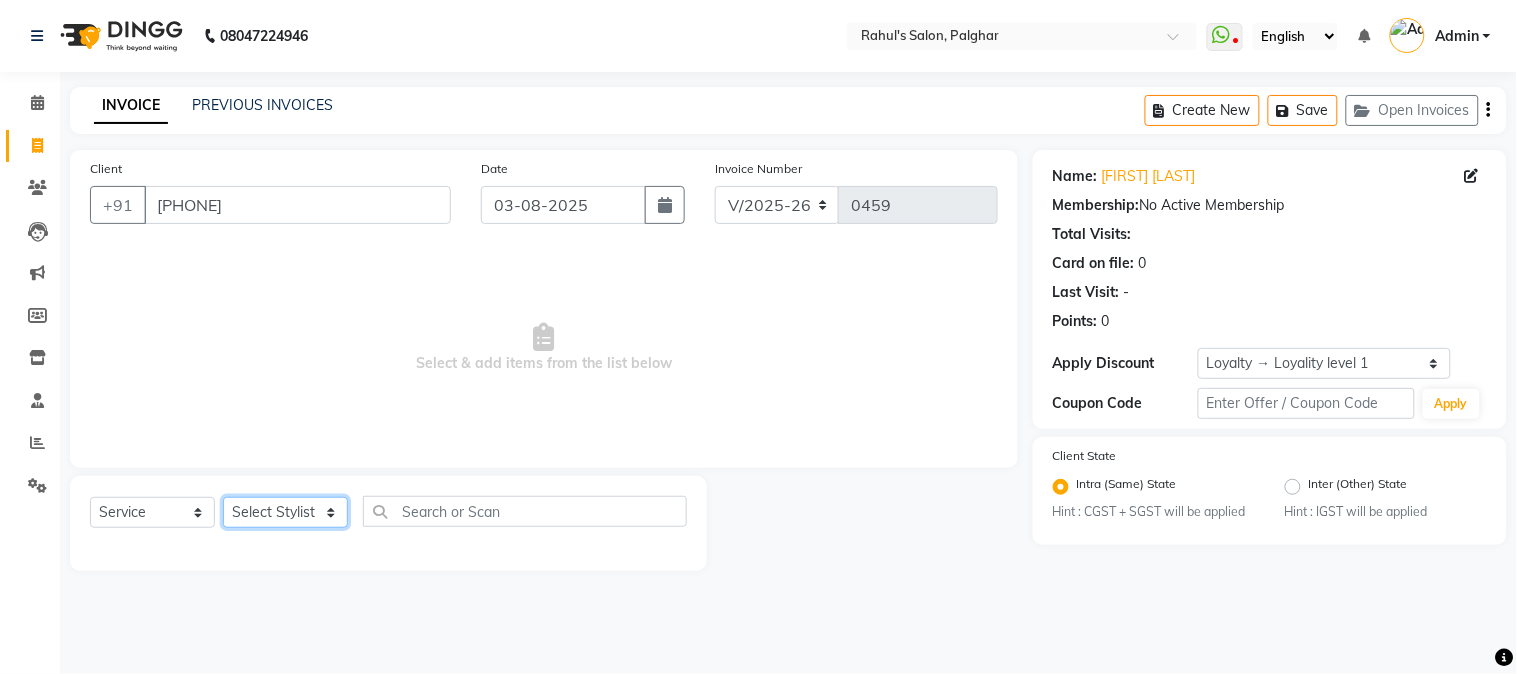 click on "Select Stylist AARMAN AAYUSHI SHARMA Akruti AMAN Amir Arbaz Asif Ansari BABLU Bandana BHAGYESH CHETAN CHETAN BOISAR furkan GEETA KISHOR KISHOR JAMBHULKAR kunal mushahid [muddu] Nilam NIRANJAN Nisha Parmar PRABHA PUNAM Rahul Sir RAVI RIMA Rohit Tandel SALONI Sandy Sir sarfaraz shovib M.D shreya ZOYA" 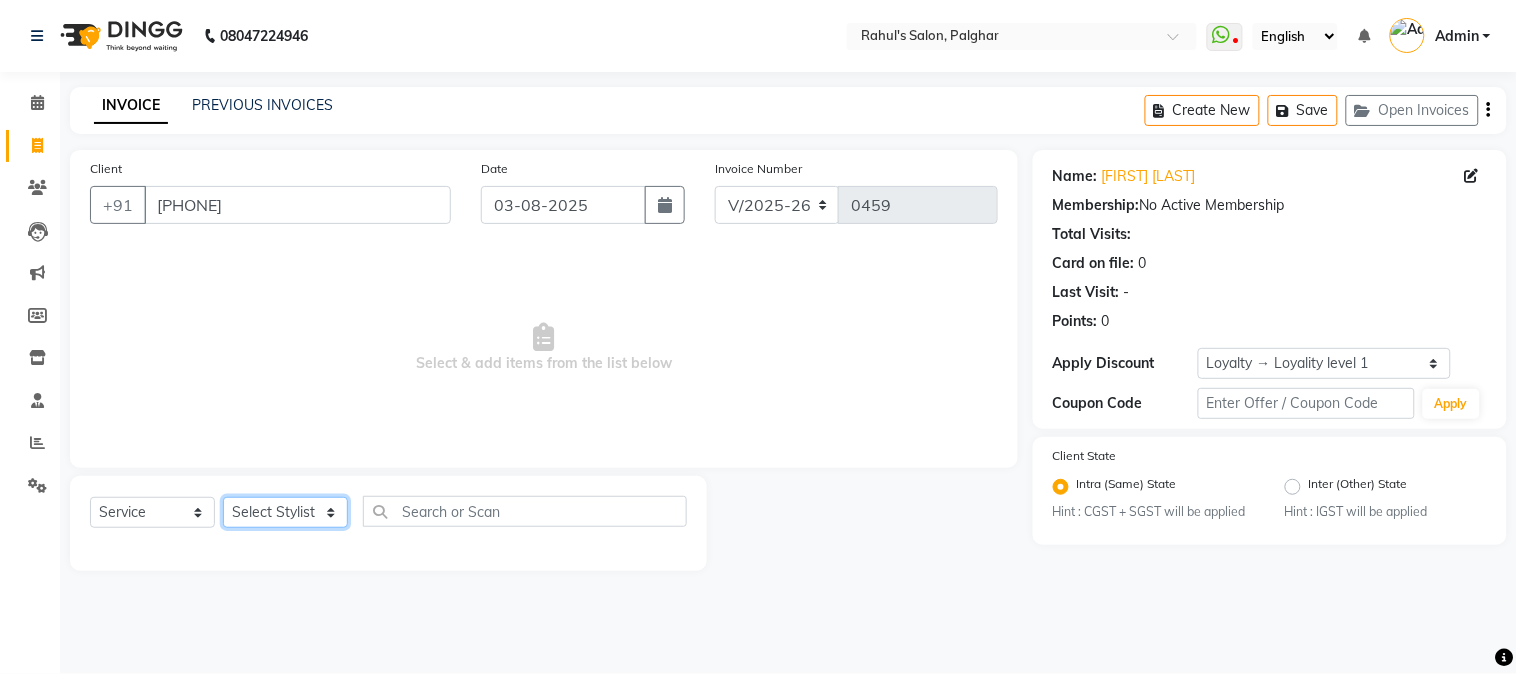 select on "22574" 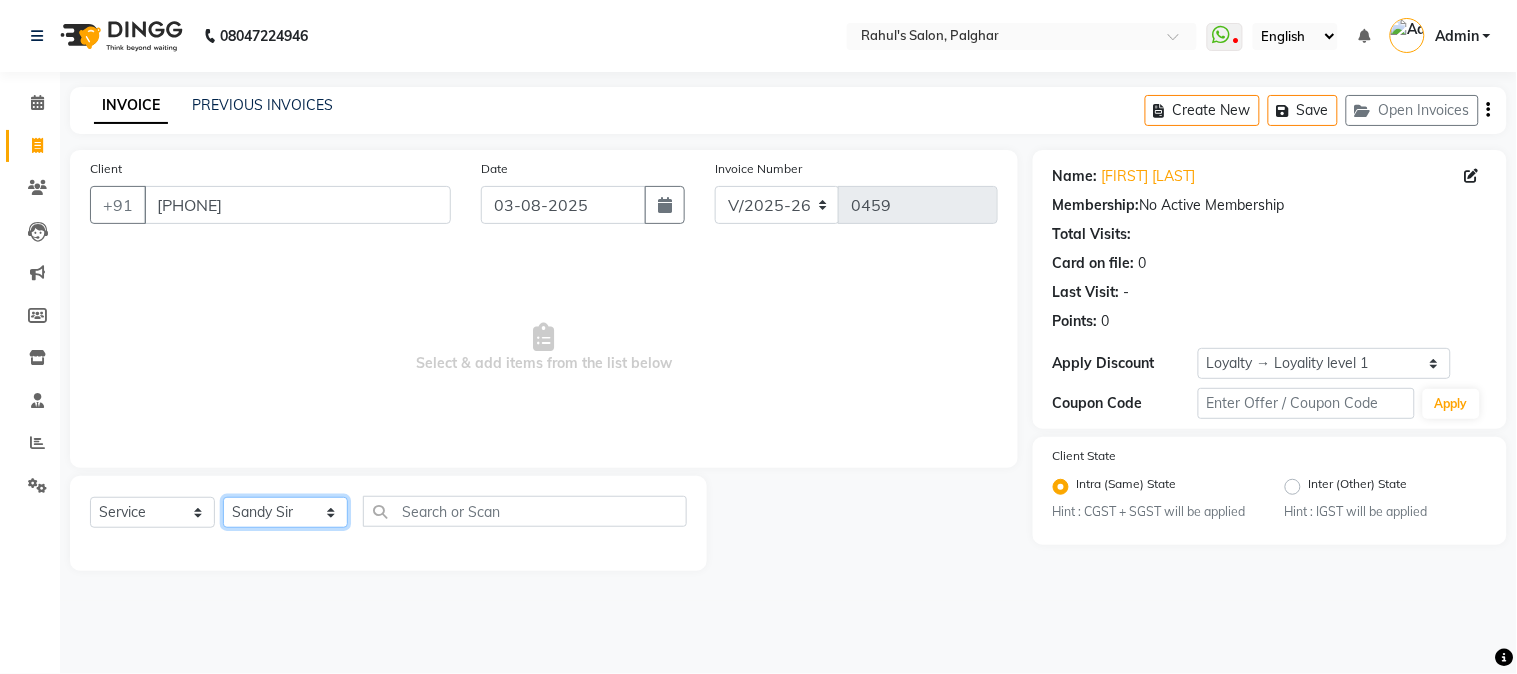 click on "Select Stylist AARMAN AAYUSHI SHARMA Akruti AMAN Amir Arbaz Asif Ansari BABLU Bandana BHAGYESH CHETAN CHETAN BOISAR furkan GEETA KISHOR KISHOR JAMBHULKAR kunal mushahid [muddu] Nilam NIRANJAN Nisha Parmar PRABHA PUNAM Rahul Sir RAVI RIMA Rohit Tandel SALONI Sandy Sir sarfaraz shovib M.D shreya ZOYA" 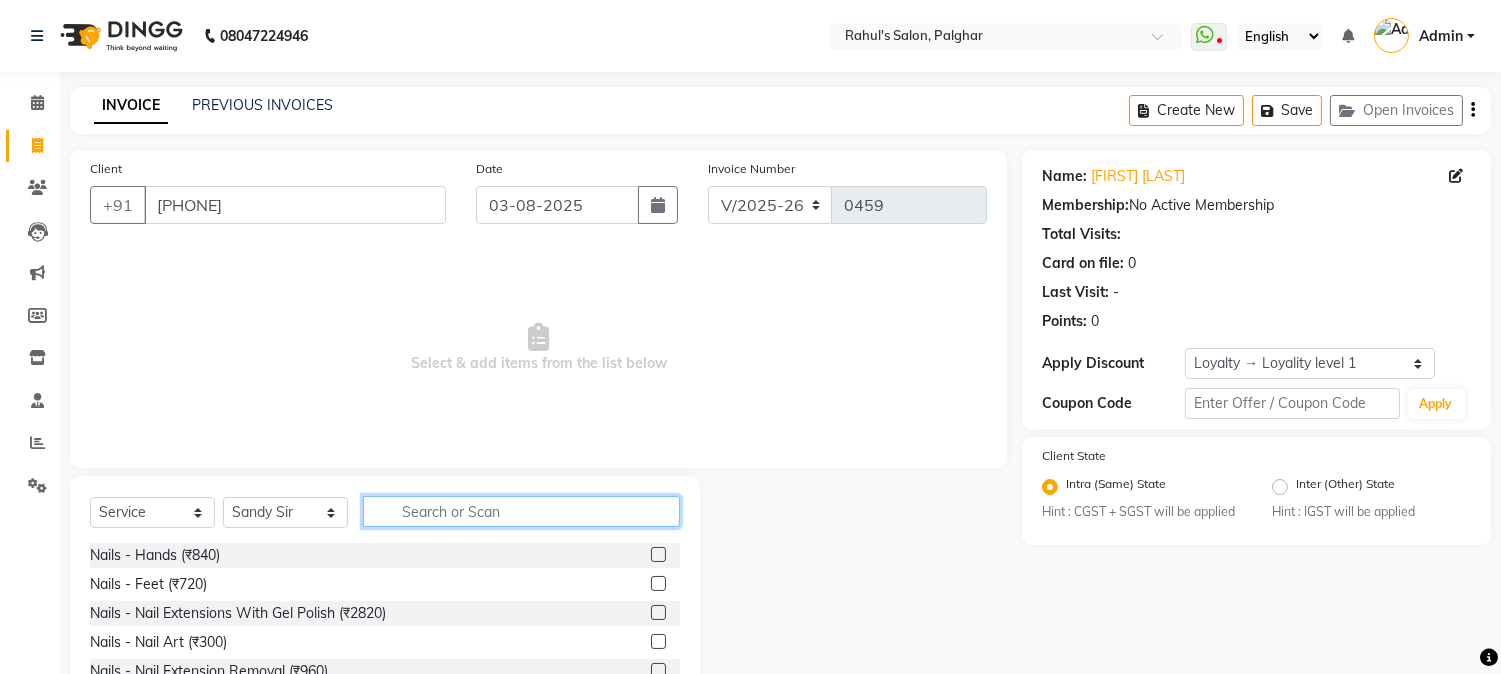 click 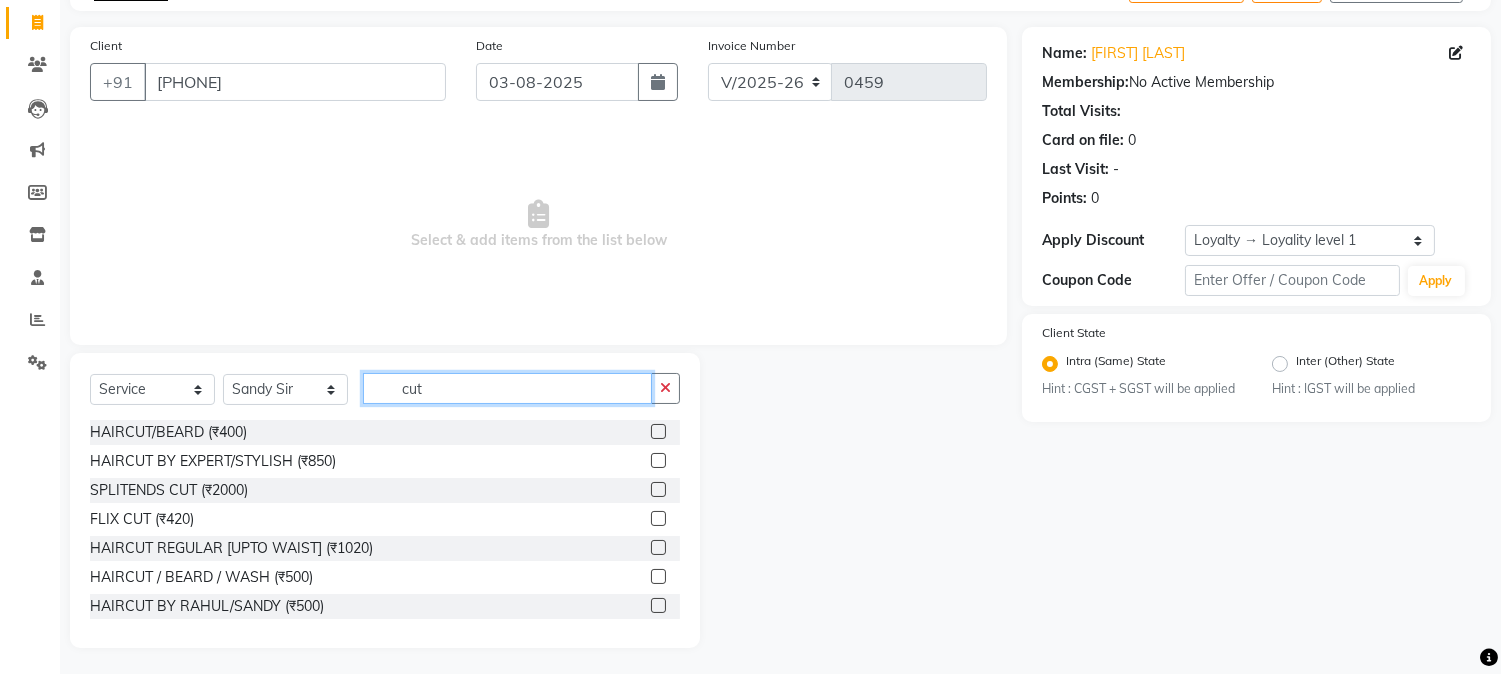 scroll, scrollTop: 126, scrollLeft: 0, axis: vertical 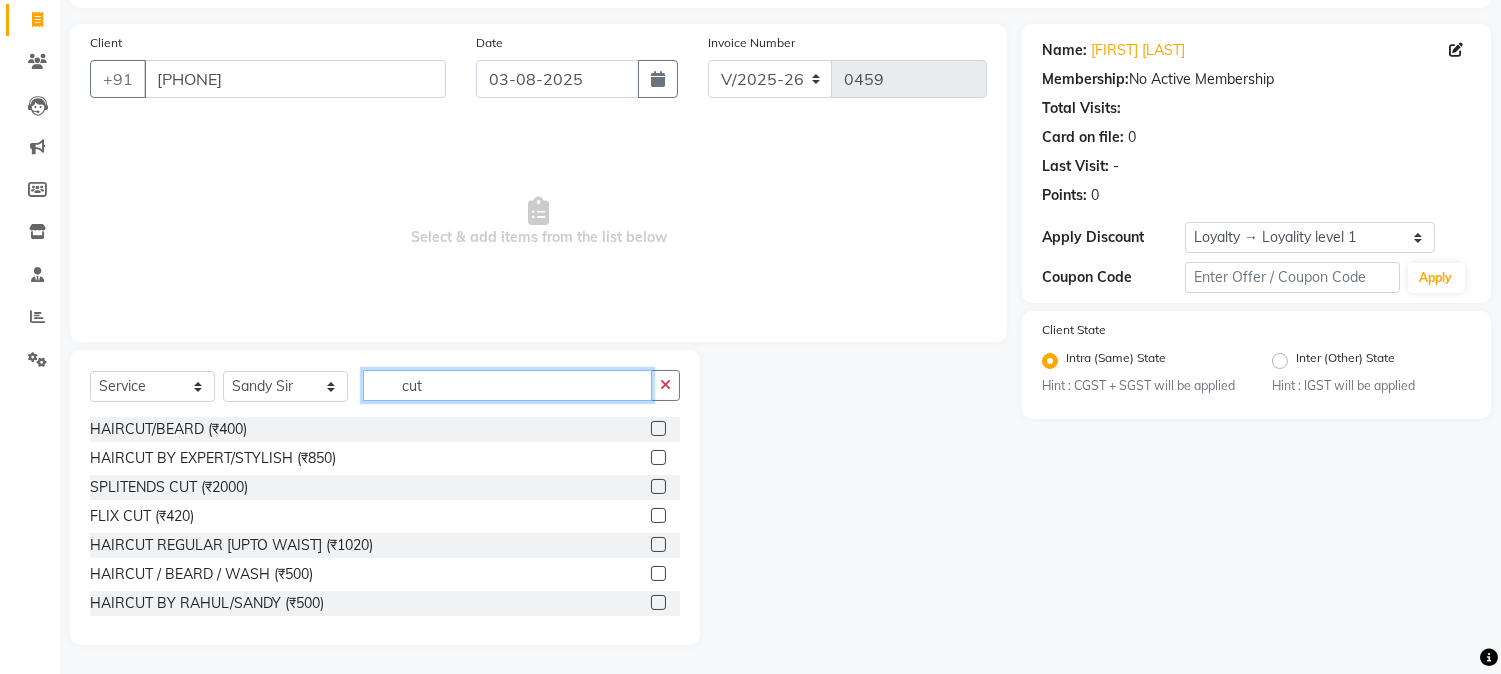 type on "cut" 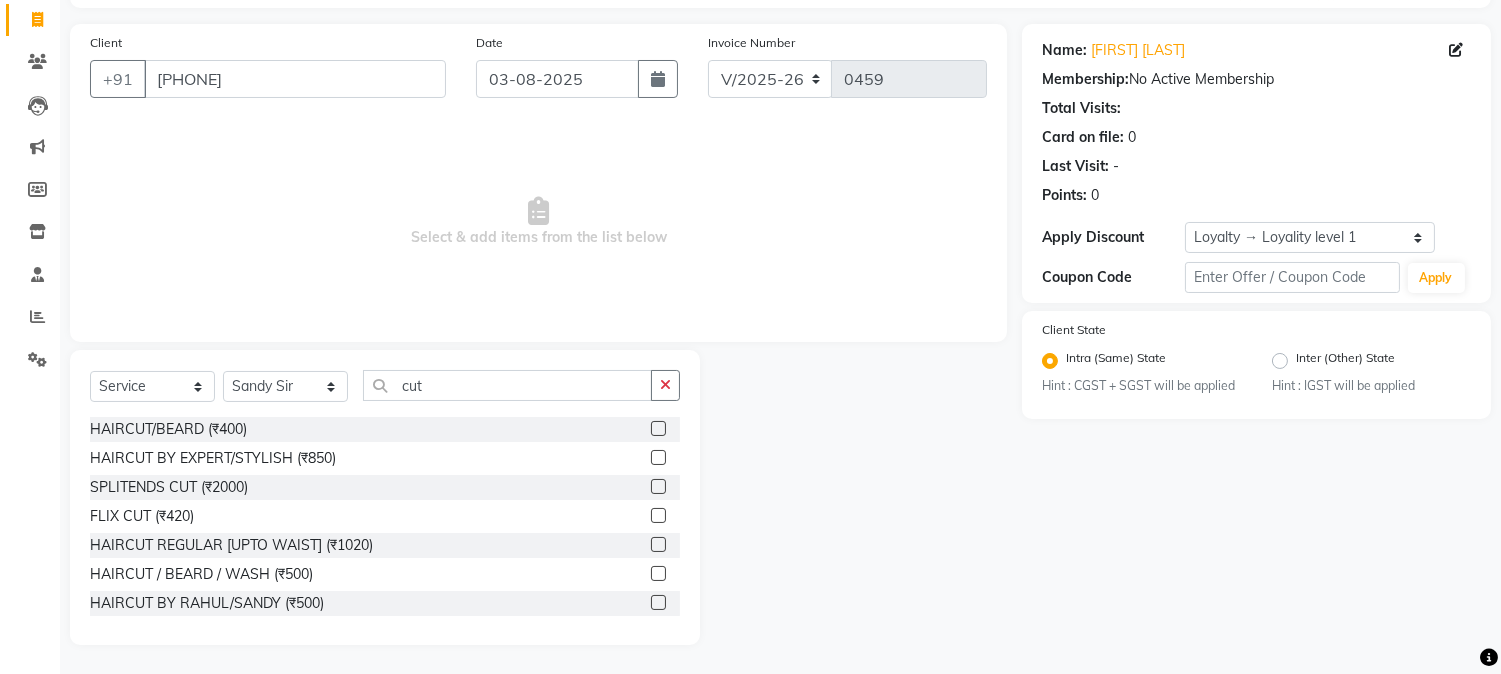 click 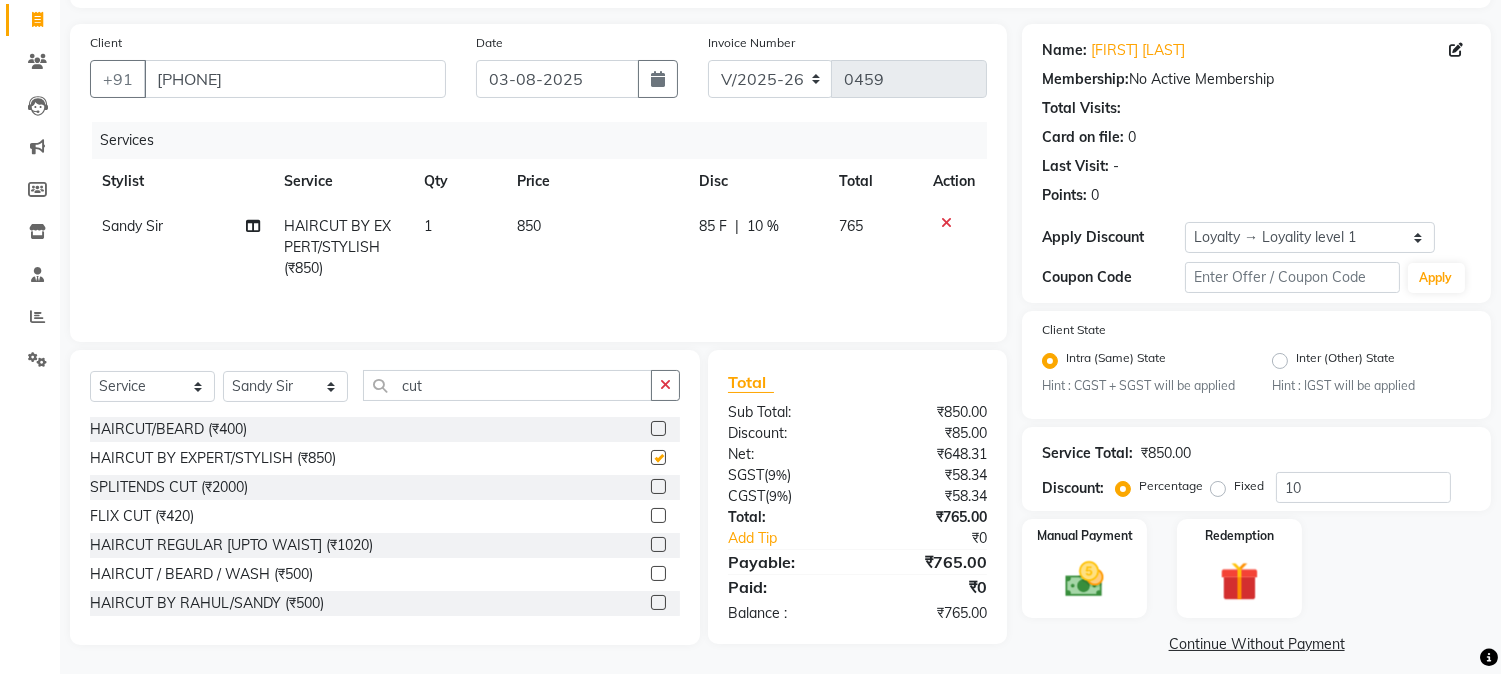 checkbox on "false" 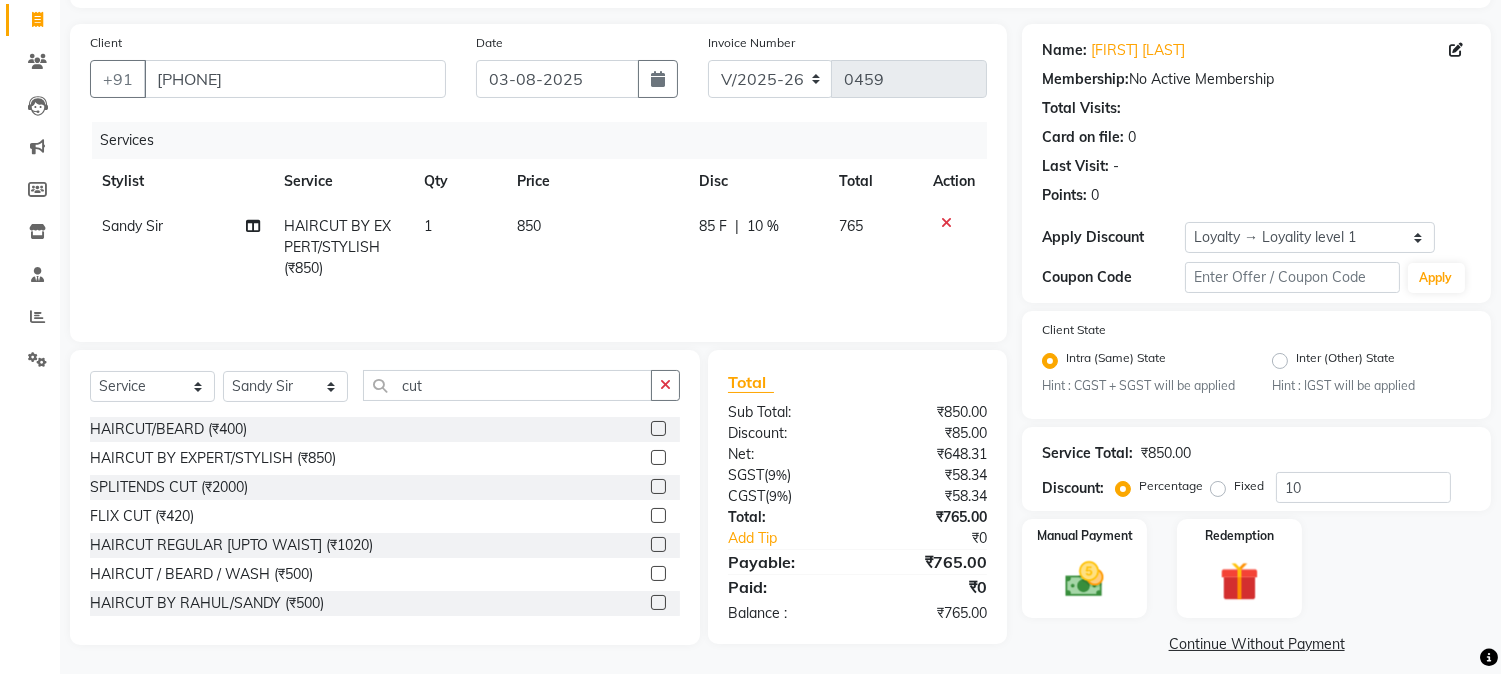 click on "|" 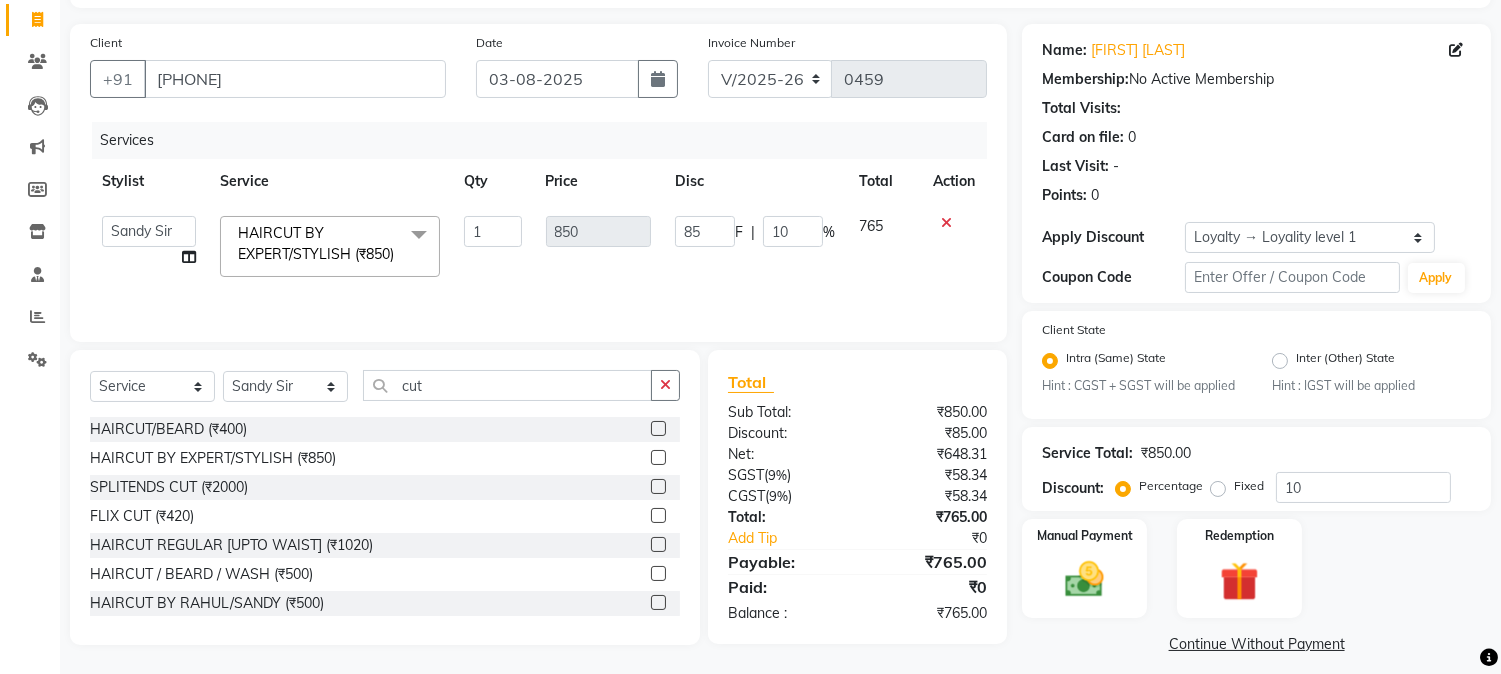 click 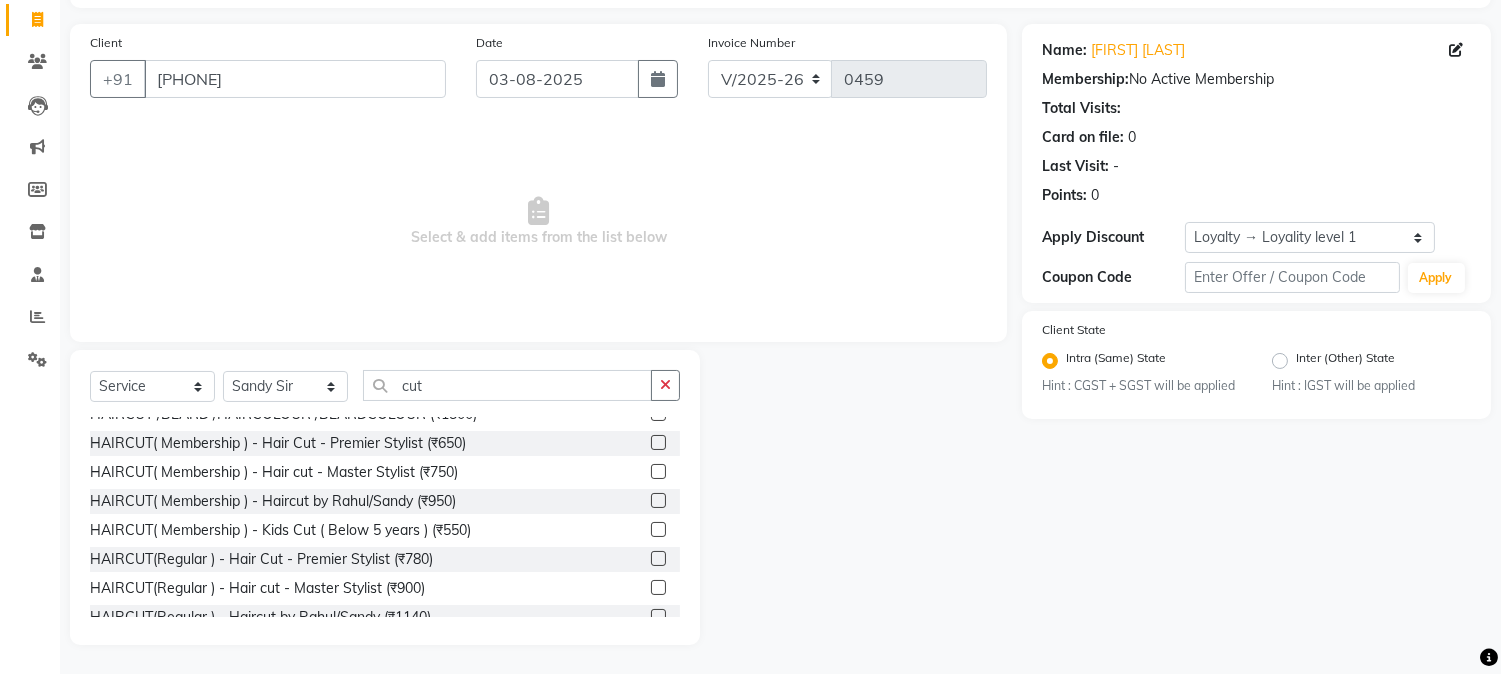 scroll, scrollTop: 333, scrollLeft: 0, axis: vertical 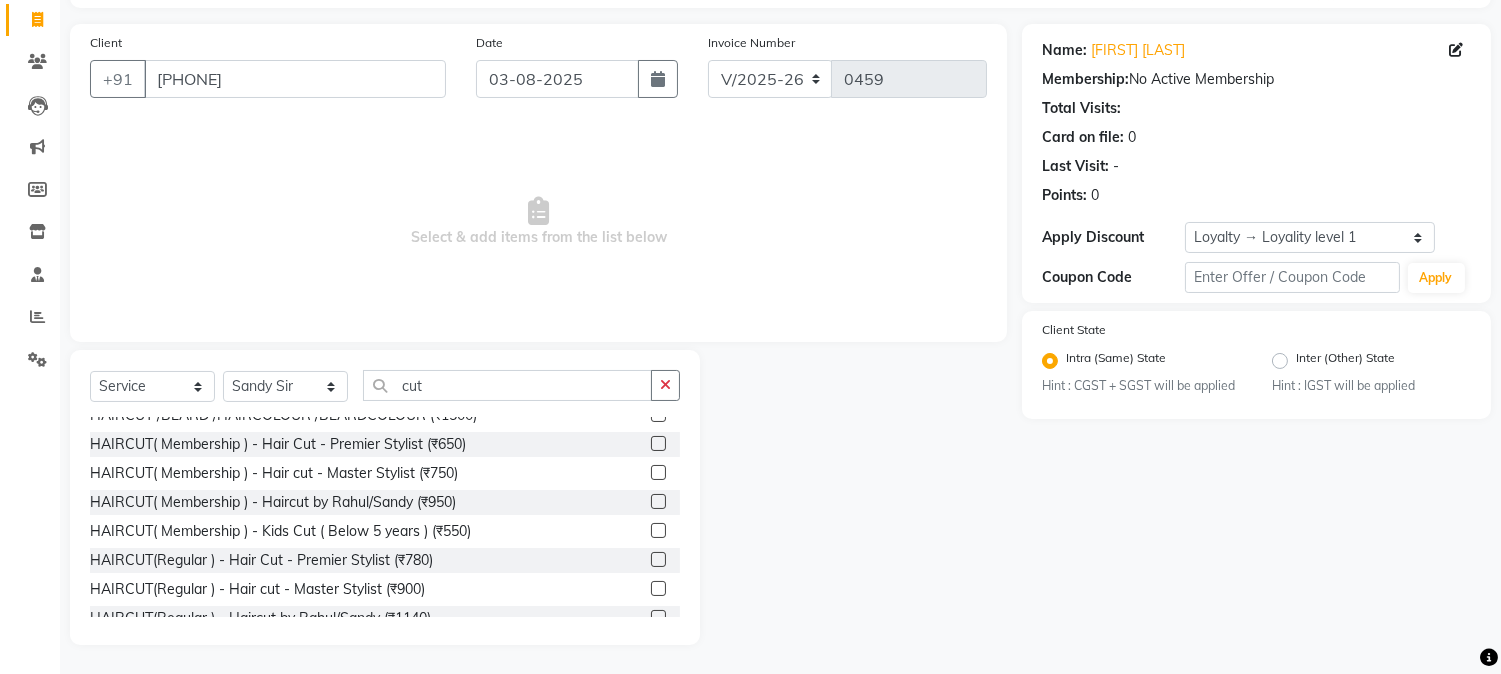 click 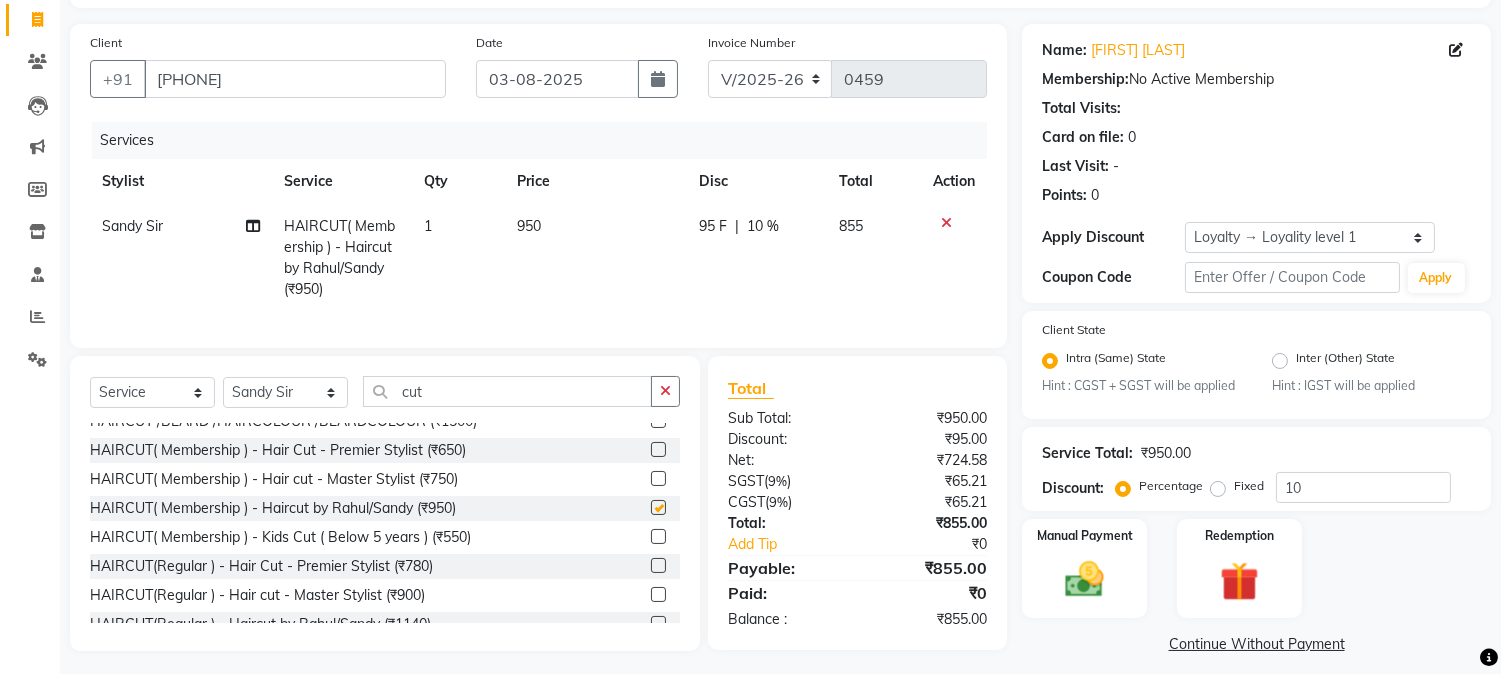 checkbox on "false" 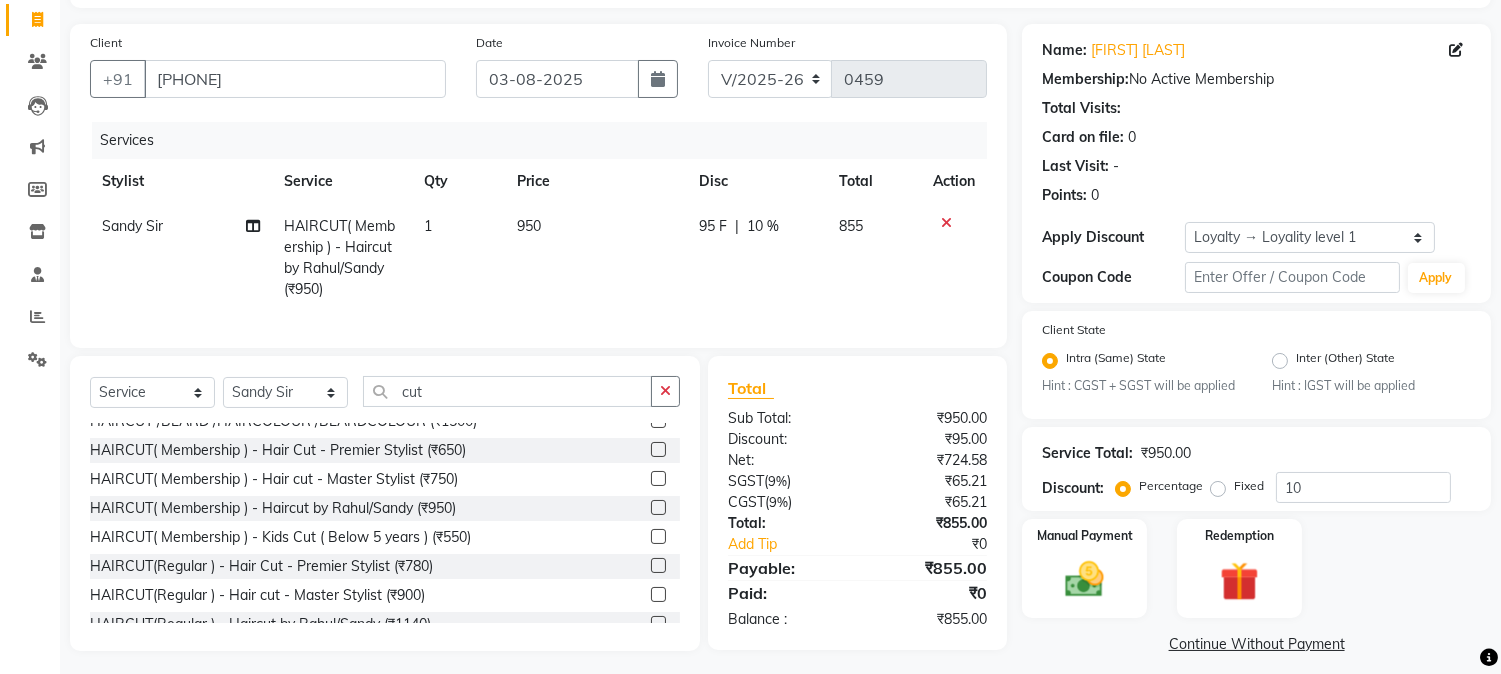 click on "95 F" 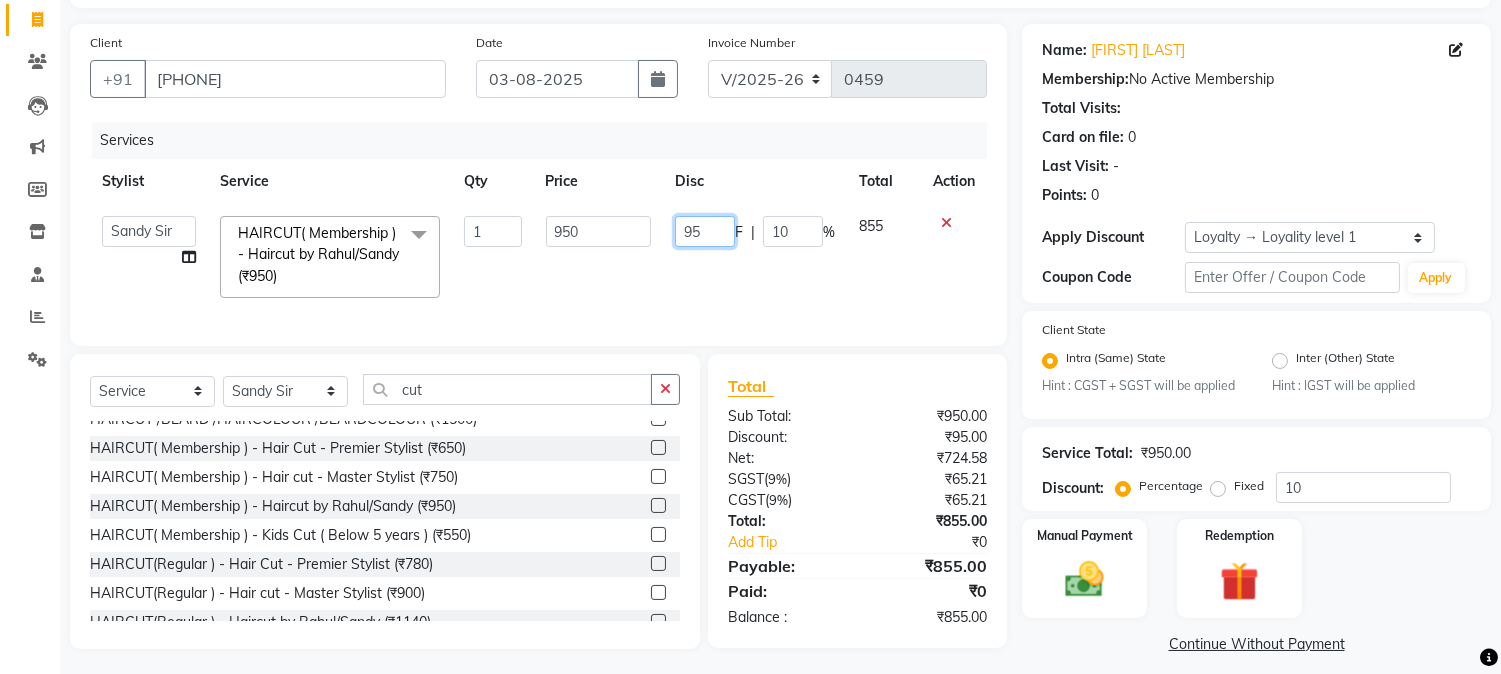 drag, startPoint x: 725, startPoint y: 226, endPoint x: 630, endPoint y: 255, distance: 99.32774 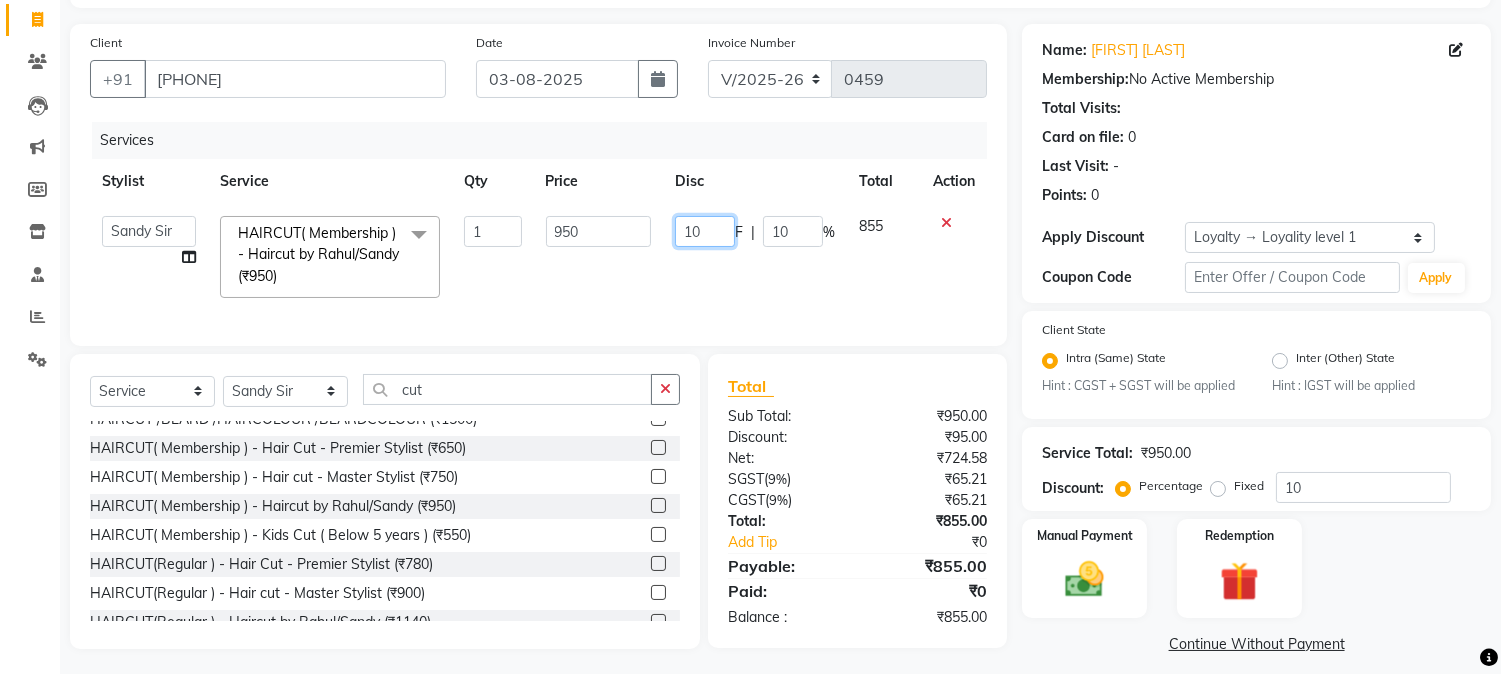 type on "100" 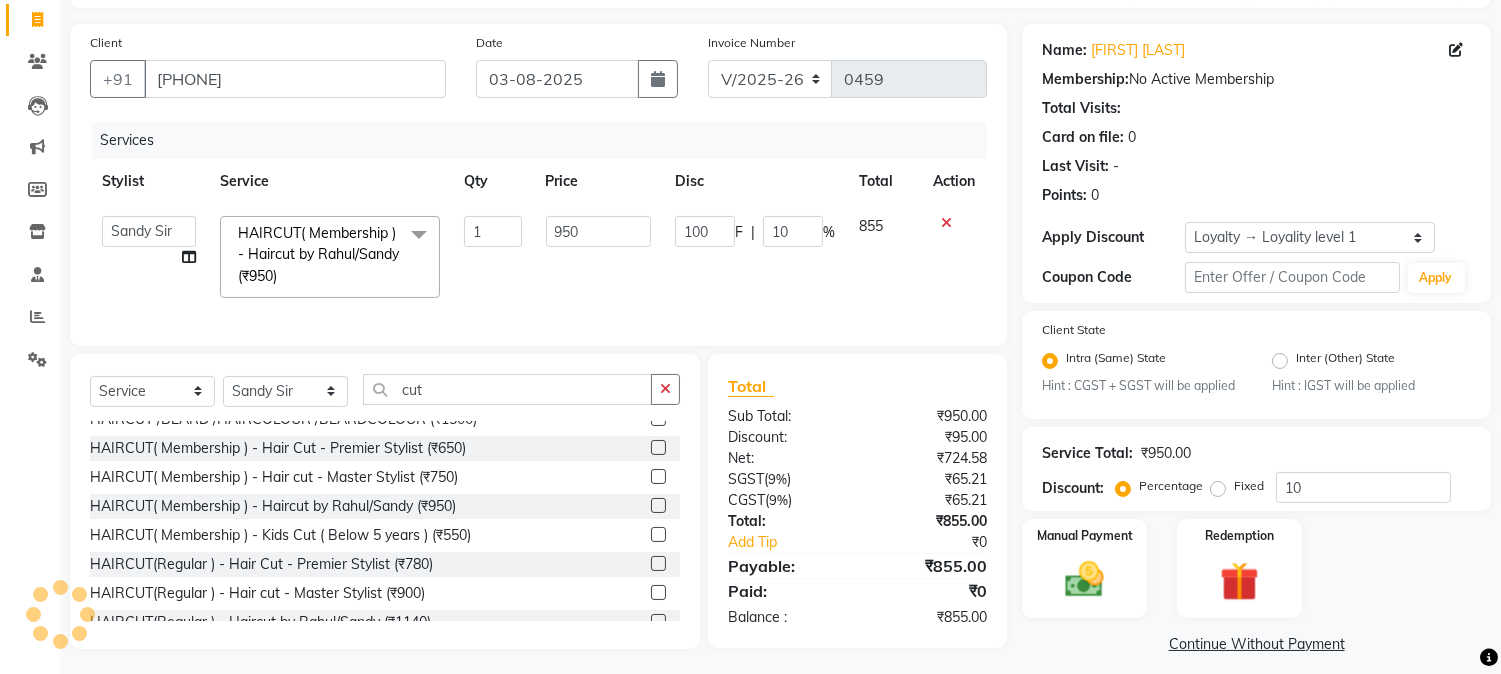 click on "950" 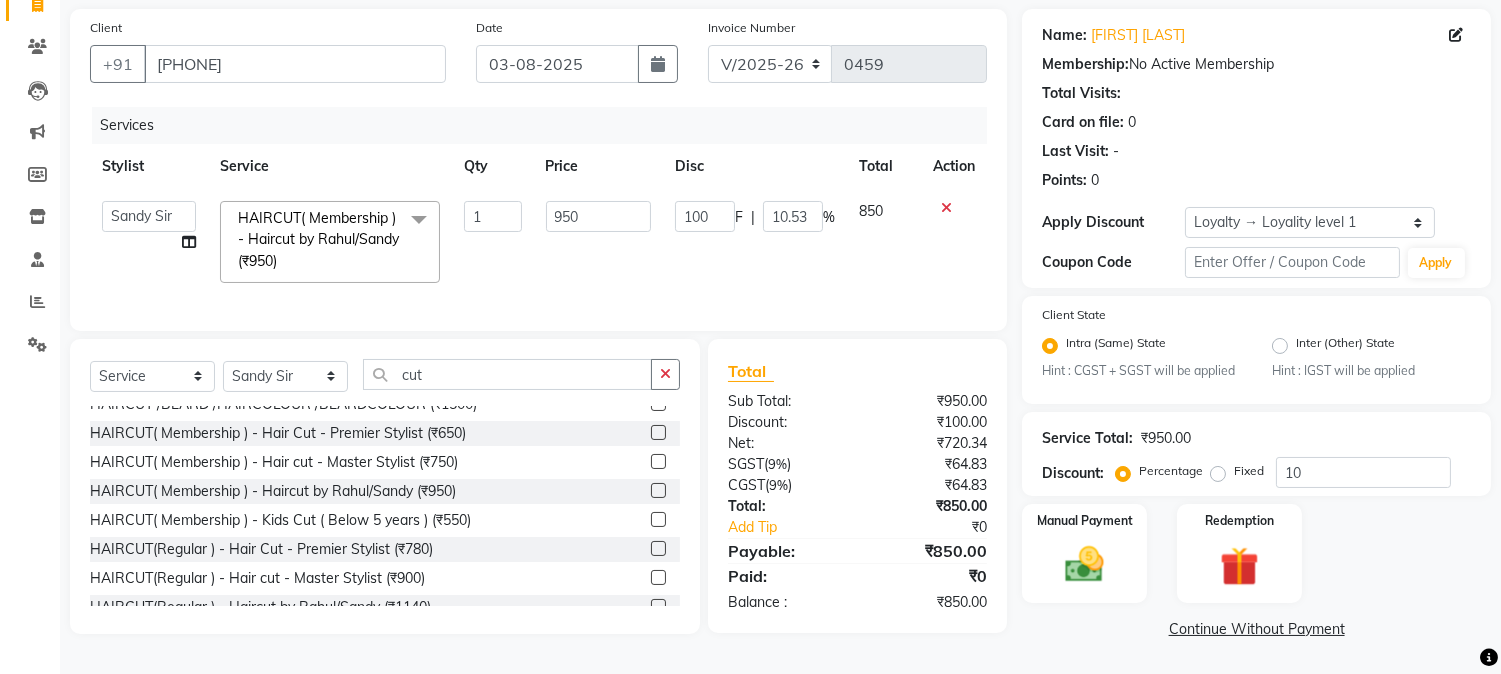 scroll, scrollTop: 147, scrollLeft: 0, axis: vertical 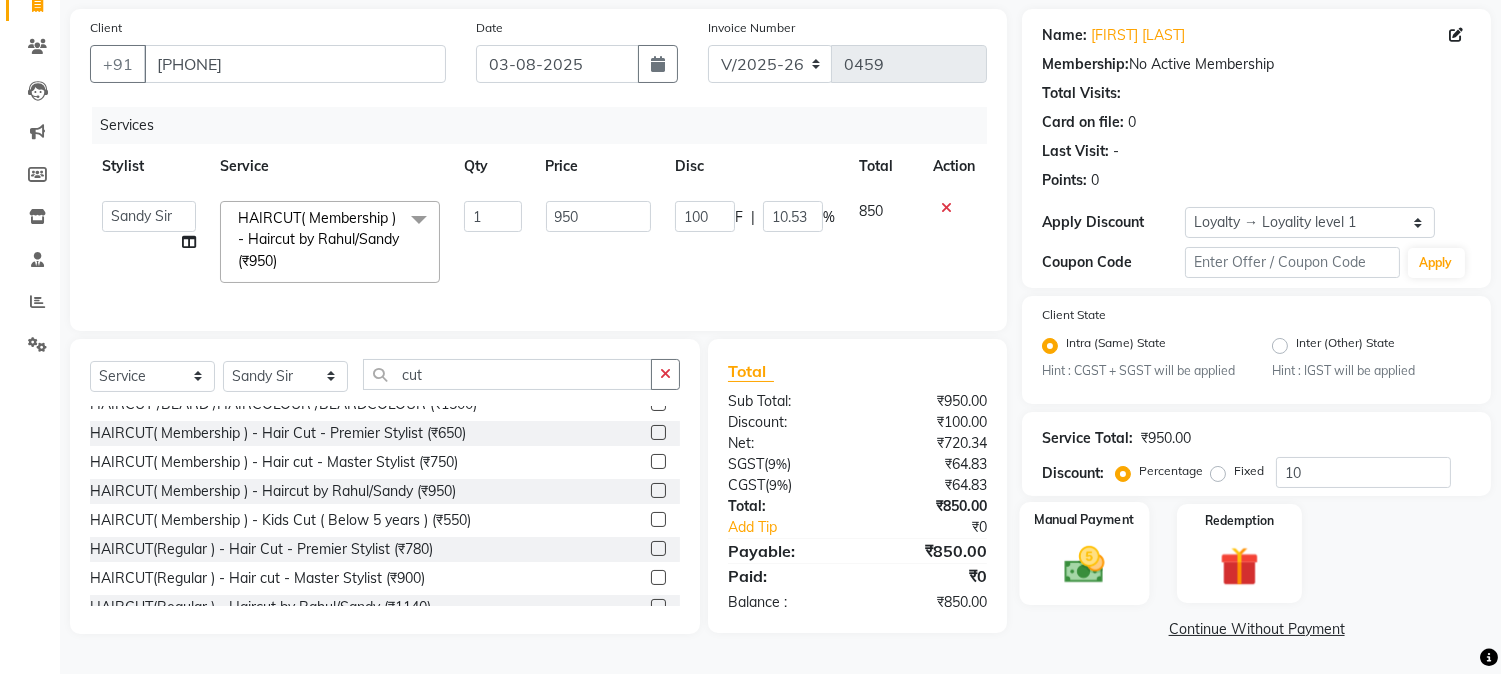 click 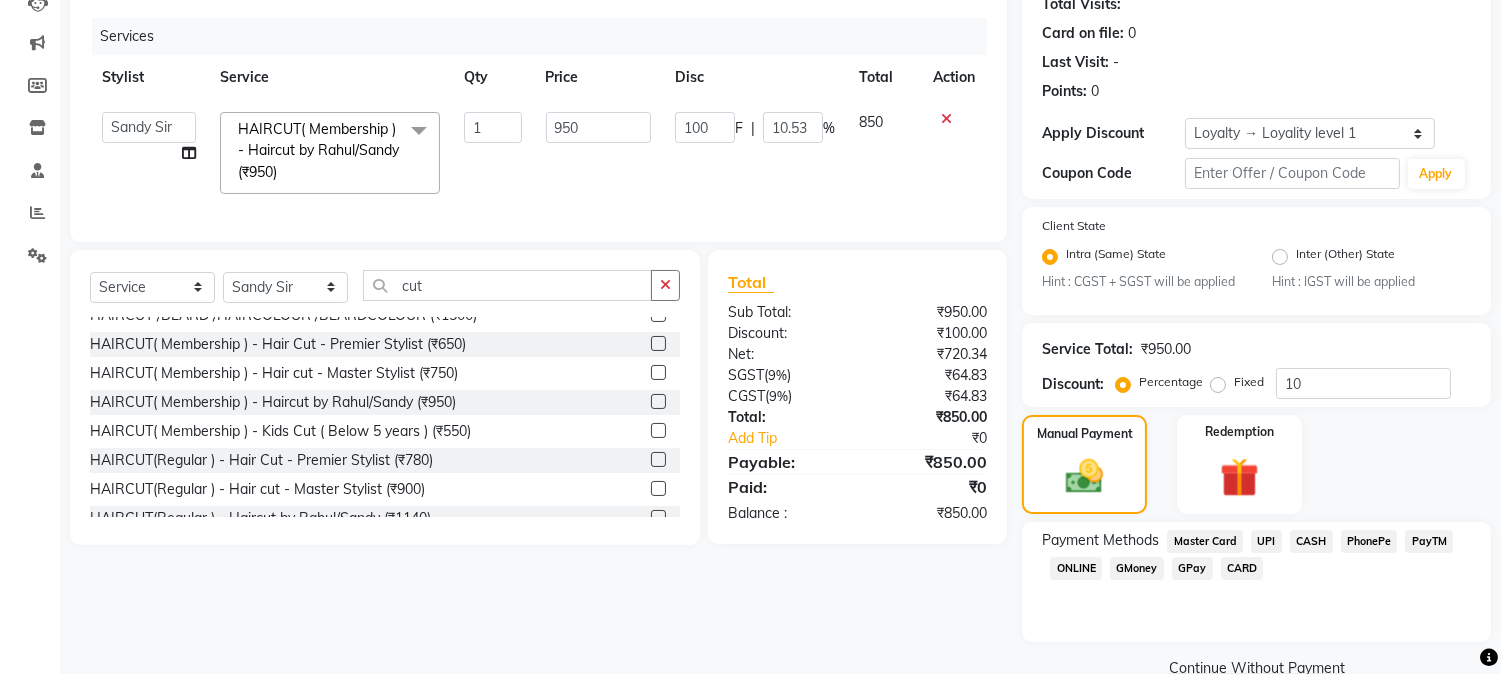 scroll, scrollTop: 268, scrollLeft: 0, axis: vertical 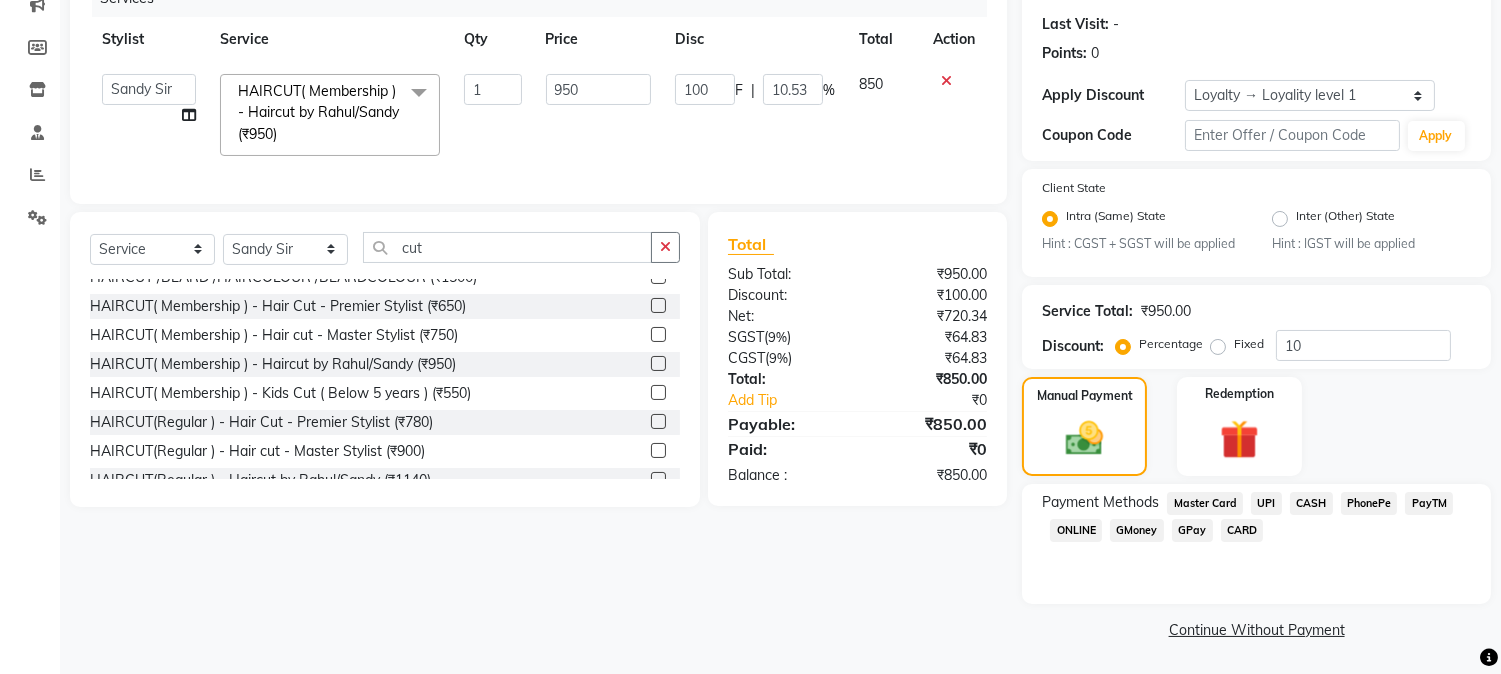 click on "GPay" 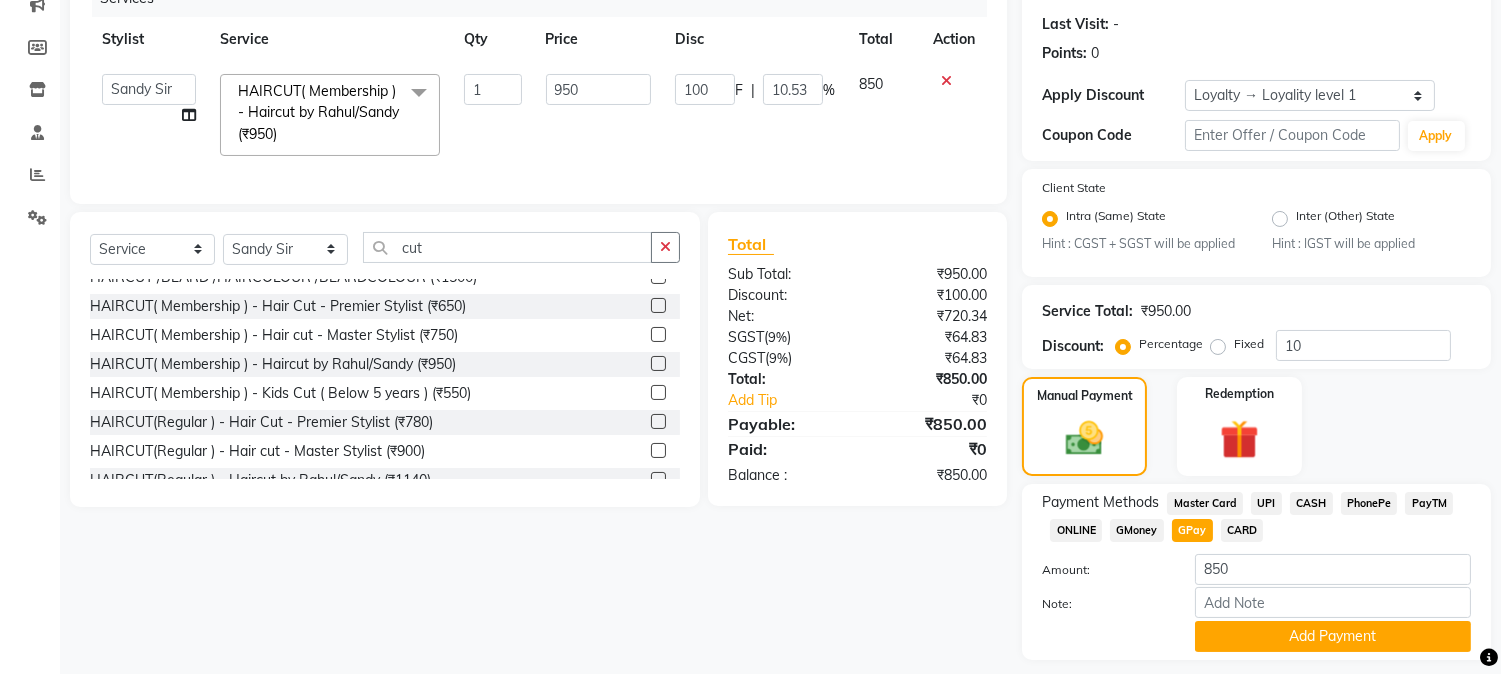 scroll, scrollTop: 325, scrollLeft: 0, axis: vertical 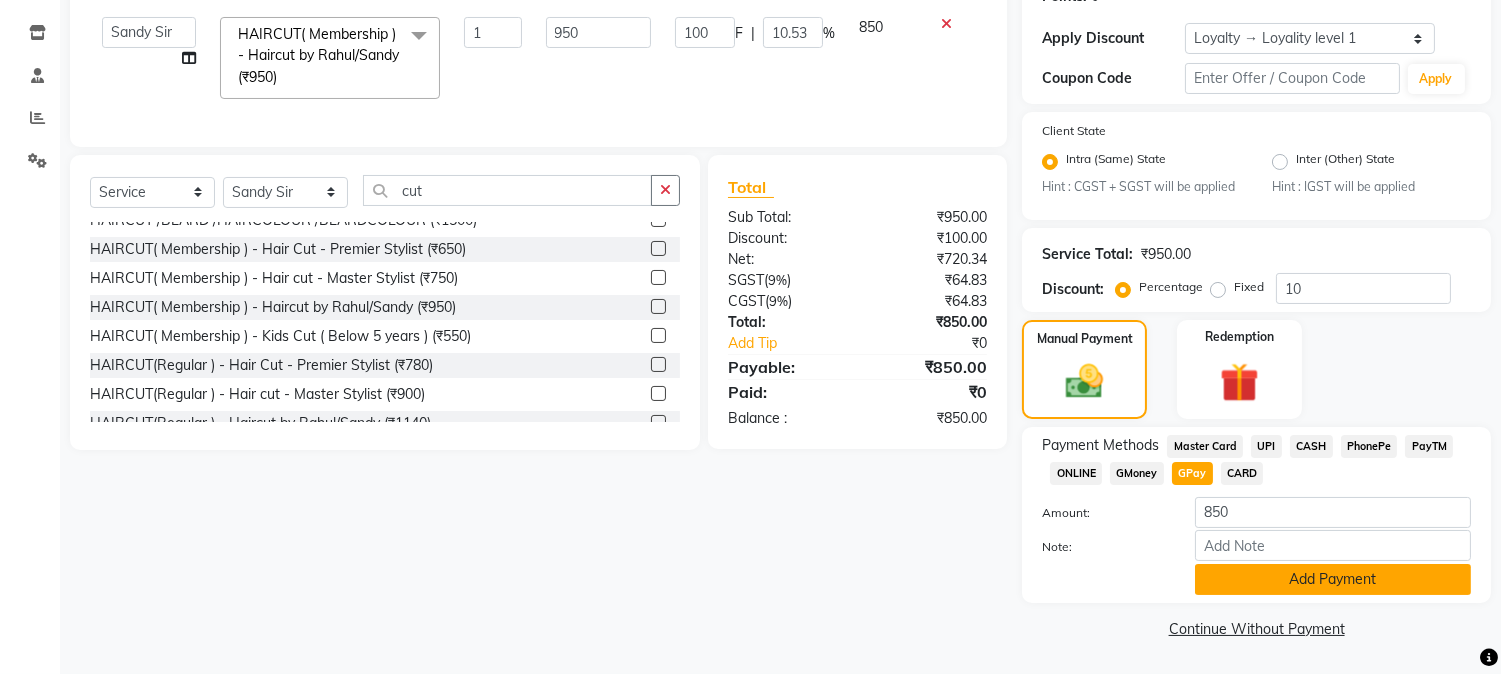 click on "Add Payment" 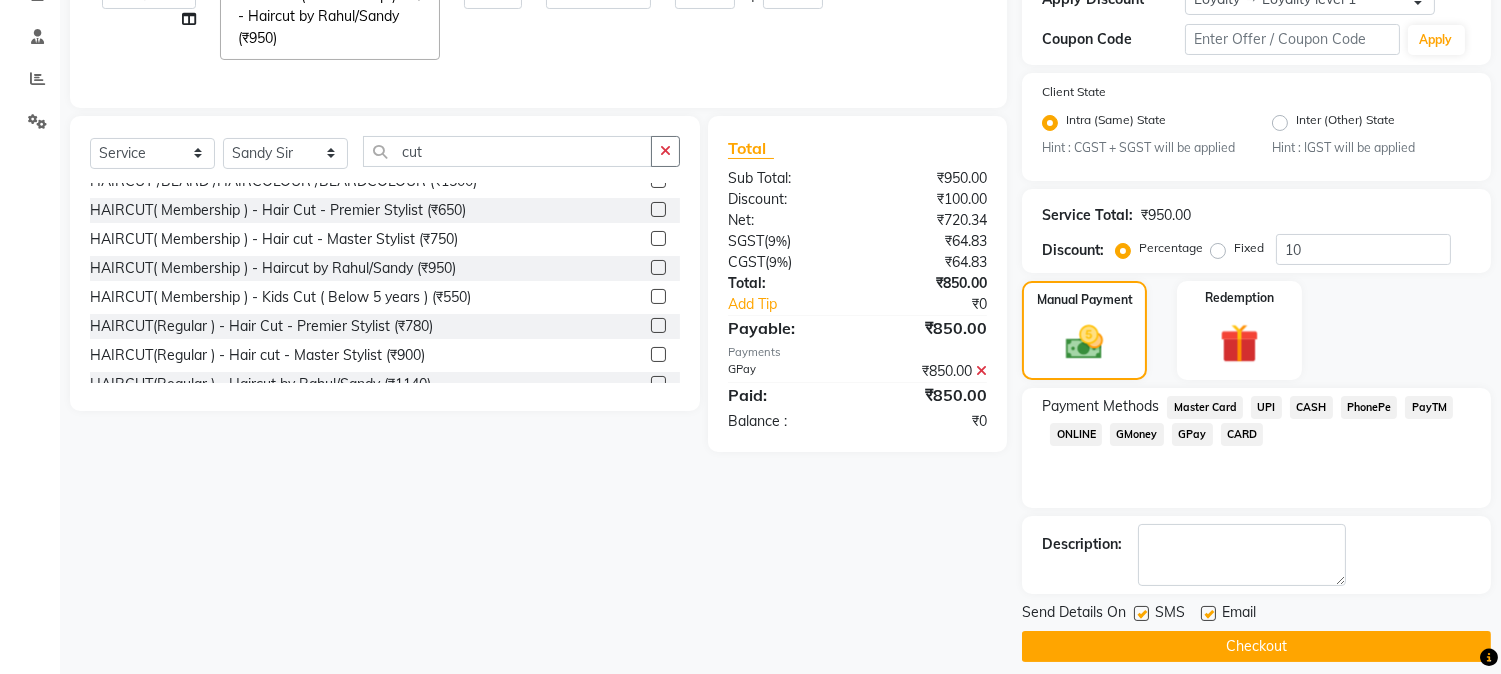 scroll, scrollTop: 382, scrollLeft: 0, axis: vertical 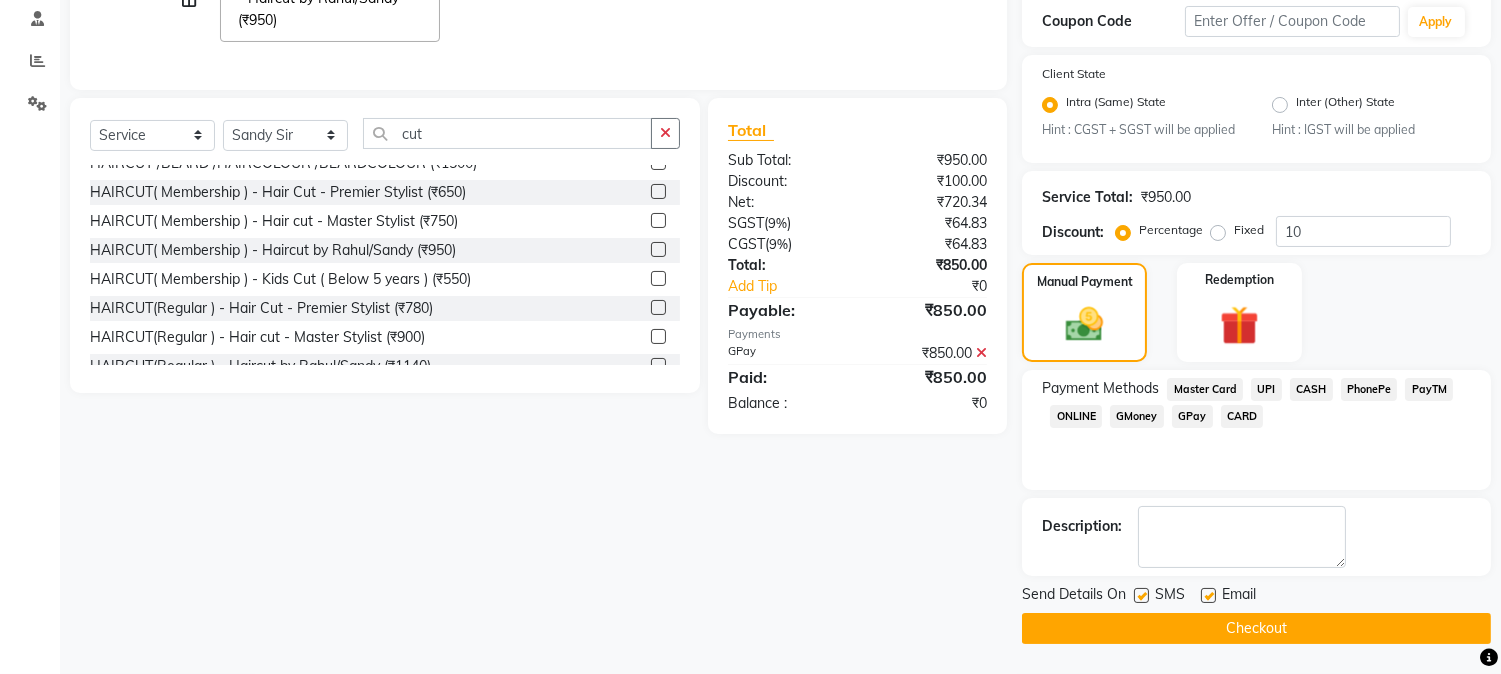 click 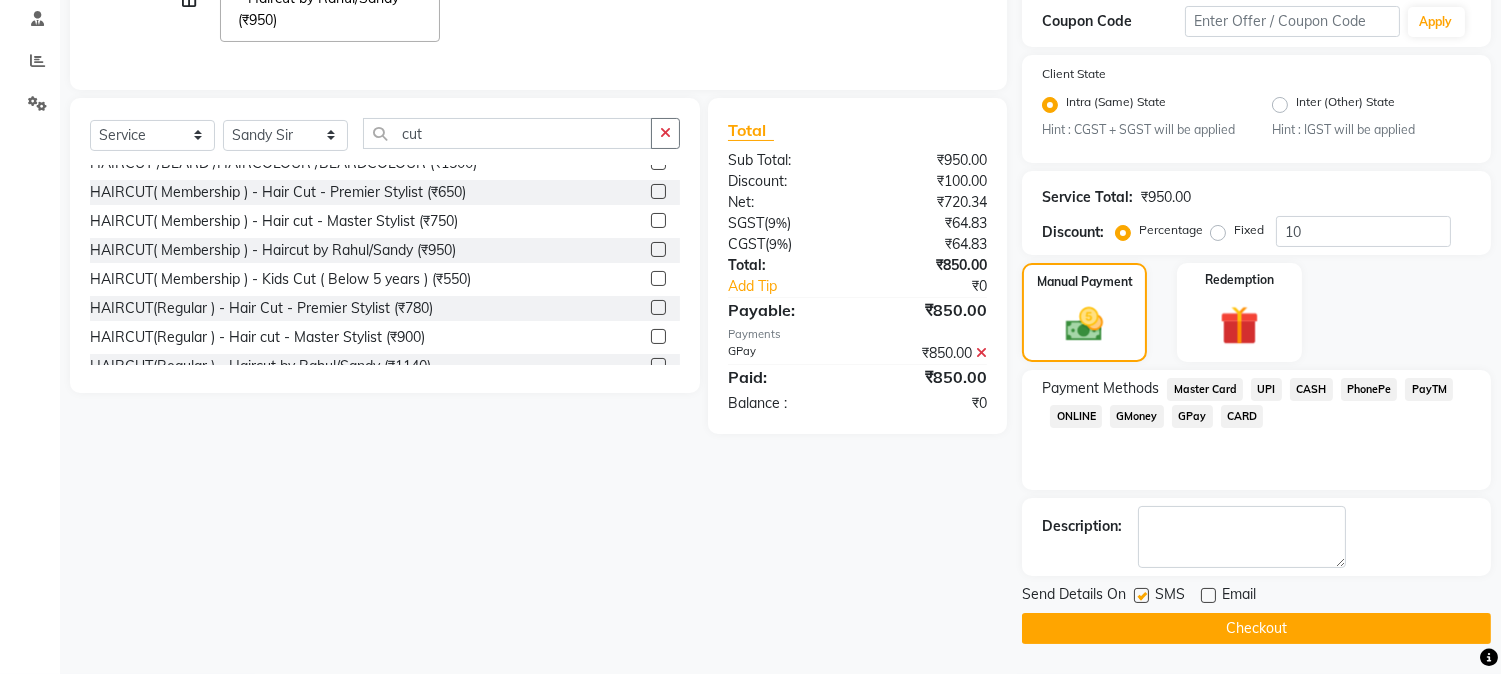 click on "Checkout" 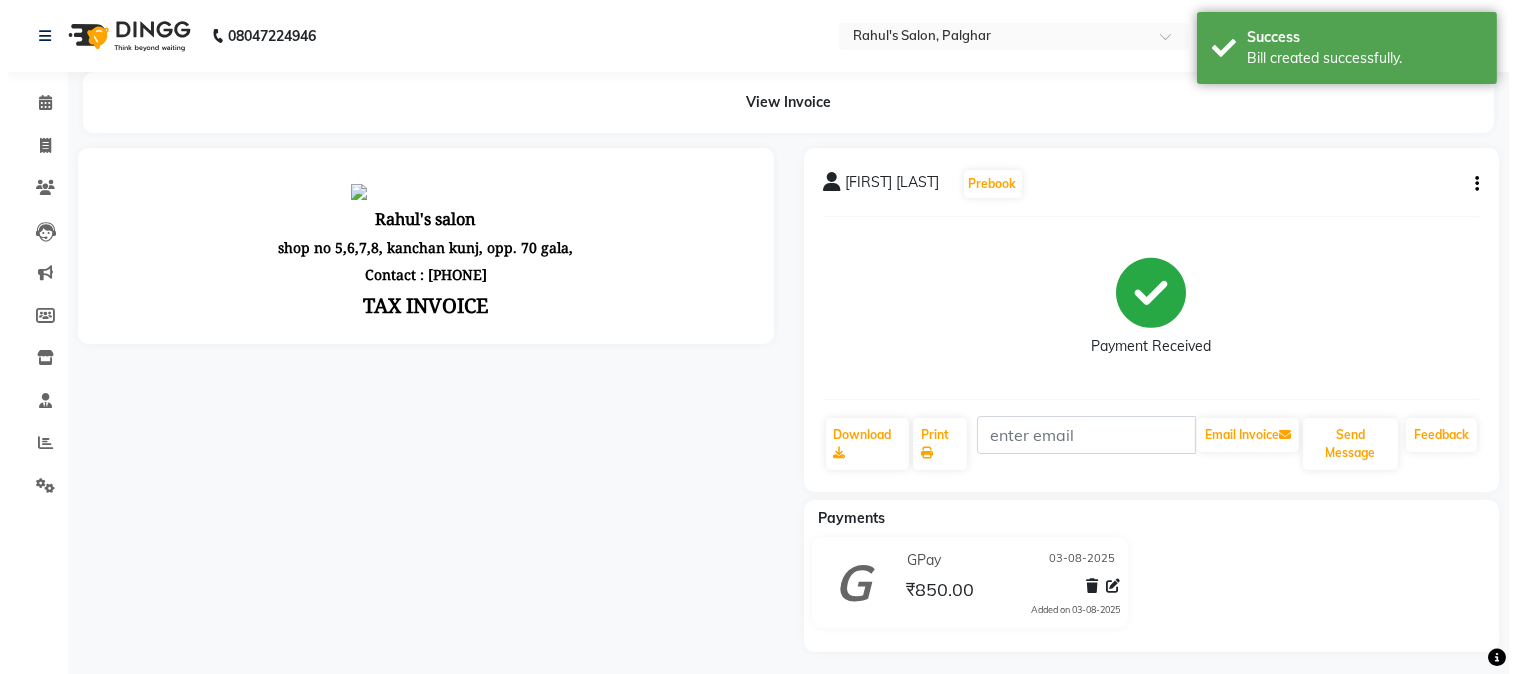 scroll, scrollTop: 0, scrollLeft: 0, axis: both 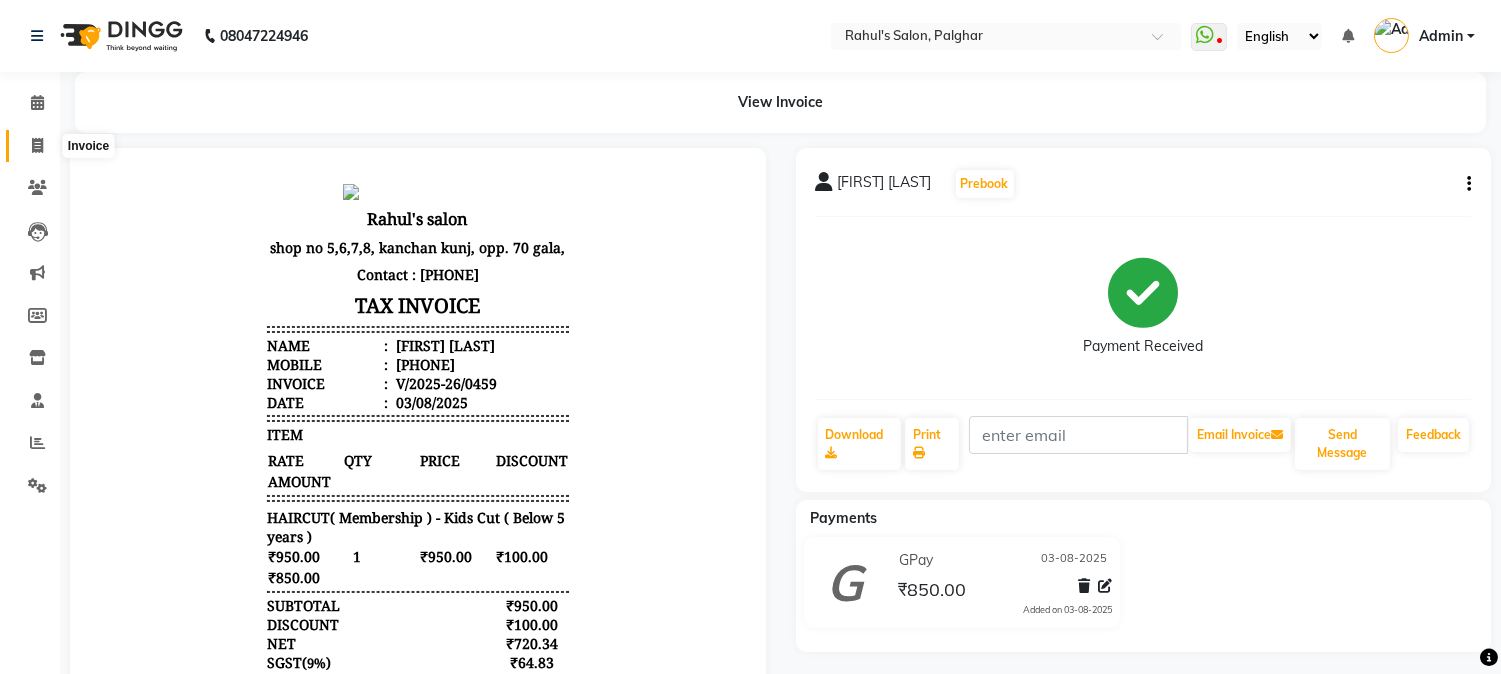 click 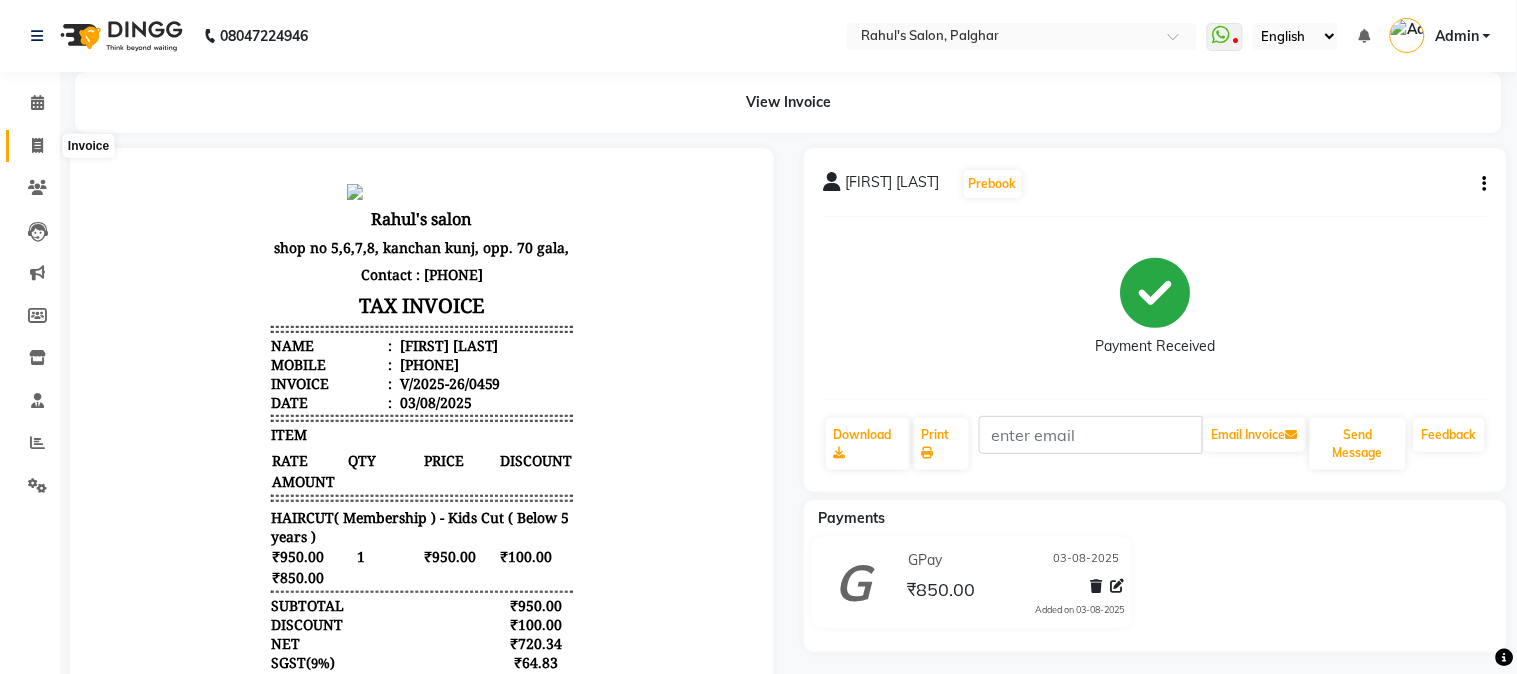 select on "service" 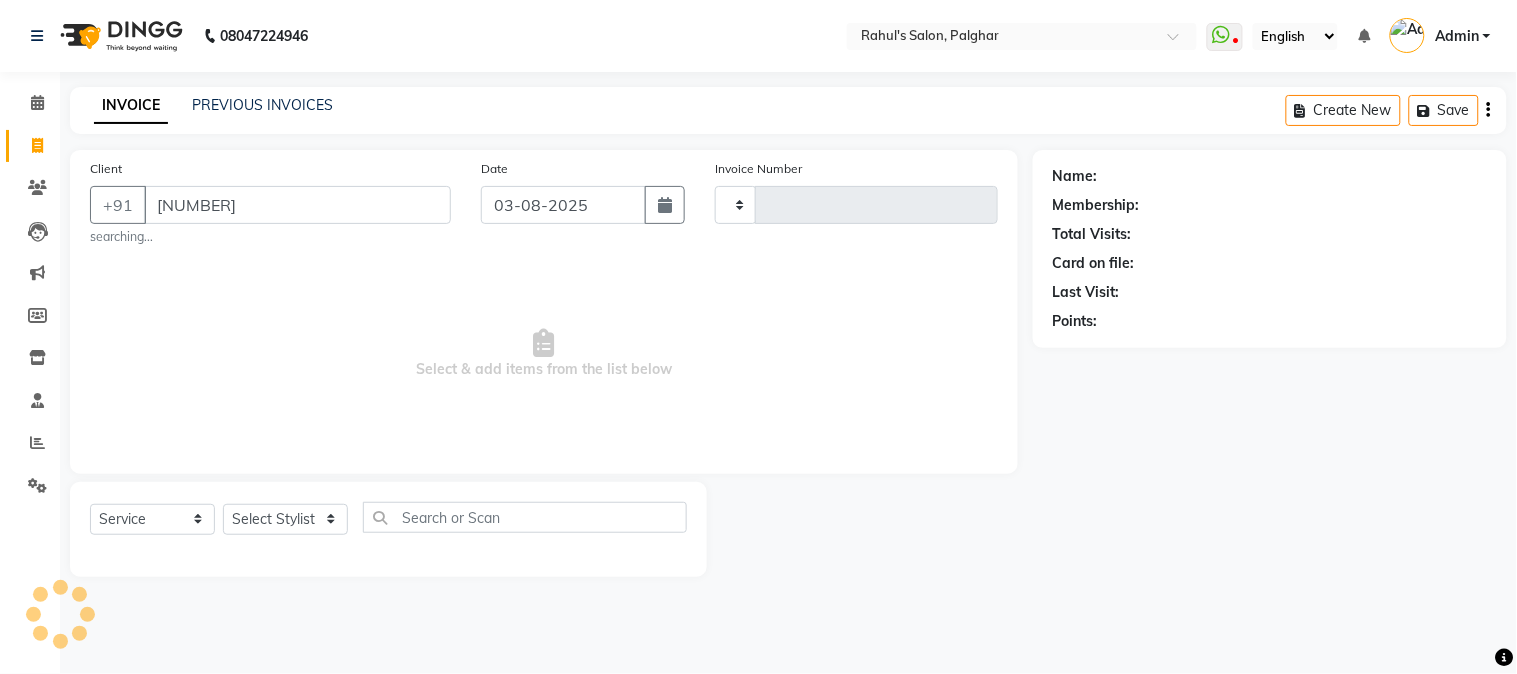 type on "[PHONE]" 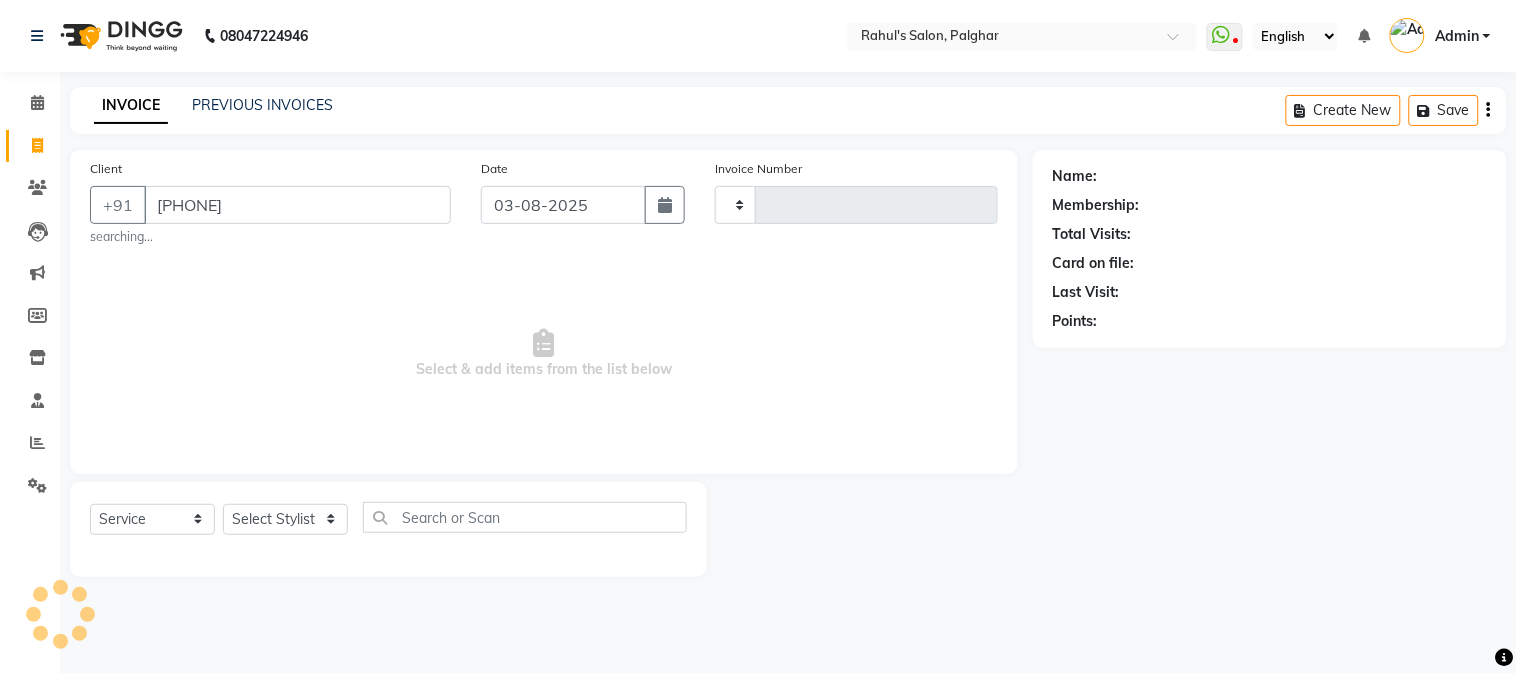type on "0460" 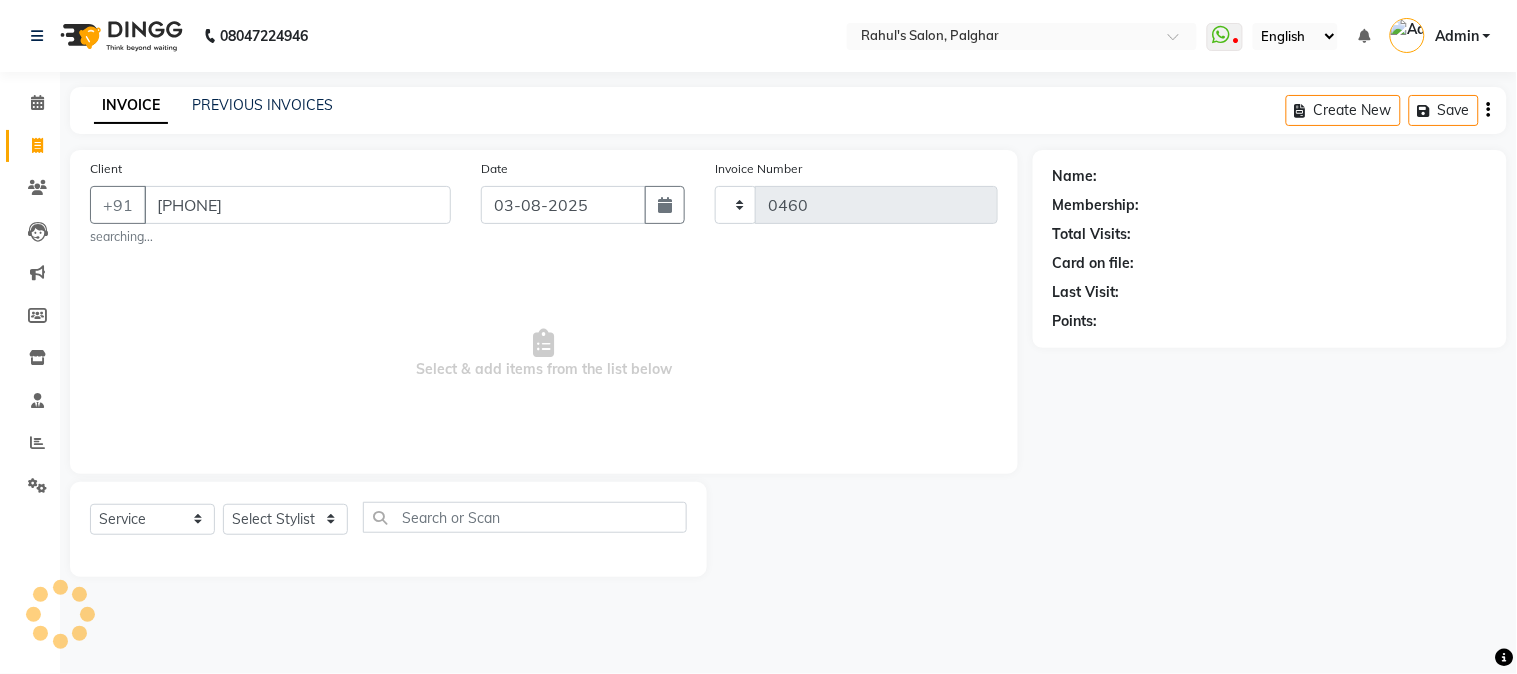 select on "4166" 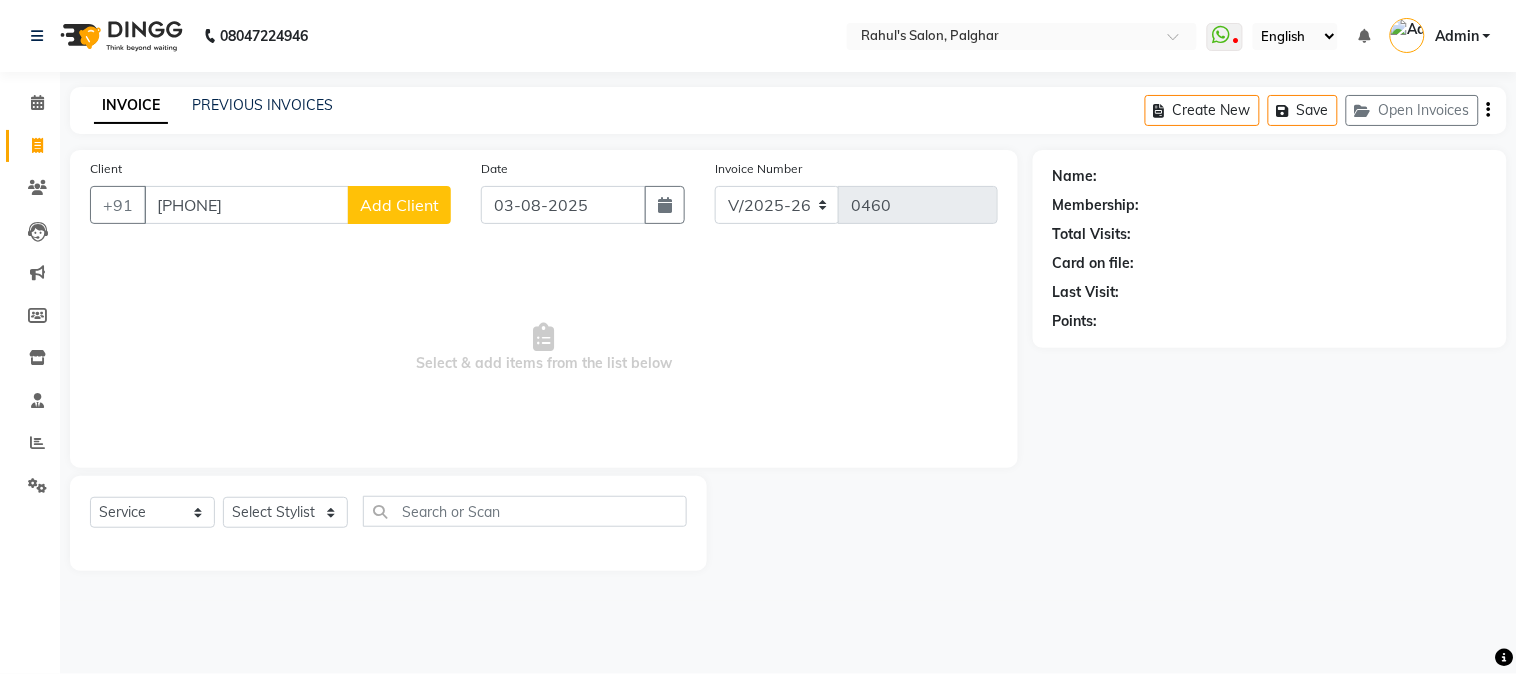 type on "[PHONE]" 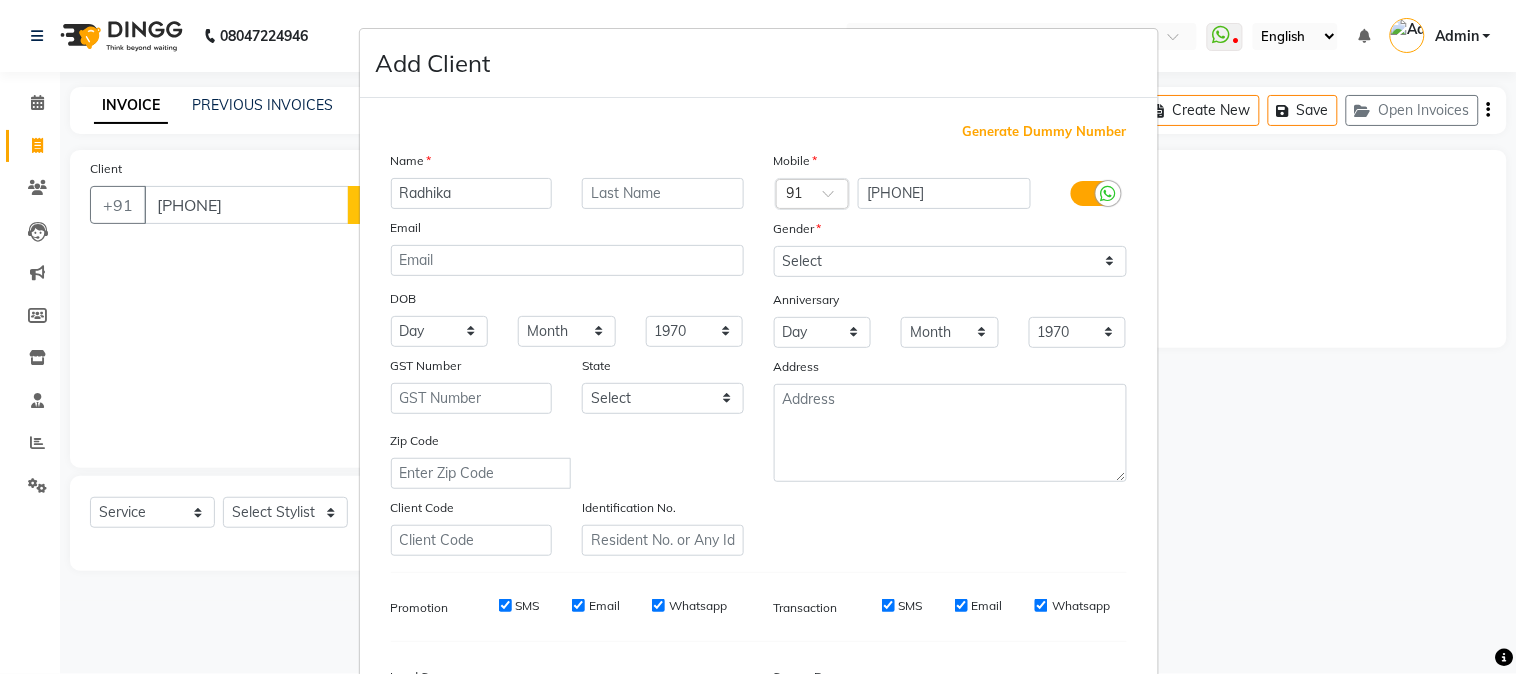 type on "Radhika" 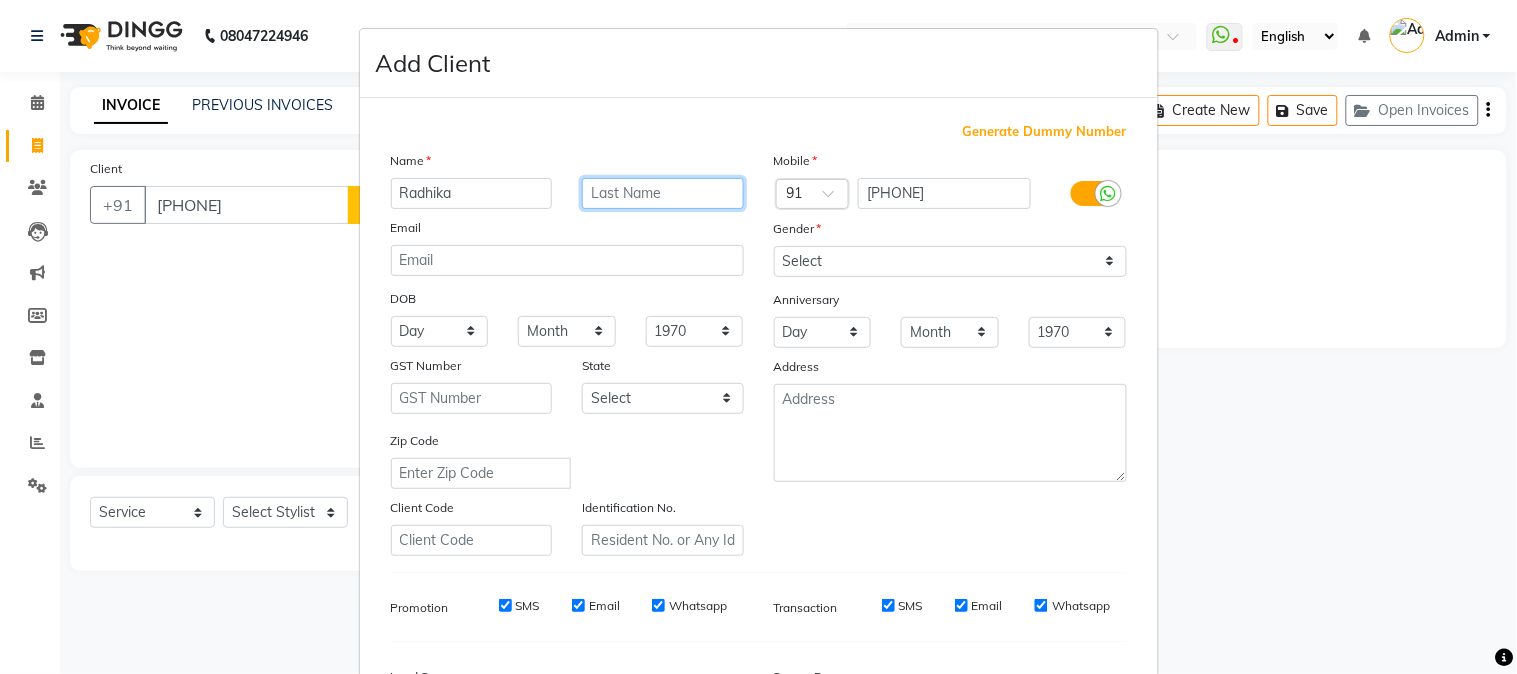 click at bounding box center (663, 193) 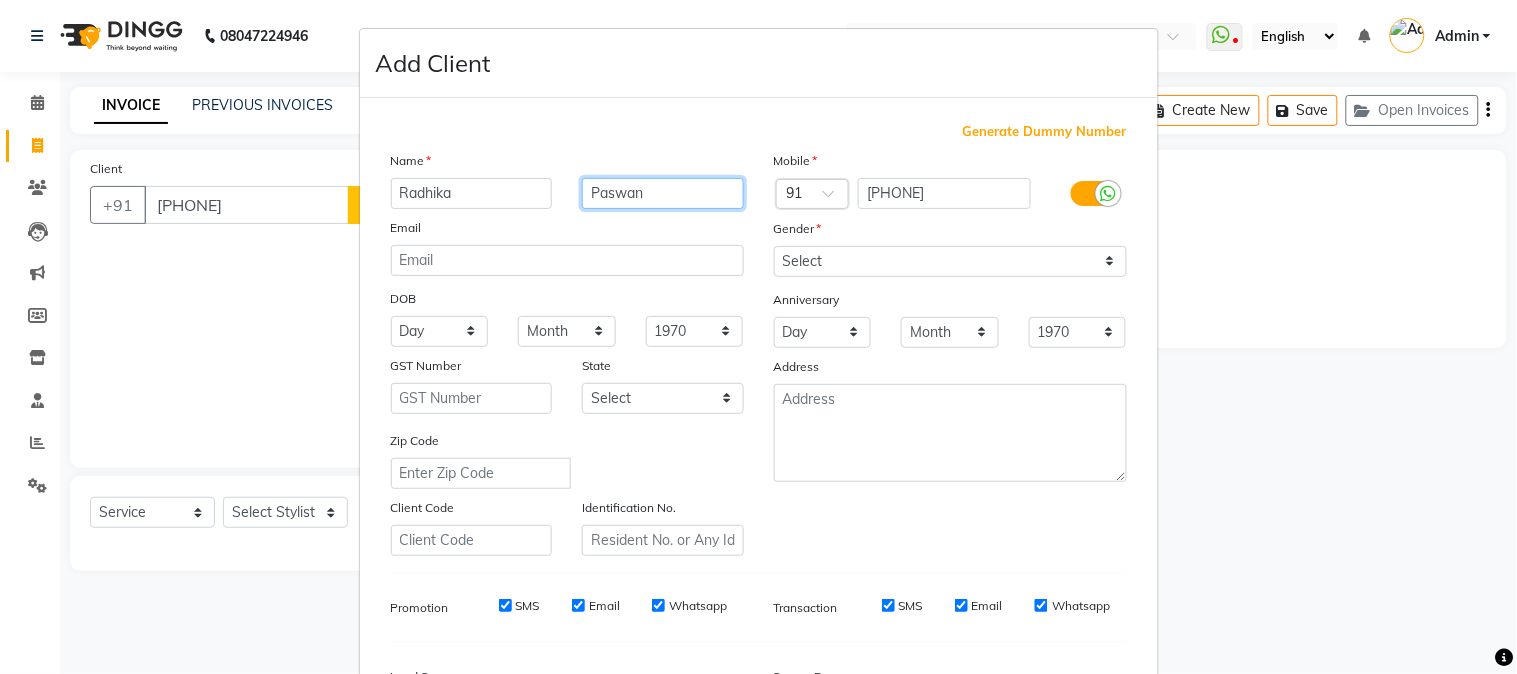 type on "Paswan" 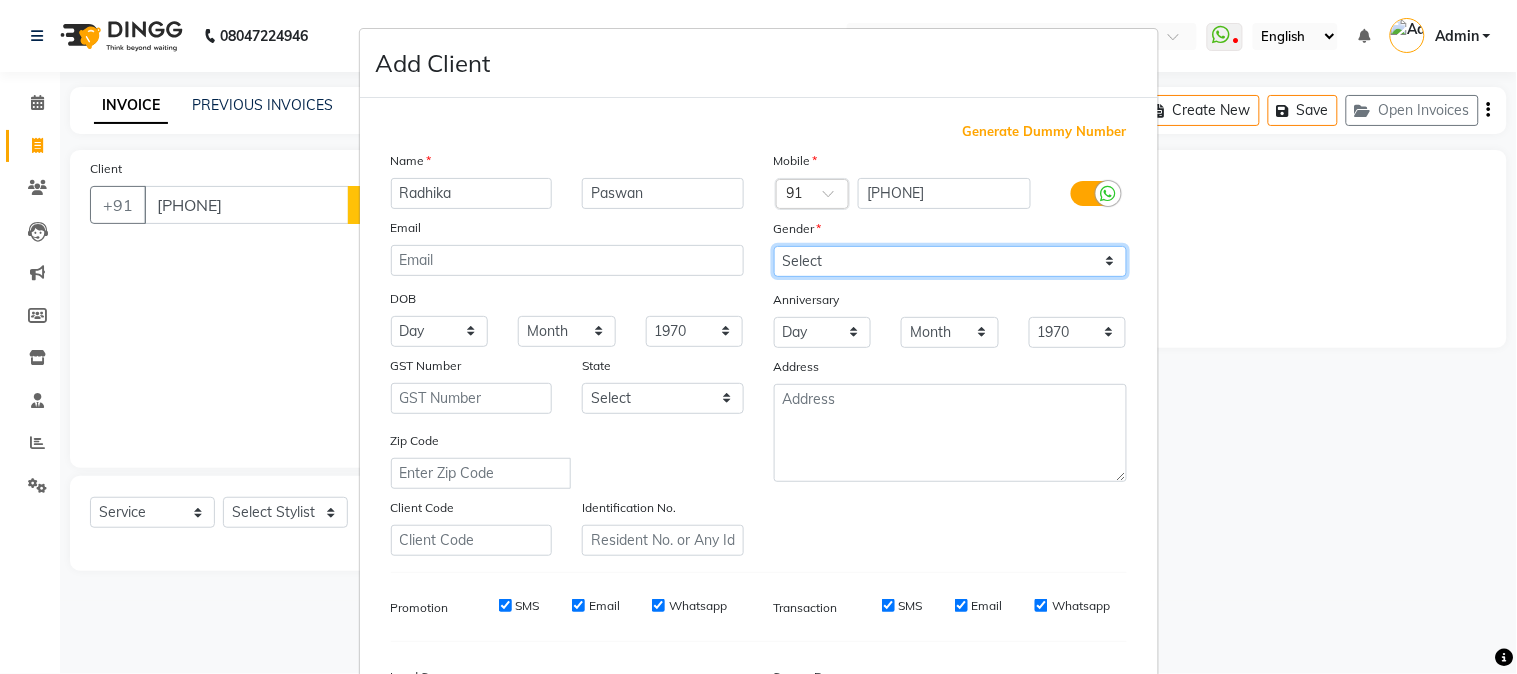 click on "Select Male Female Other Prefer Not To Say" at bounding box center (950, 261) 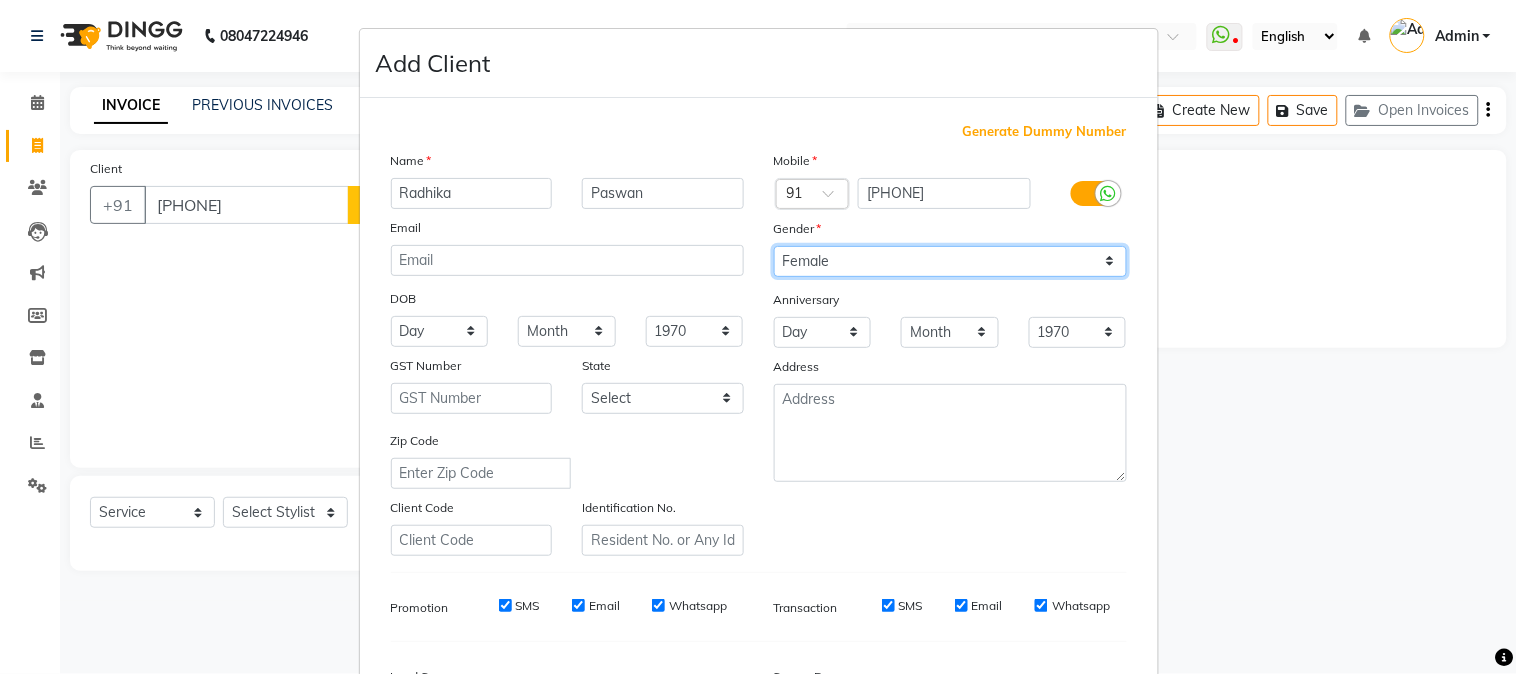click on "Select Male Female Other Prefer Not To Say" at bounding box center [950, 261] 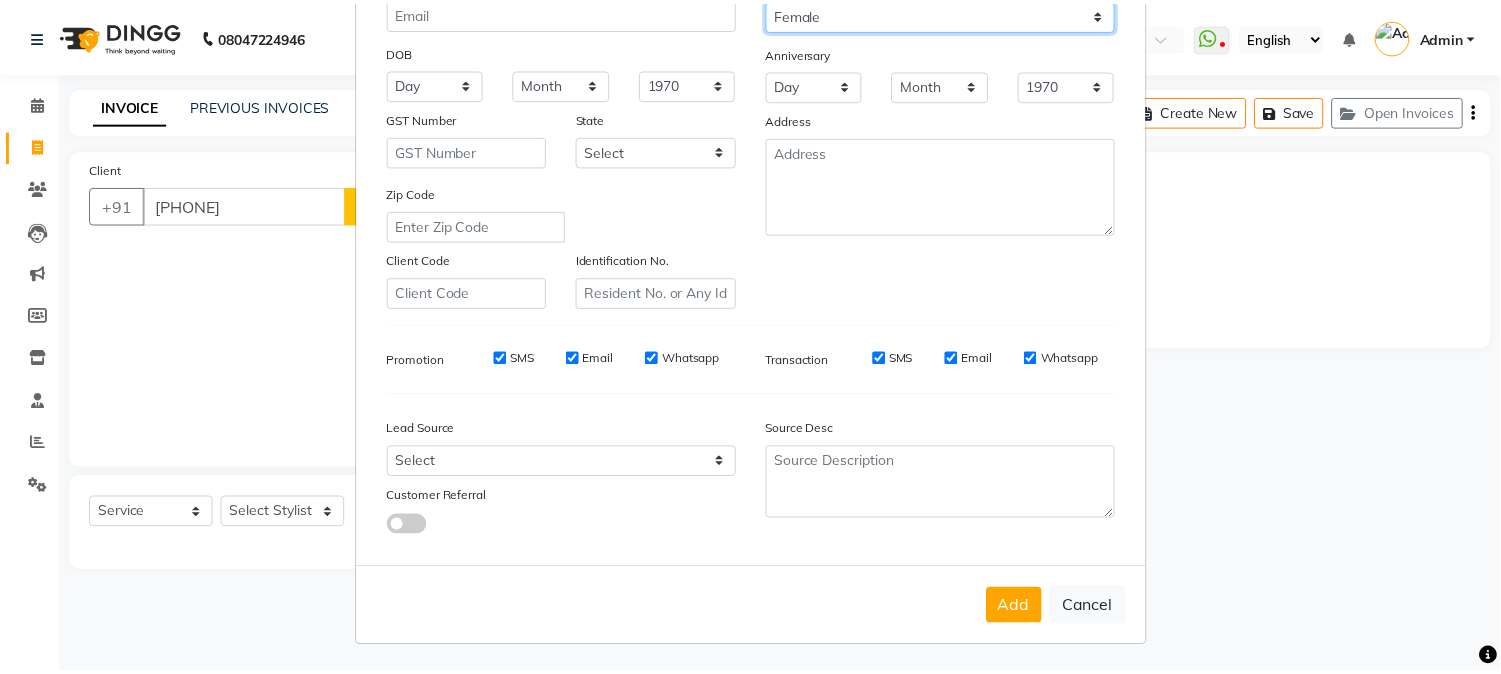 scroll, scrollTop: 250, scrollLeft: 0, axis: vertical 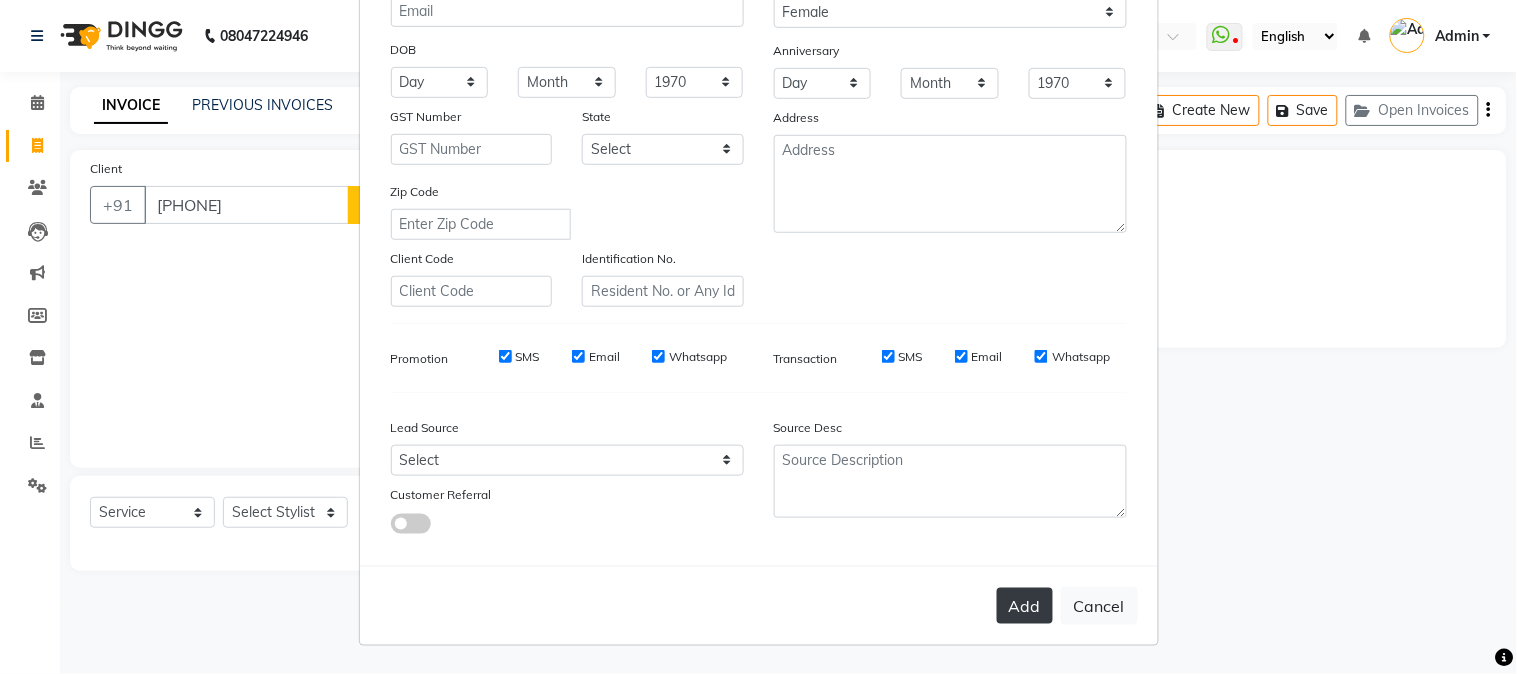 click on "Add" at bounding box center (1025, 606) 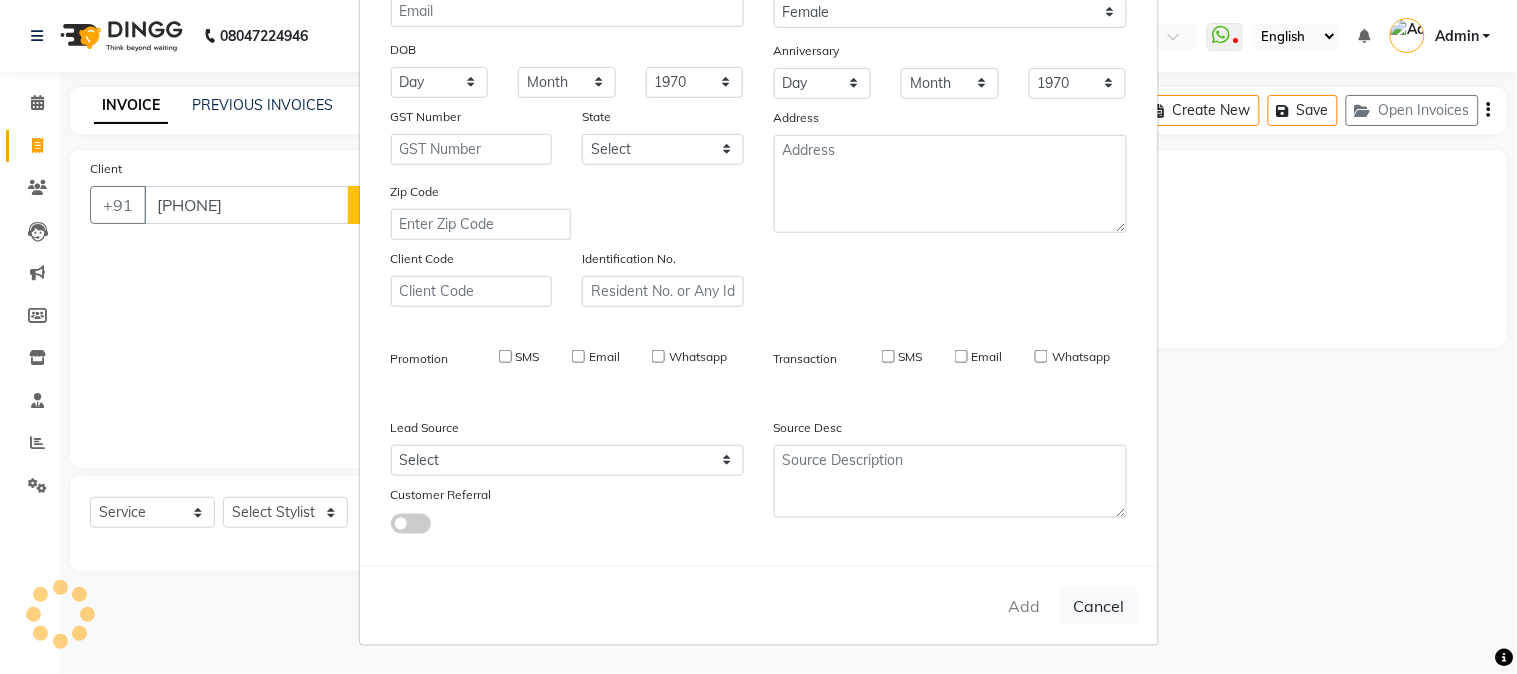 type 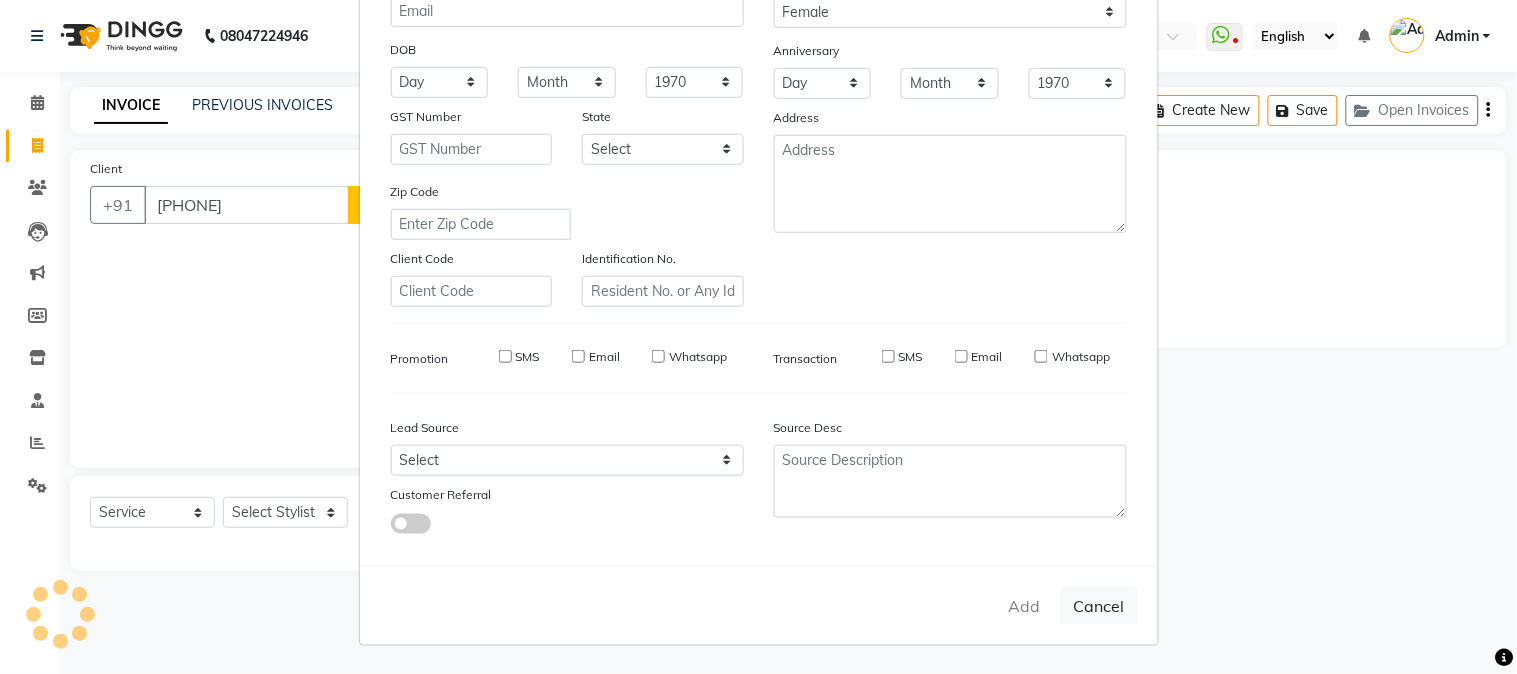 type 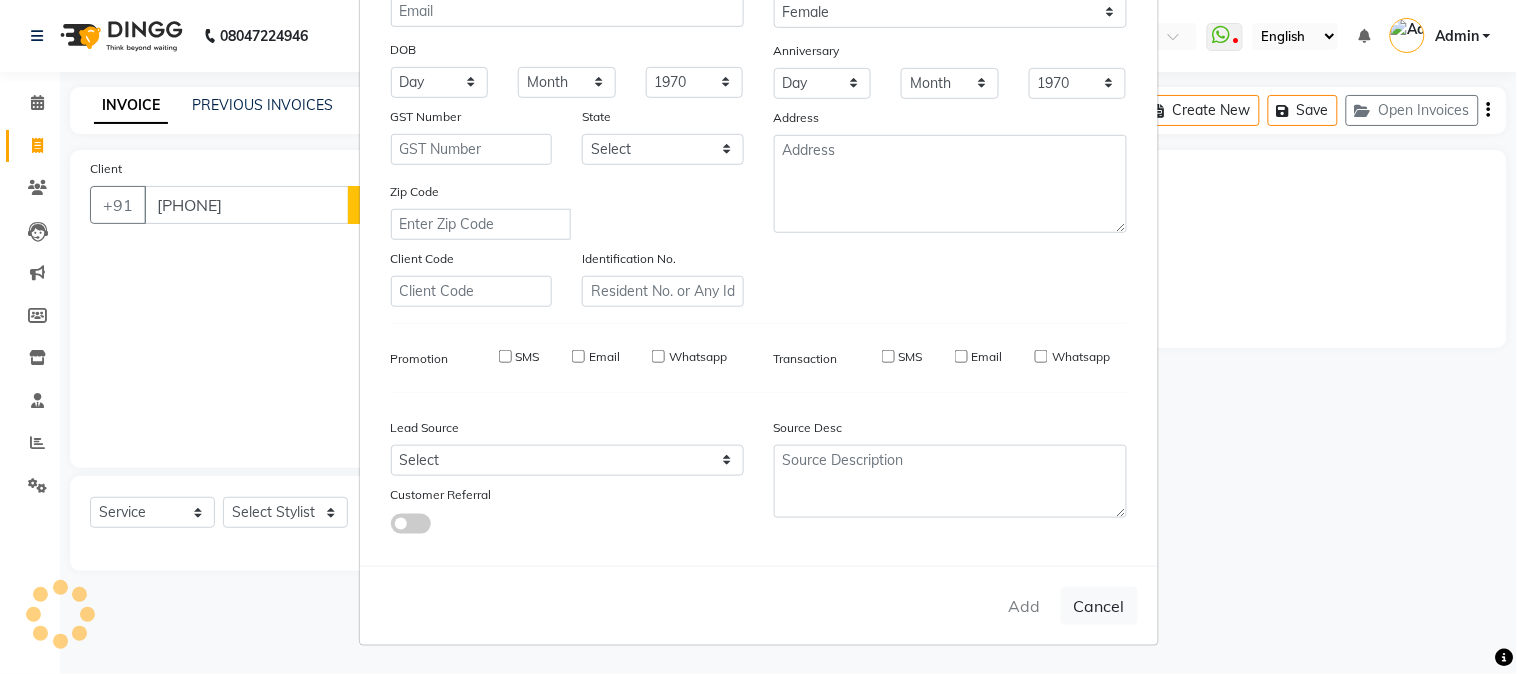 select 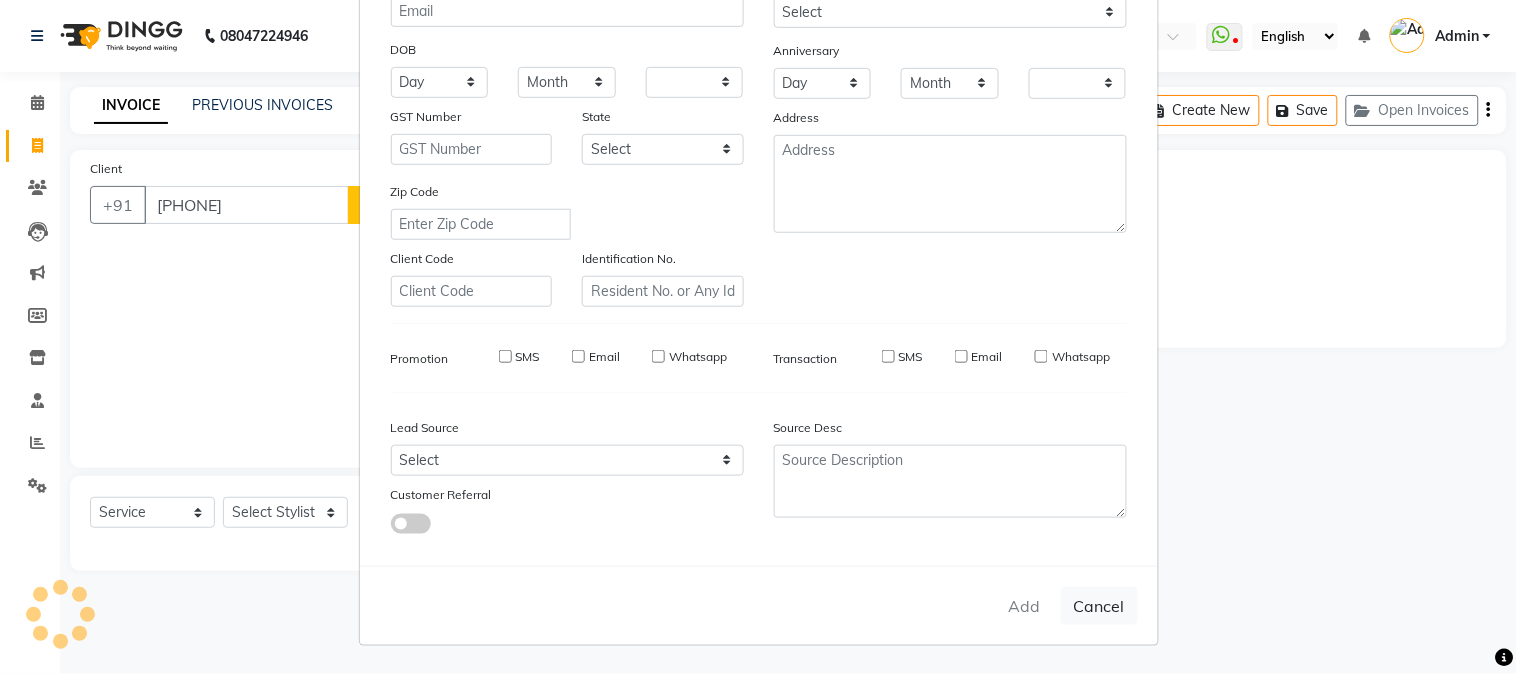 select on "1: Object" 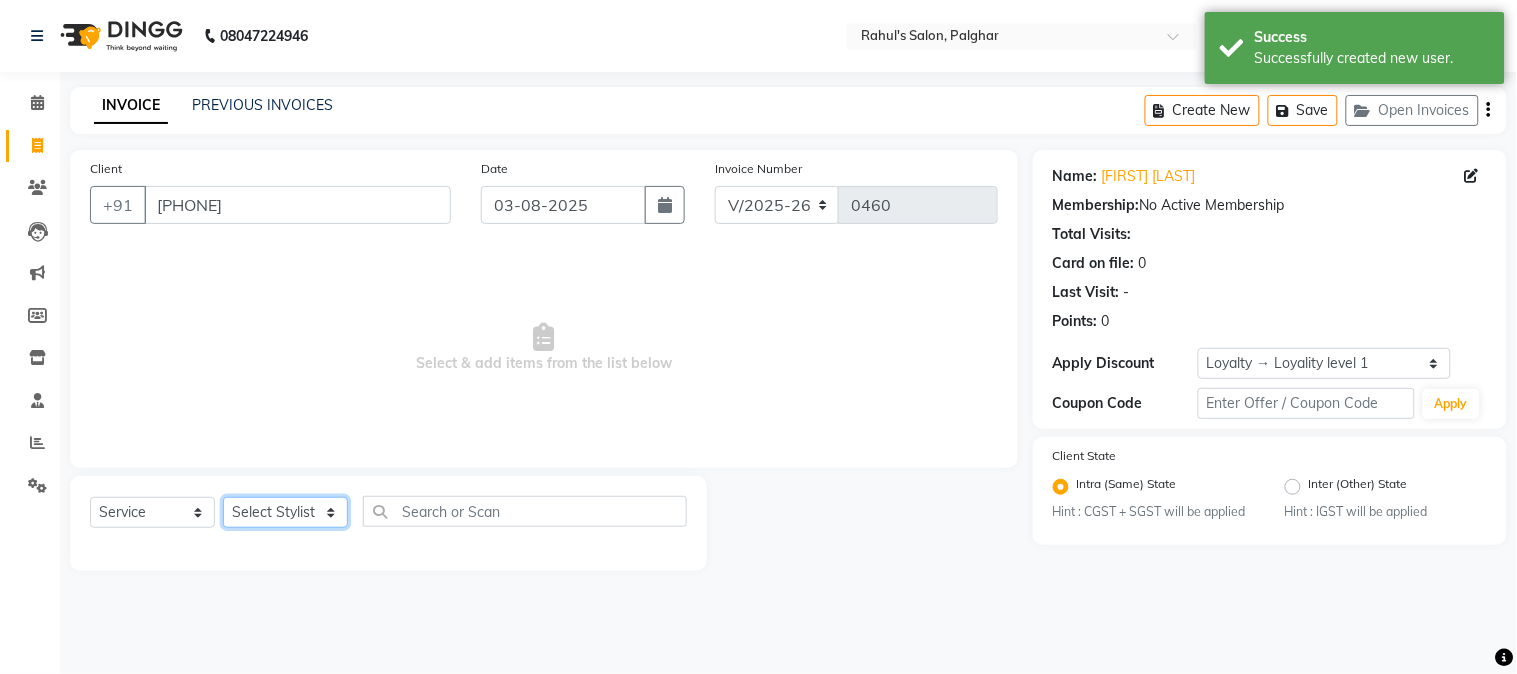 click on "Select Stylist AARMAN AAYUSHI SHARMA Akruti AMAN Amir Arbaz Asif Ansari BABLU Bandana BHAGYESH CHETAN CHETAN BOISAR furkan GEETA KISHOR KISHOR JAMBHULKAR kunal mushahid [muddu] Nilam NIRANJAN Nisha Parmar PRABHA PUNAM Rahul Sir RAVI RIMA Rohit Tandel SALONI Sandy Sir sarfaraz shovib M.D shreya ZOYA" 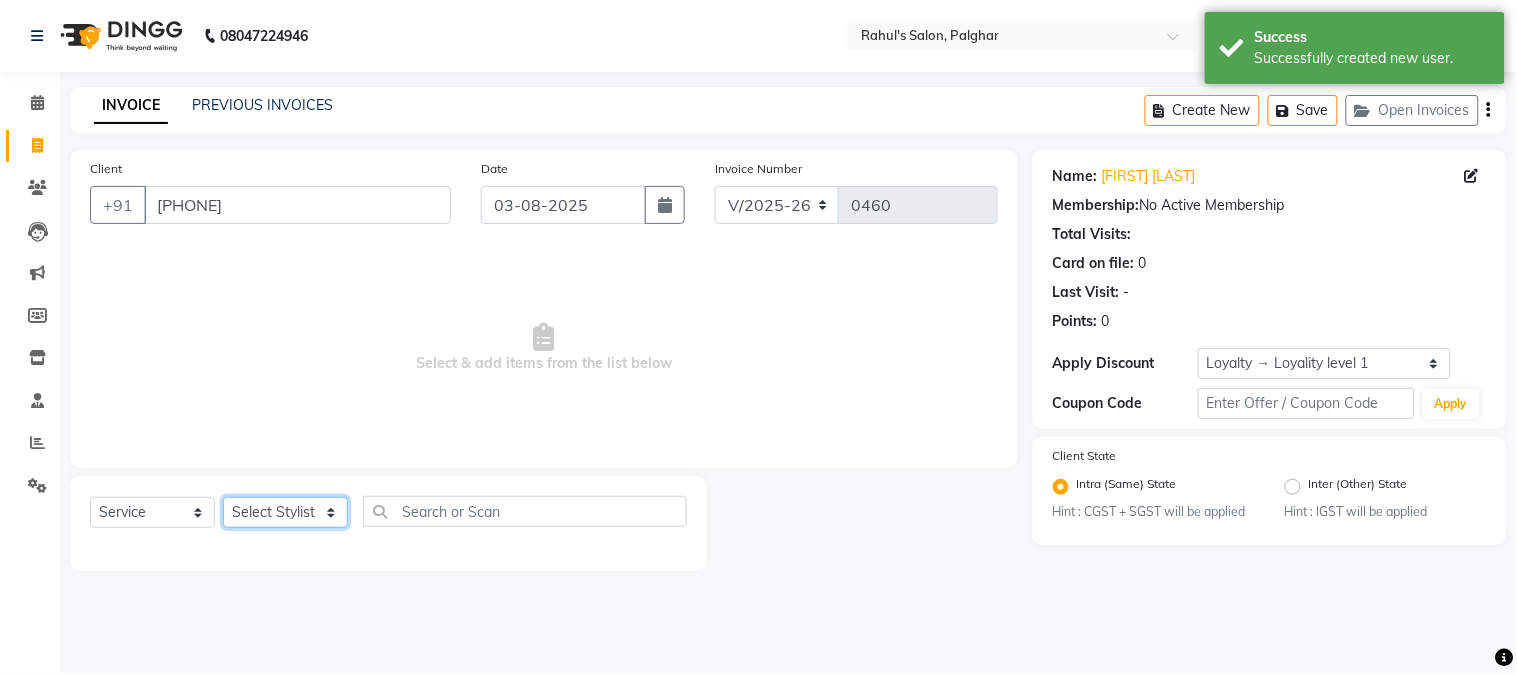 select on "65416" 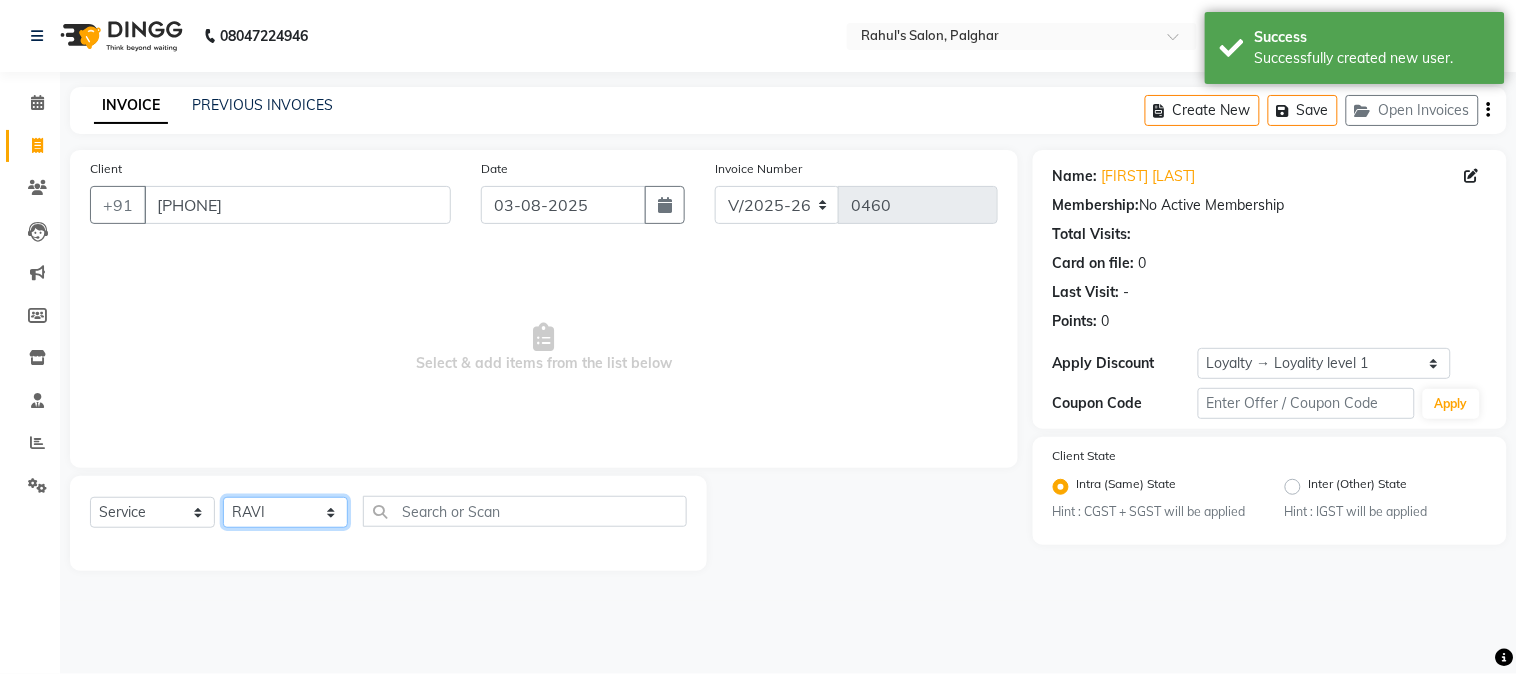 click on "Select Stylist AARMAN AAYUSHI SHARMA Akruti AMAN Amir Arbaz Asif Ansari BABLU Bandana BHAGYESH CHETAN CHETAN BOISAR furkan GEETA KISHOR KISHOR JAMBHULKAR kunal mushahid [muddu] Nilam NIRANJAN Nisha Parmar PRABHA PUNAM Rahul Sir RAVI RIMA Rohit Tandel SALONI Sandy Sir sarfaraz shovib M.D shreya ZOYA" 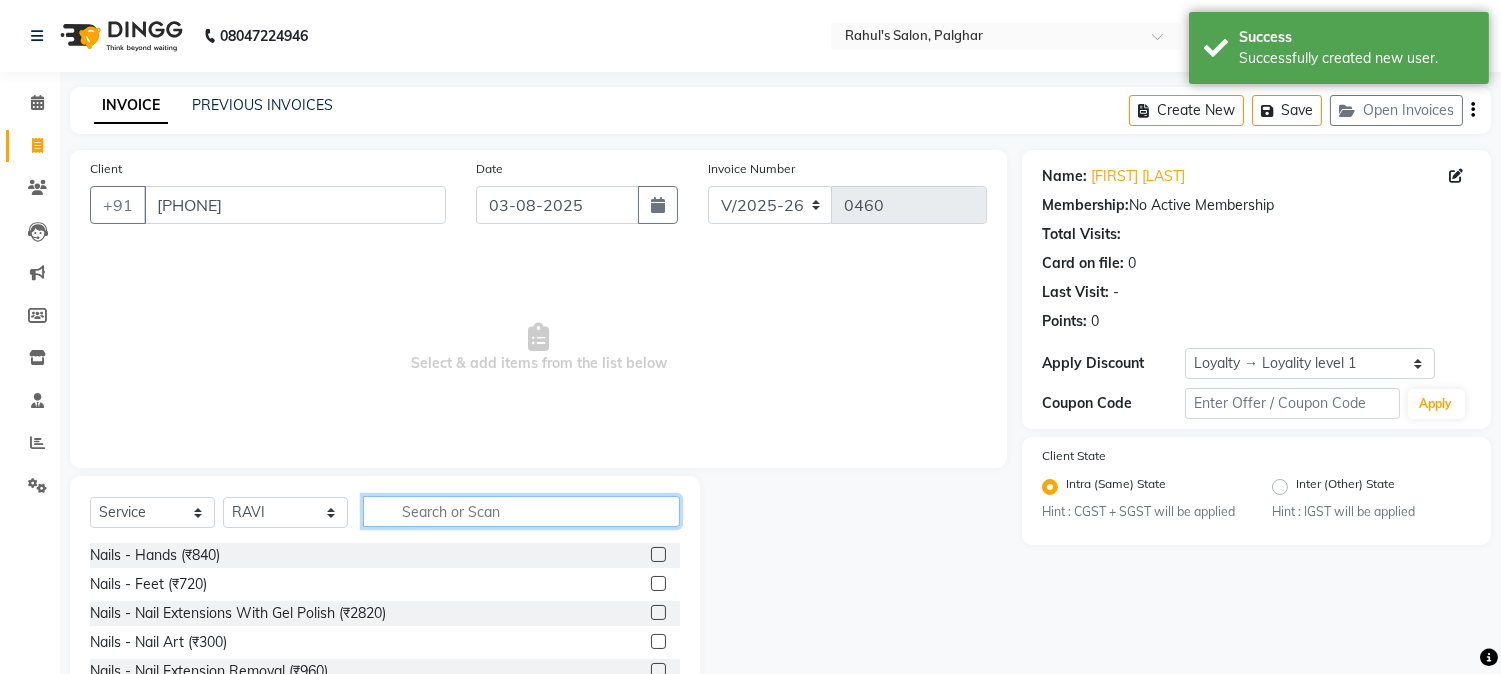 click 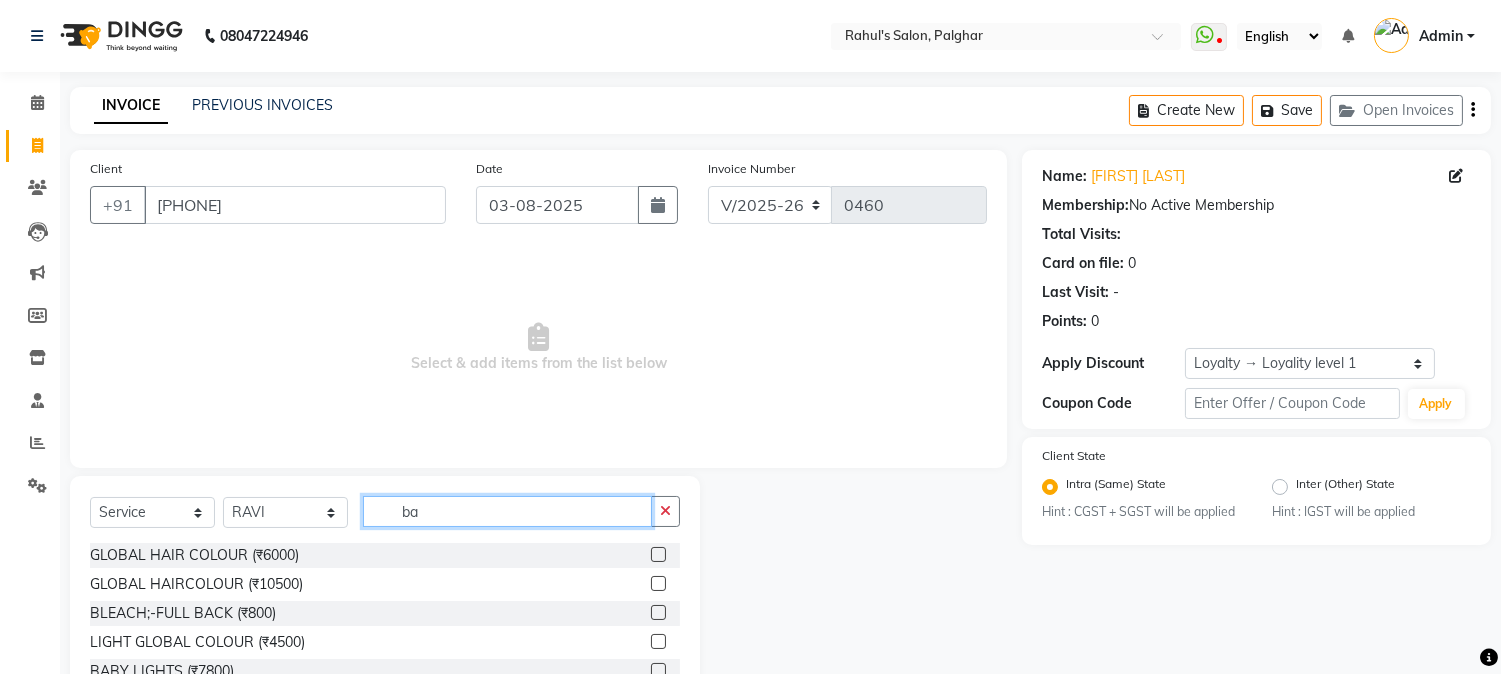 type on "b" 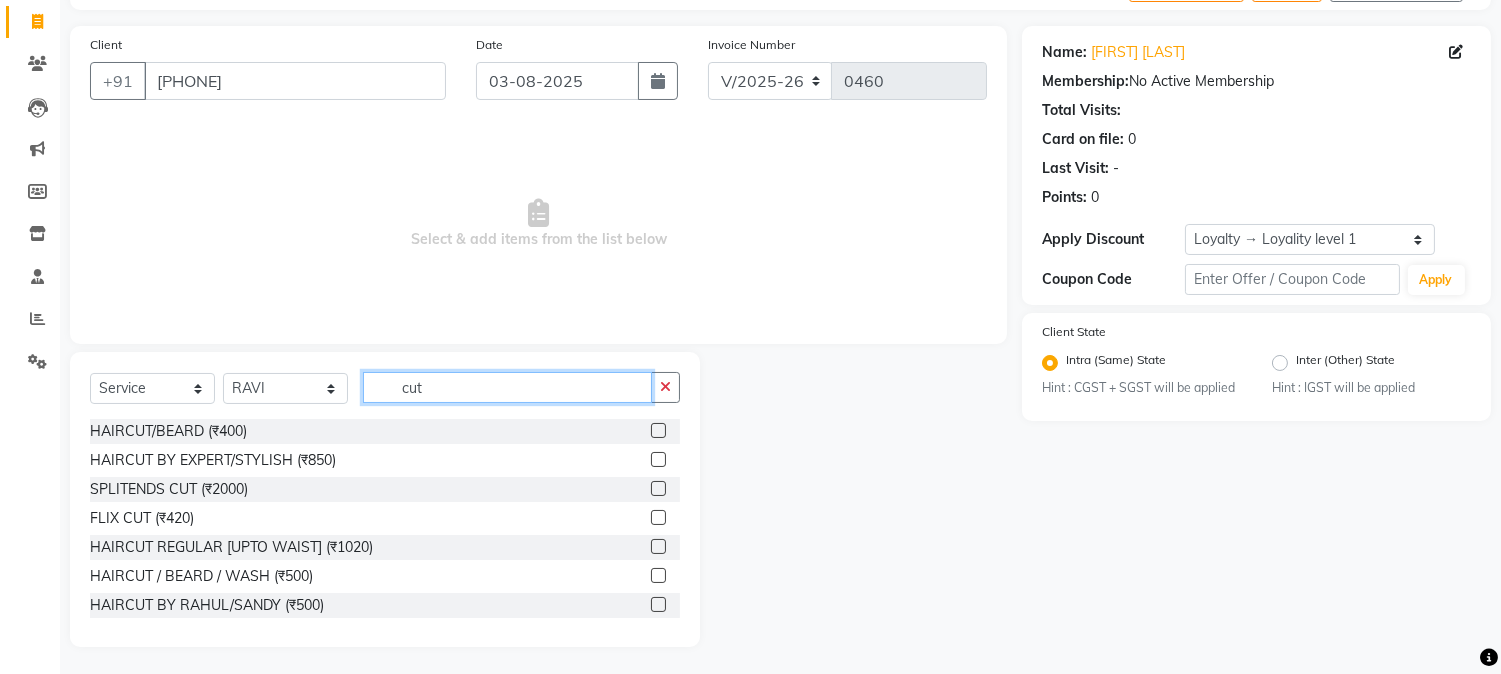 scroll, scrollTop: 126, scrollLeft: 0, axis: vertical 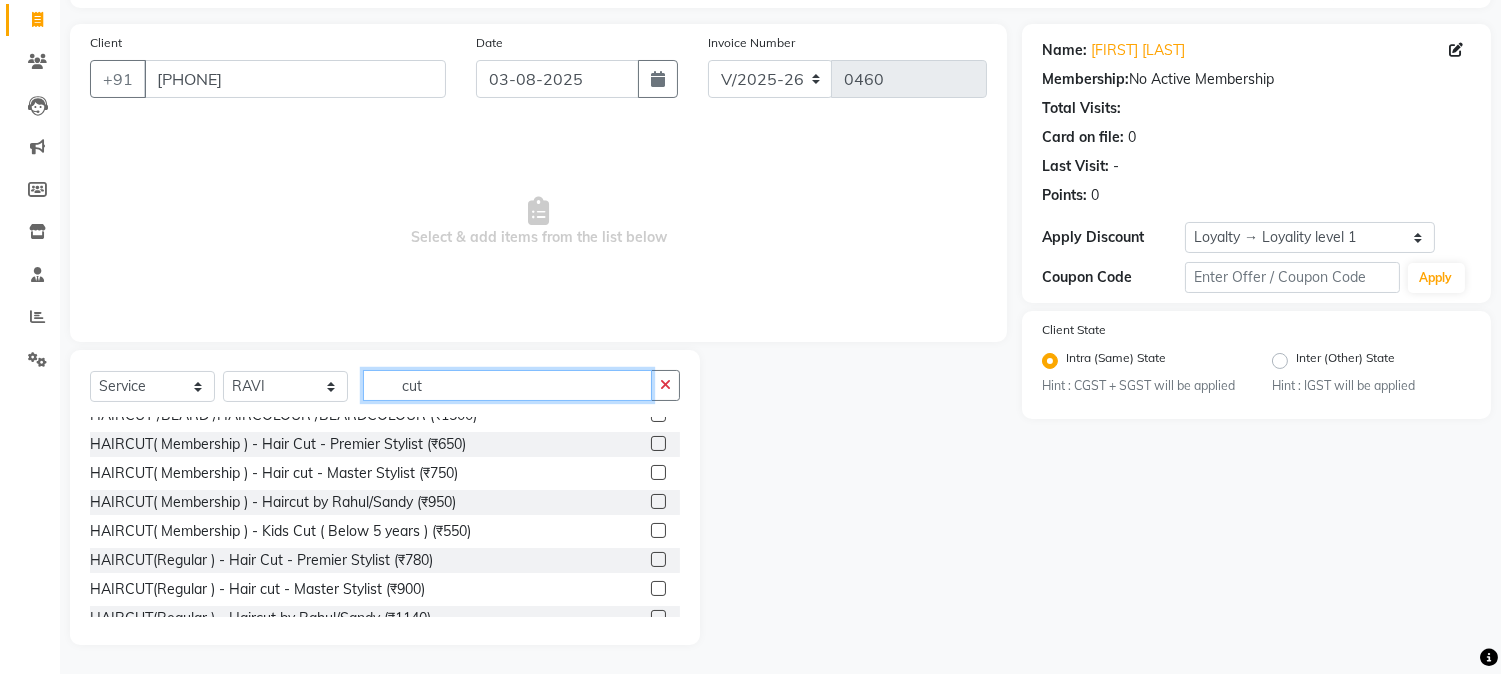 type on "cut" 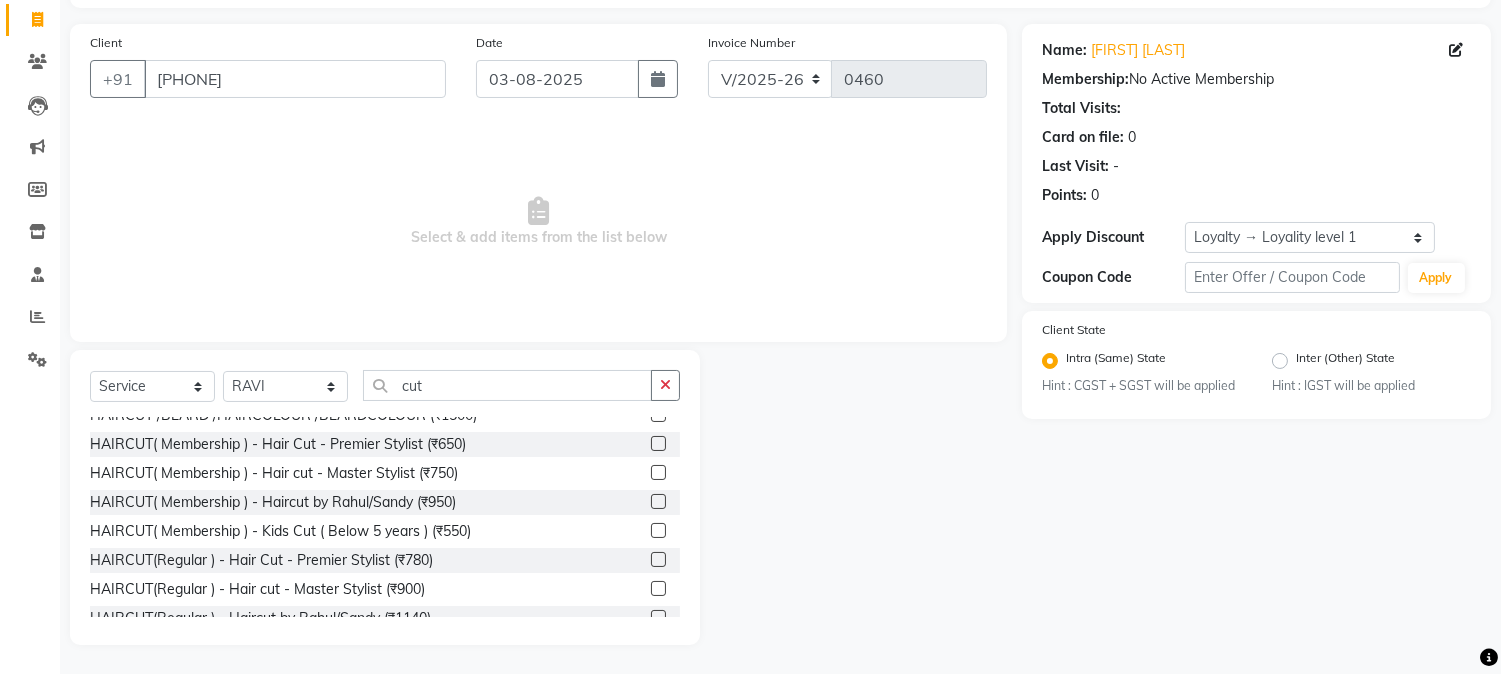 click 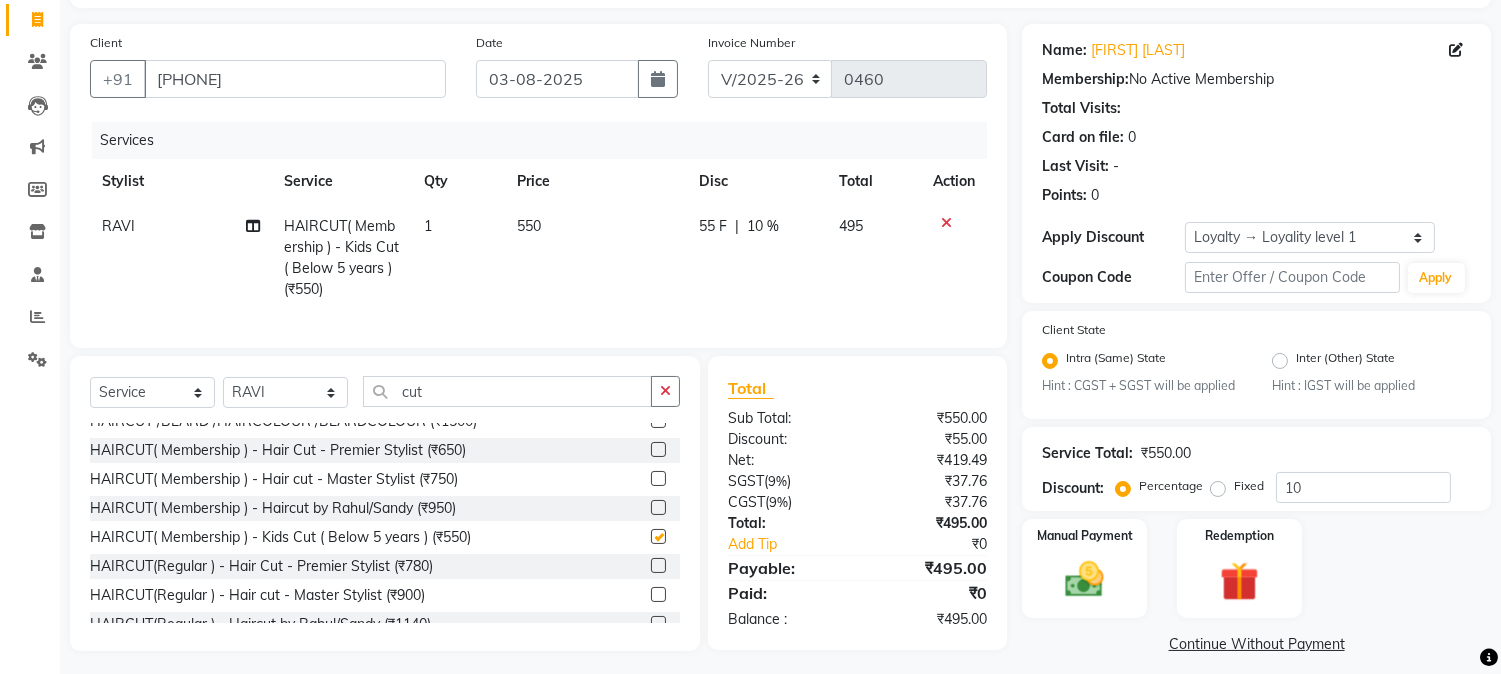 checkbox on "false" 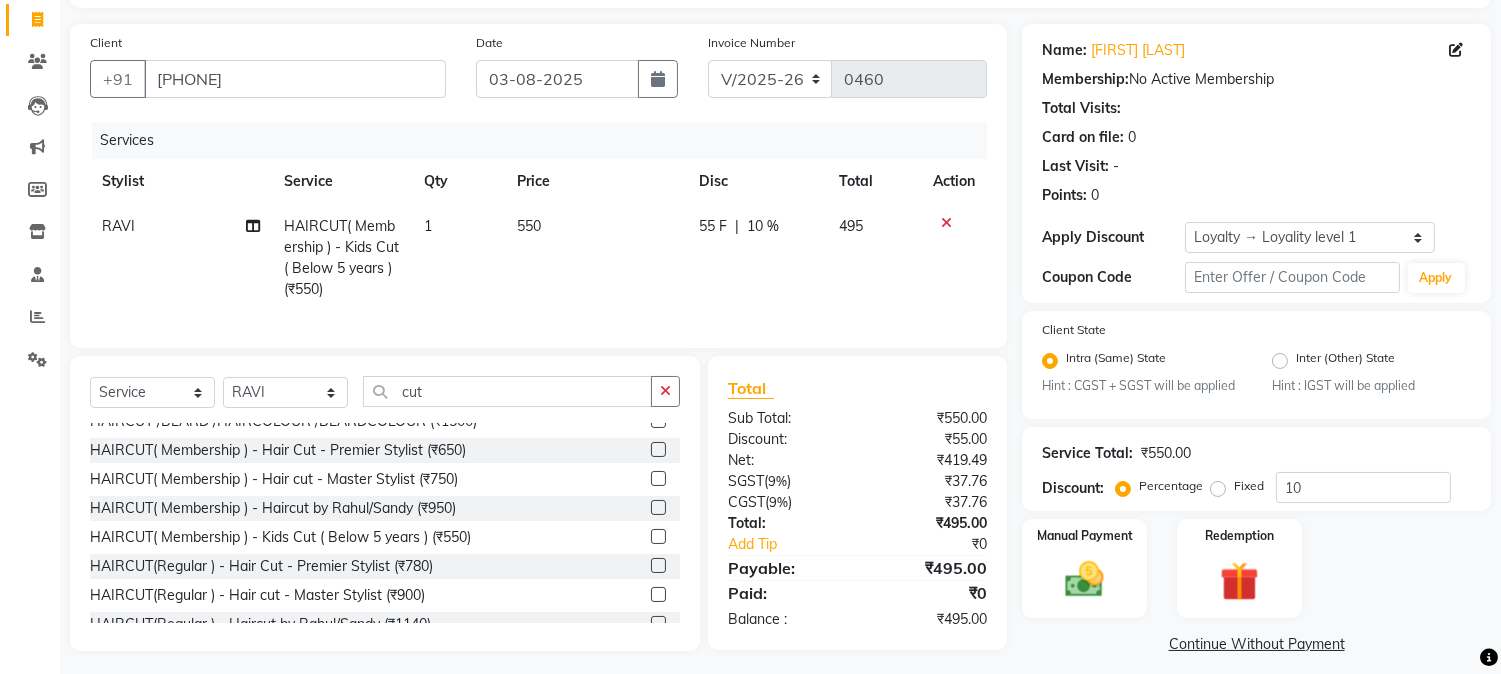 click on "55 F | 10 %" 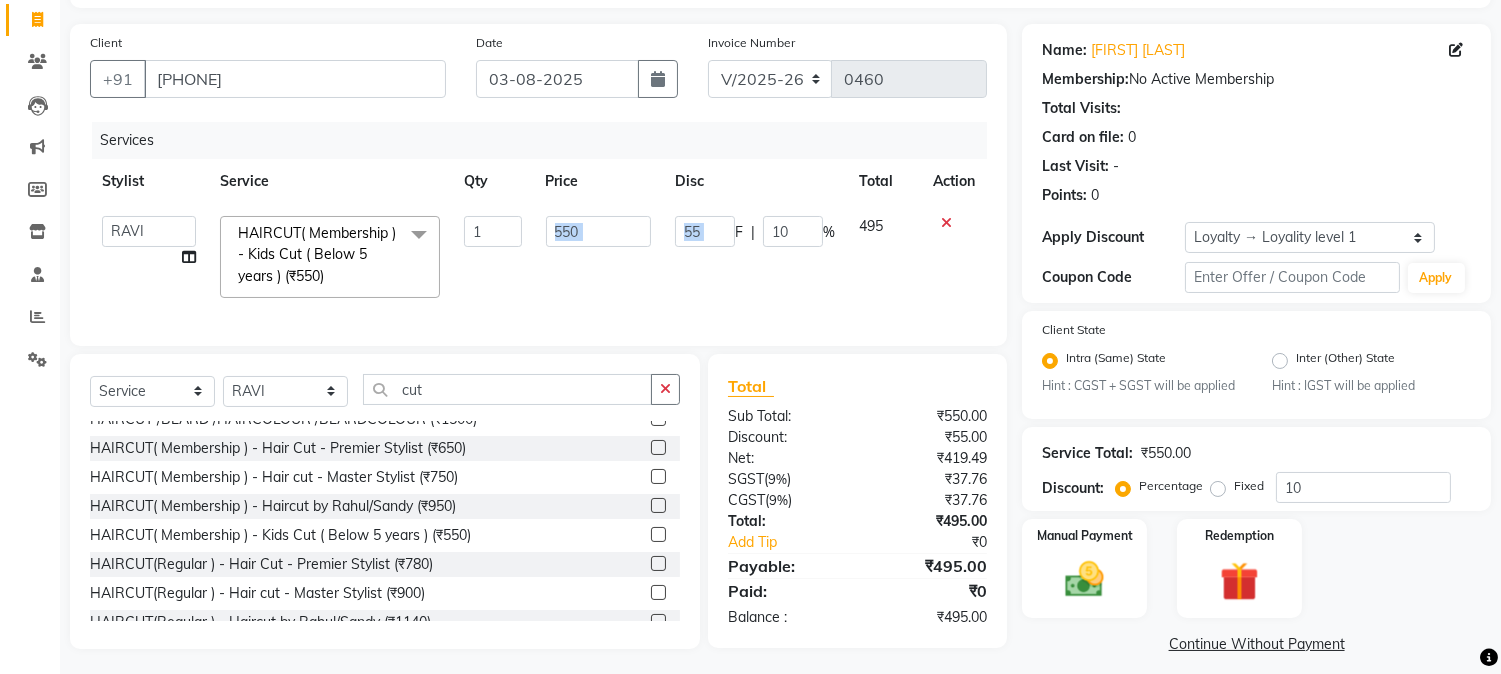drag, startPoint x: 737, startPoint y: 227, endPoint x: 641, endPoint y: 237, distance: 96.519424 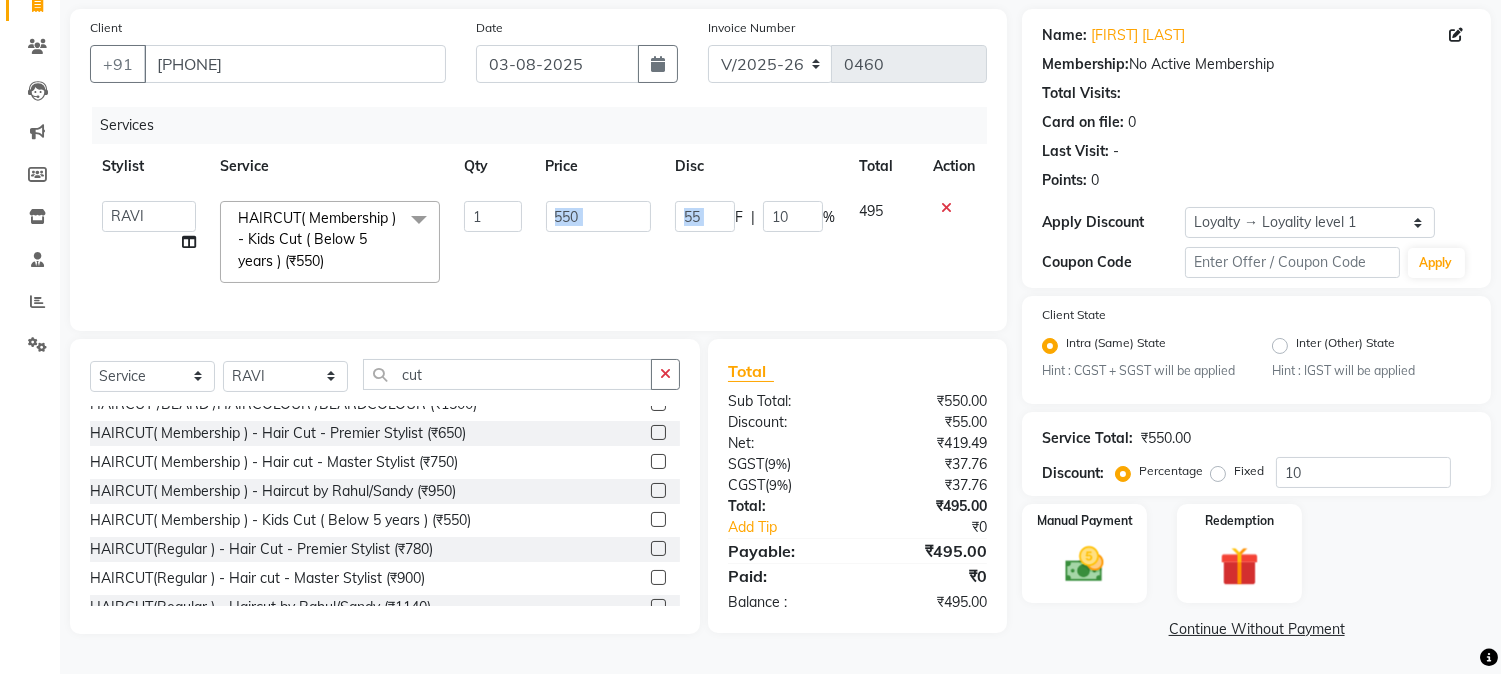 scroll, scrollTop: 147, scrollLeft: 0, axis: vertical 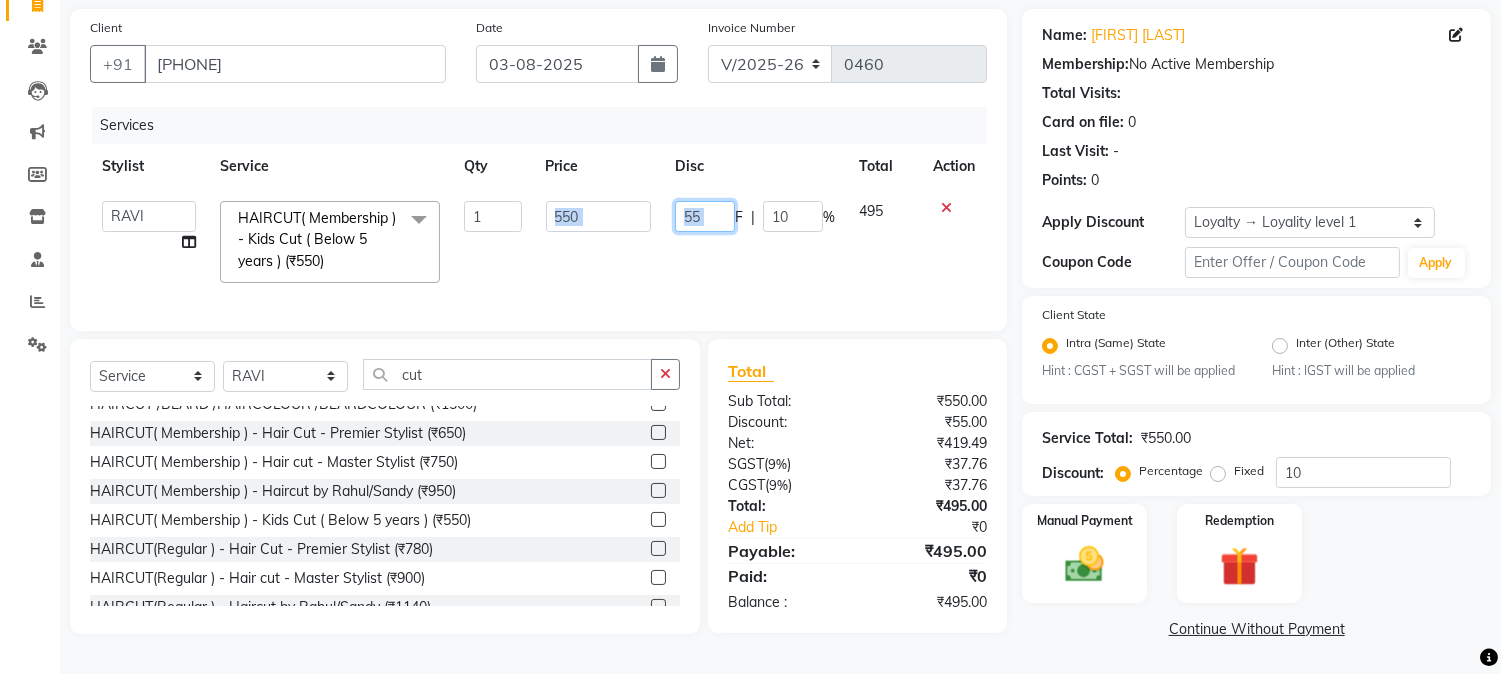 click on "55" 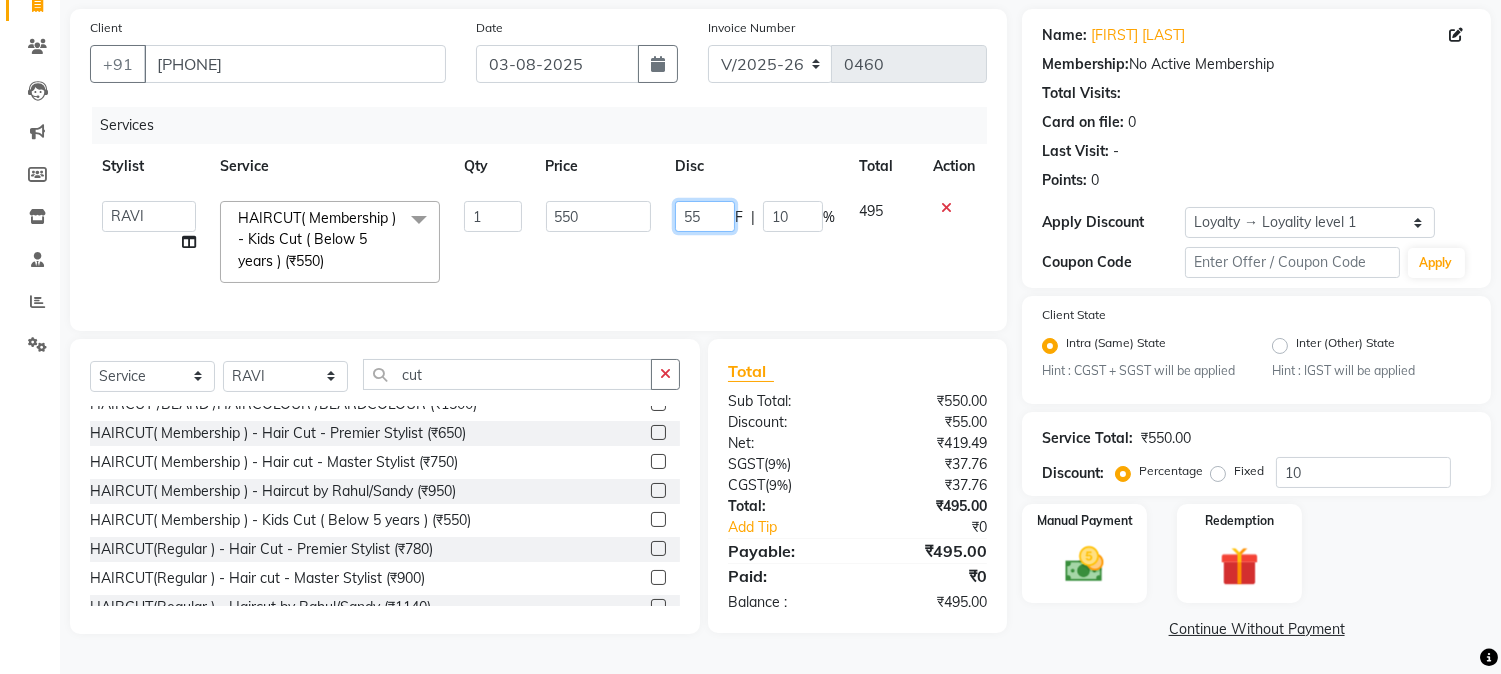 drag, startPoint x: 707, startPoint y: 207, endPoint x: 674, endPoint y: 214, distance: 33.734257 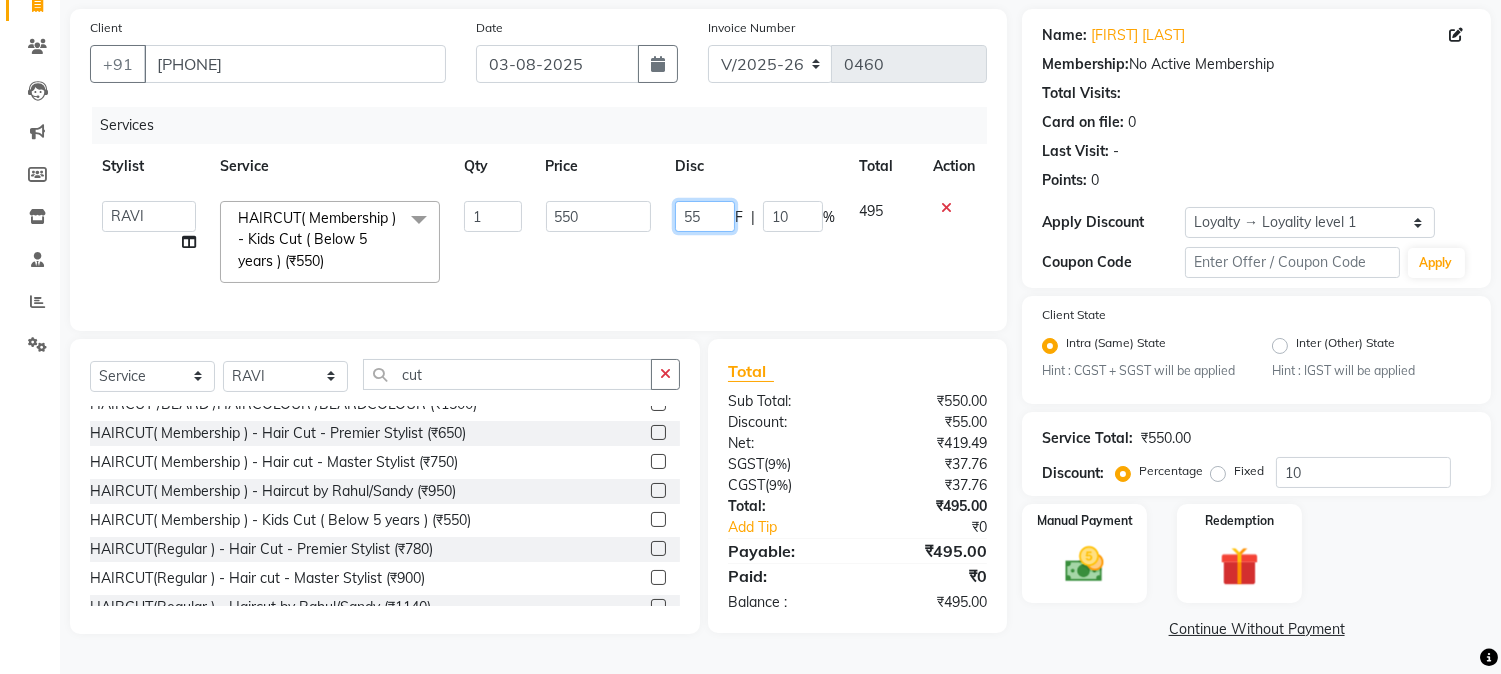 type 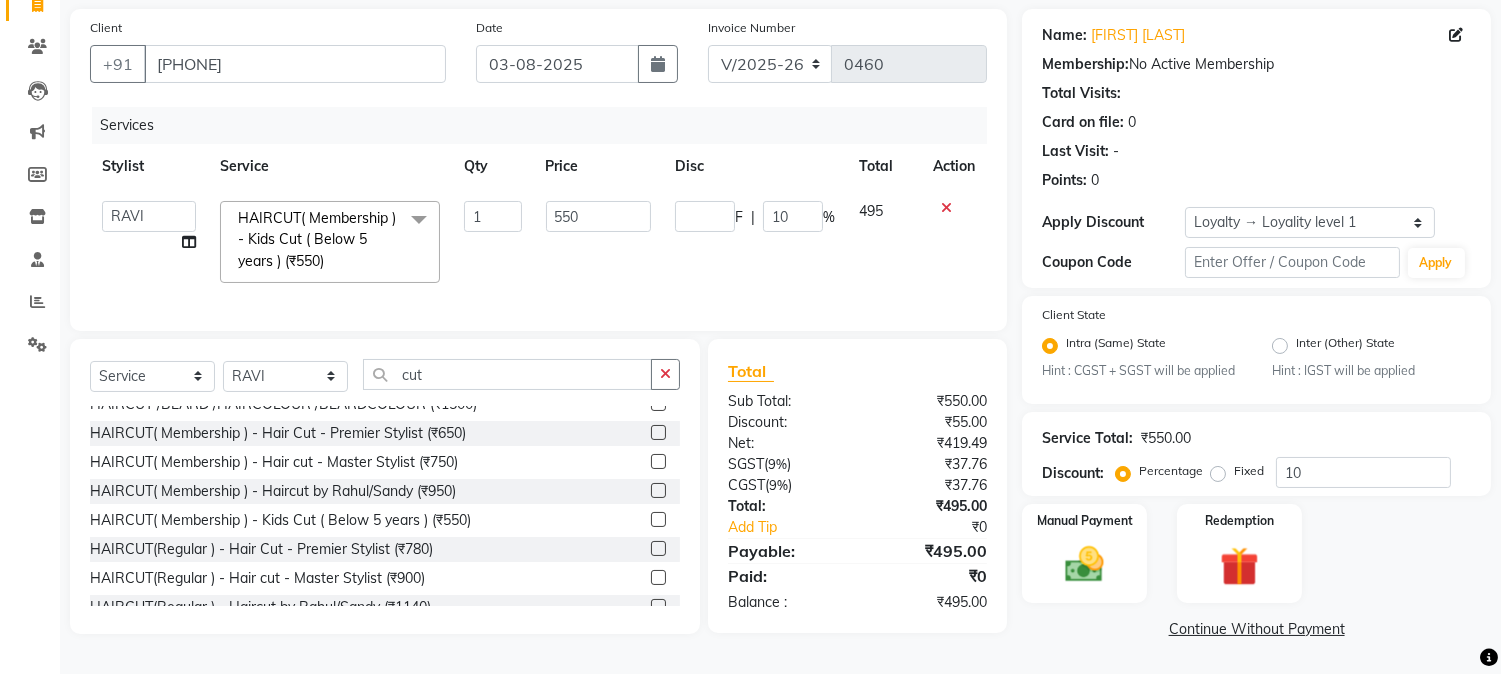 click on "550" 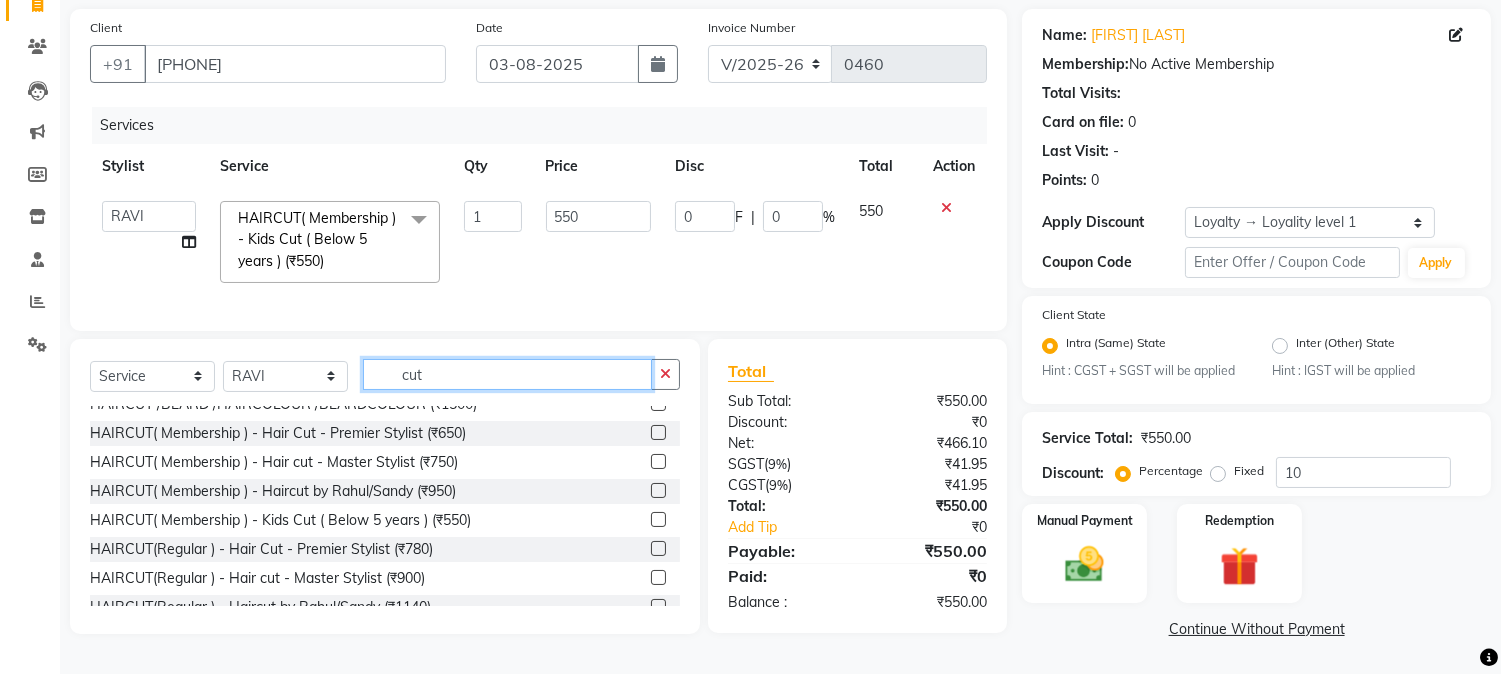 drag, startPoint x: 432, startPoint y: 383, endPoint x: 355, endPoint y: 392, distance: 77.52419 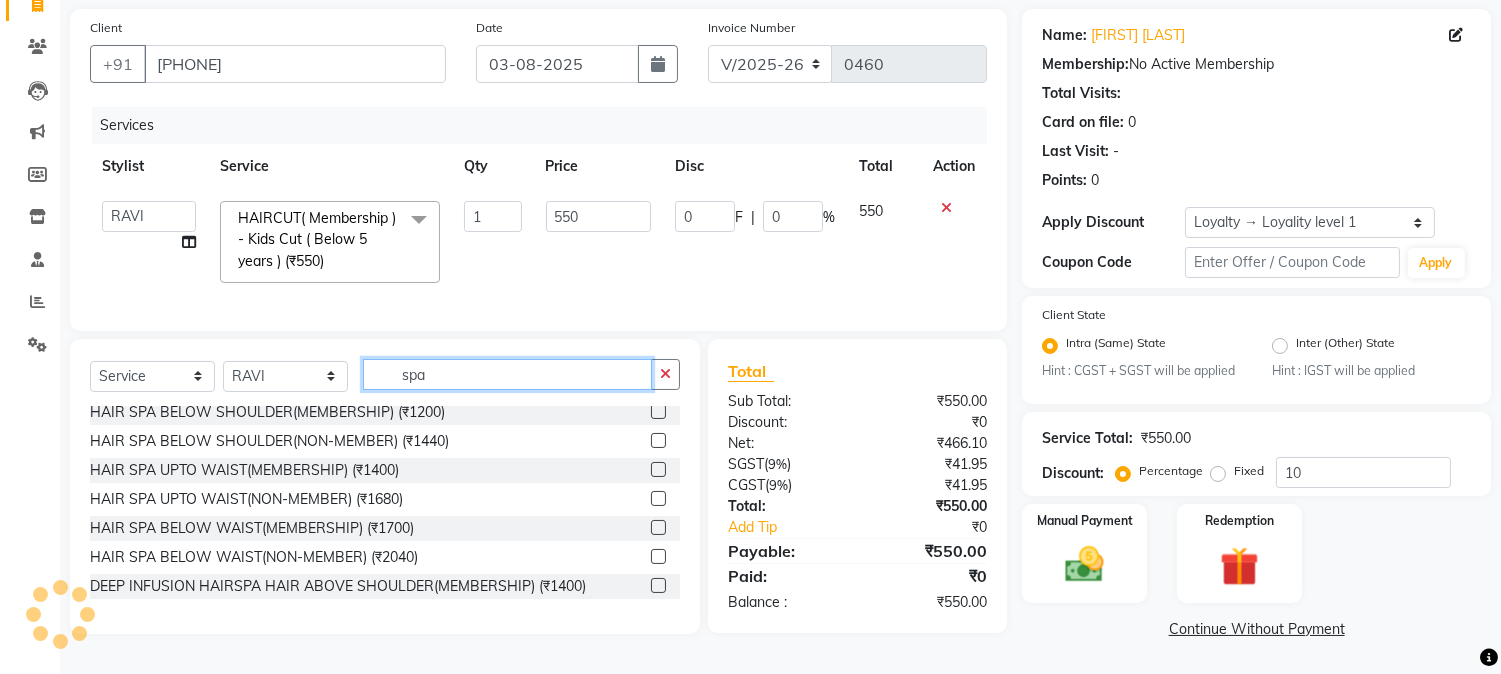 scroll, scrollTop: 0, scrollLeft: 0, axis: both 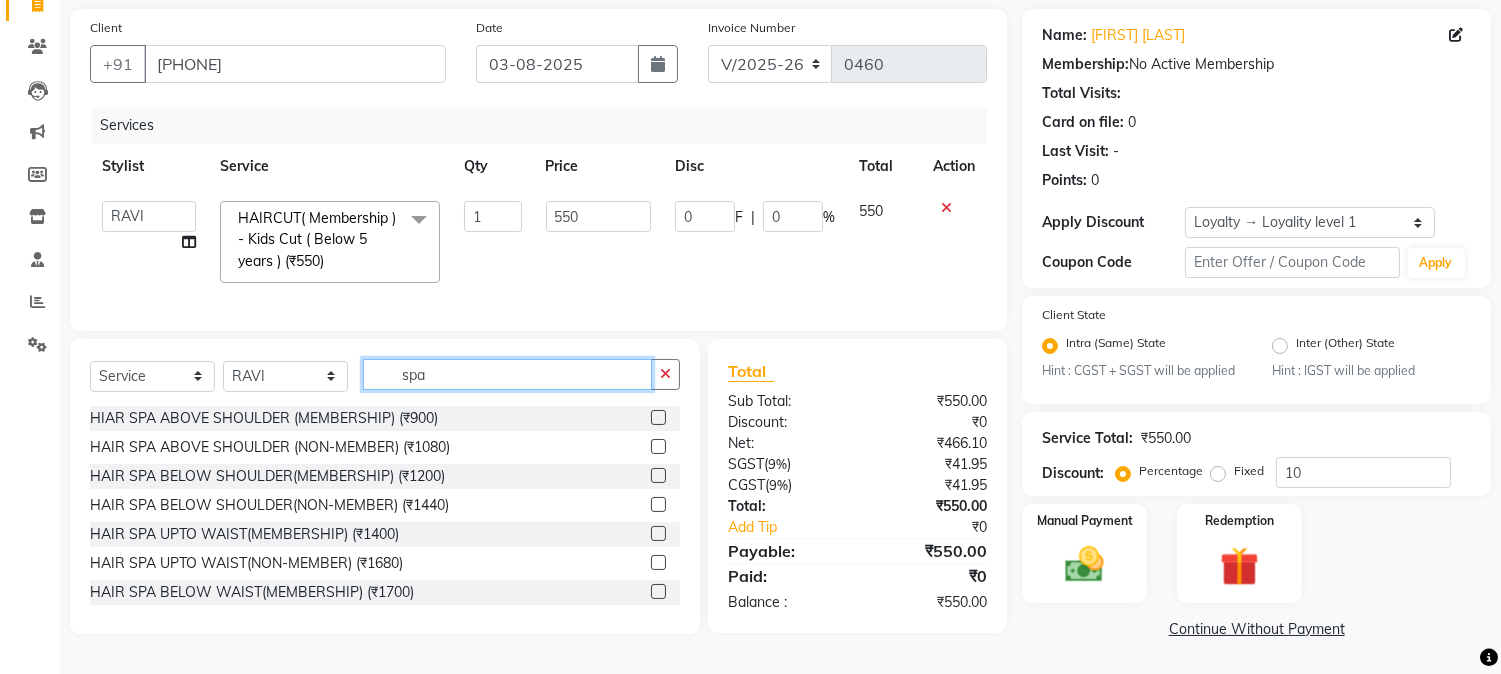 type on "spa" 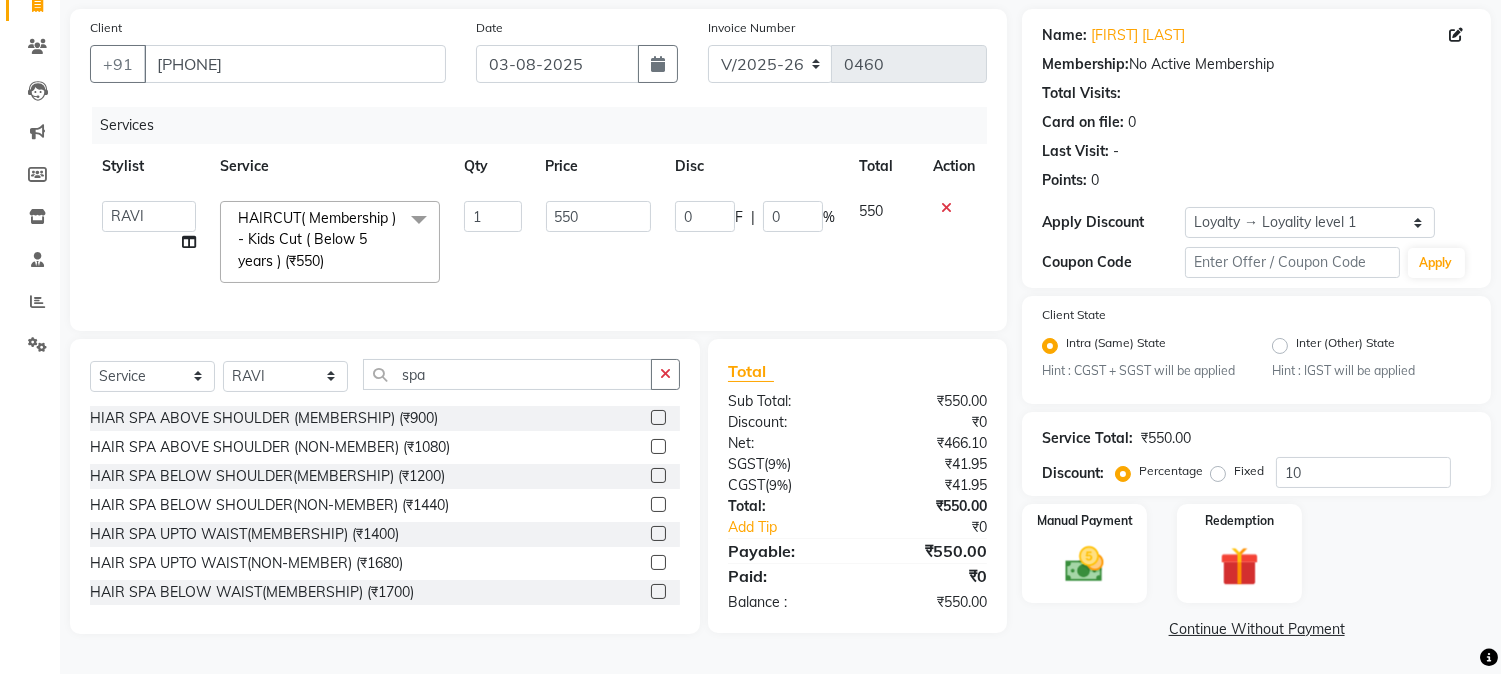 click 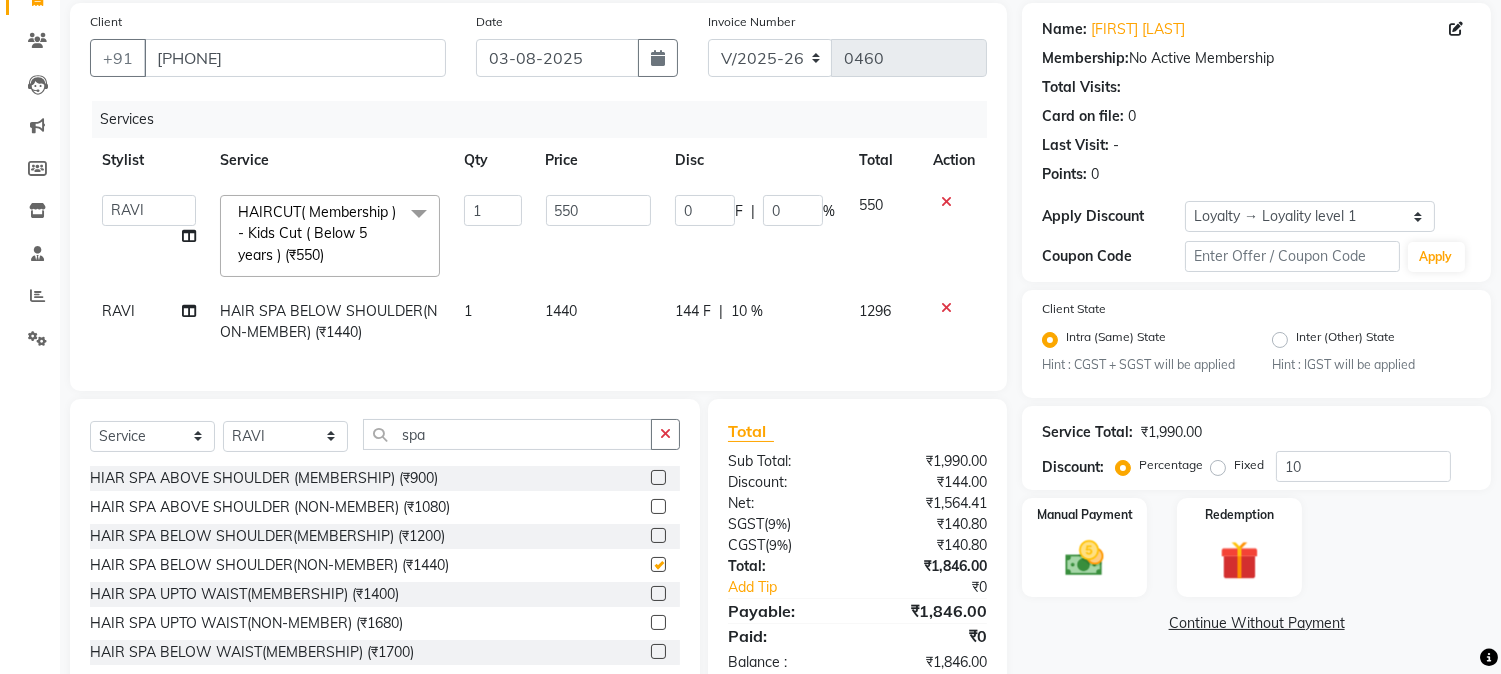 checkbox on "false" 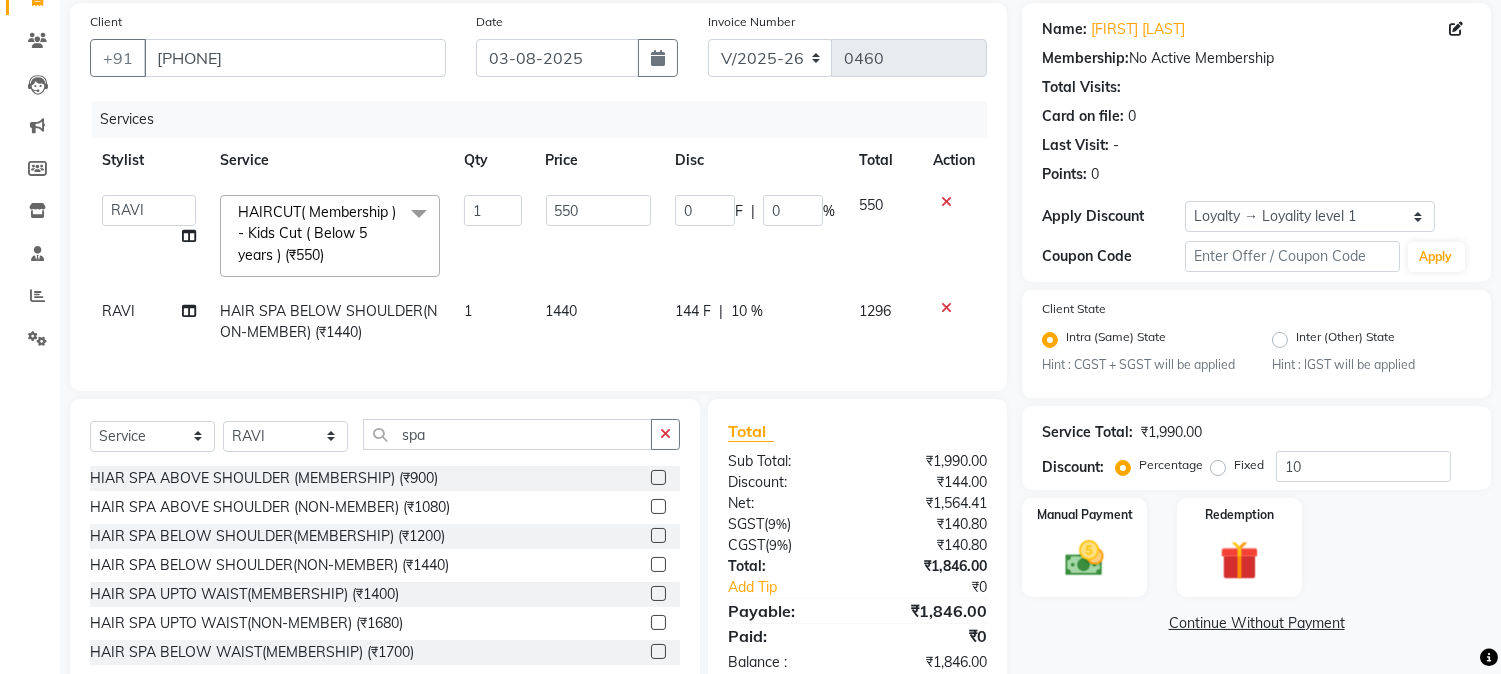click on "144 F" 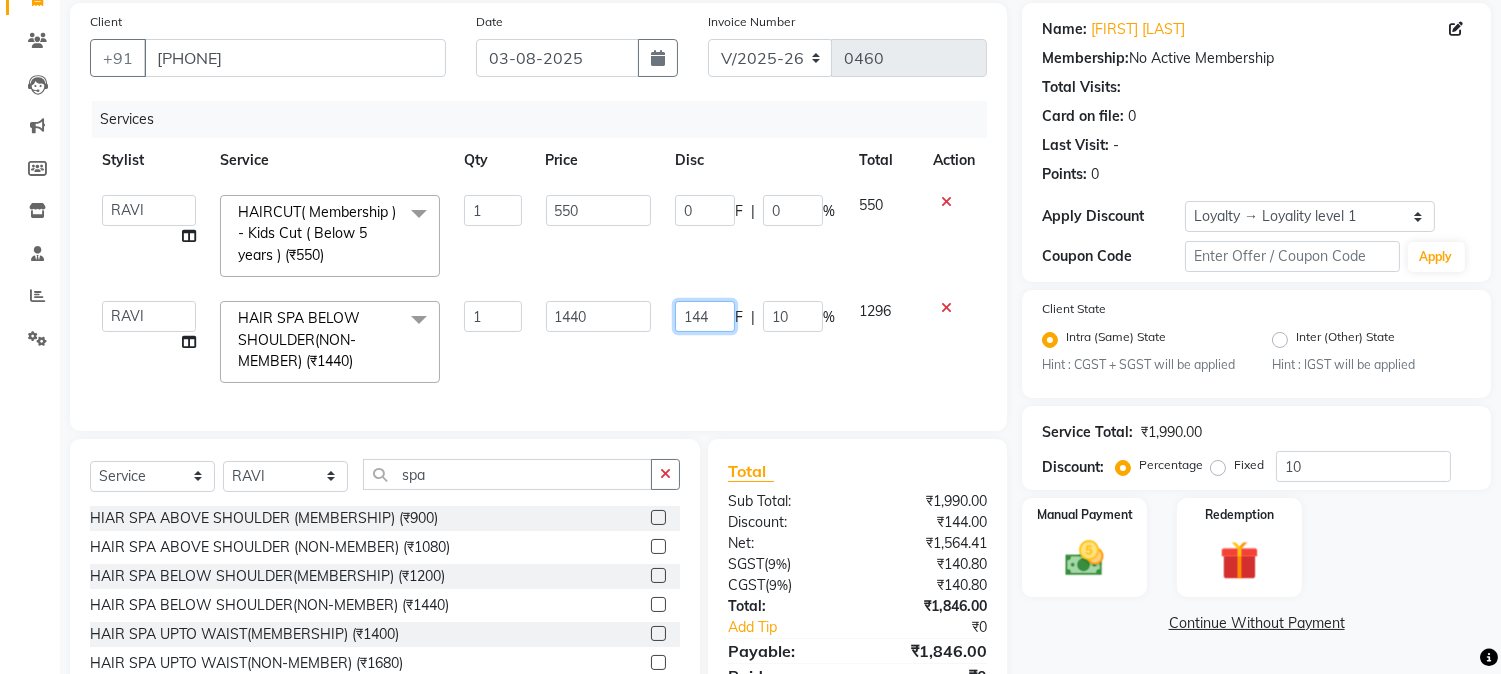drag, startPoint x: 710, startPoint y: 312, endPoint x: 663, endPoint y: 323, distance: 48.270073 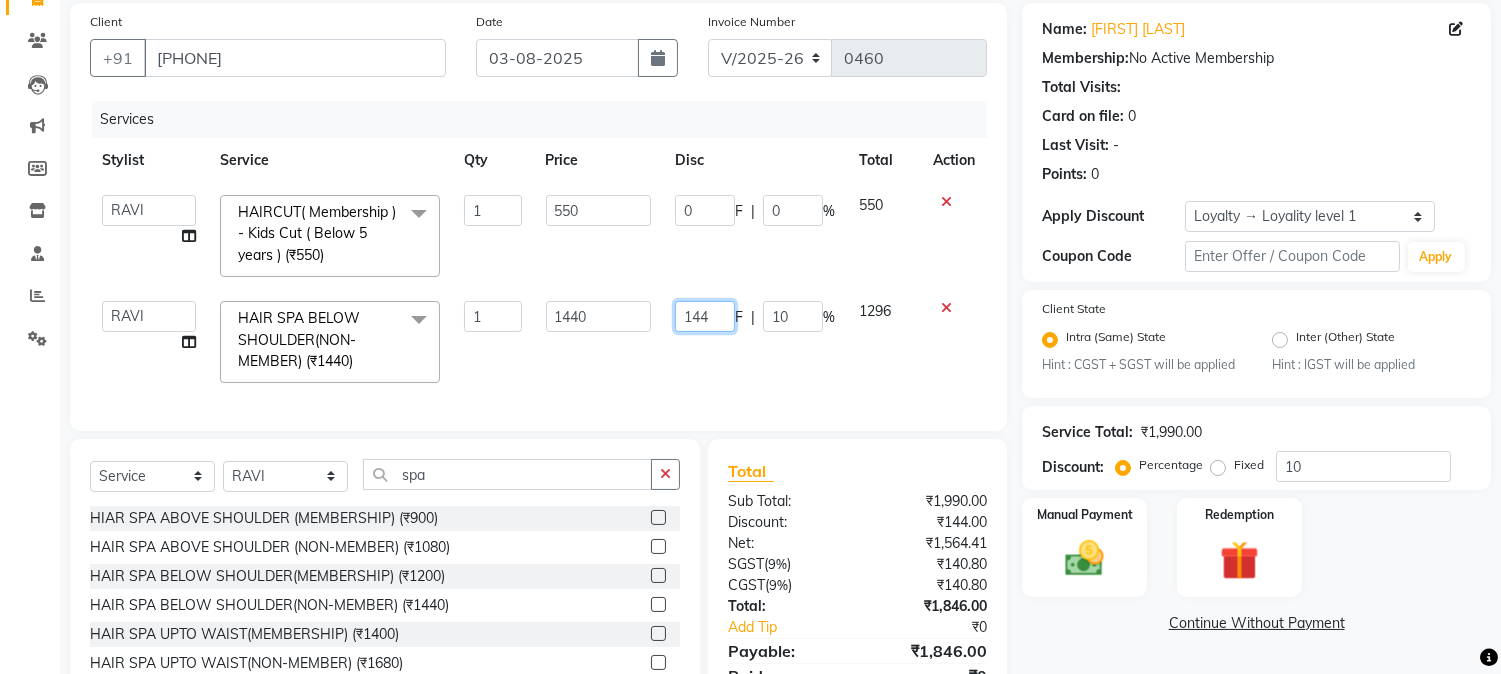 click on "144 F | 10 %" 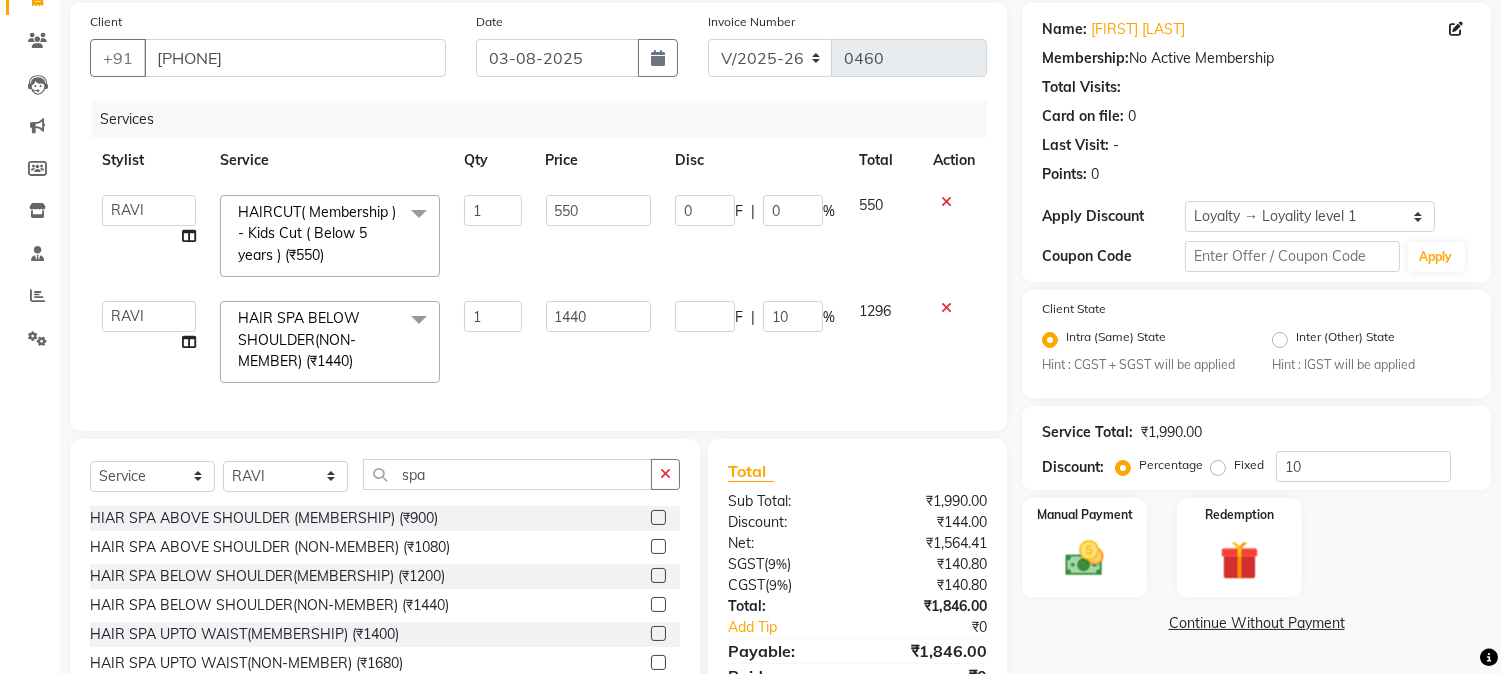 click on "Services Stylist Service Qty Price Disc Total Action AARMAN AAYUSHI SHARMA Akruti AMAN Amir Arbaz Asif Ansari BABLU Bandana BHAGYESH CHETAN CHETAN BOISAR furkan GEETA KISHOR KISHOR JAMBHULKAR kunal mushahid [muddu] Nilam NIRANJAN Nisha Parmar PRABHA PUNAM Rahul Sir RAVI RIMA Rohit Tandel SALONI Sandy Sir sarfaraz shovib M.D shreya ZOYA HAIRCUT( Membership ) - Kids Cut ( Below 5 years ) (₹550) x Nails - Hands (₹840) Nails - Feet (₹720) Nails - Nail Extensions With Gel Polish (₹2820) Nails - Nail Art (₹300) Nails - Nail Extension Removal (₹960) Nails - Gel Polish Removal (₹420) MOLE (₹600) PUMING (₹4000) CRYSTAL PEDICURE (MEMBERSHIP) (₹1400) HIAR SPA ABOVE SHOULDER (MEMBERSHIP) (₹900) HAIR SPA ABOVE SHOULDER (NON-MEMBER) (₹1080) HAIR SPA BELOW SHOULDER(MEMBERSHIP) (₹1200) HAIR SPA BELOW SHOULDER(NON-MEMBER) (₹1440) HAIR SPA UPTO WAIST(MEMBERSHIP) (₹1400) HAIR SPA UPTO WAIST(NON-MEMBER) (₹1680)" 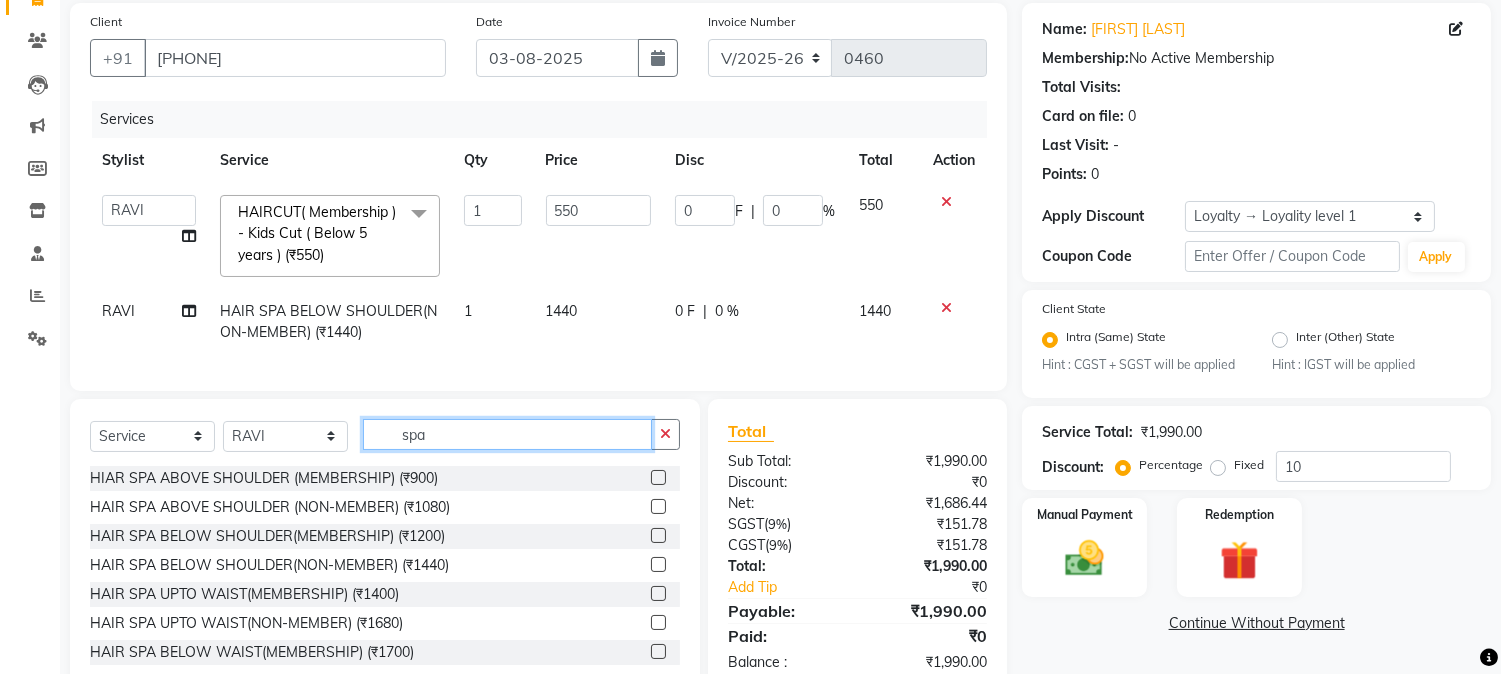 drag, startPoint x: 426, startPoint y: 453, endPoint x: 372, endPoint y: 446, distance: 54.451813 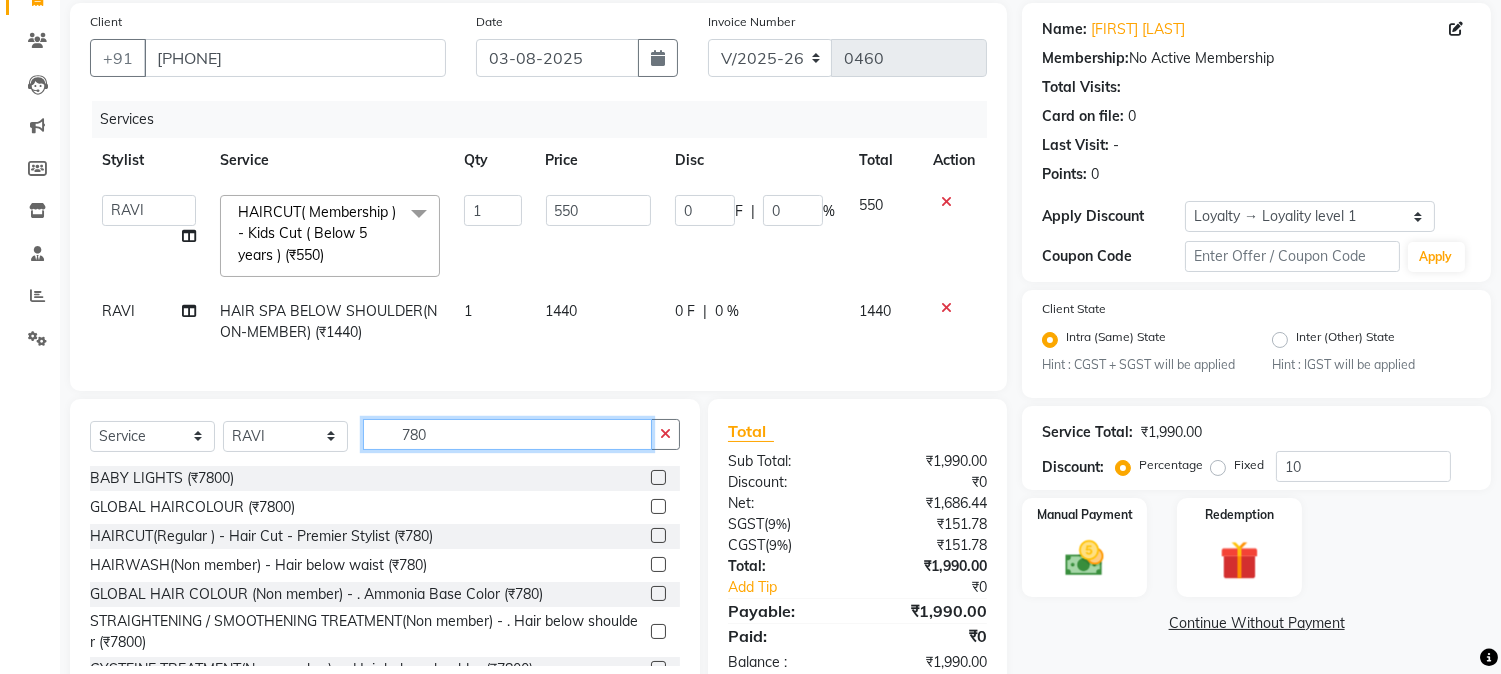 scroll, scrollTop: 214, scrollLeft: 0, axis: vertical 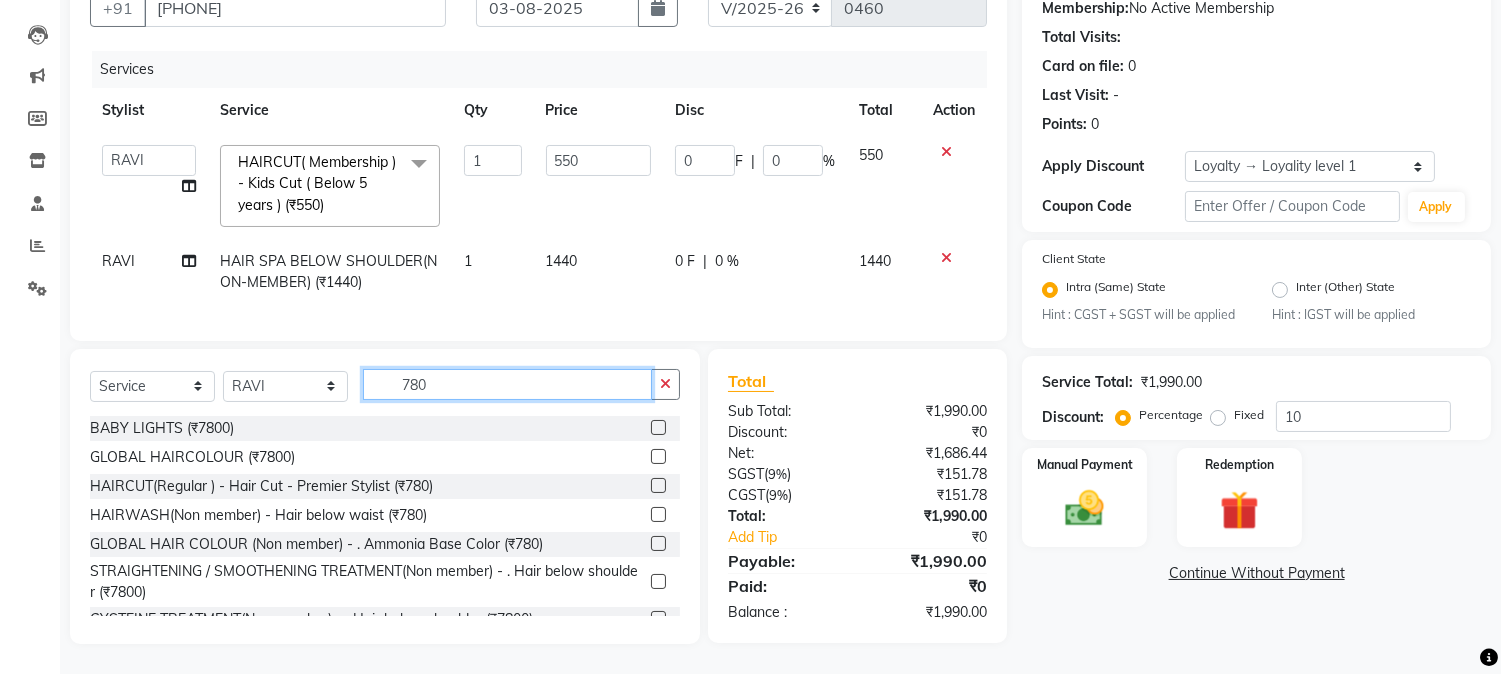 type on "780" 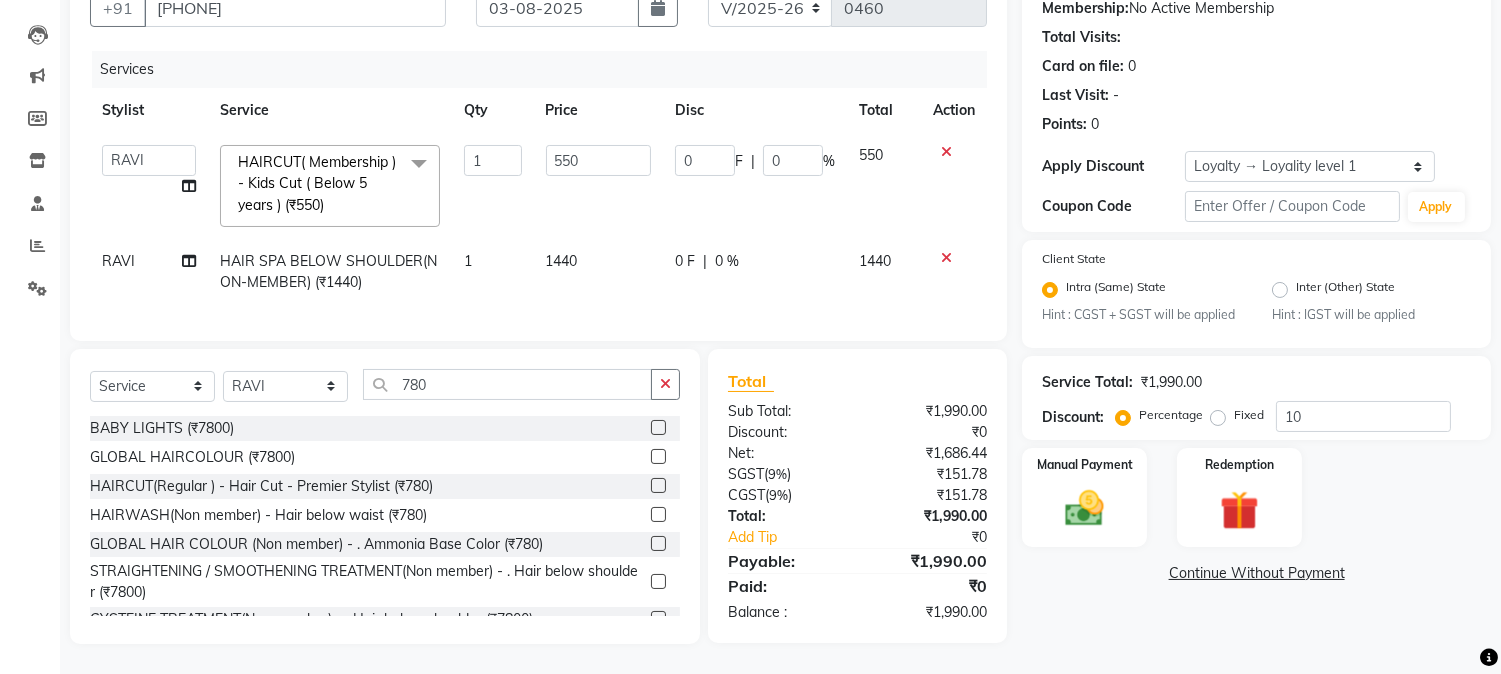 click 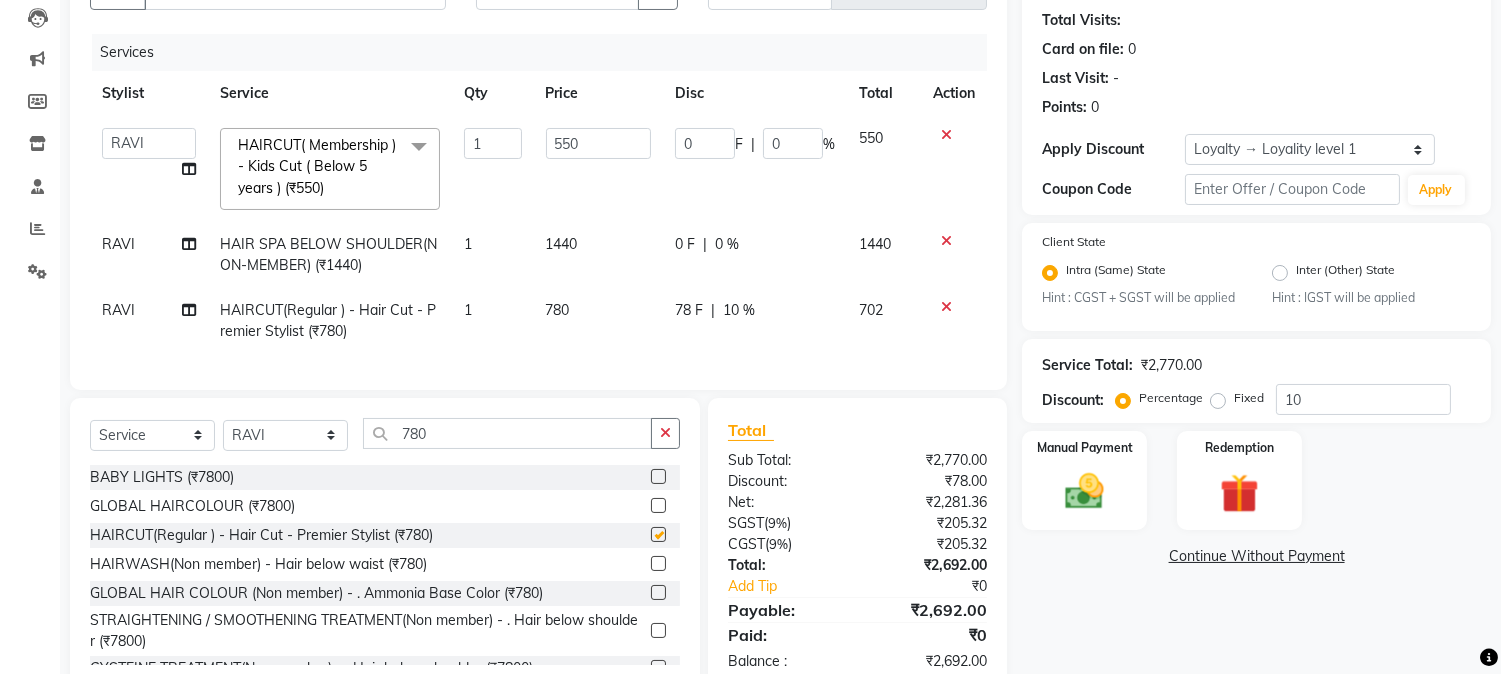 checkbox on "false" 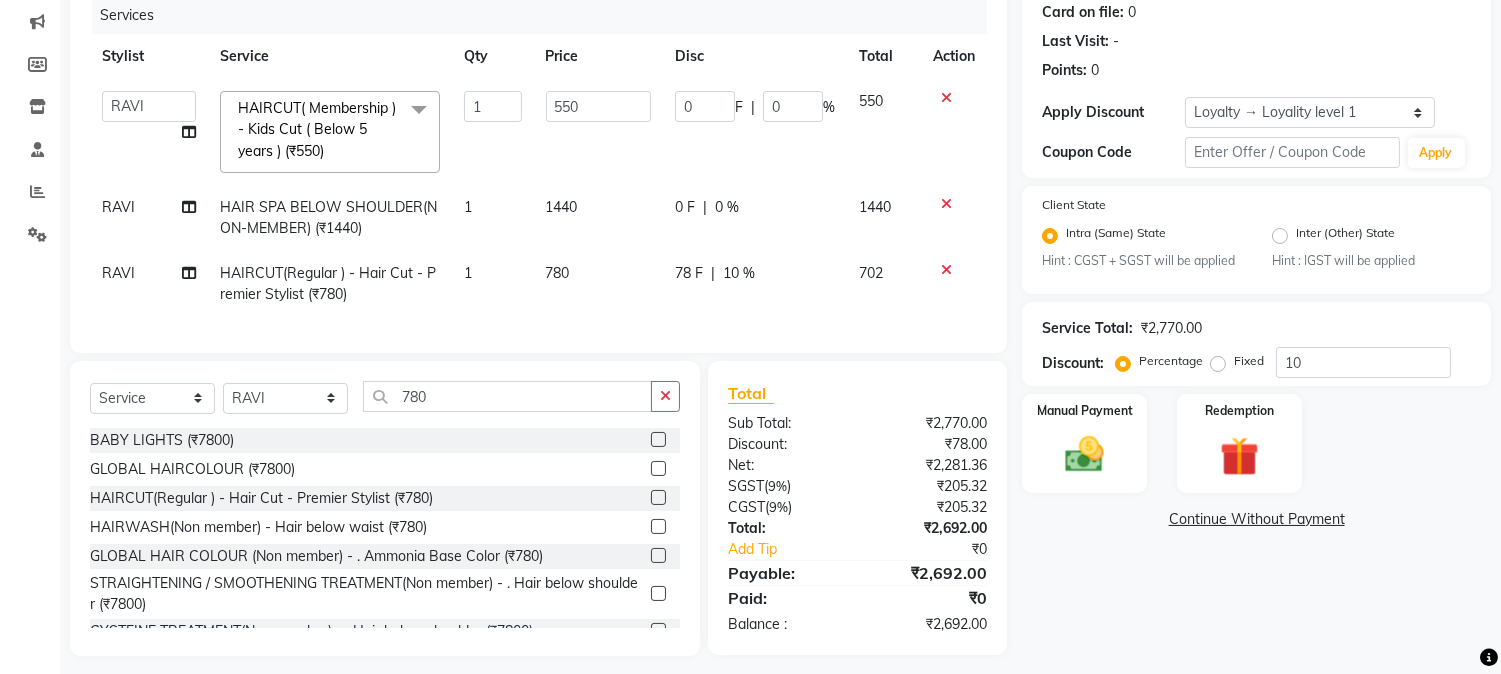 scroll, scrollTop: 280, scrollLeft: 0, axis: vertical 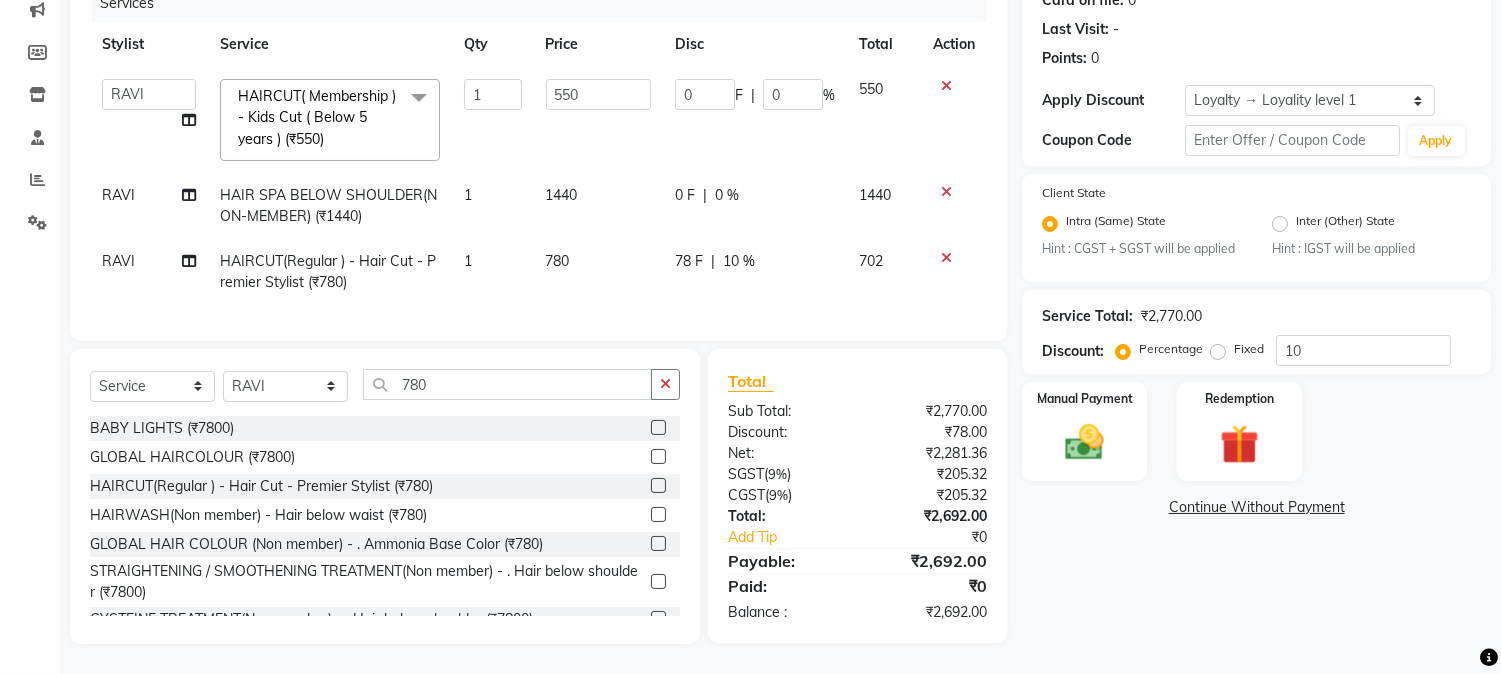 click on "0 F | 0 %" 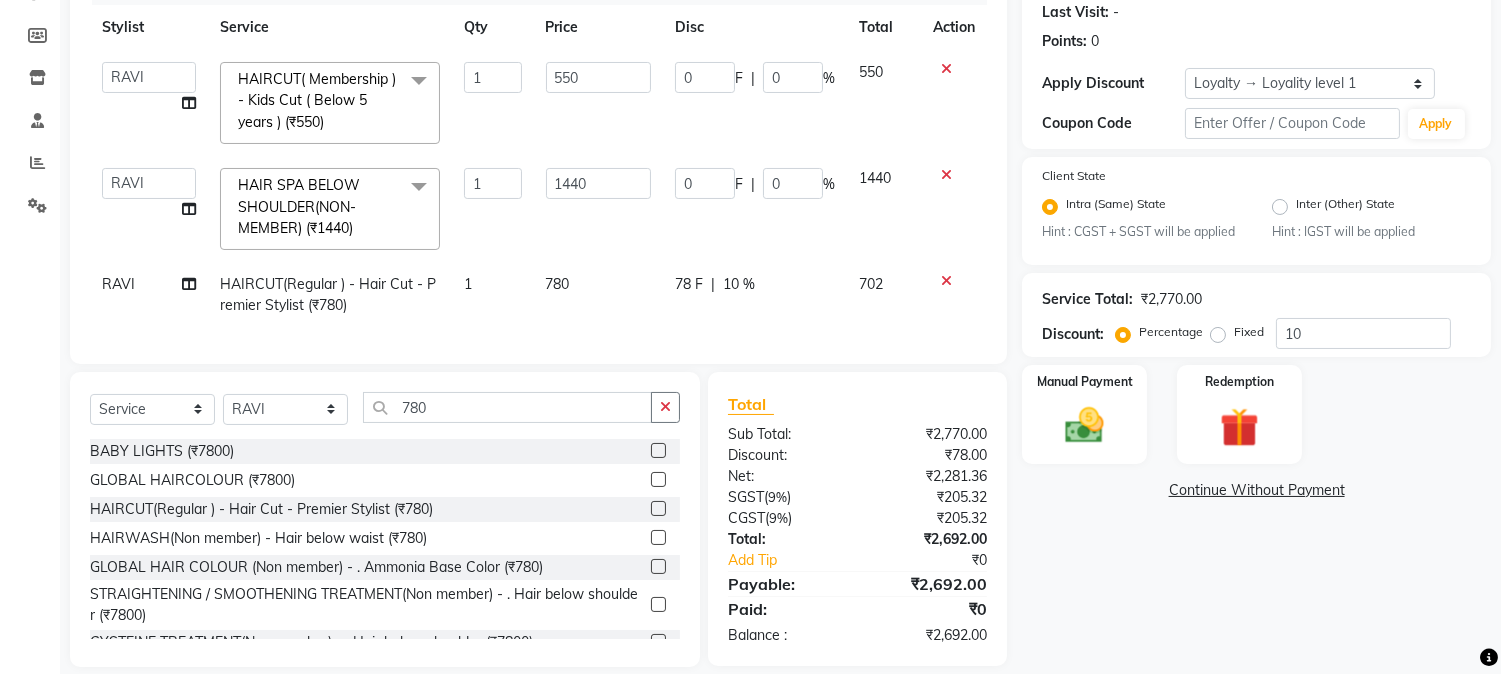 click on "78 F" 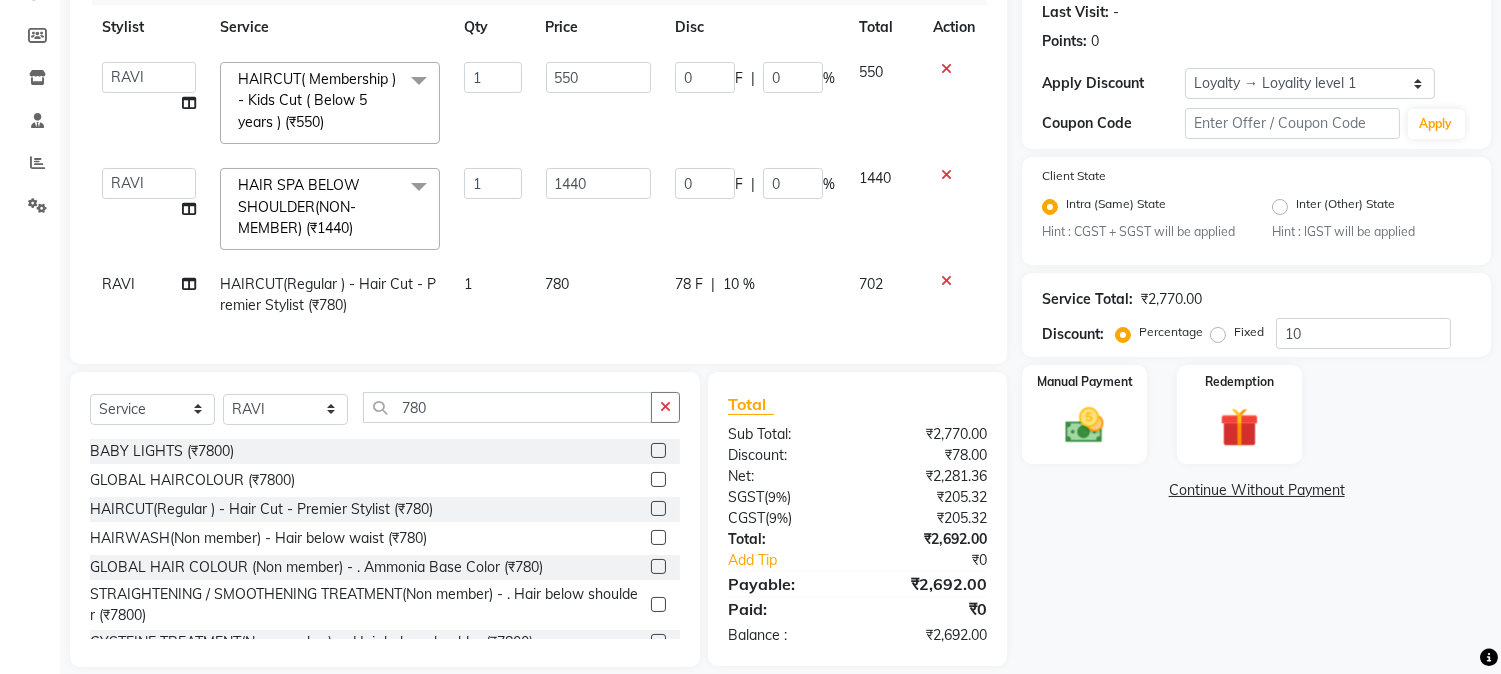 select on "65416" 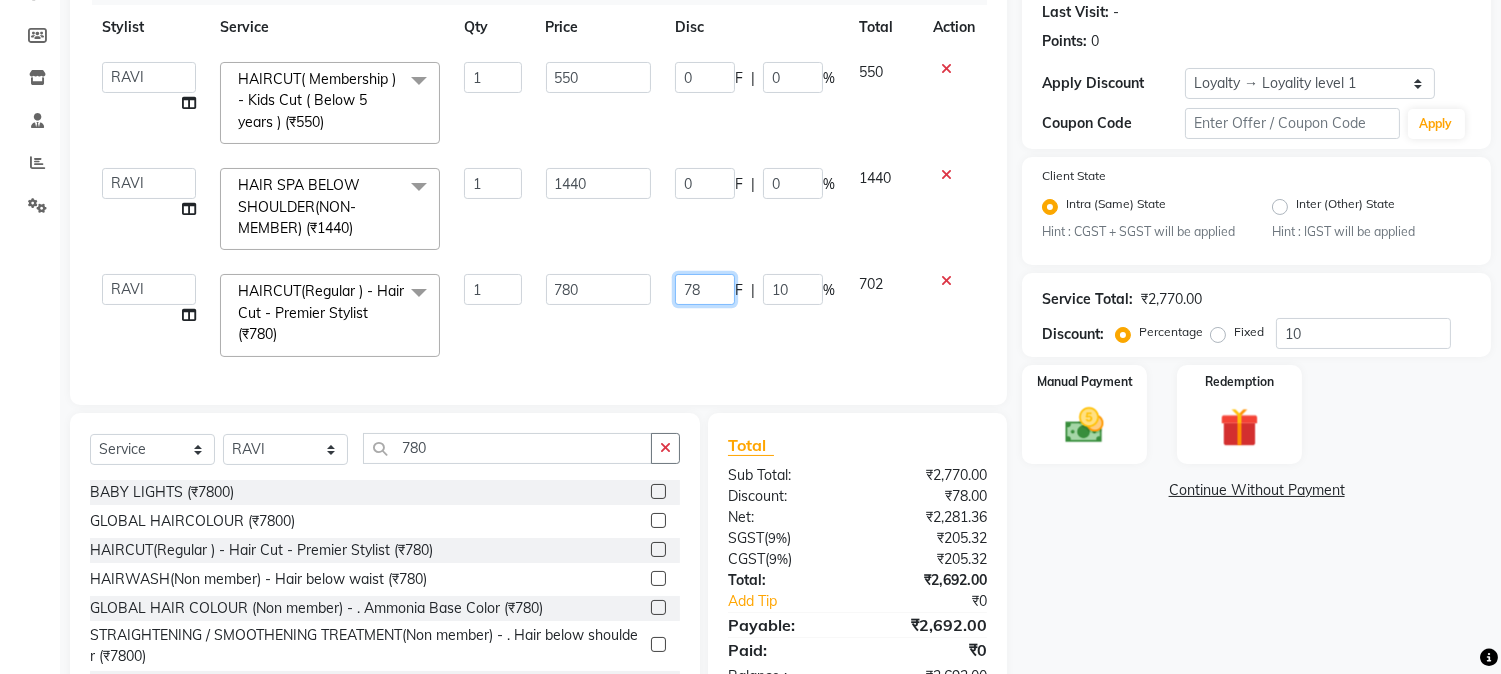 drag, startPoint x: 702, startPoint y: 282, endPoint x: 640, endPoint y: 288, distance: 62.289646 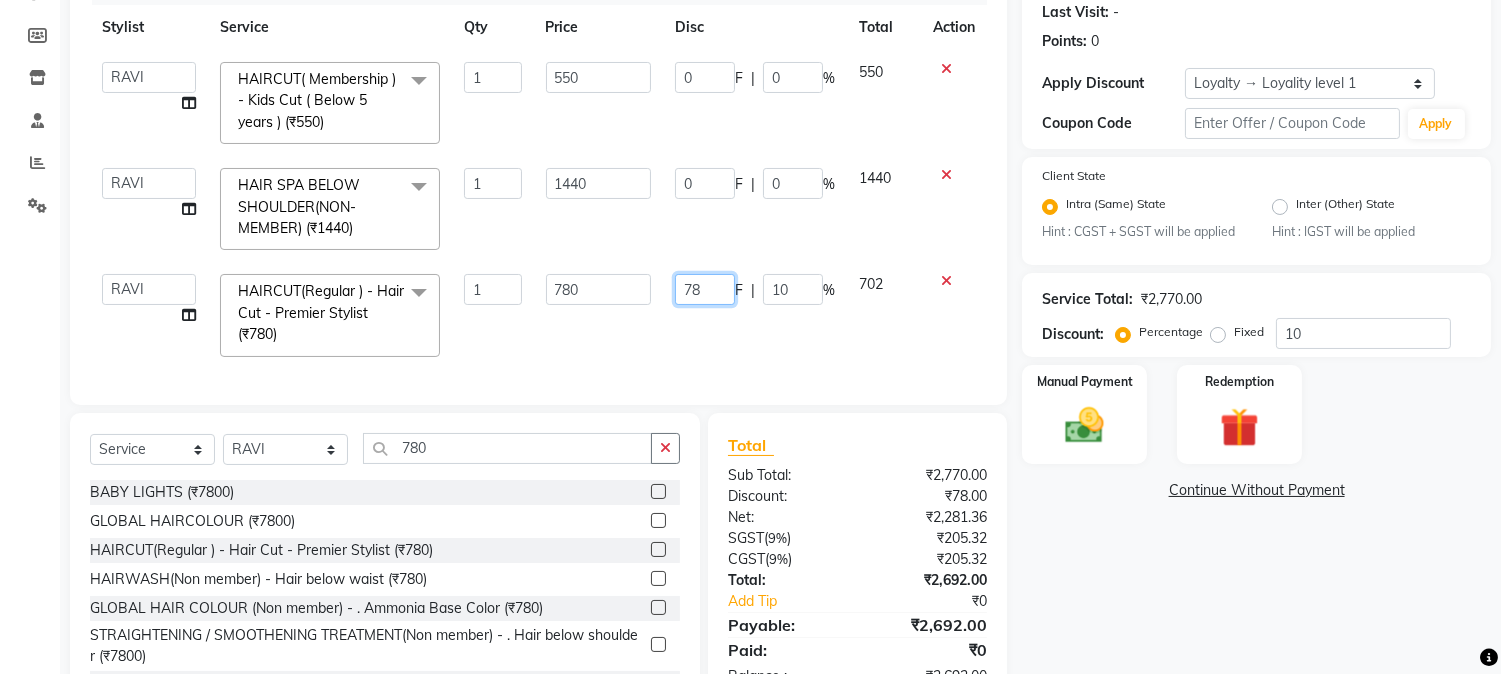 drag, startPoint x: 700, startPoint y: 284, endPoint x: 664, endPoint y: 295, distance: 37.64306 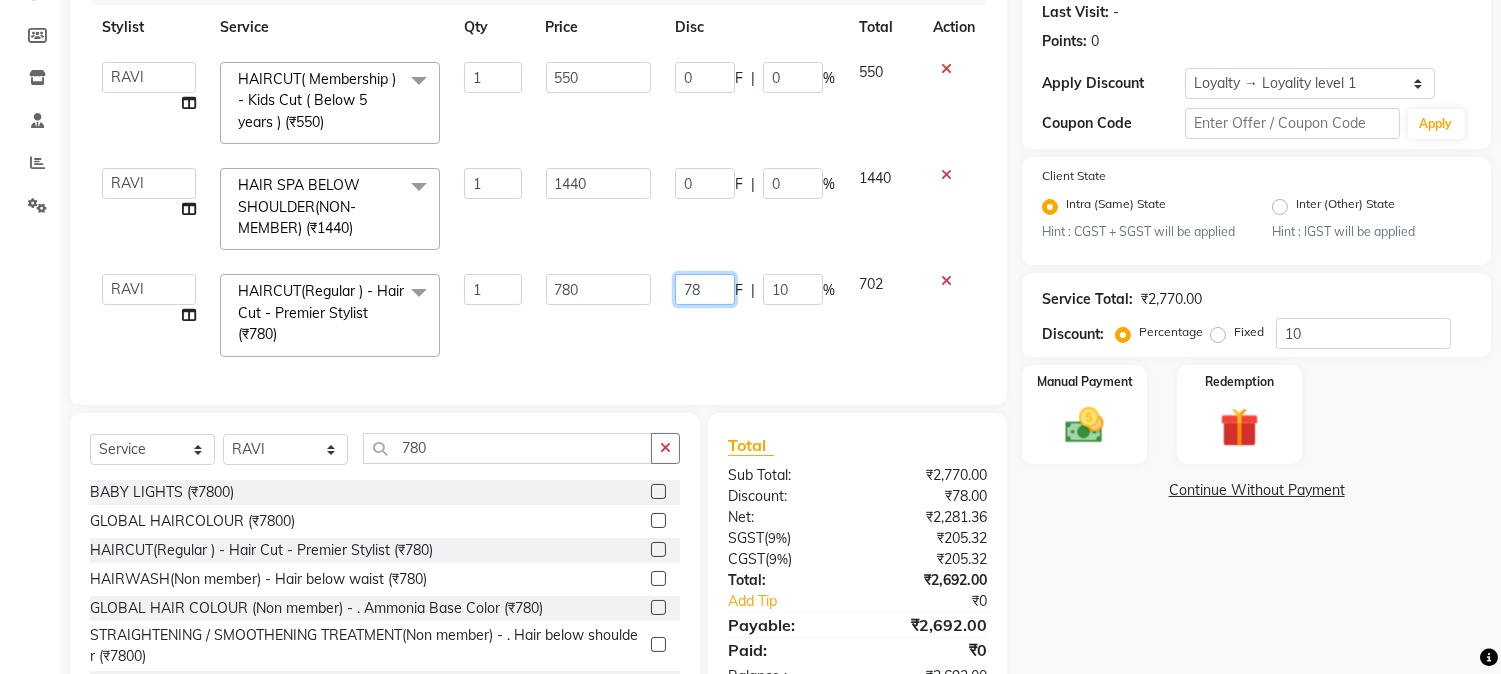 click on "78 F | 10 %" 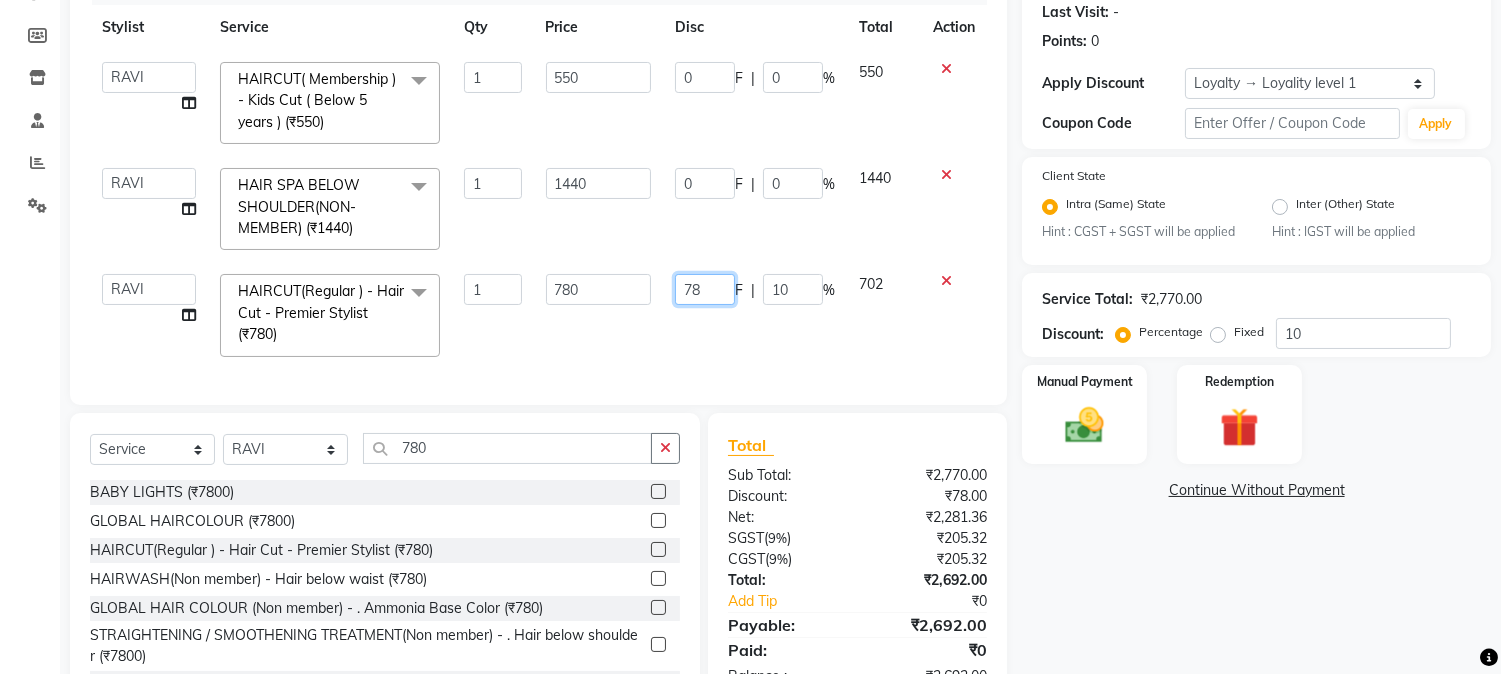 type 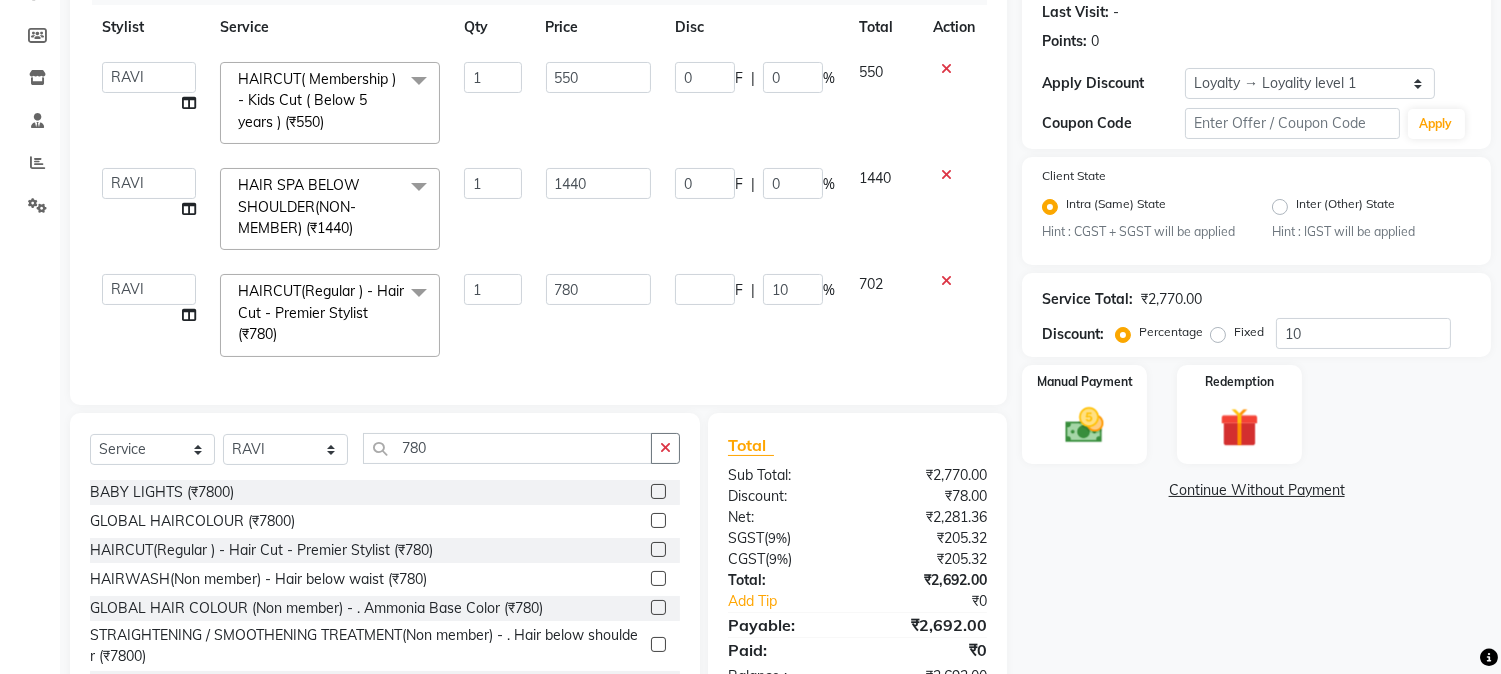 click on "780" 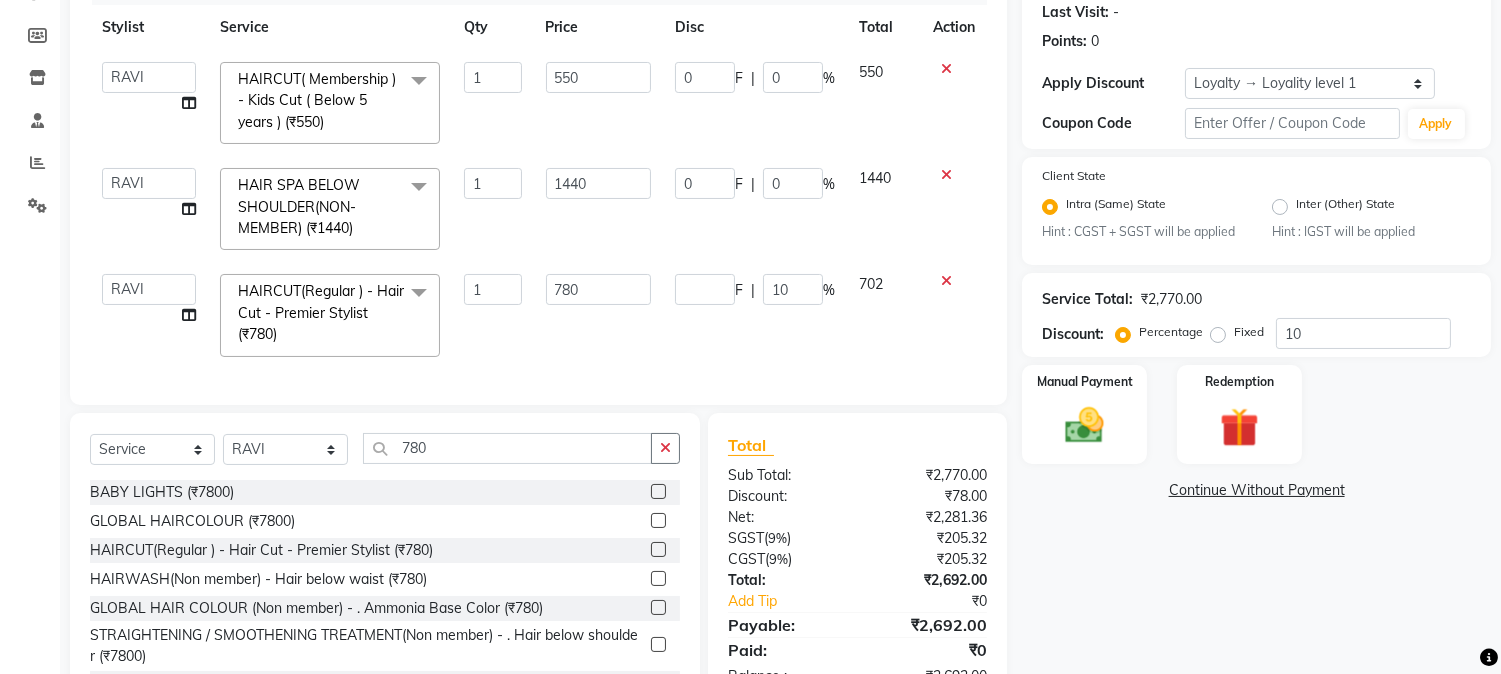 select on "65416" 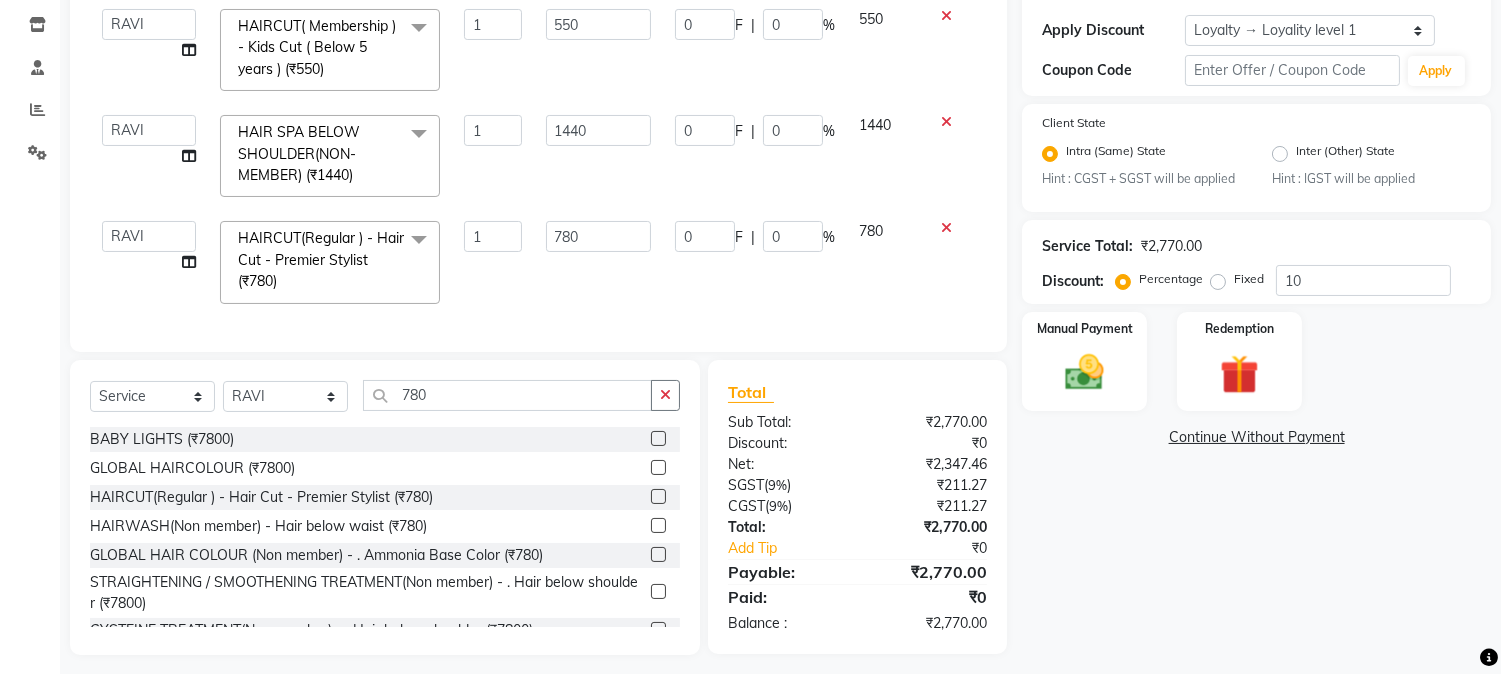 scroll, scrollTop: 361, scrollLeft: 0, axis: vertical 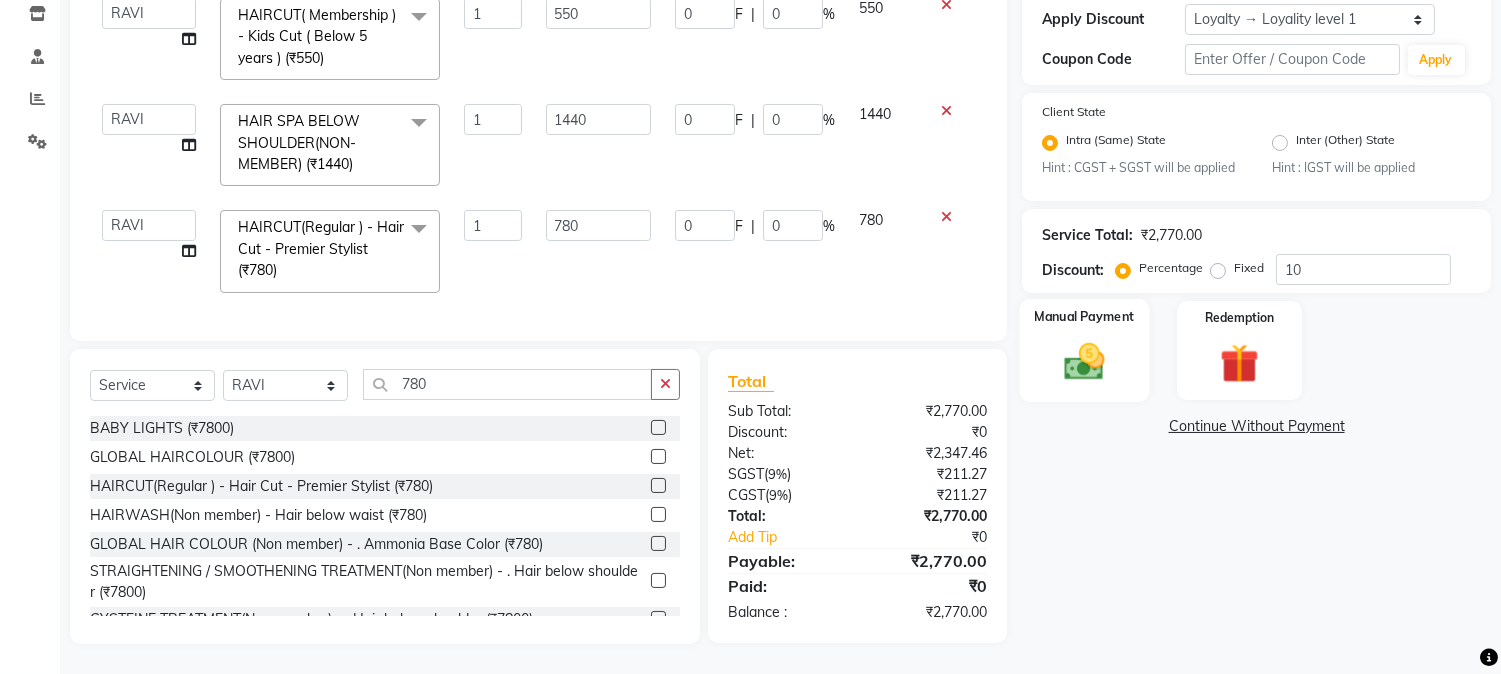 click on "Manual Payment" 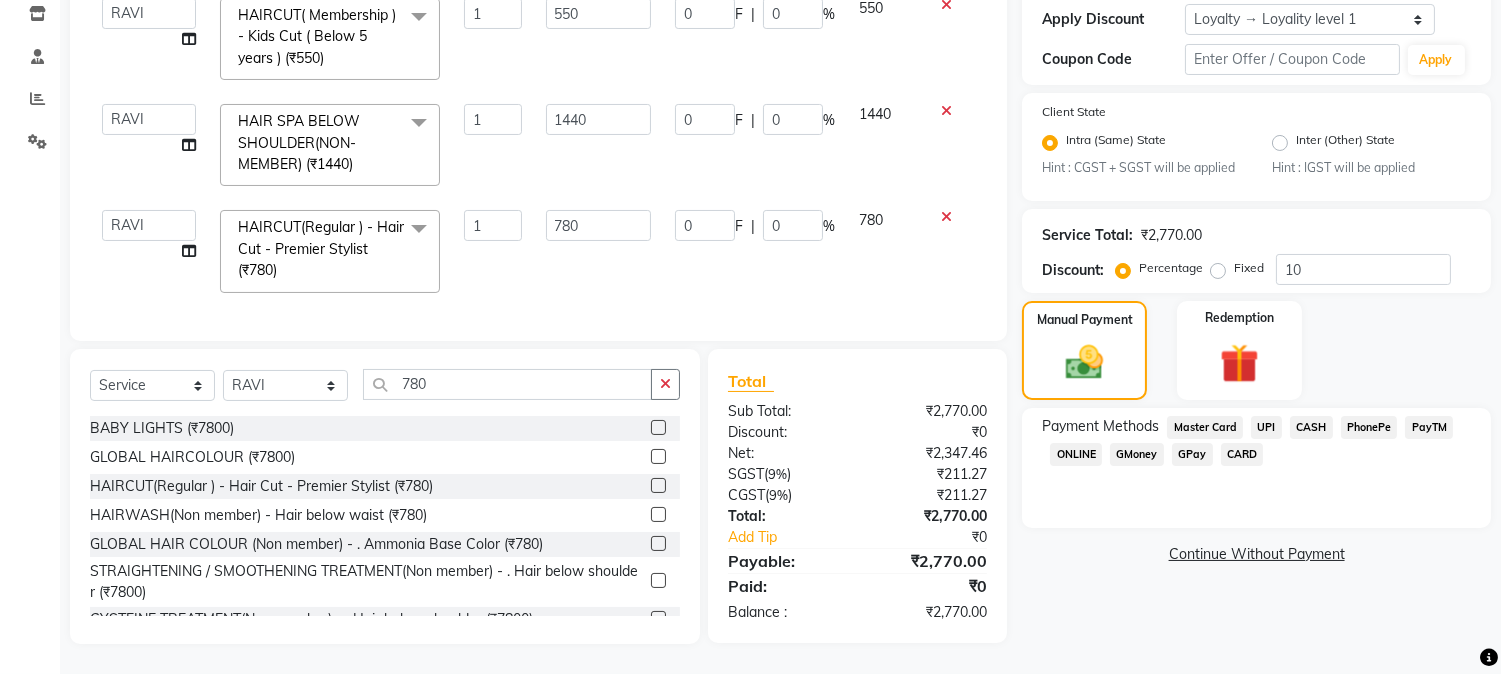 scroll, scrollTop: 361, scrollLeft: 0, axis: vertical 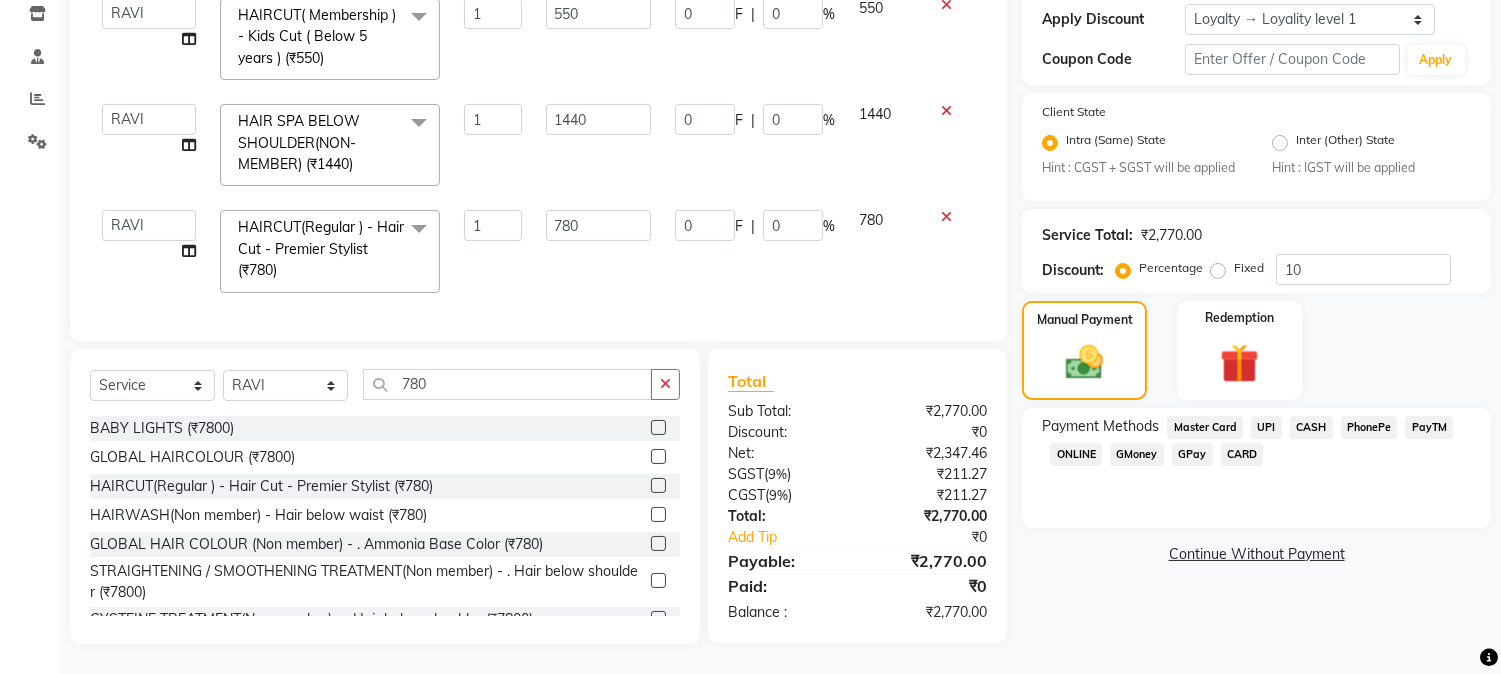 click on "GPay" 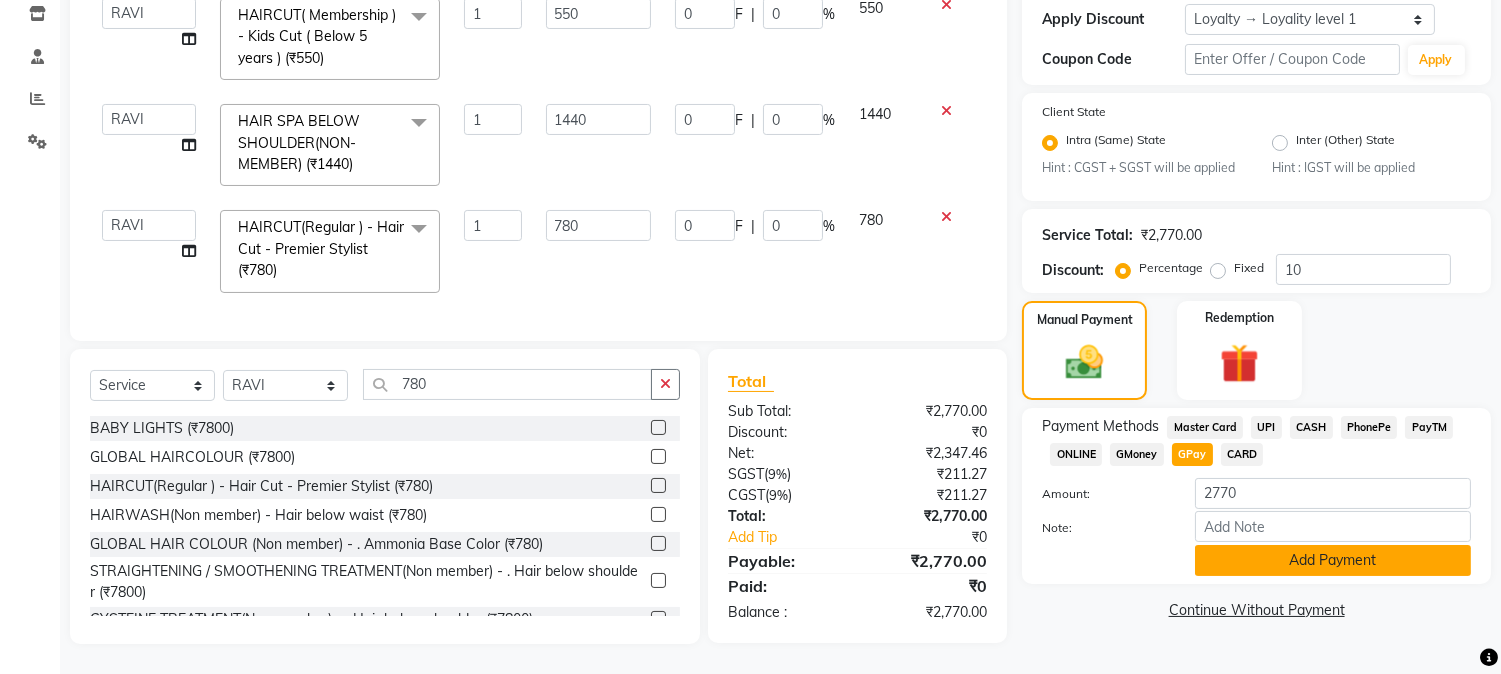 click on "Add Payment" 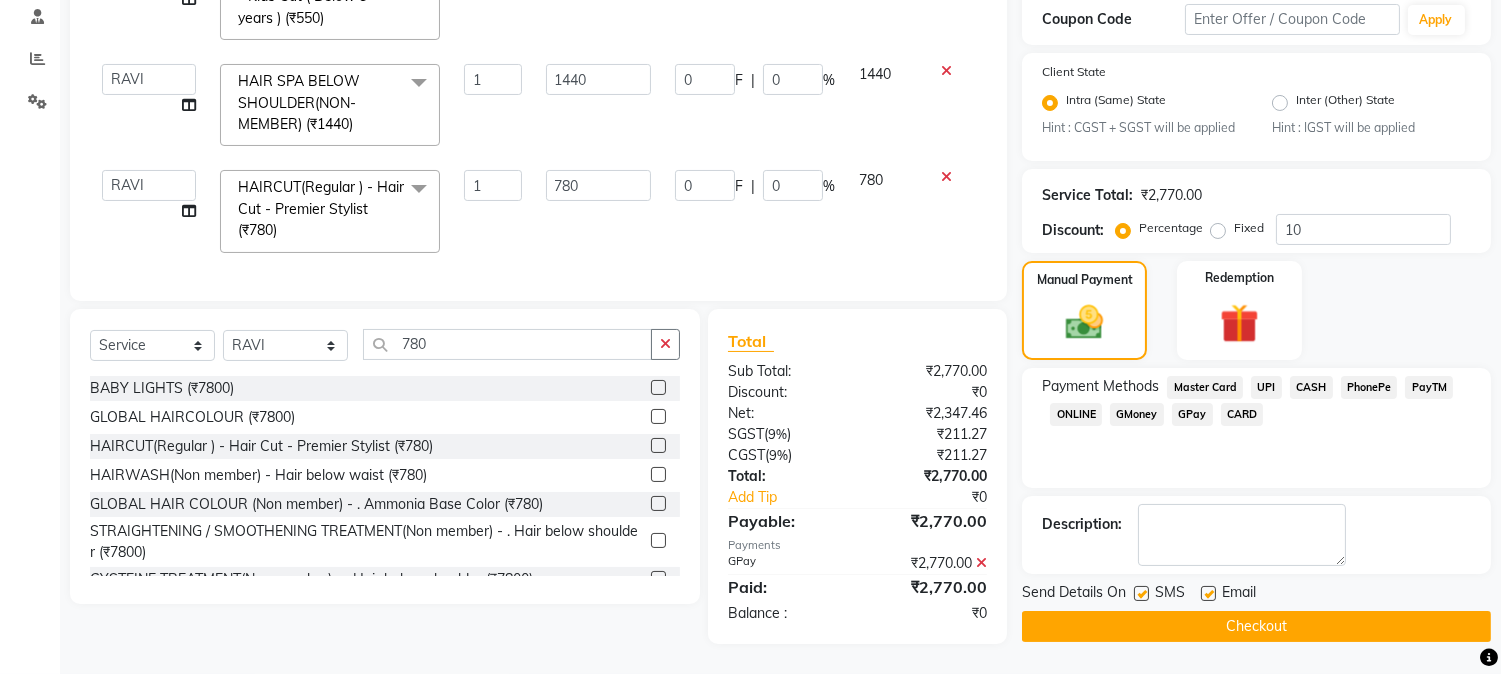 scroll, scrollTop: 401, scrollLeft: 0, axis: vertical 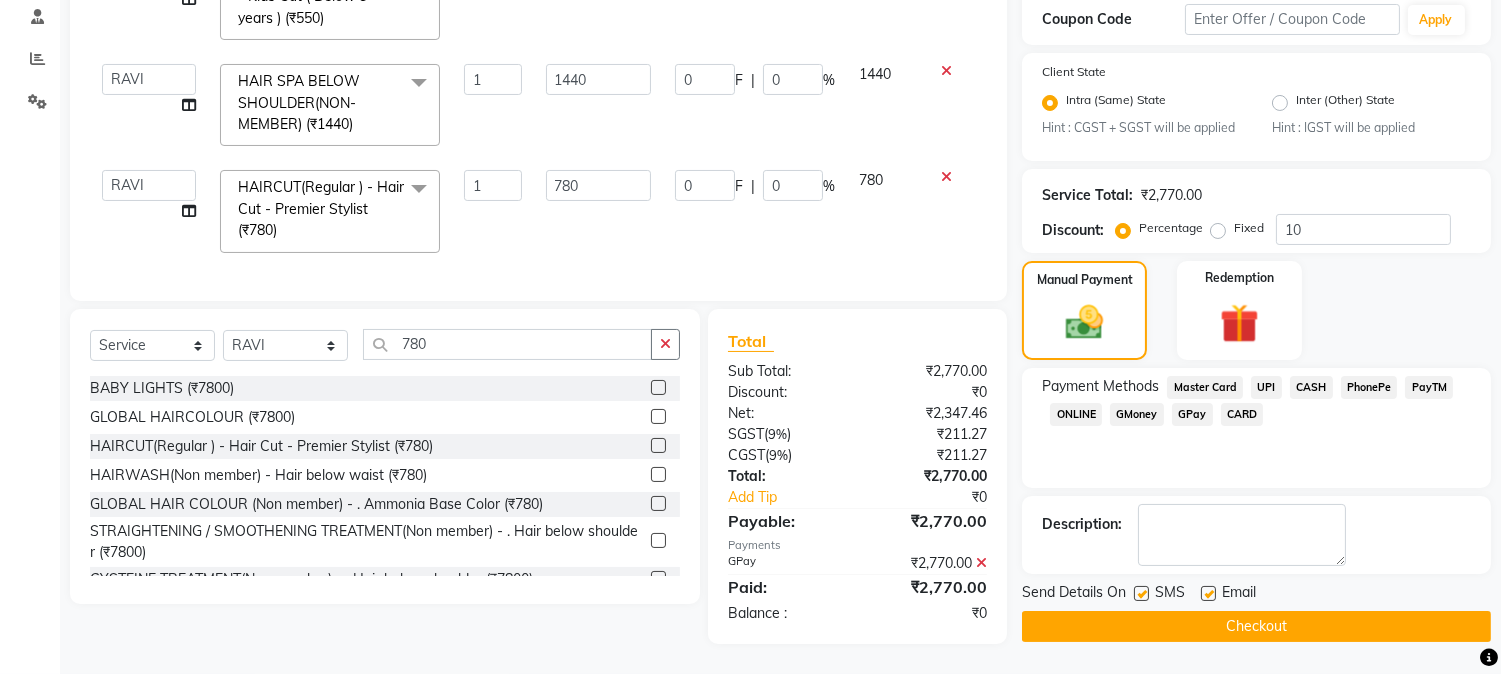 click 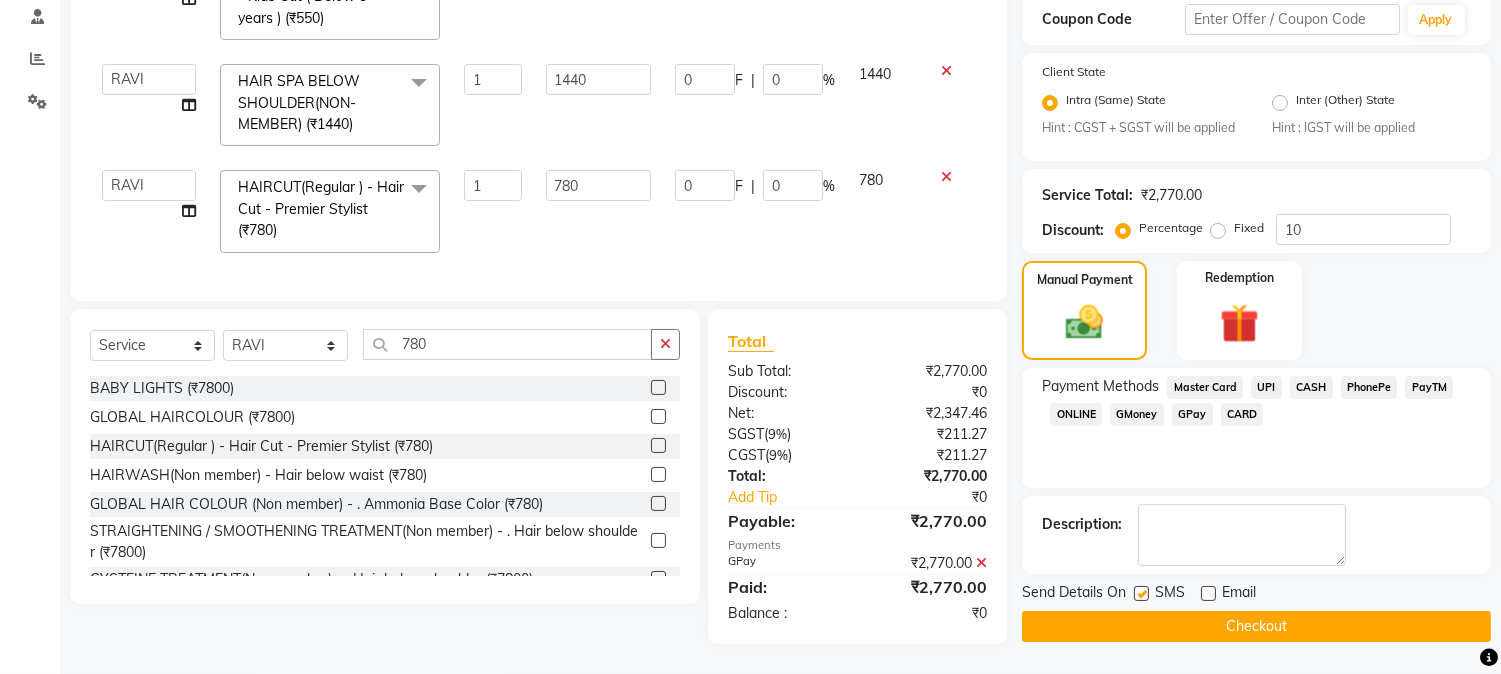 click on "Checkout" 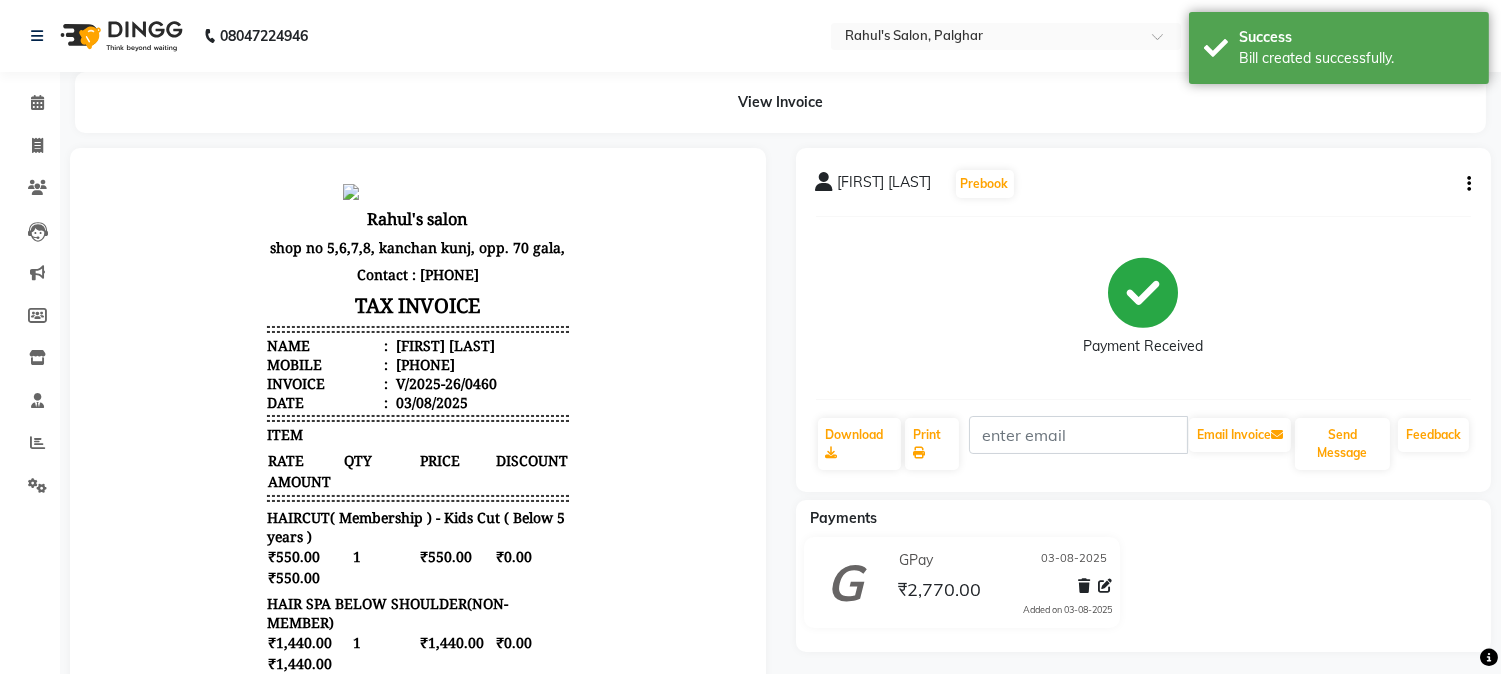 scroll, scrollTop: 0, scrollLeft: 0, axis: both 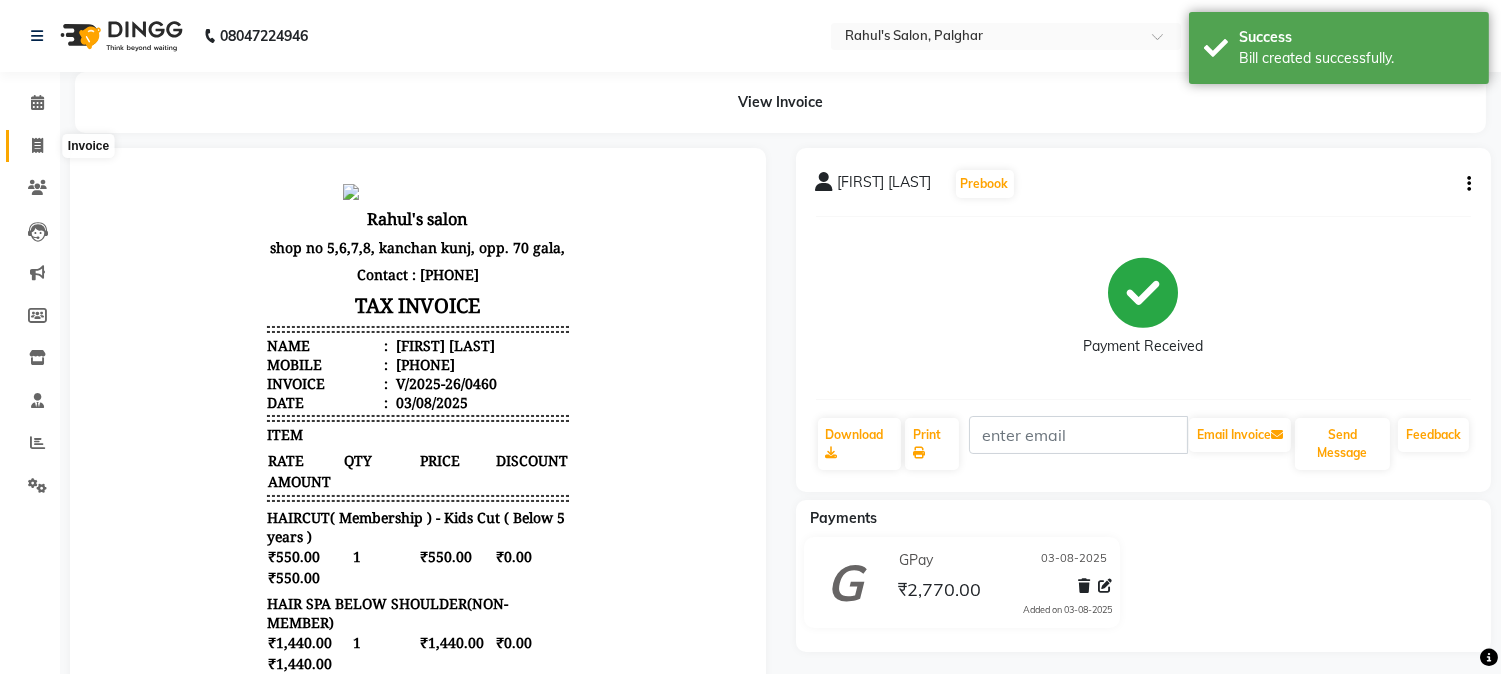 click 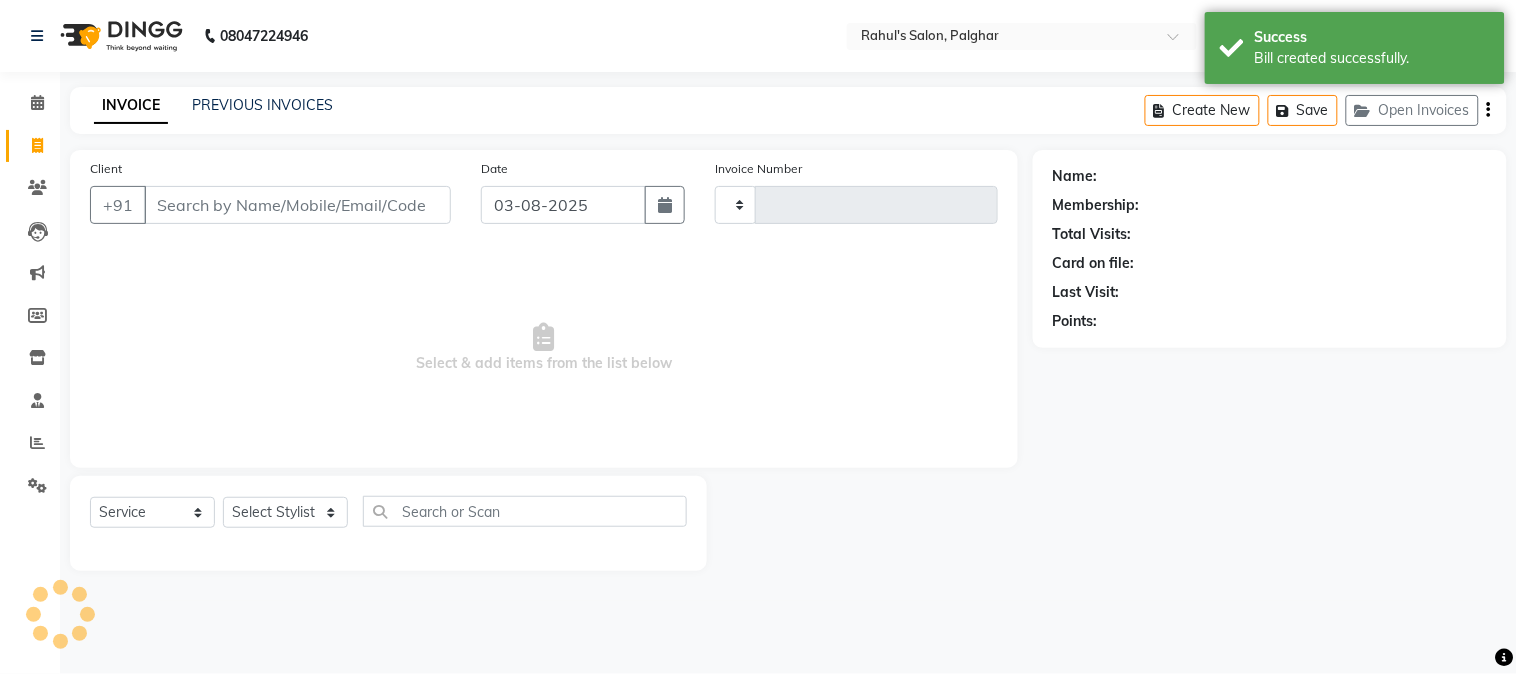 type on "0461" 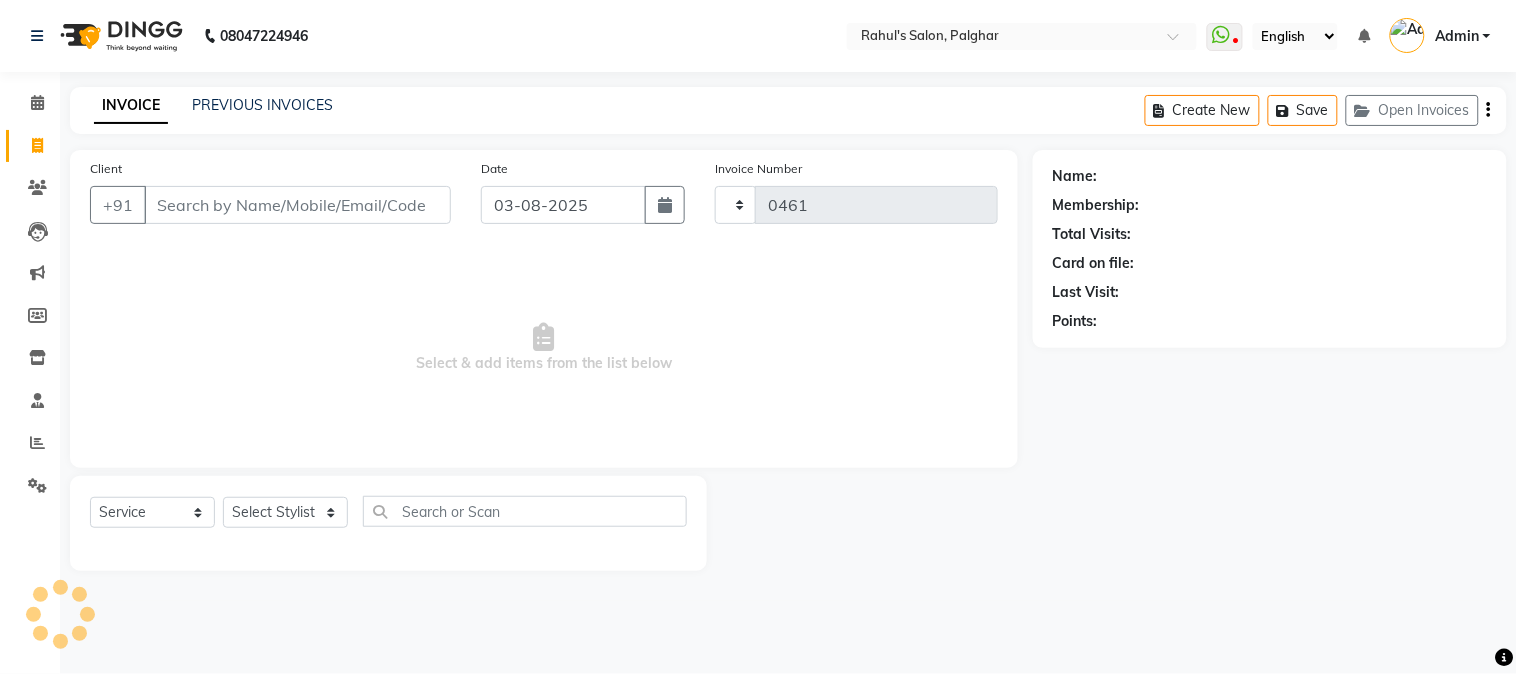 select on "4166" 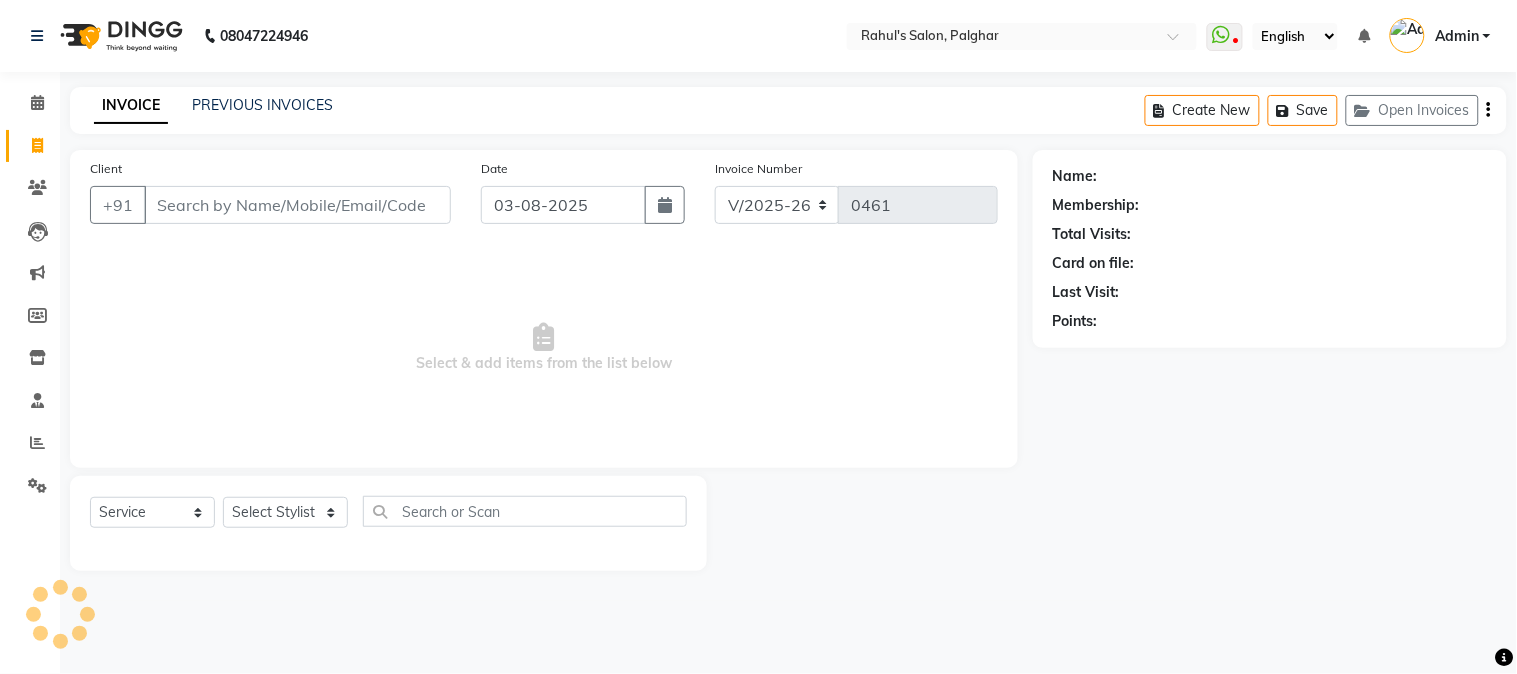 click on "Client" at bounding box center [297, 205] 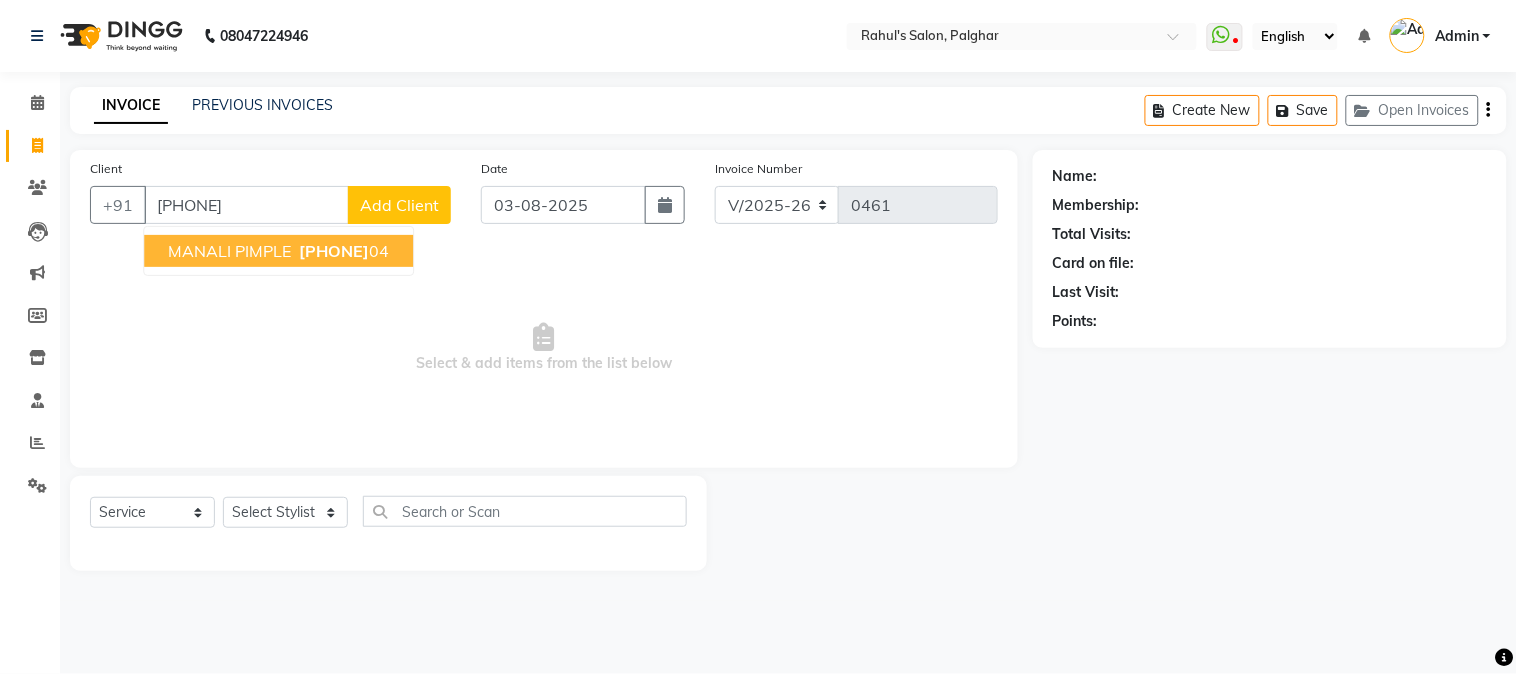 type on "[PHONE]" 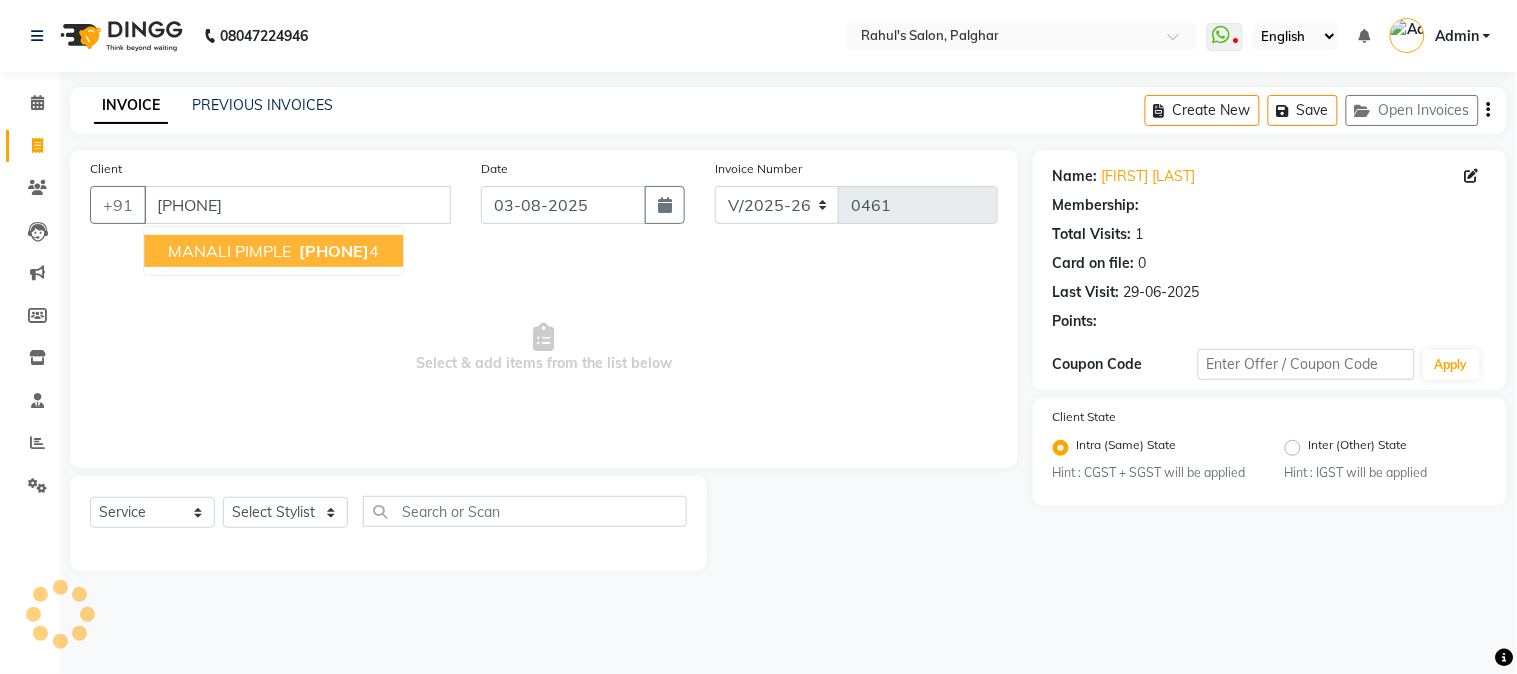 select on "1: Object" 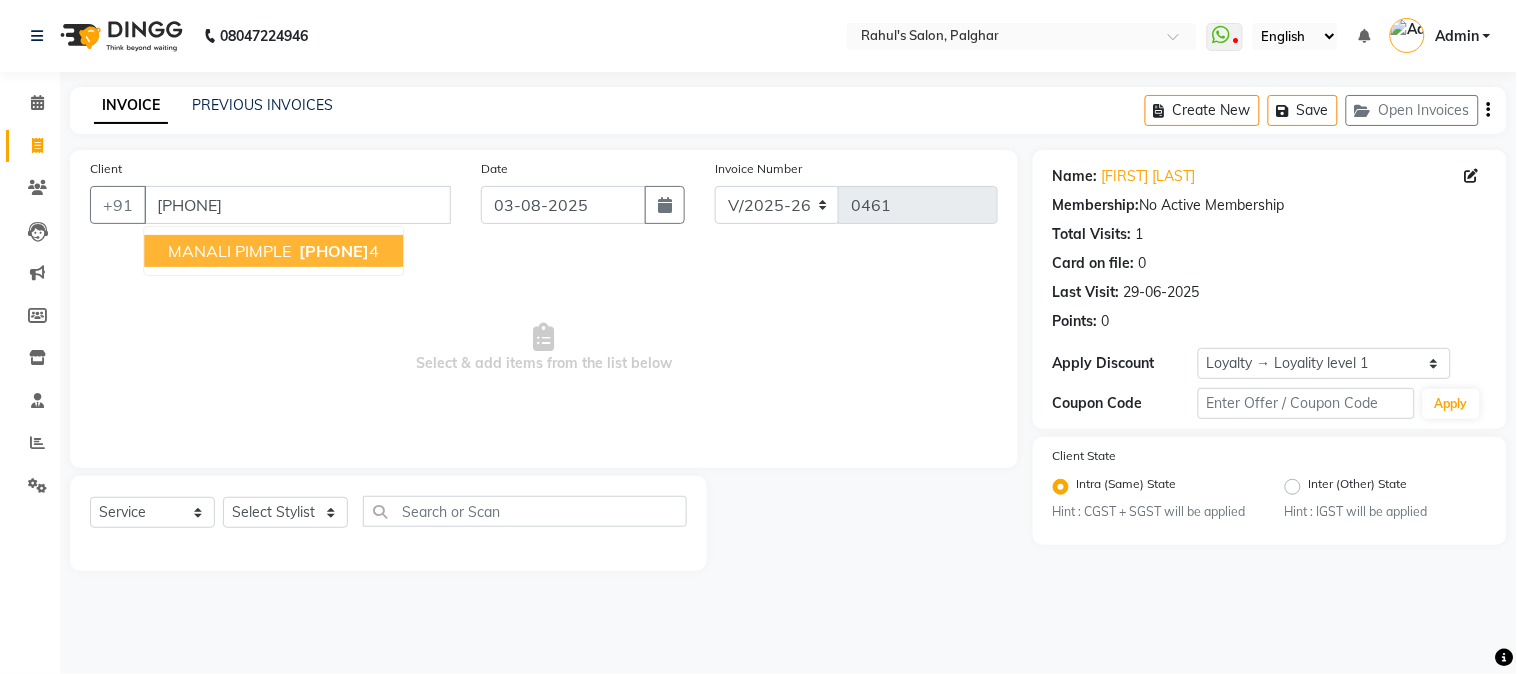 click on "[PHONE]" at bounding box center [334, 251] 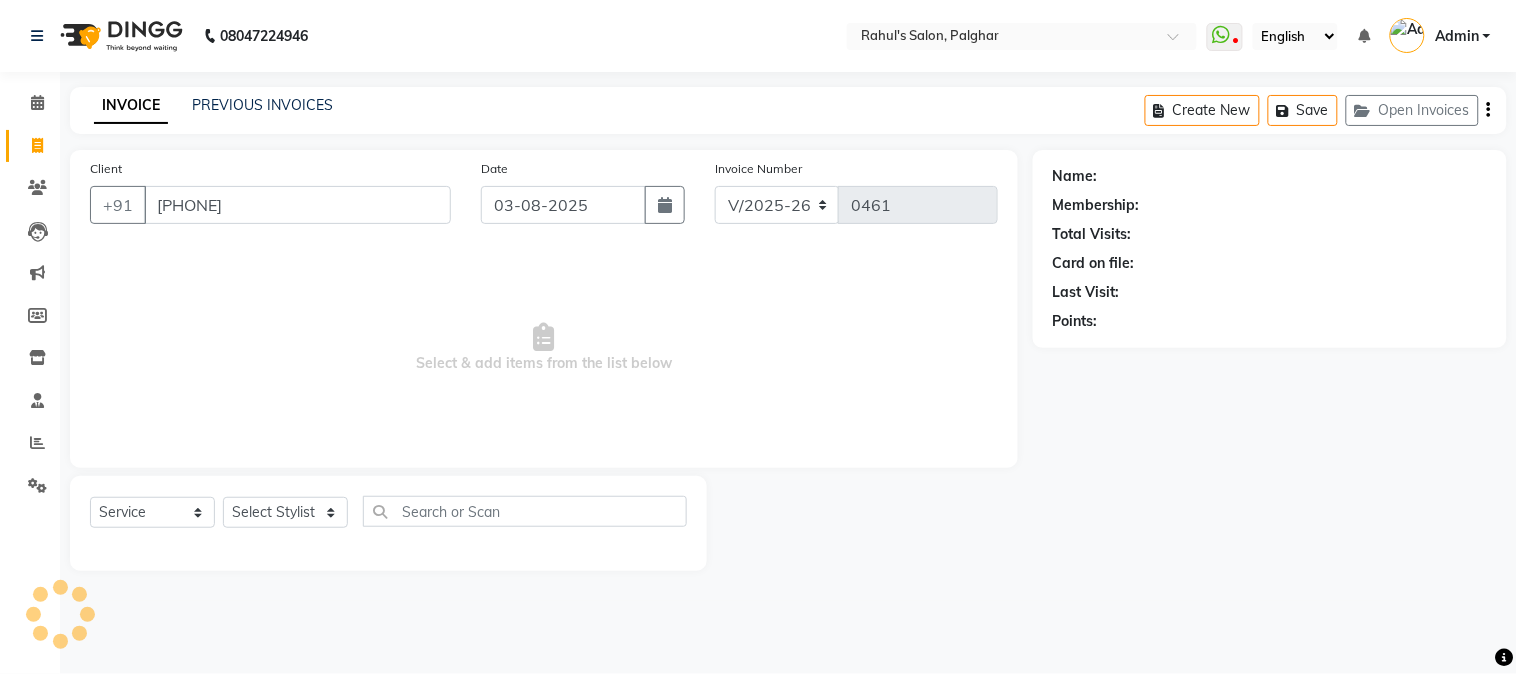 select on "1: Object" 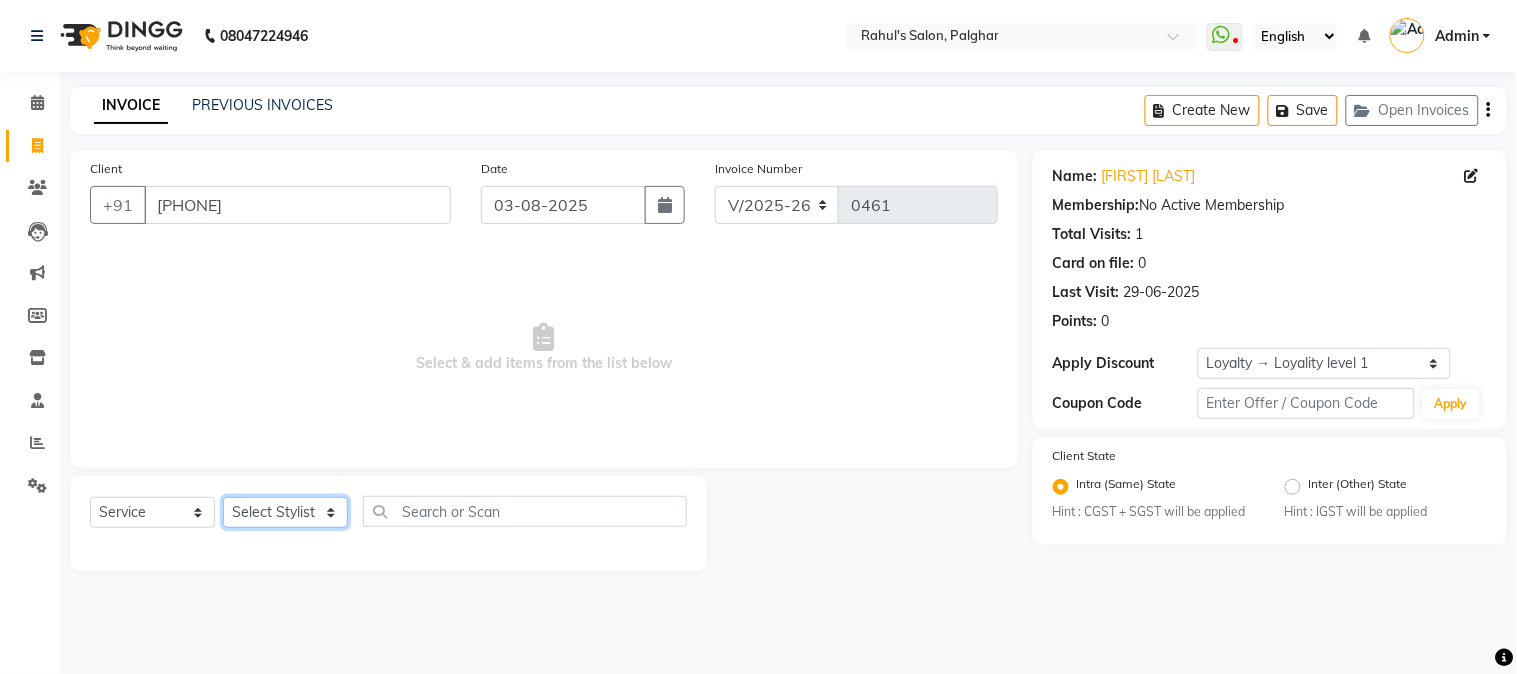 click on "Select Stylist AARMAN AAYUSHI SHARMA Akruti AMAN Amir Arbaz Asif Ansari BABLU Bandana BHAGYESH CHETAN CHETAN BOISAR furkan GEETA KISHOR KISHOR JAMBHULKAR kunal mushahid [muddu] Nilam NIRANJAN Nisha Parmar PRABHA PUNAM Rahul Sir RAVI RIMA Rohit Tandel SALONI Sandy Sir sarfaraz shovib M.D shreya ZOYA" 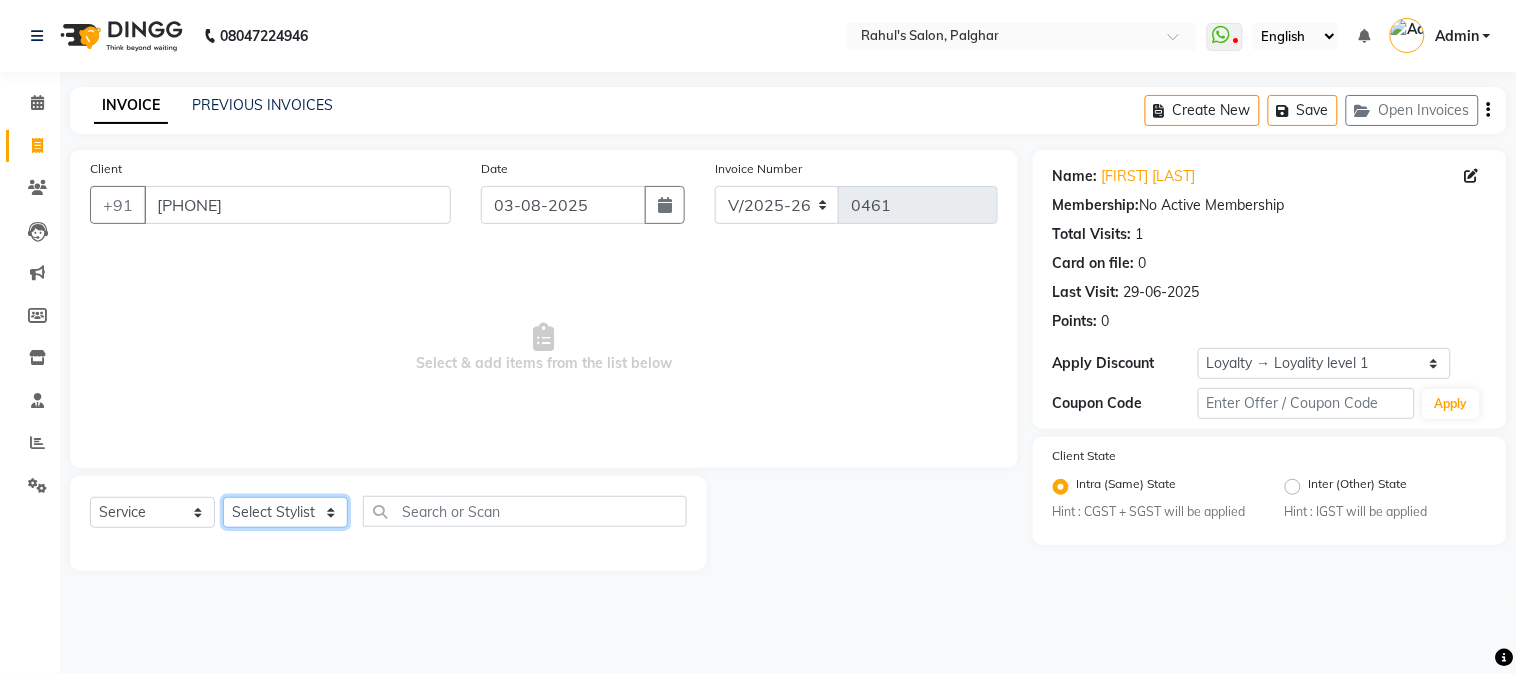 select on "27305" 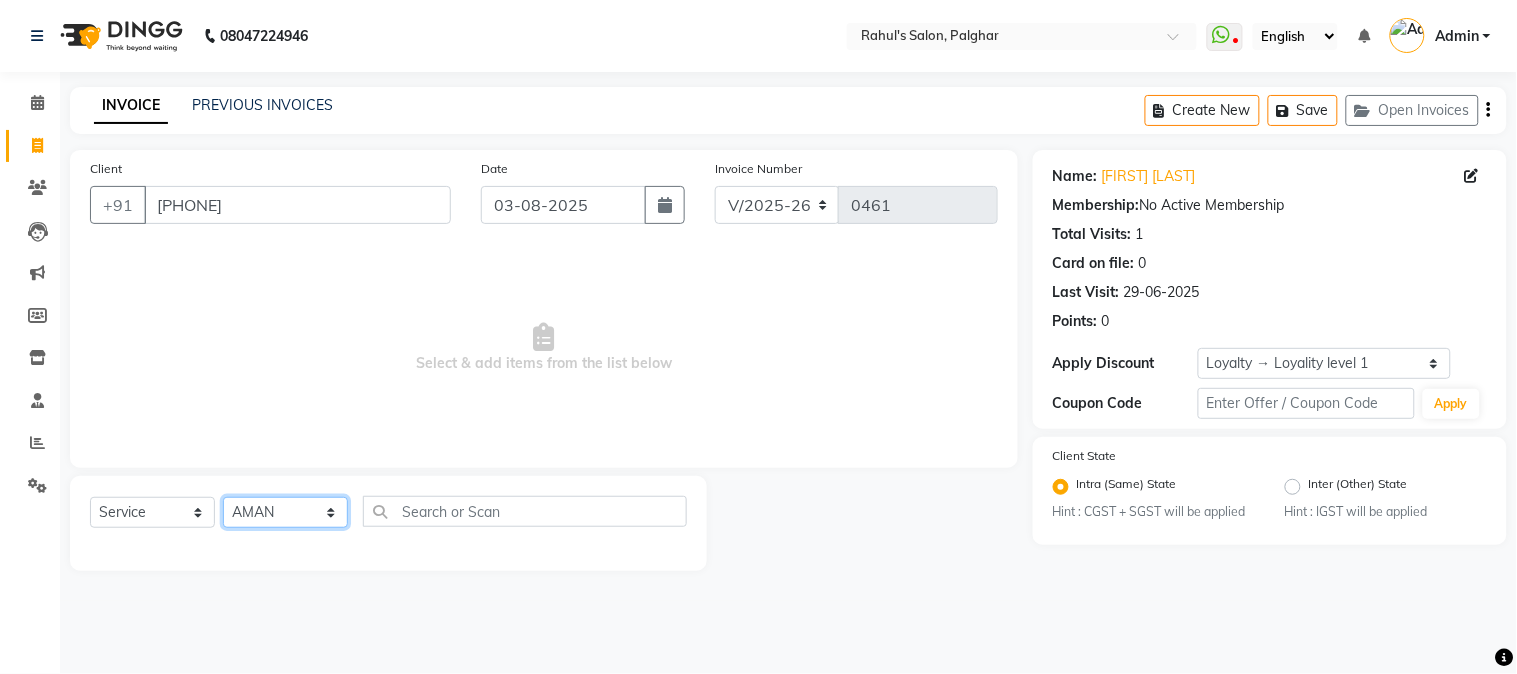 click on "Select Stylist AARMAN AAYUSHI SHARMA Akruti AMAN Amir Arbaz Asif Ansari BABLU Bandana BHAGYESH CHETAN CHETAN BOISAR furkan GEETA KISHOR KISHOR JAMBHULKAR kunal mushahid [muddu] Nilam NIRANJAN Nisha Parmar PRABHA PUNAM Rahul Sir RAVI RIMA Rohit Tandel SALONI Sandy Sir sarfaraz shovib M.D shreya ZOYA" 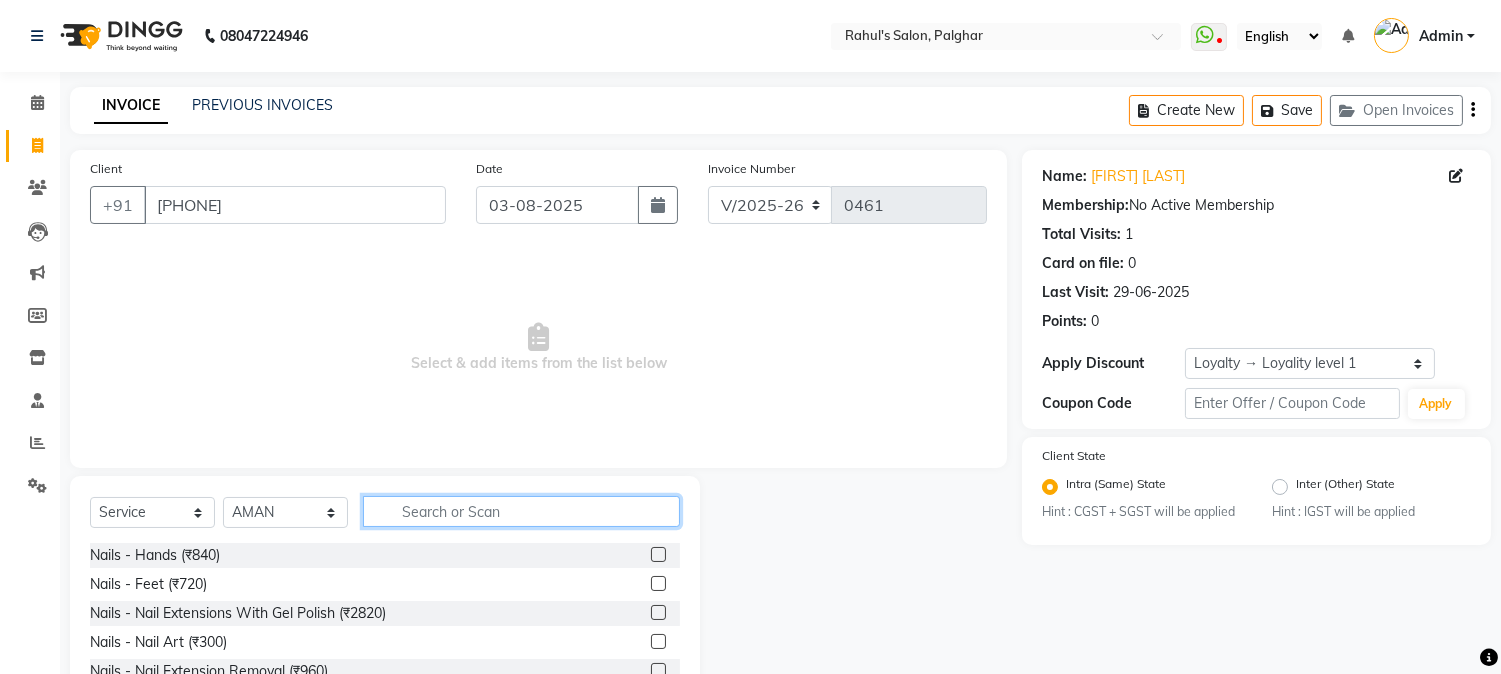 click 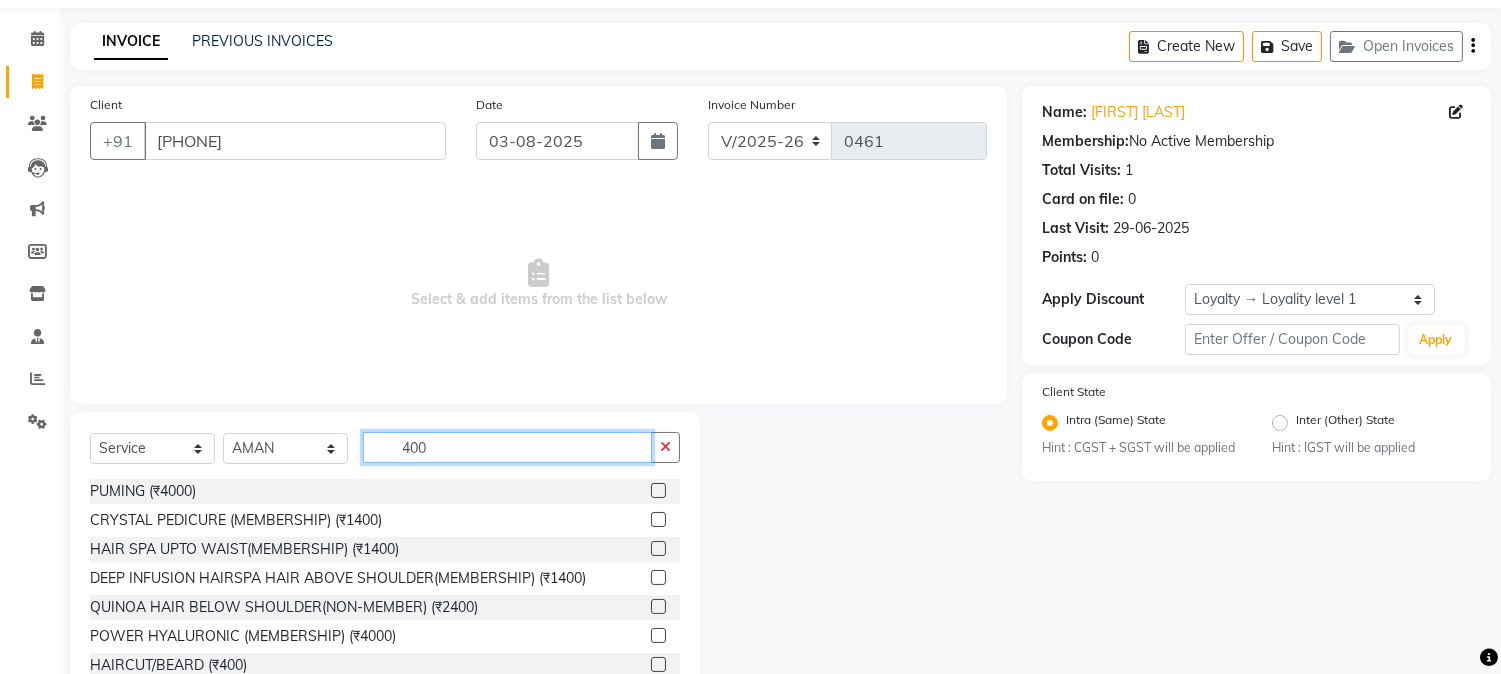 scroll, scrollTop: 126, scrollLeft: 0, axis: vertical 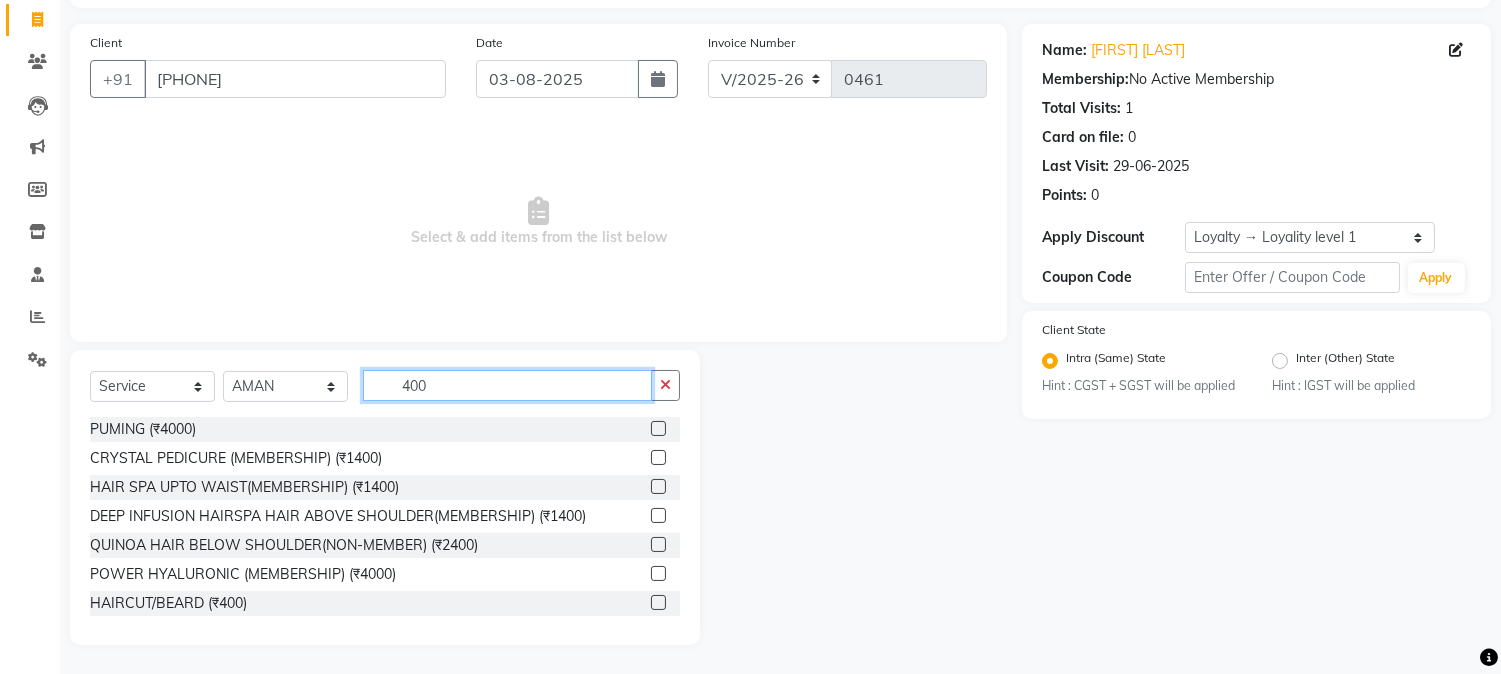 type on "400" 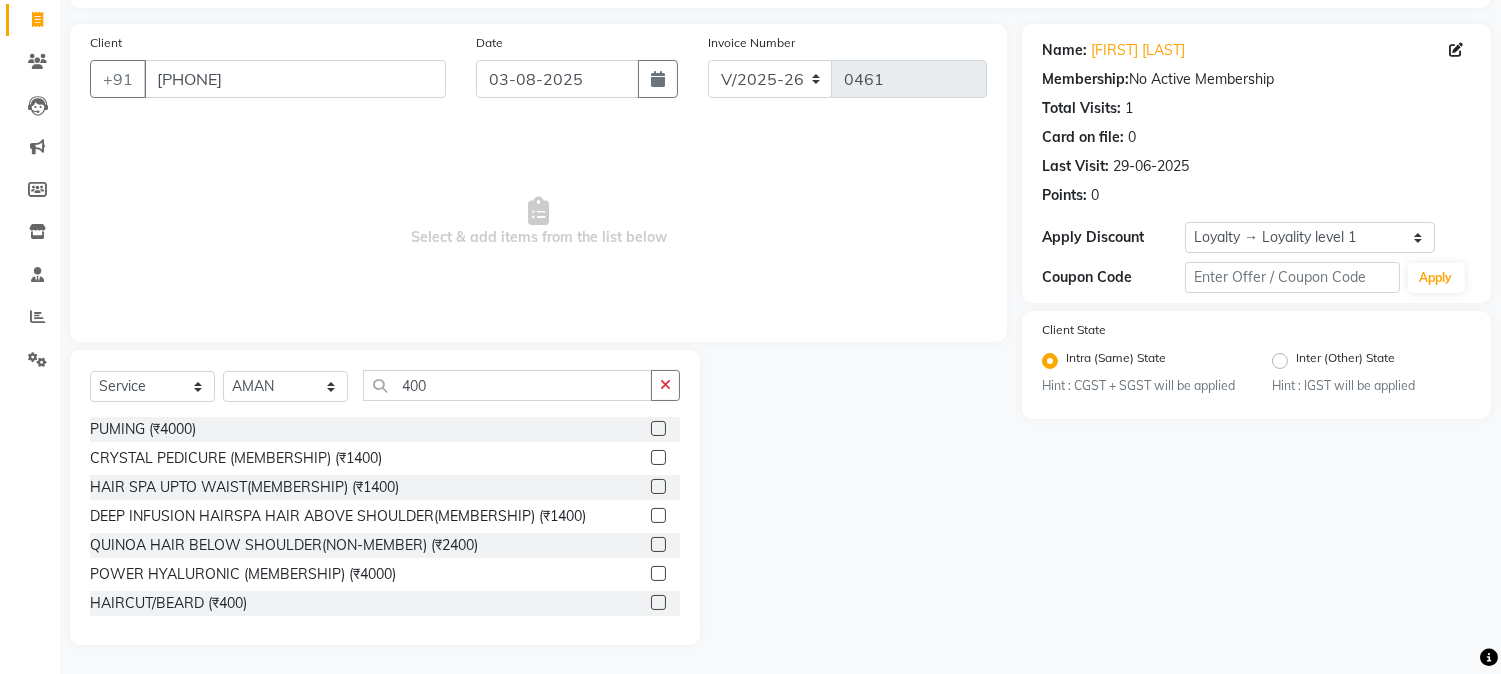 click 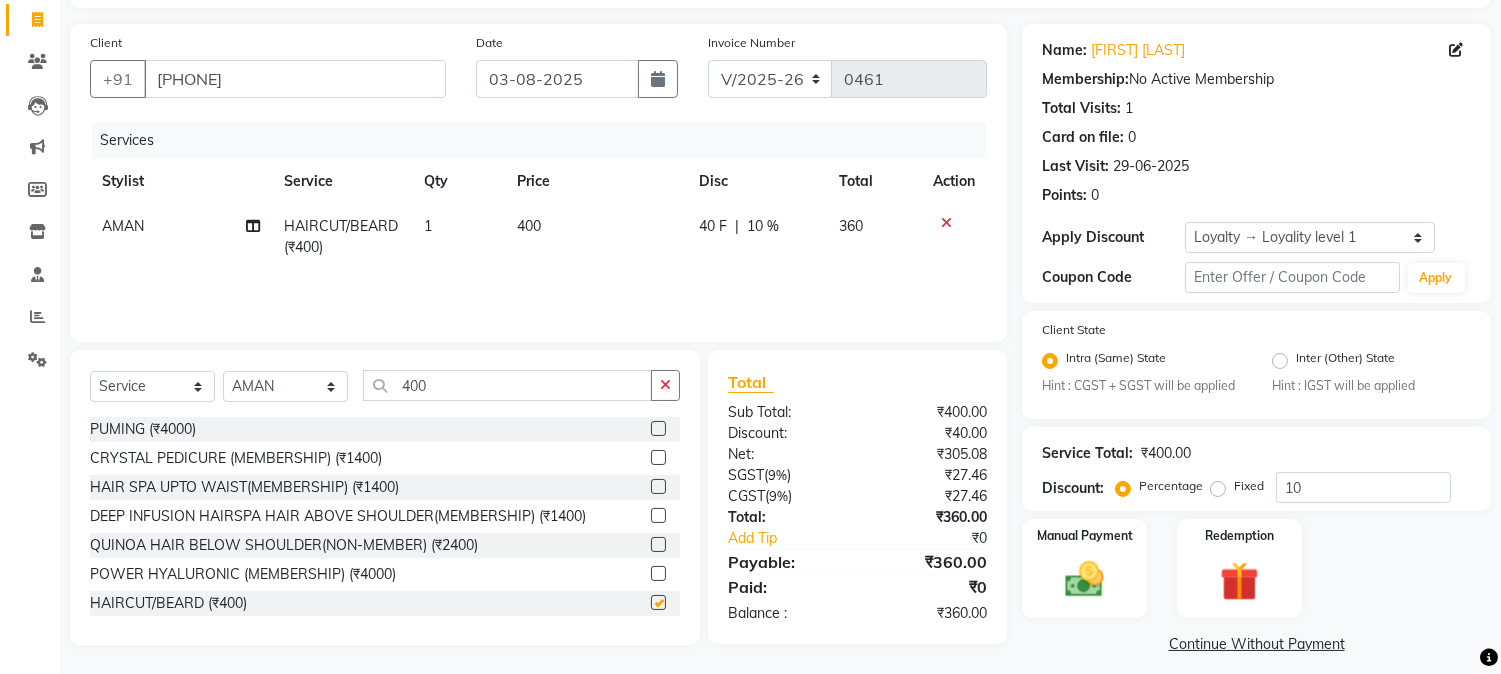 checkbox on "false" 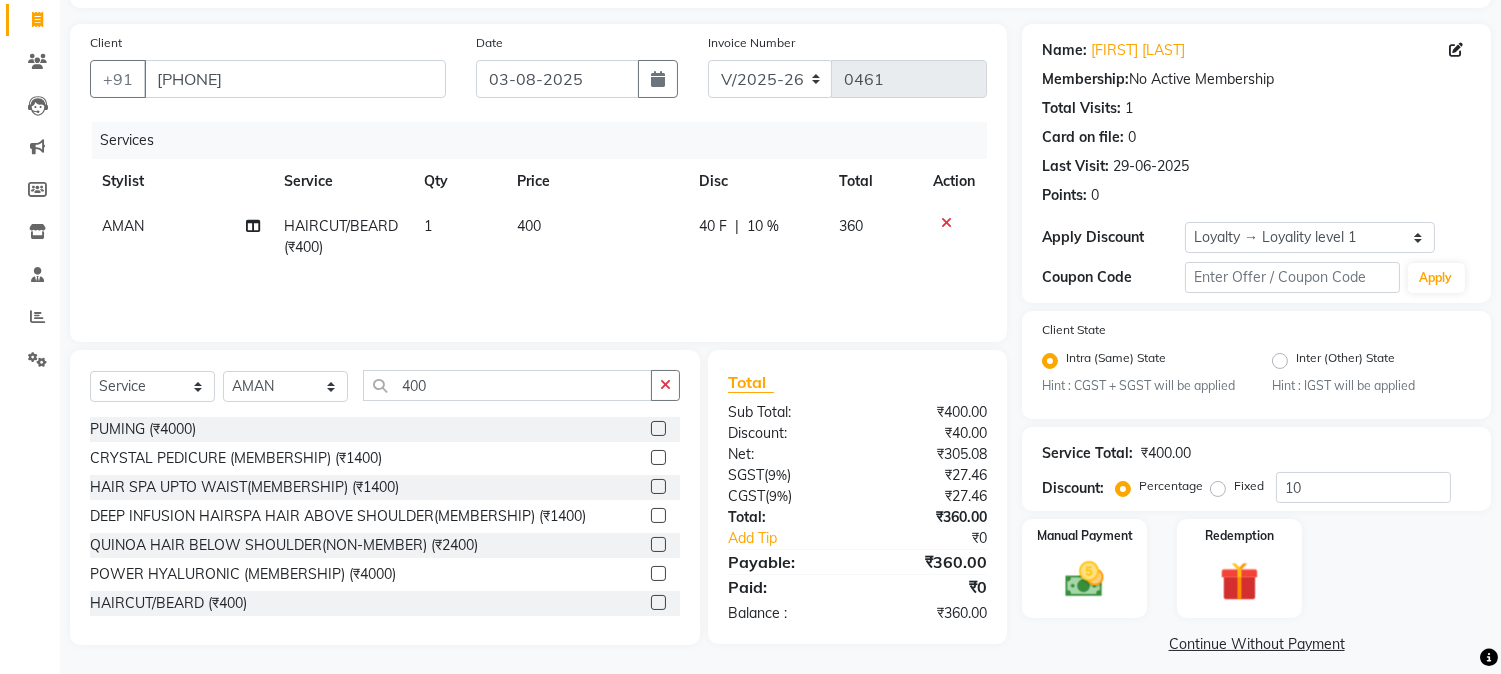 click on "40 F | 10 %" 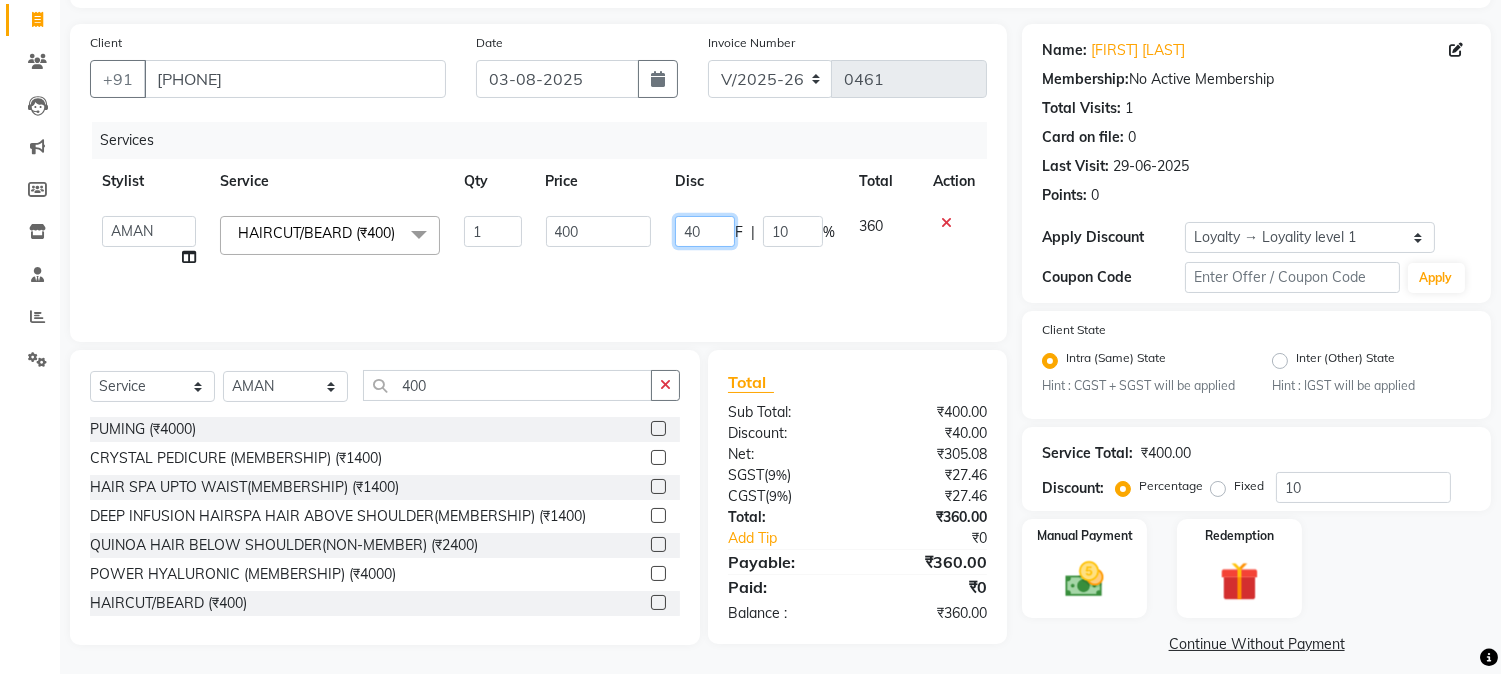 drag, startPoint x: 713, startPoint y: 231, endPoint x: 647, endPoint y: 232, distance: 66.007576 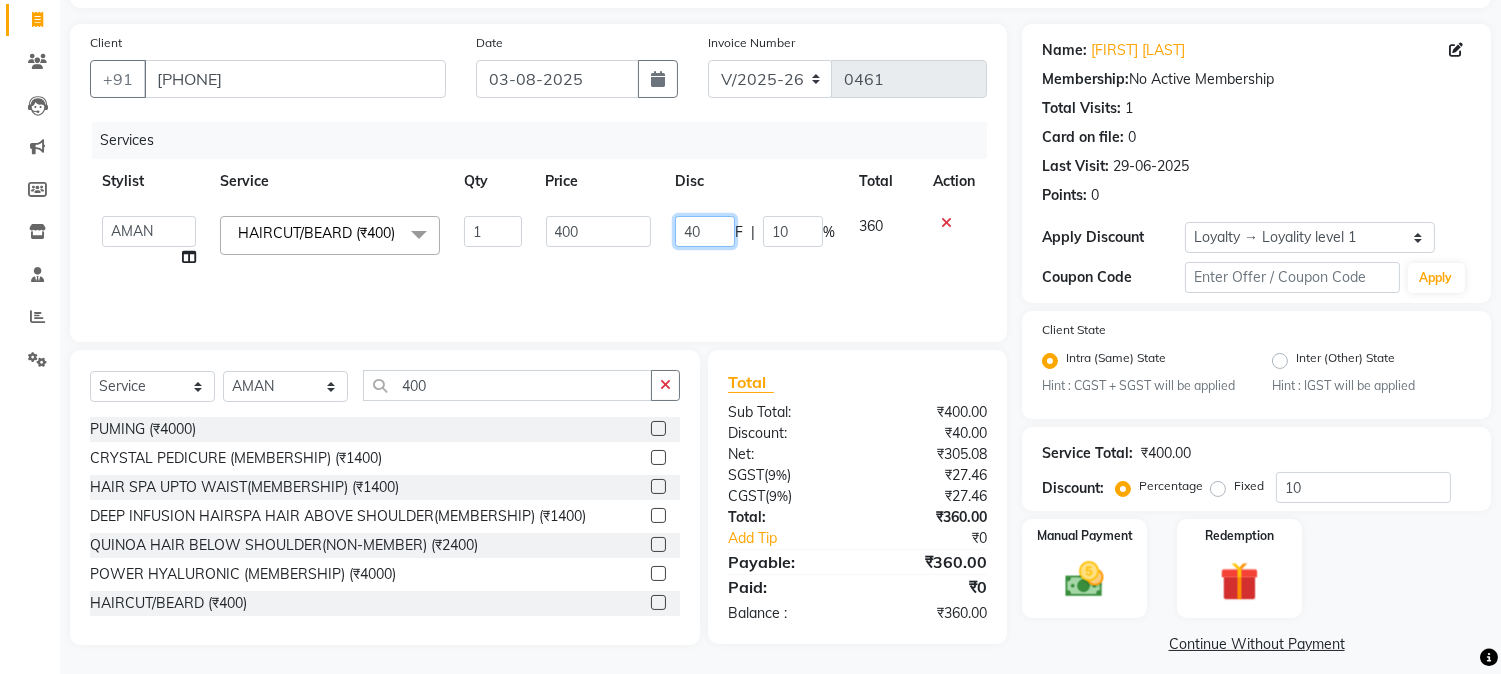 type 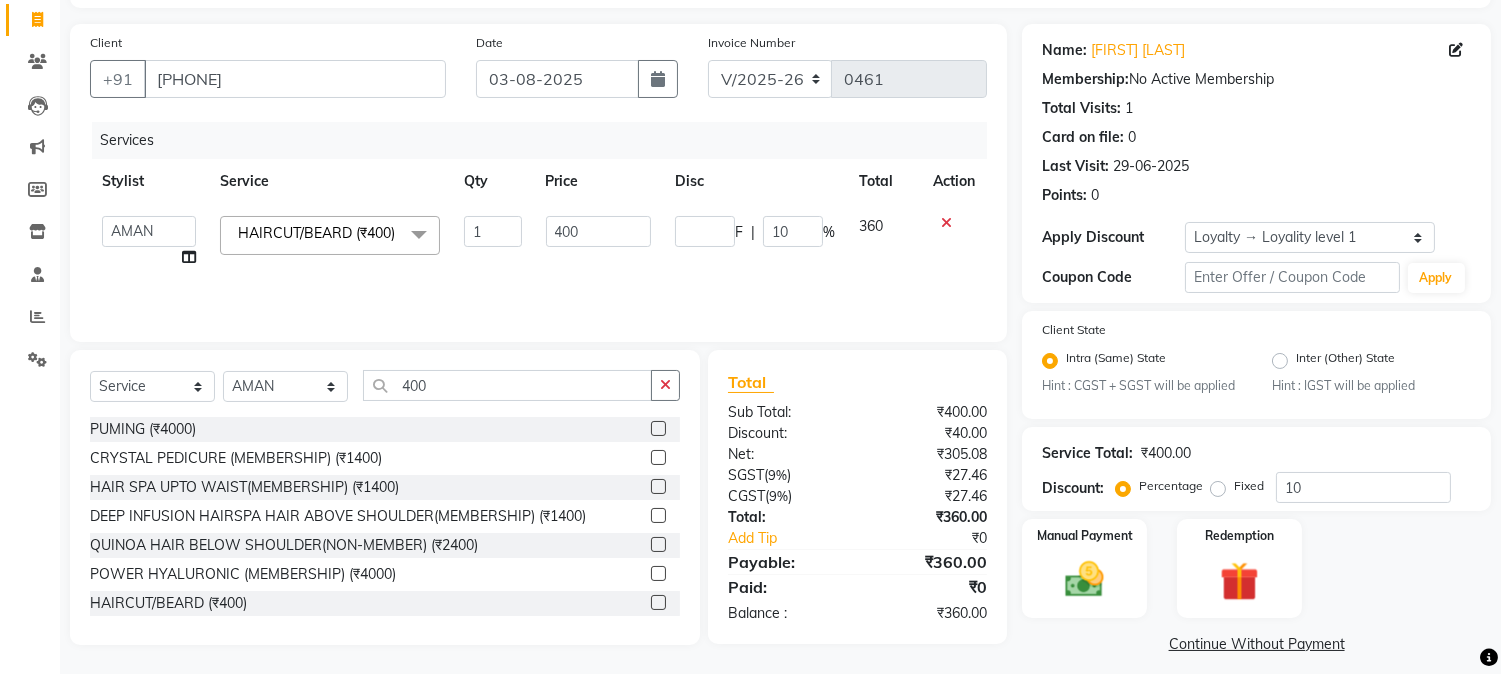 click on "400" 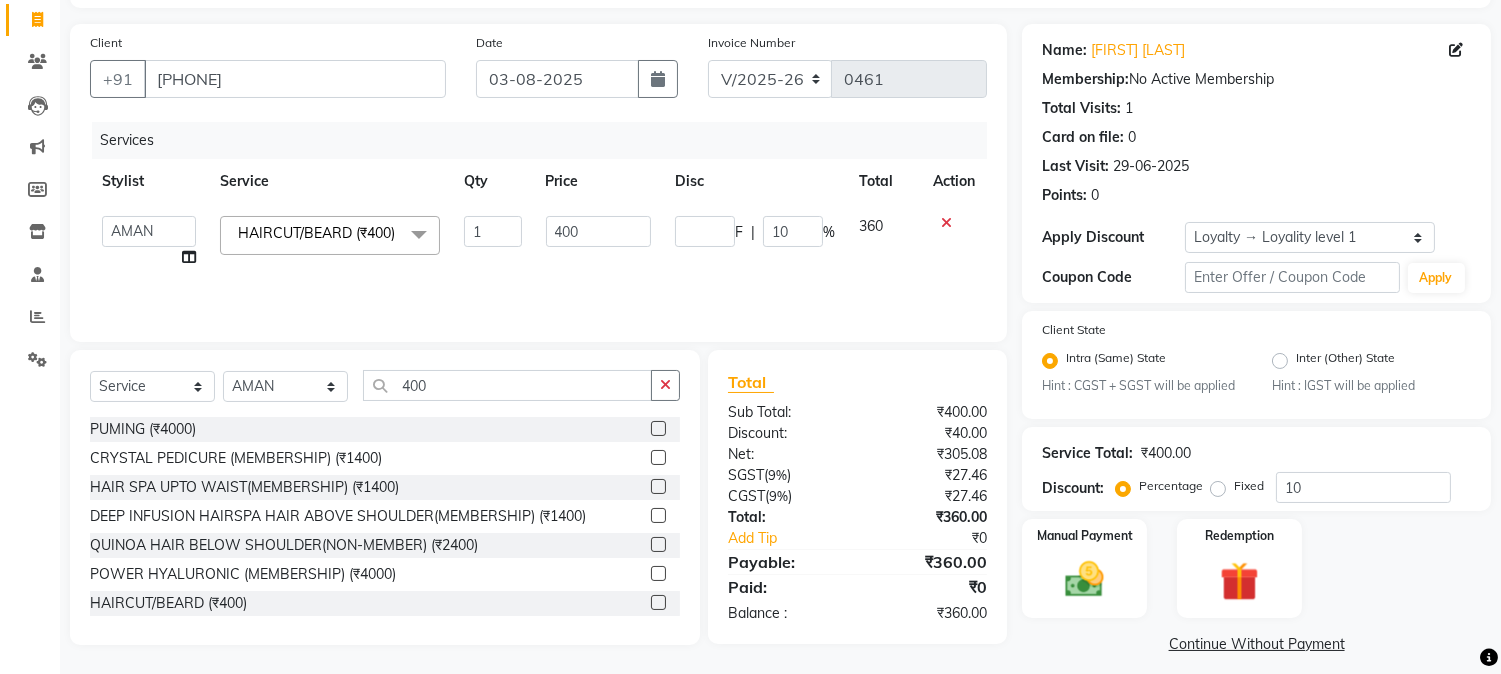 select on "27305" 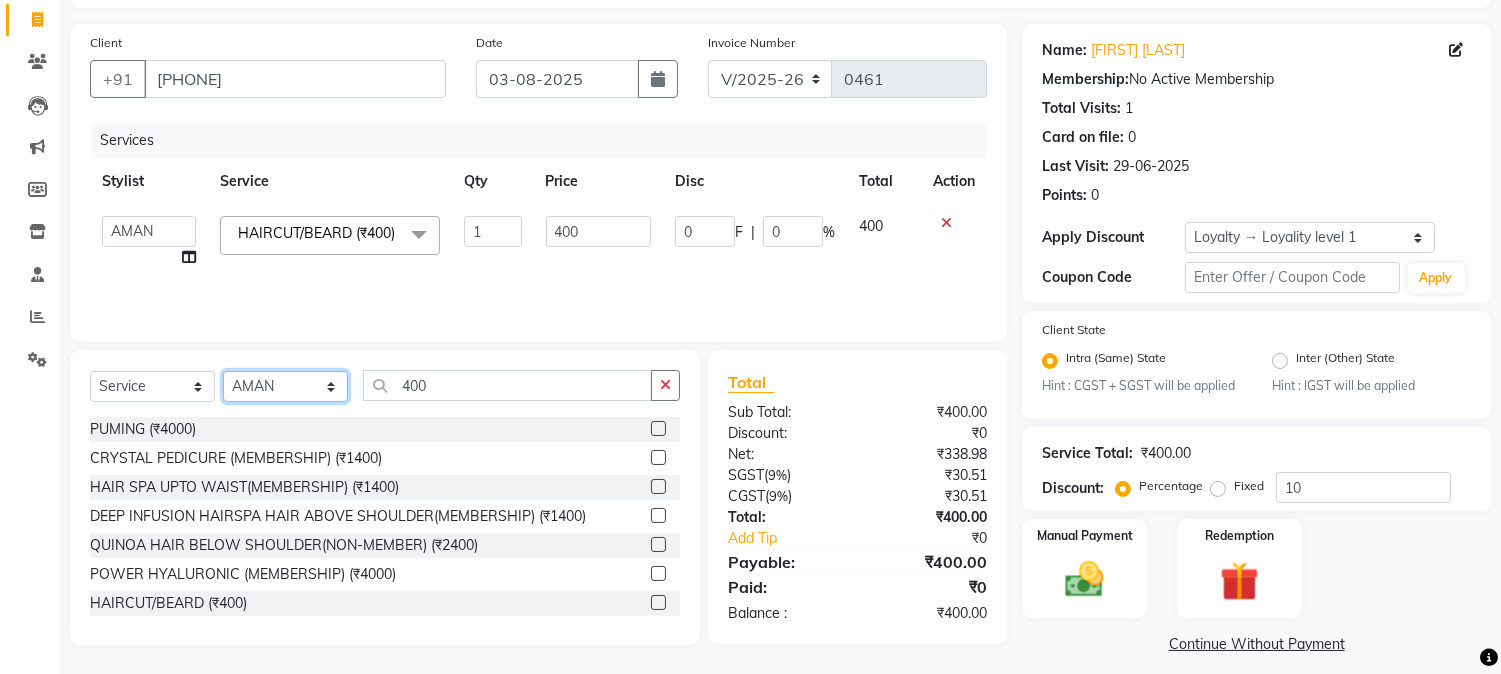 click on "Select Stylist AARMAN AAYUSHI SHARMA Akruti AMAN Amir Arbaz Asif Ansari BABLU Bandana BHAGYESH CHETAN CHETAN BOISAR furkan GEETA KISHOR KISHOR JAMBHULKAR kunal mushahid [muddu] Nilam NIRANJAN Nisha Parmar PRABHA PUNAM Rahul Sir RAVI RIMA Rohit Tandel SALONI Sandy Sir sarfaraz shovib M.D shreya ZOYA" 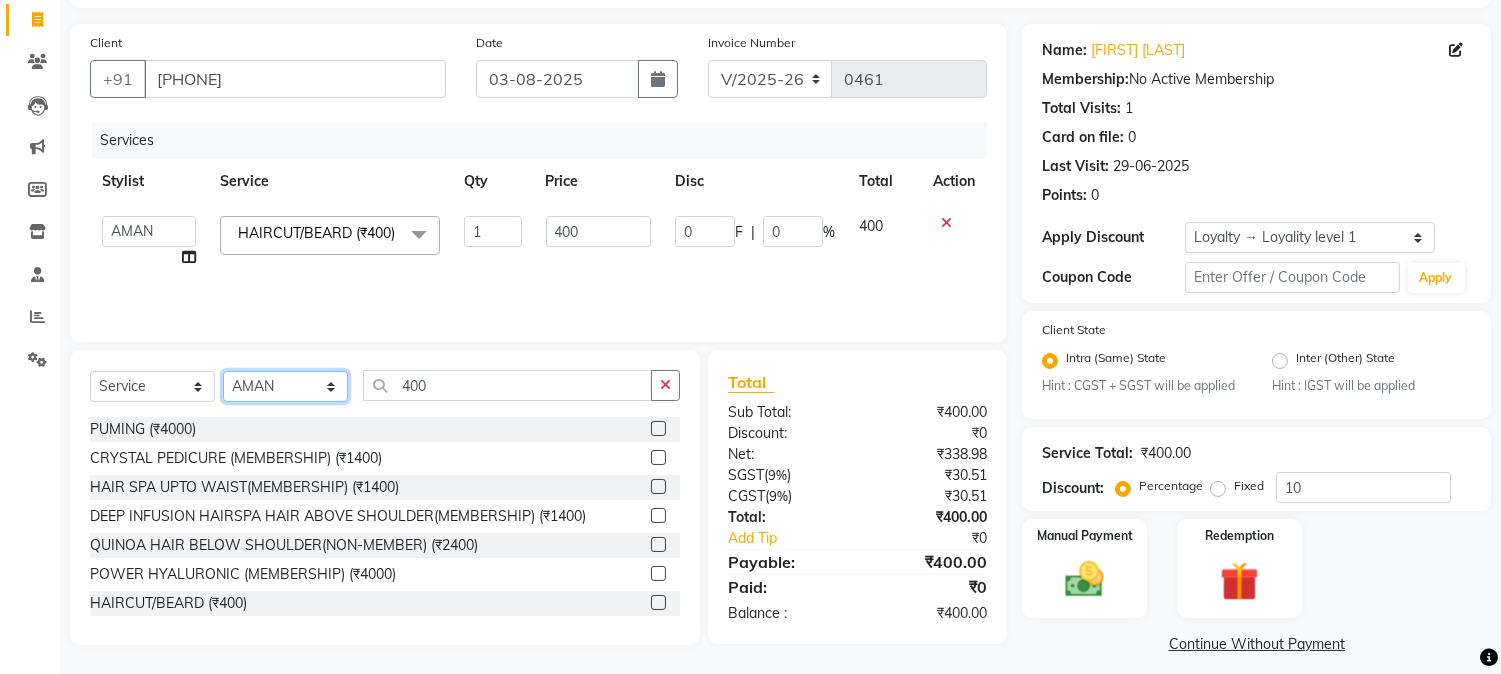 select on "85804" 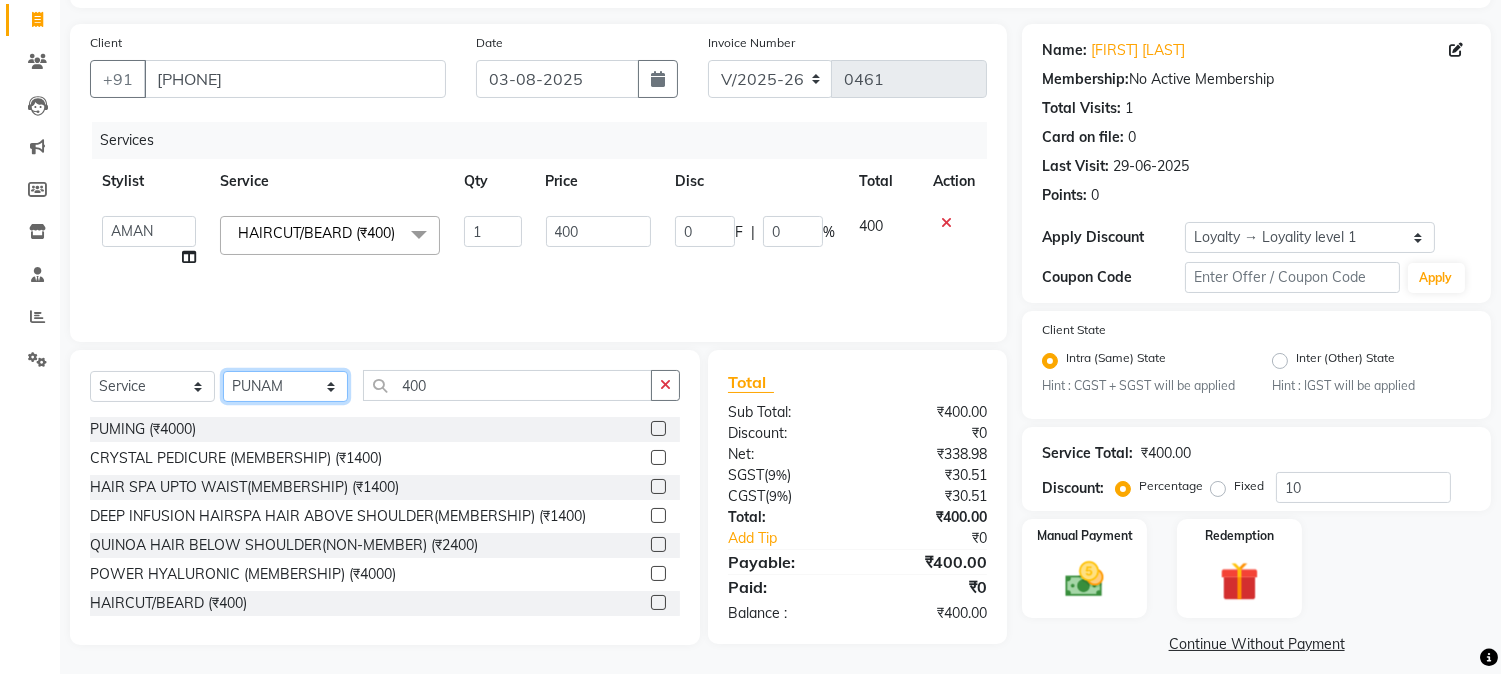 click on "Select Stylist AARMAN AAYUSHI SHARMA Akruti AMAN Amir Arbaz Asif Ansari BABLU Bandana BHAGYESH CHETAN CHETAN BOISAR furkan GEETA KISHOR KISHOR JAMBHULKAR kunal mushahid [muddu] Nilam NIRANJAN Nisha Parmar PRABHA PUNAM Rahul Sir RAVI RIMA Rohit Tandel SALONI Sandy Sir sarfaraz shovib M.D shreya ZOYA" 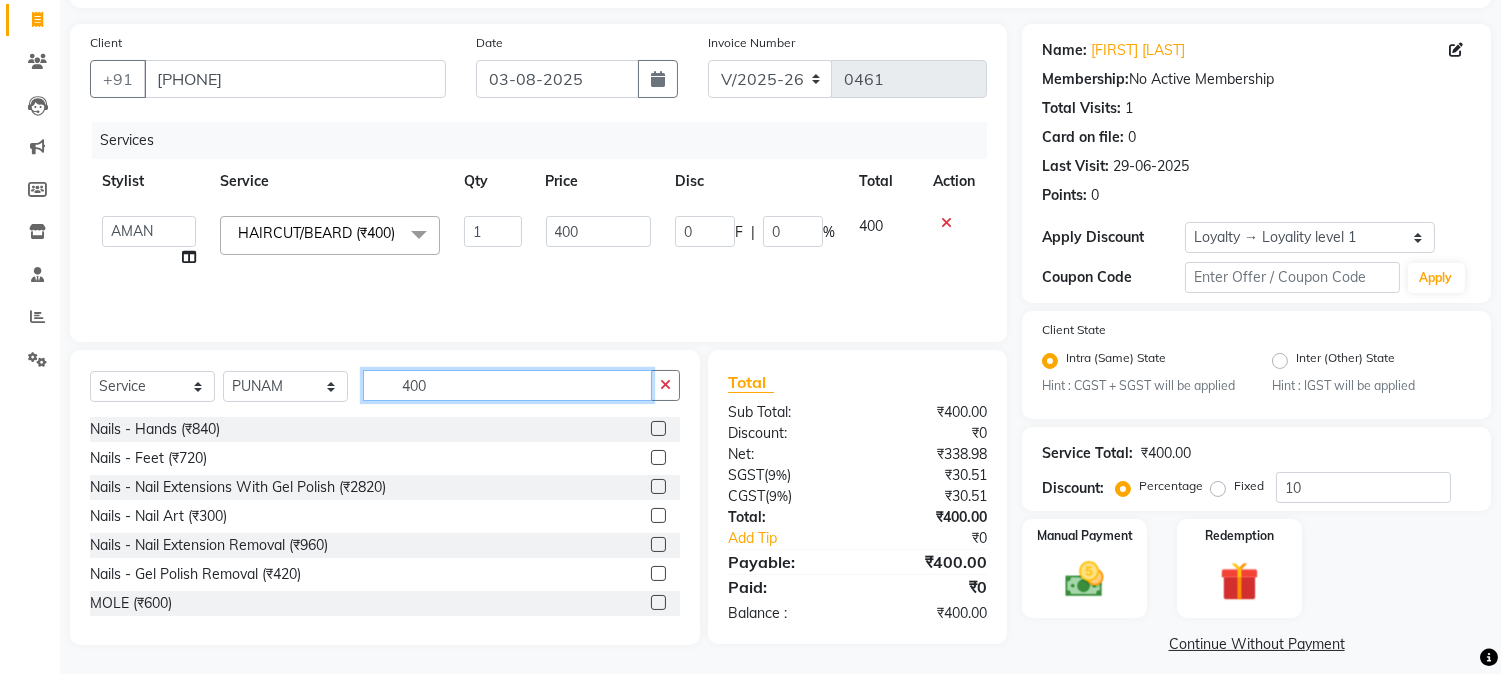 drag, startPoint x: 436, startPoint y: 386, endPoint x: 412, endPoint y: 385, distance: 24.020824 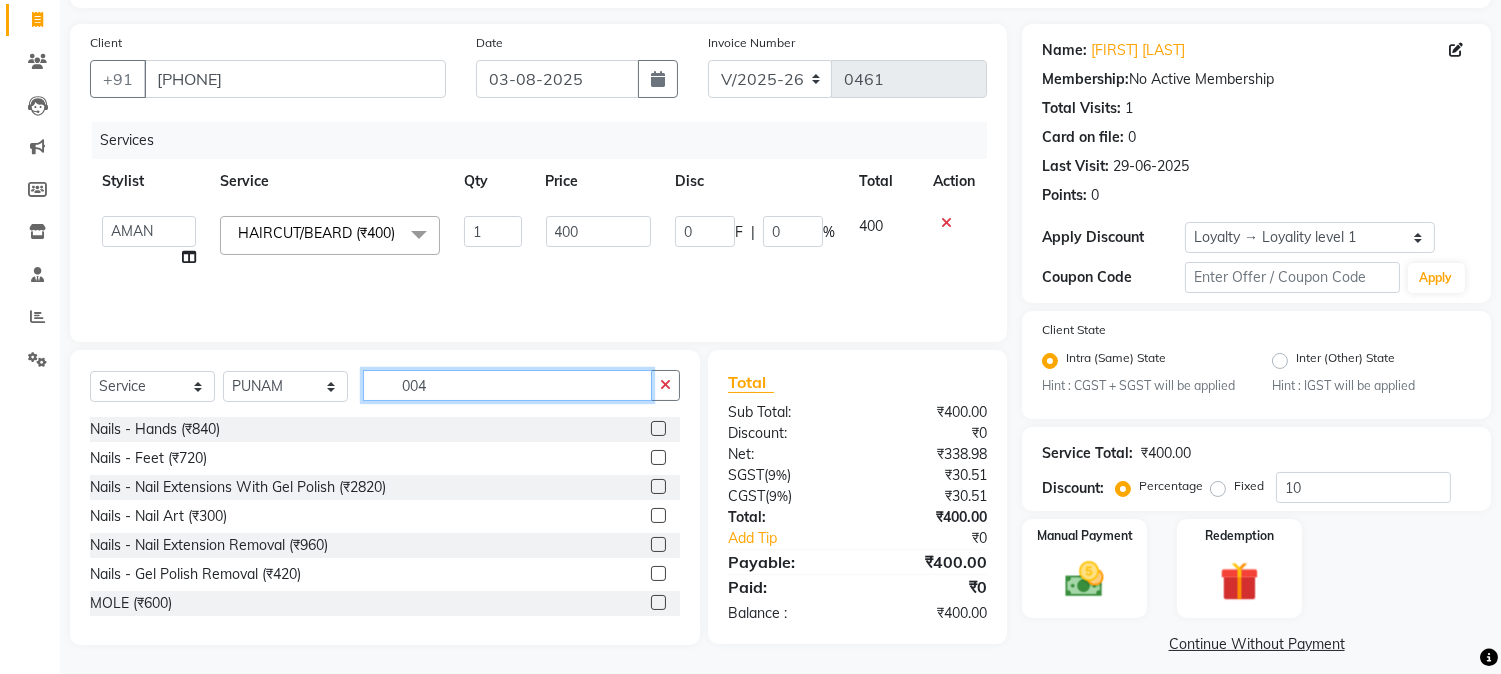 click on "004" 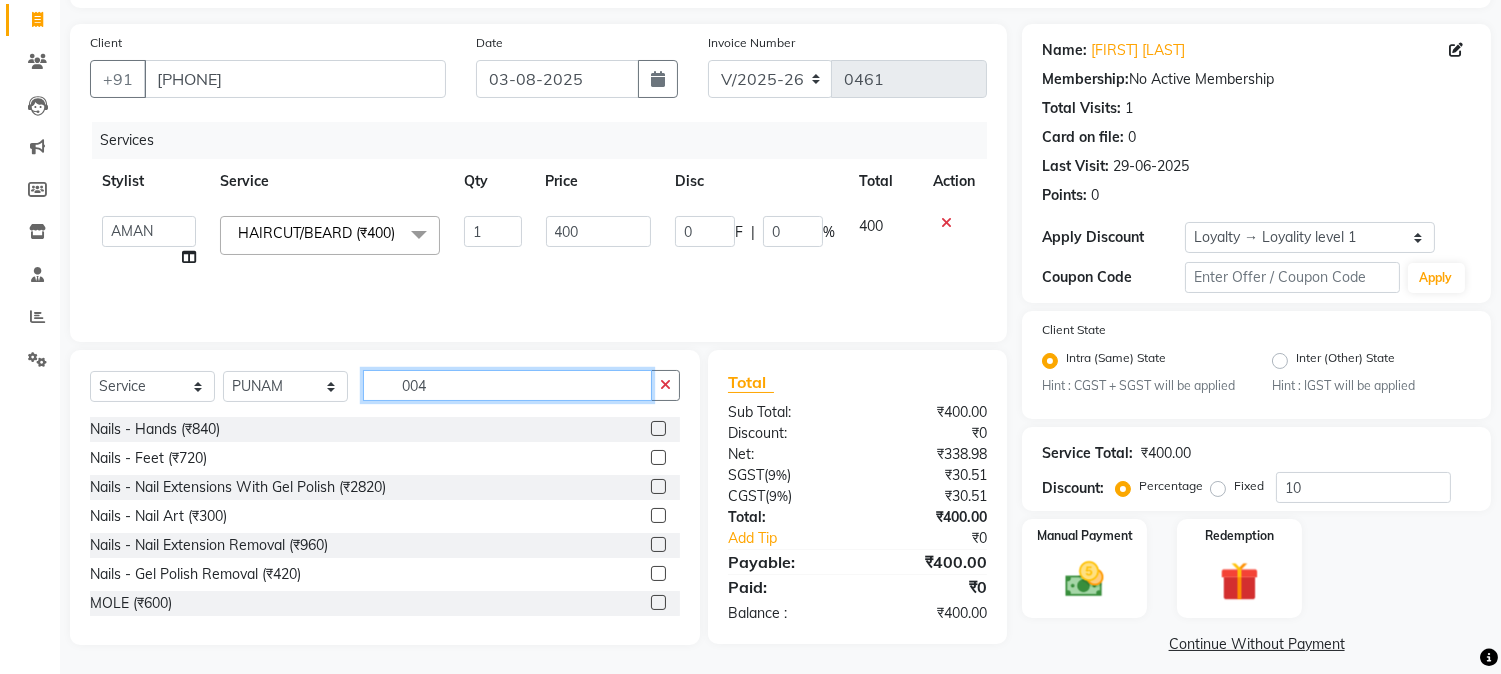 click on "004" 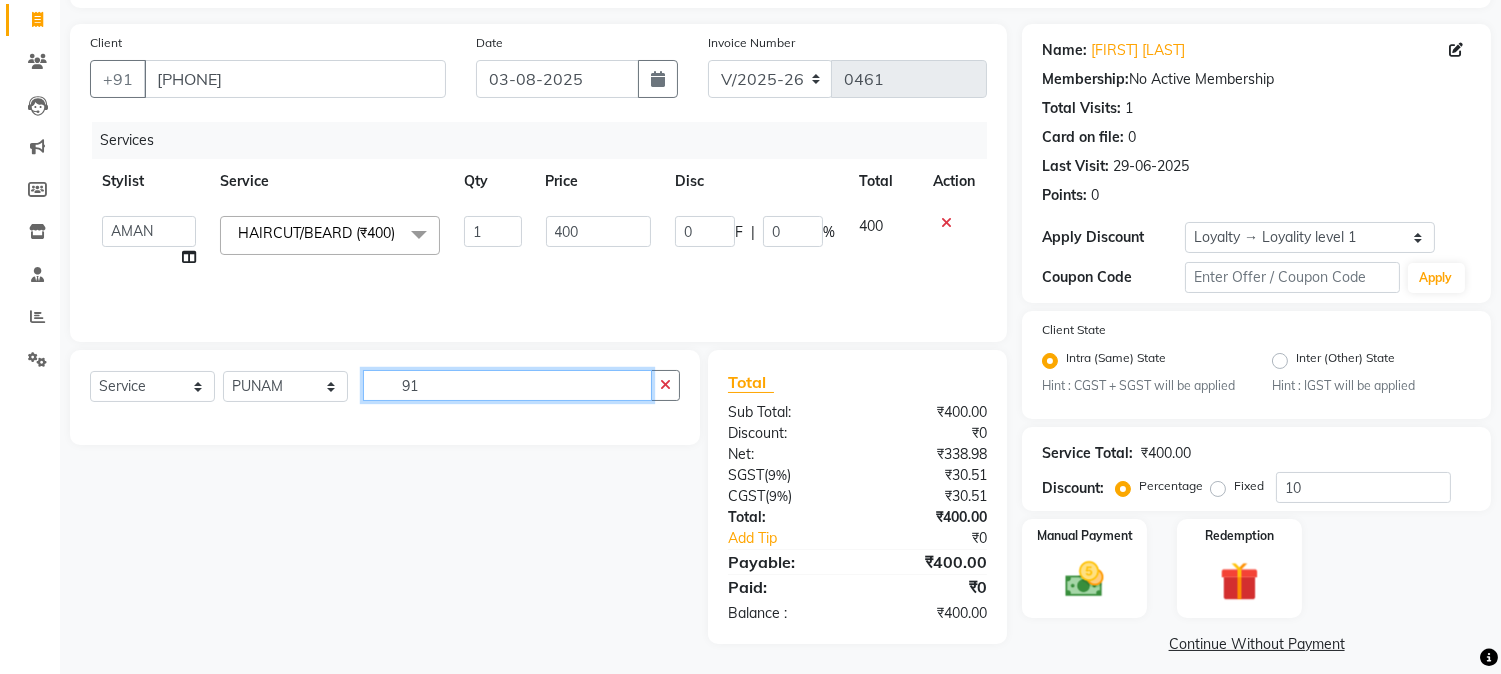 type on "9" 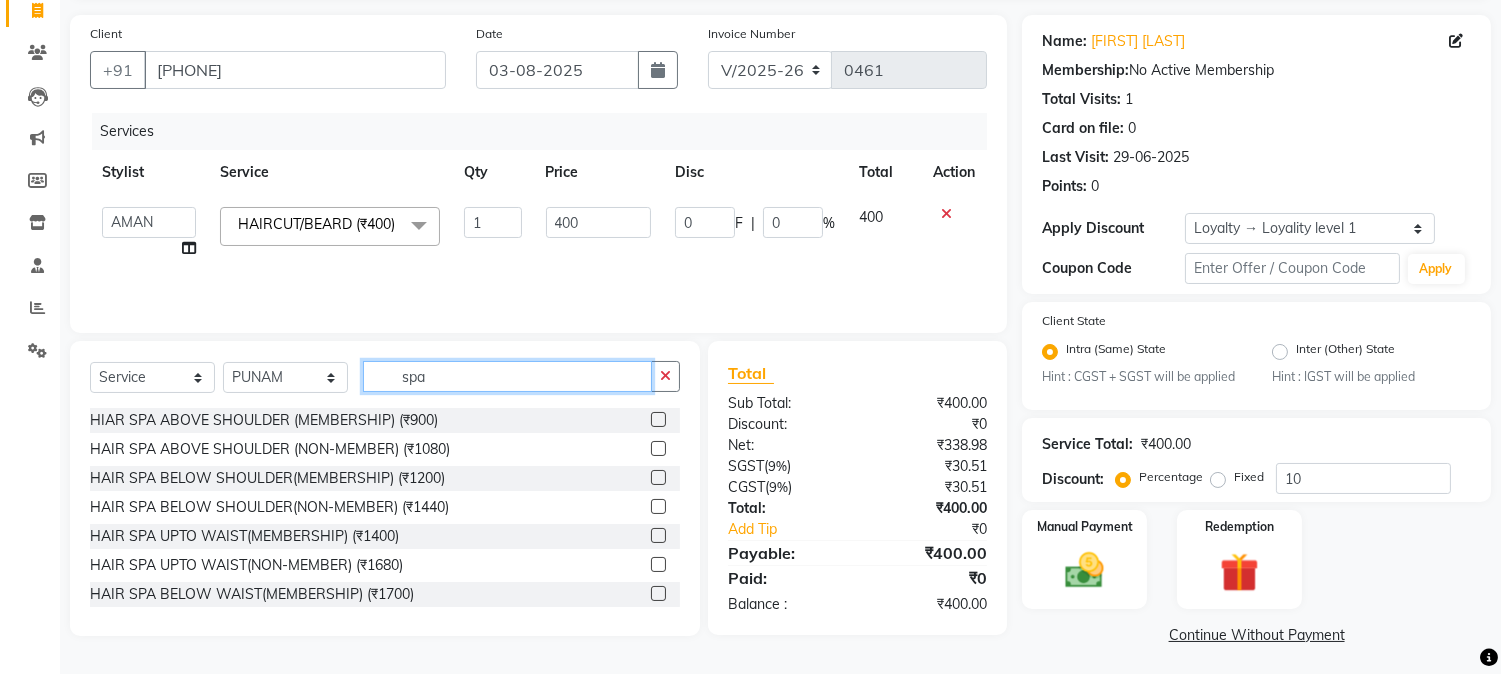 scroll, scrollTop: 140, scrollLeft: 0, axis: vertical 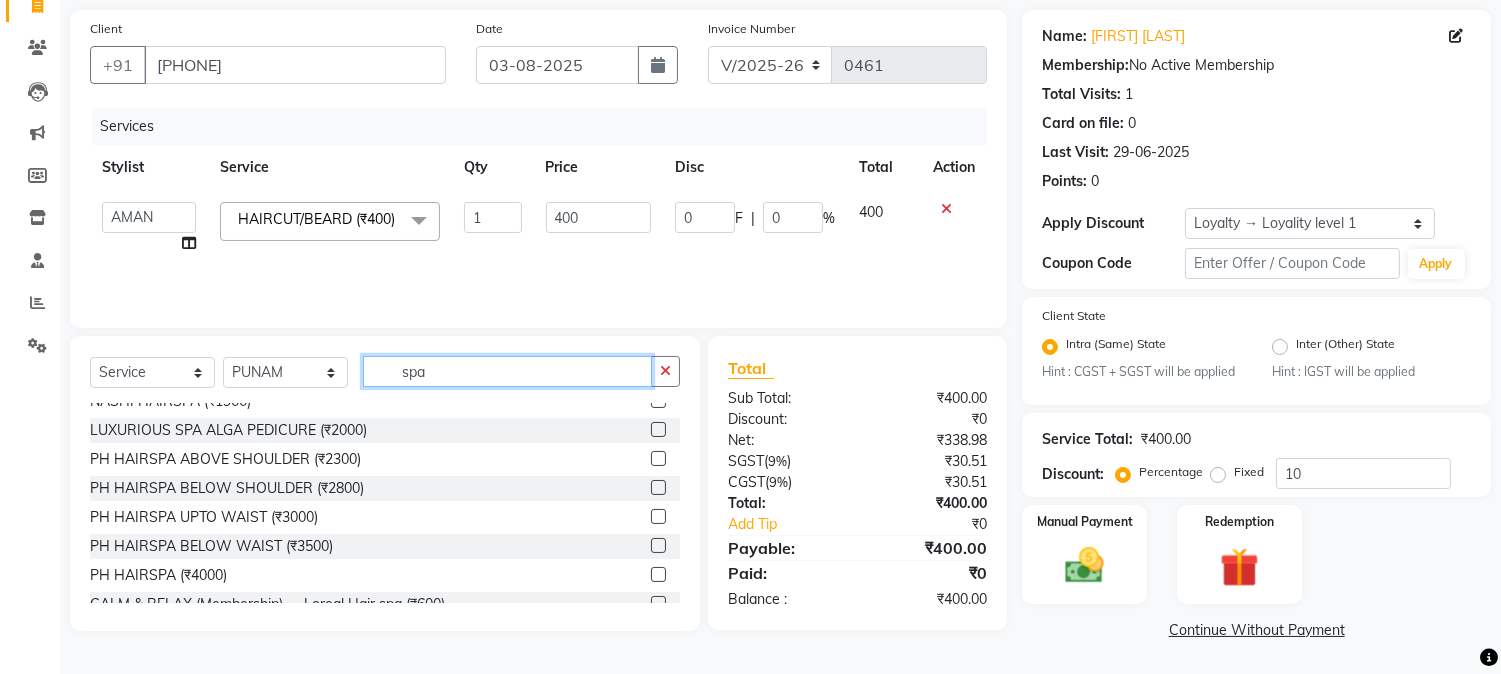 drag, startPoint x: 433, startPoint y: 368, endPoint x: 326, endPoint y: 394, distance: 110.11358 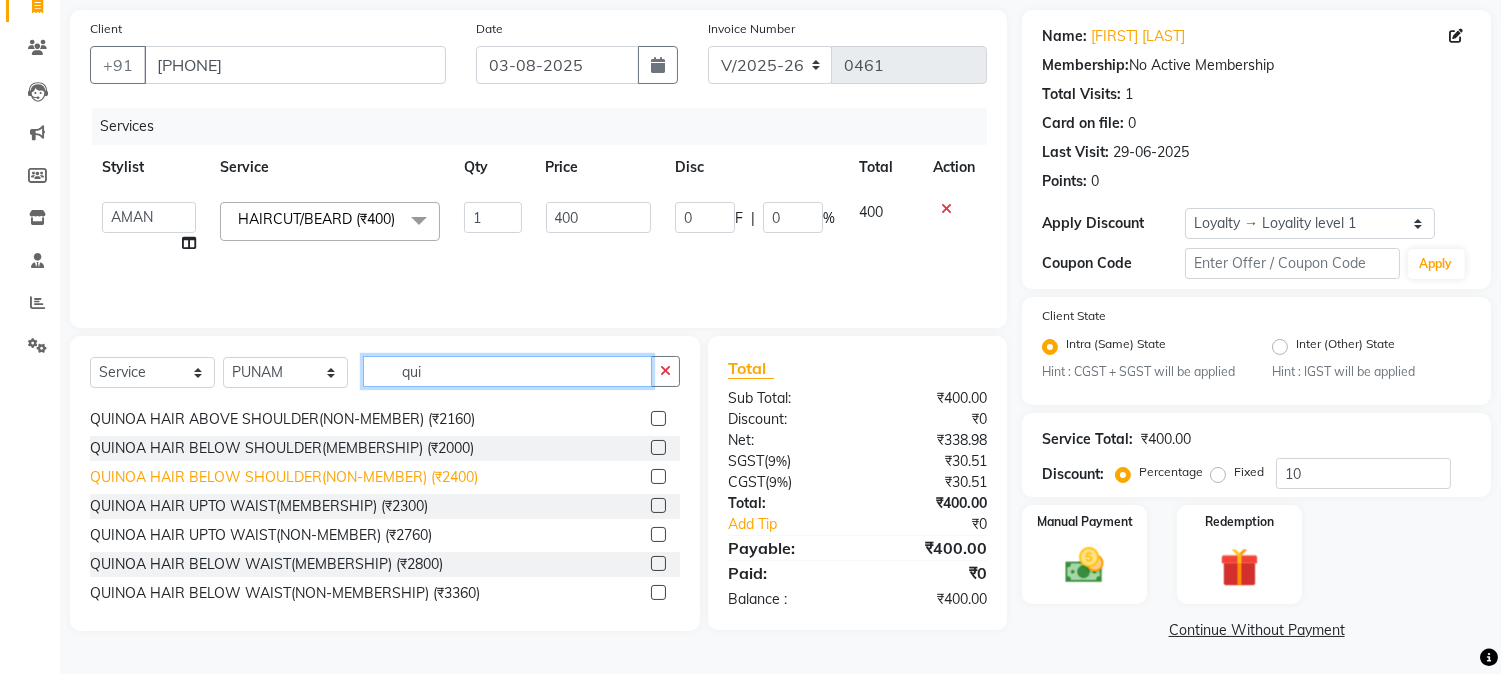 scroll, scrollTop: 0, scrollLeft: 0, axis: both 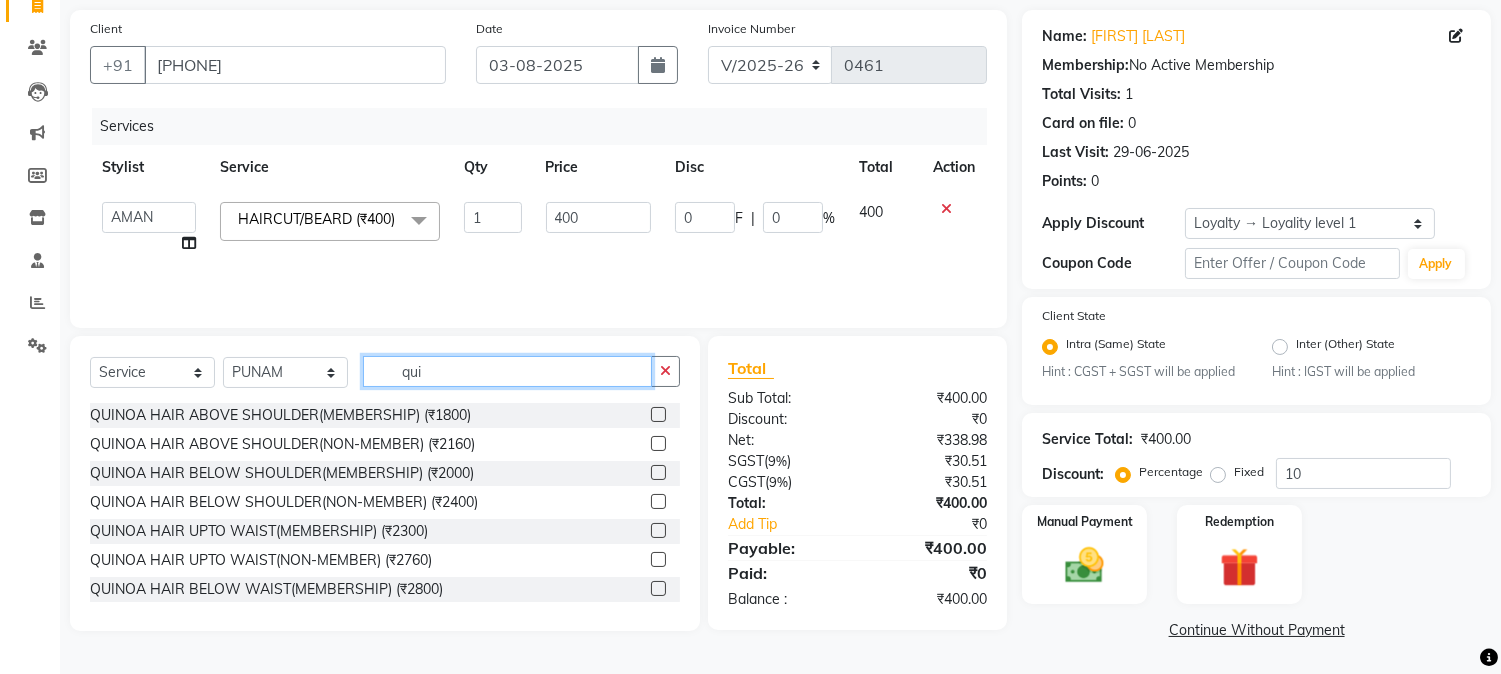 type on "qui" 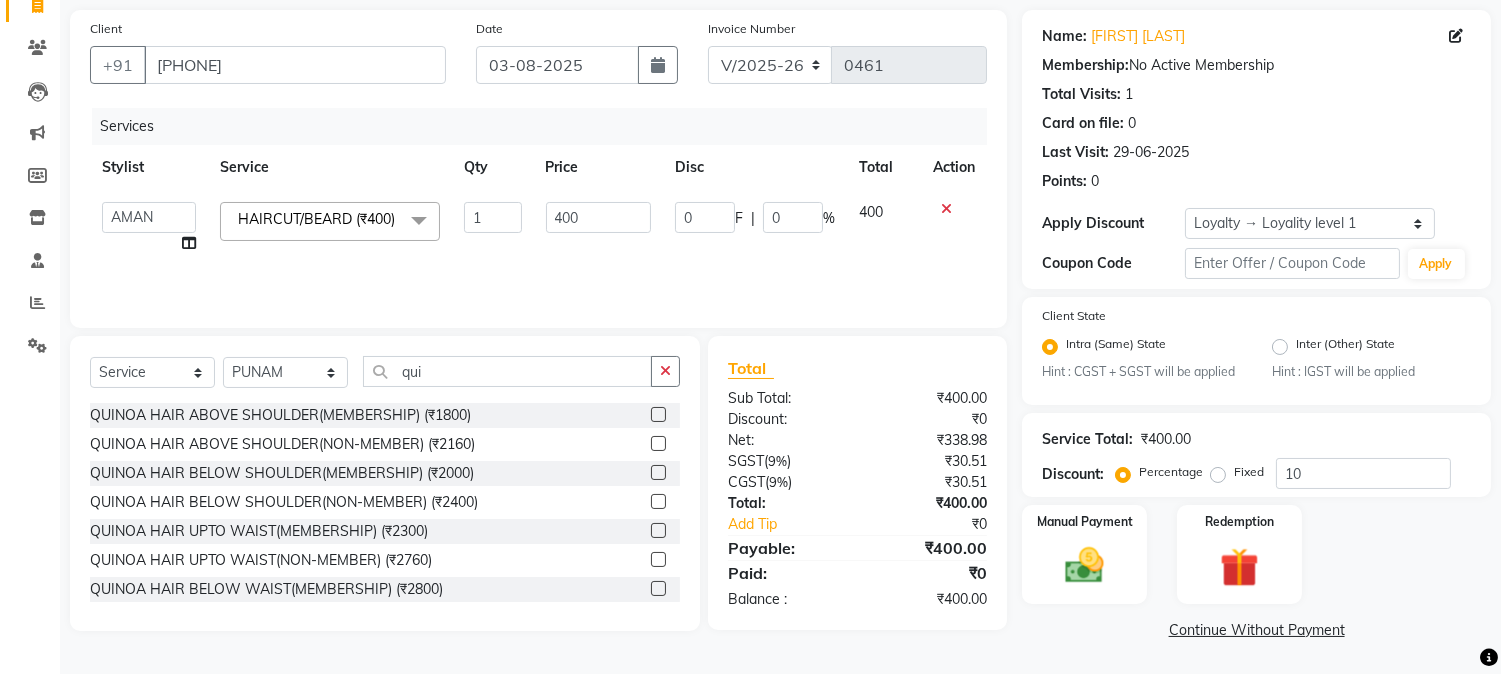 click 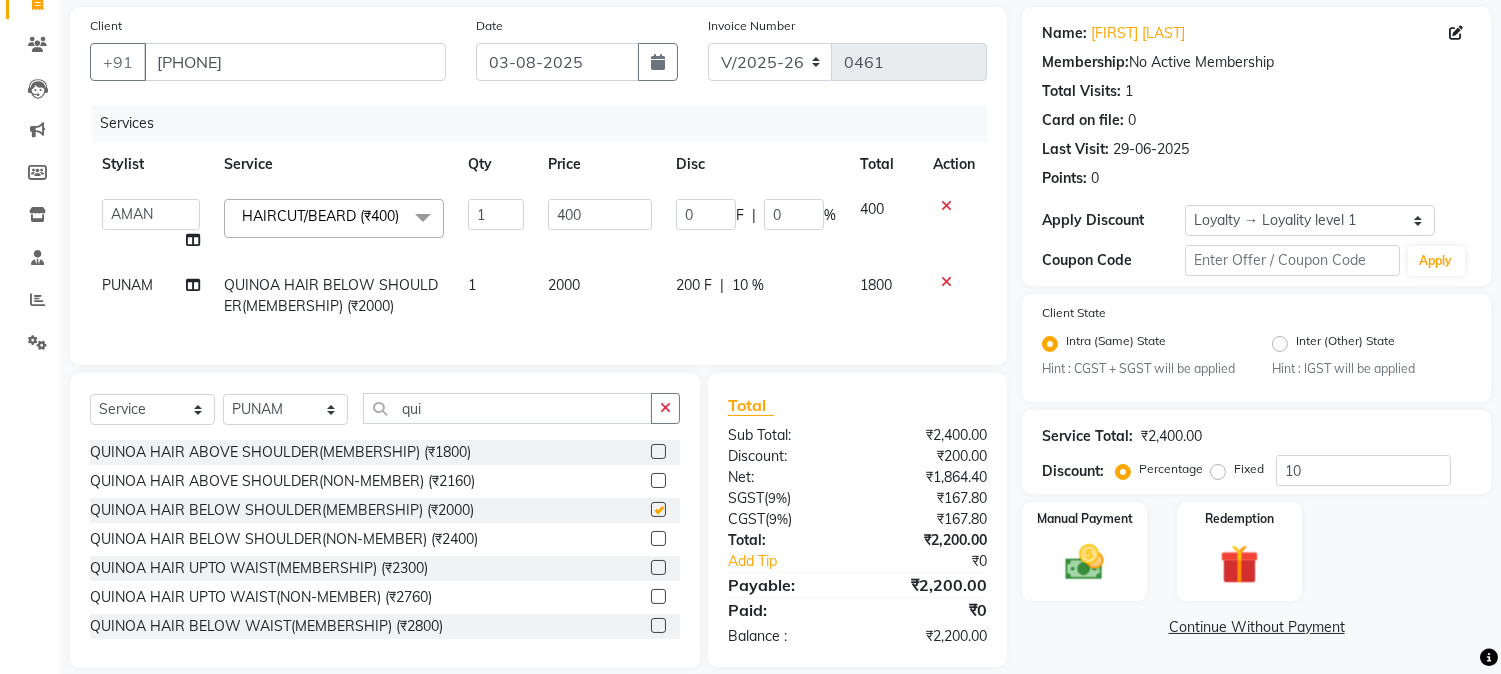 checkbox on "false" 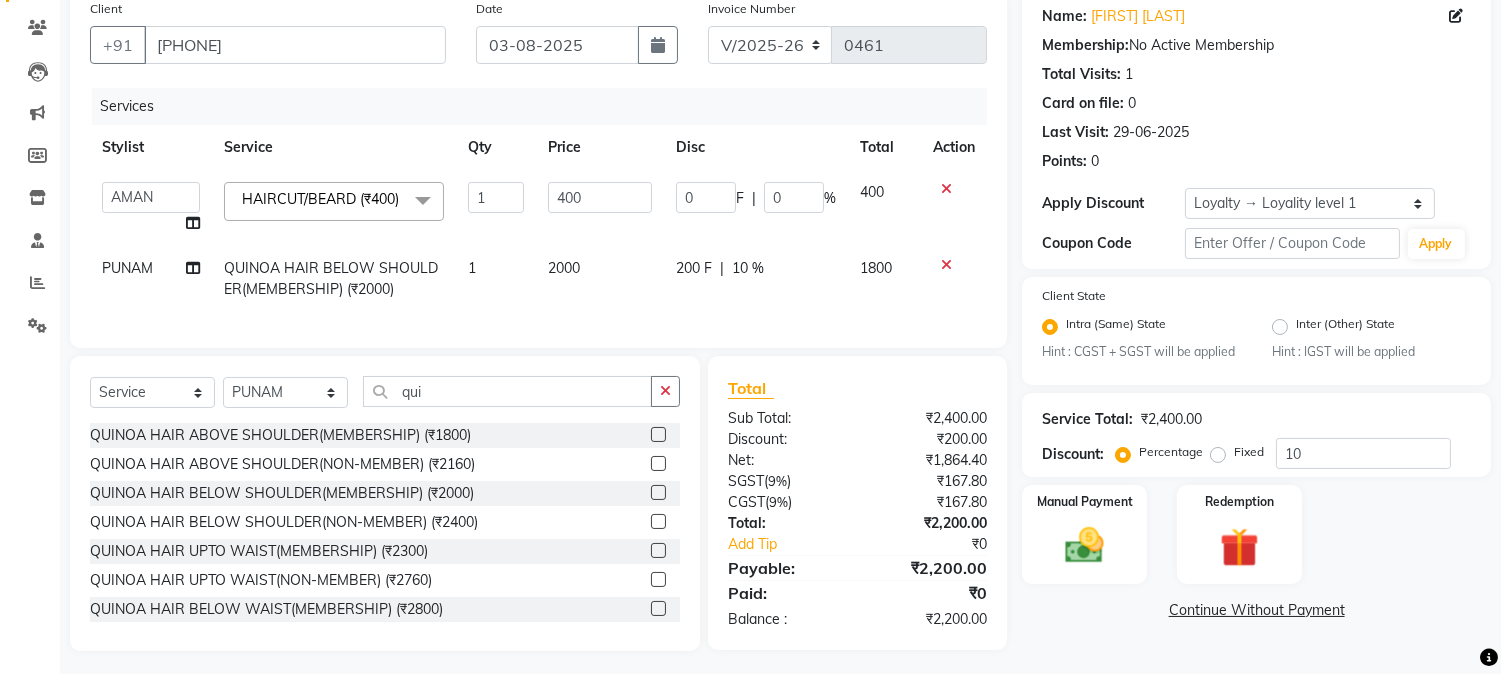 scroll, scrollTop: 192, scrollLeft: 0, axis: vertical 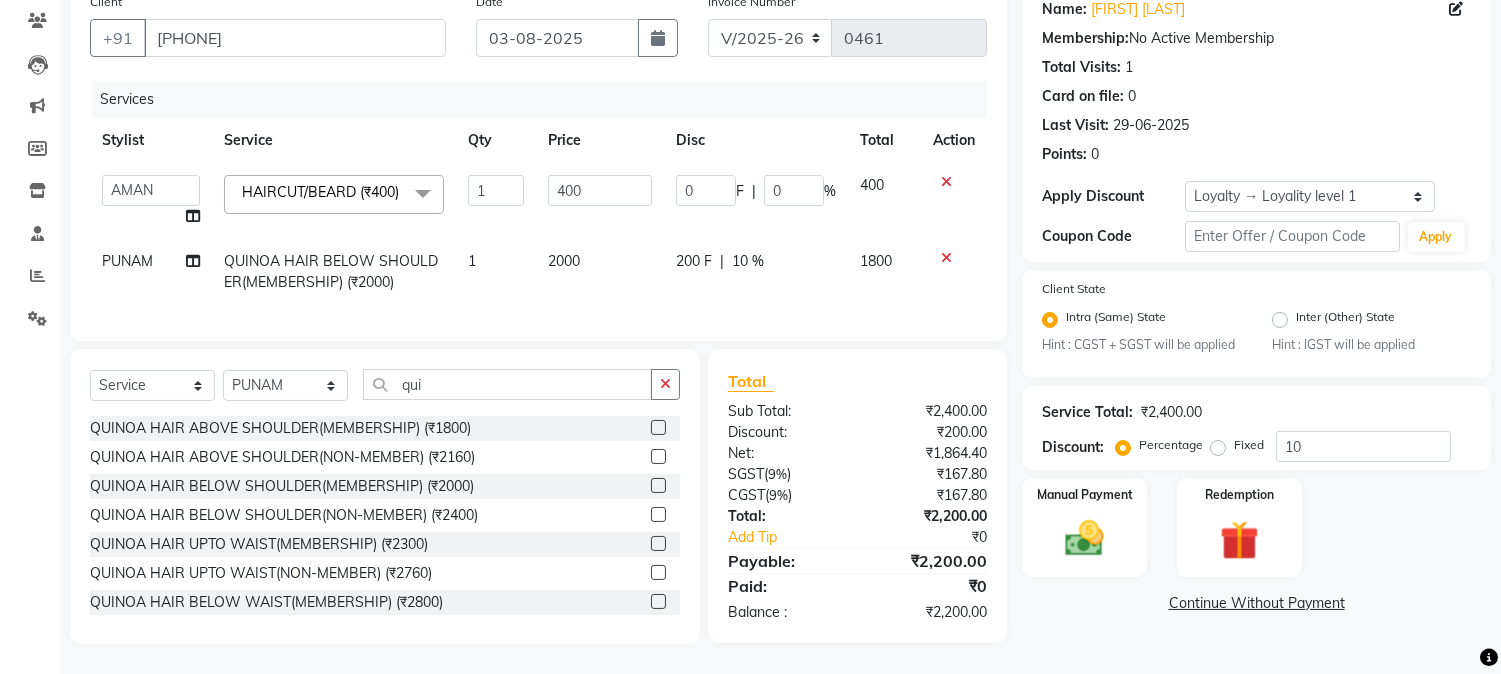 click on "200 F" 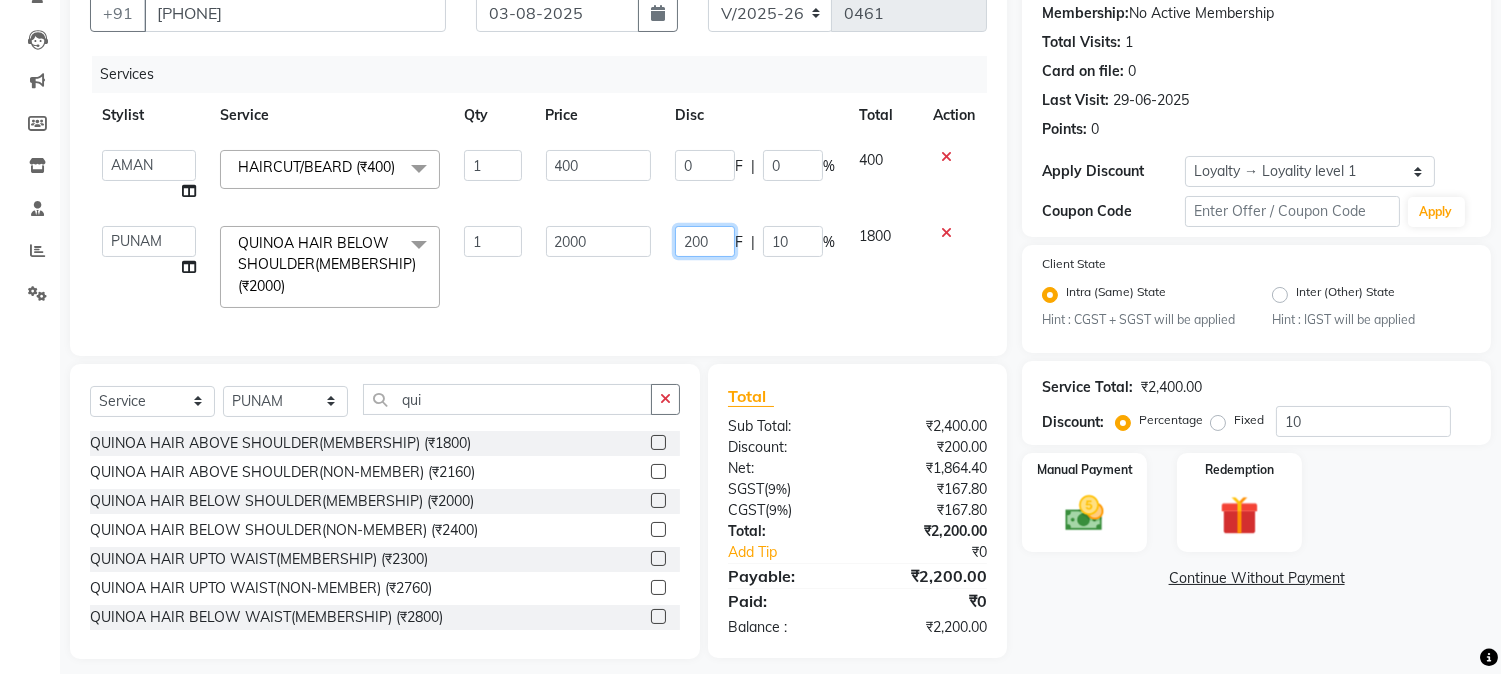 drag, startPoint x: 705, startPoint y: 242, endPoint x: 726, endPoint y: 258, distance: 26.400757 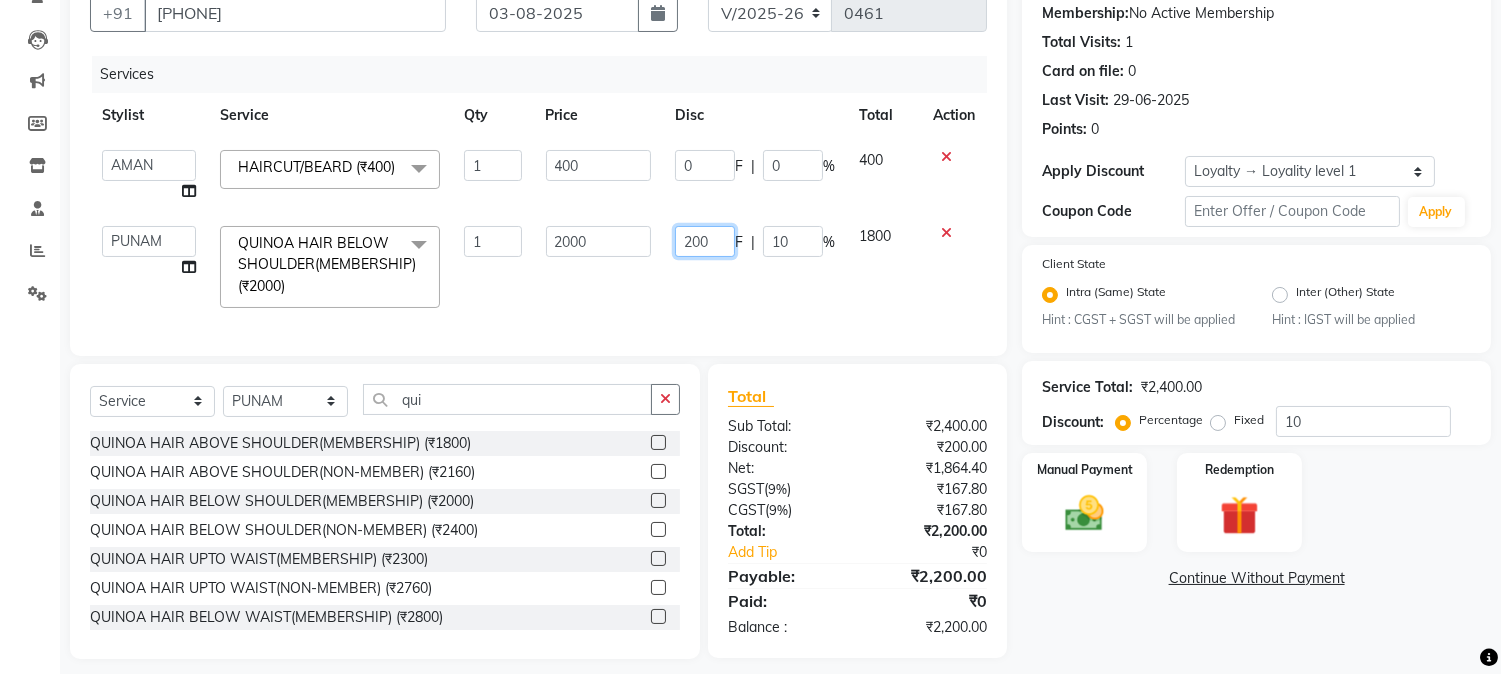 click on "AARMAN AAYUSHI SHARMA Akruti AMAN Amir Arbaz Asif Ansari BABLU Bandana BHAGYESH CHETAN CHETAN BOISAR furkan GEETA KISHOR KISHOR JAMBHULKAR kunal mushahid [muddu] Nilam NIRANJAN Nisha Parmar PRABHA PUNAM Rahul Sir RAVI RIMA Rohit Tandel SALONI Sandy Sir sarfaraz shovib M.D shreya ZOYA QUINOA HAIR BELOW SHOULDER(MEMBERSHIP) (₹2000) x Nails - Hands (₹840) Nails - Feet (₹720) Nails - Nail Extensions With Gel Polish (₹2820) Nails - Nail Art (₹300) Nails - Nail Extension Removal (₹960) Nails - Gel Polish Removal (₹420) MOLE (₹600) PUMING (₹4000) CRYSTAL PEDICURE (MEMBERSHIP) (₹1400) HIAR SPA ABOVE SHOULDER (MEMBERSHIP) (₹900) HAIR SPA ABOVE SHOULDER (NON-MEMBER) (₹1080) HAIR SPA BELOW SHOULDER(MEMBERSHIP) (₹1200) HAIR SPA BELOW SHOULDER(NON-MEMBER) (₹1440) HAIR SPA UPTO WAIST(MEMBERSHIP) (₹1400) HAIR SPA UPTO WAIST(NON-MEMBER) (₹1680) HAIR SPA BELOW WAIST(MEMBERSHIP) (₹1700) PATCH TEST (₹500) VATS (₹200)" 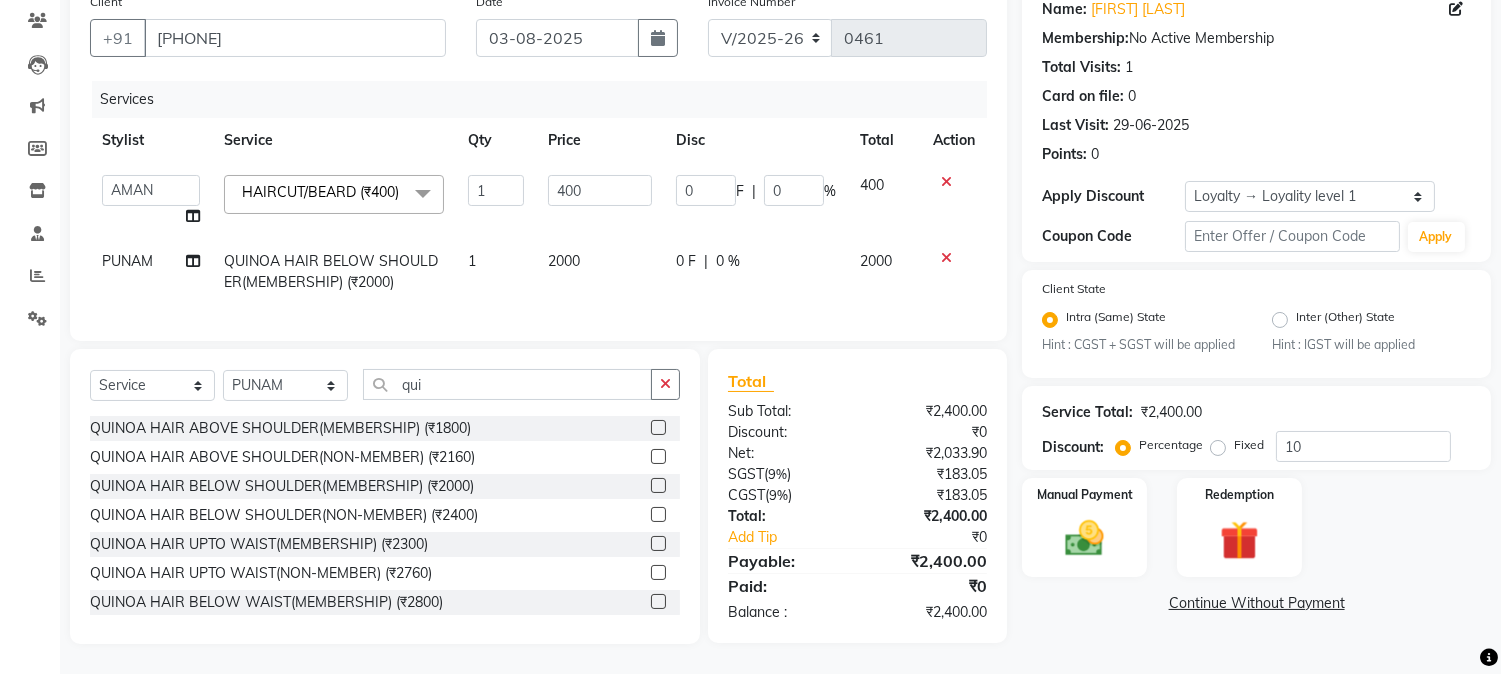 click on "Services Stylist Service Qty Price Disc Total Action AARMAN AAYUSHI SHARMA Akruti AMAN Amir Arbaz Asif Ansari BABLU Bandana BHAGYESH CHETAN CHETAN BOISAR furkan GEETA KISHOR KISHOR JAMBHULKAR kunal mushahid [muddu] Nilam NIRANJAN Nisha Parmar PRABHA PUNAM Rahul Sir RAVI RIMA Rohit Tandel SALONI Sandy Sir sarfaraz shovib M.D shreya ZOYA HAIRCUT/BEARD (₹400) x Nails - Hands (₹840) Nails - Feet (₹720) Nails - Nail Extensions With Gel Polish (₹2820) Nails - Nail Art (₹300) Nails - Nail Extension Removal (₹960) Nails - Gel Polish Removal (₹420) MOLE (₹600) PUMING (₹4000) CRYSTAL PEDICURE (MEMBERSHIP) (₹1400) HIAR SPA ABOVE SHOULDER (MEMBERSHIP) (₹900) HAIR SPA ABOVE SHOULDER (NON-MEMBER) (₹1080) HAIR SPA BELOW SHOULDER(MEMBERSHIP) (₹1200) HAIR SPA BELOW SHOULDER(NON-MEMBER) (₹1440) HAIR SPA UPTO WAIST(MEMBERSHIP) (₹1400) HAIR SPA UPTO WAIST(NON-MEMBER) (₹1680) 1 400 0" 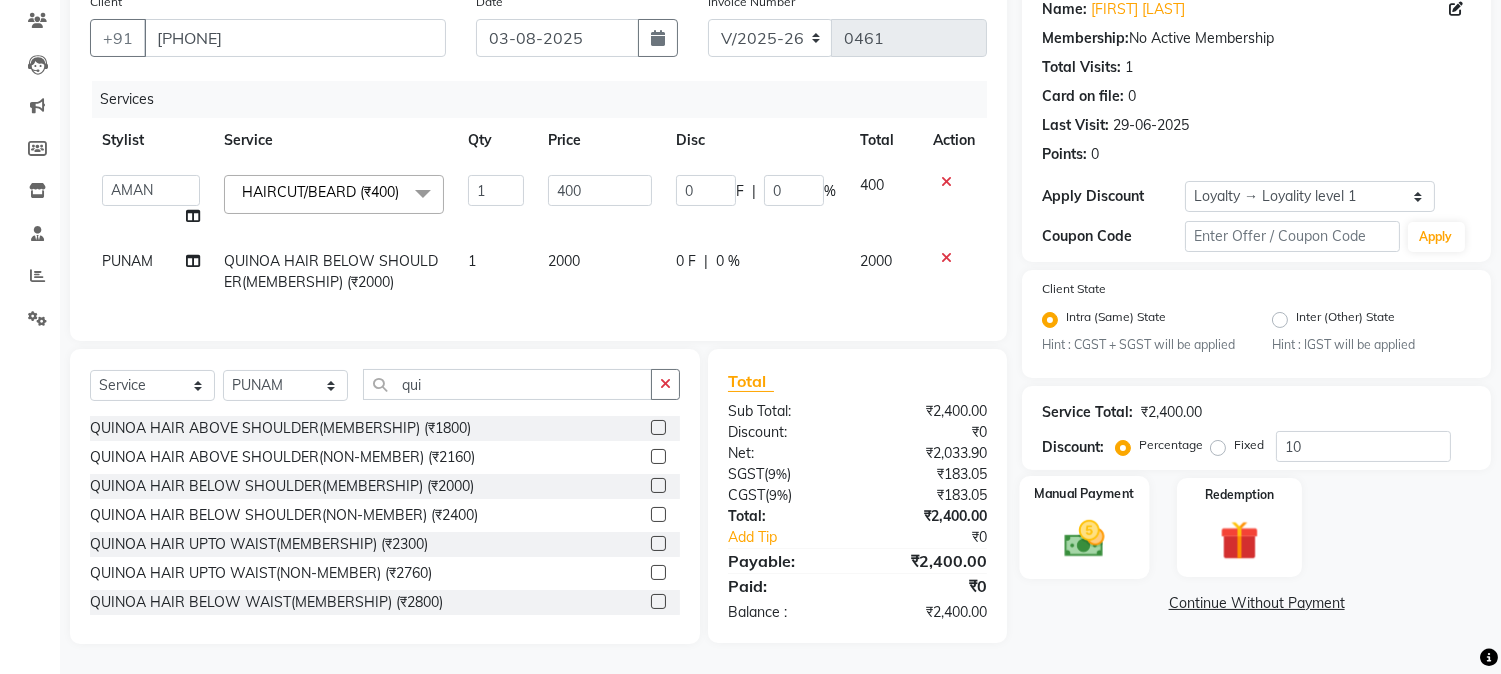 click on "Manual Payment" 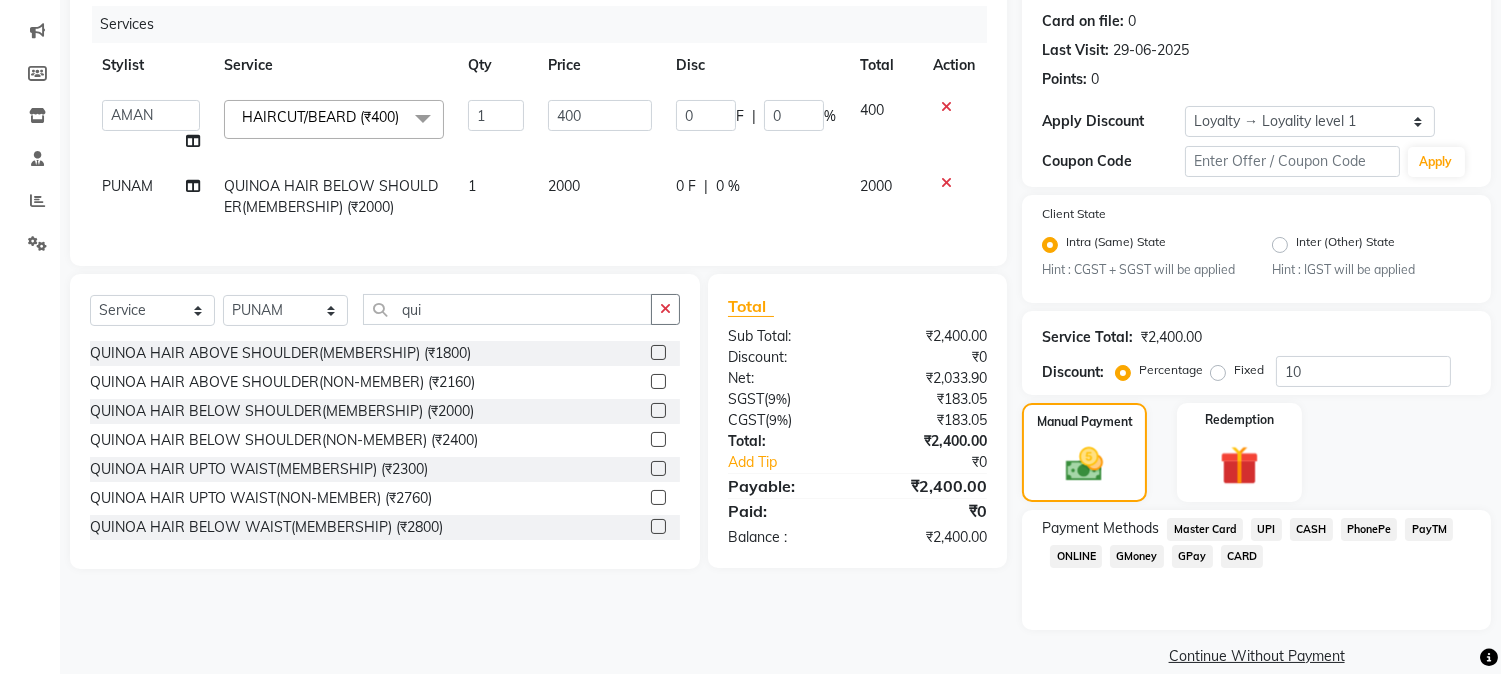 scroll, scrollTop: 268, scrollLeft: 0, axis: vertical 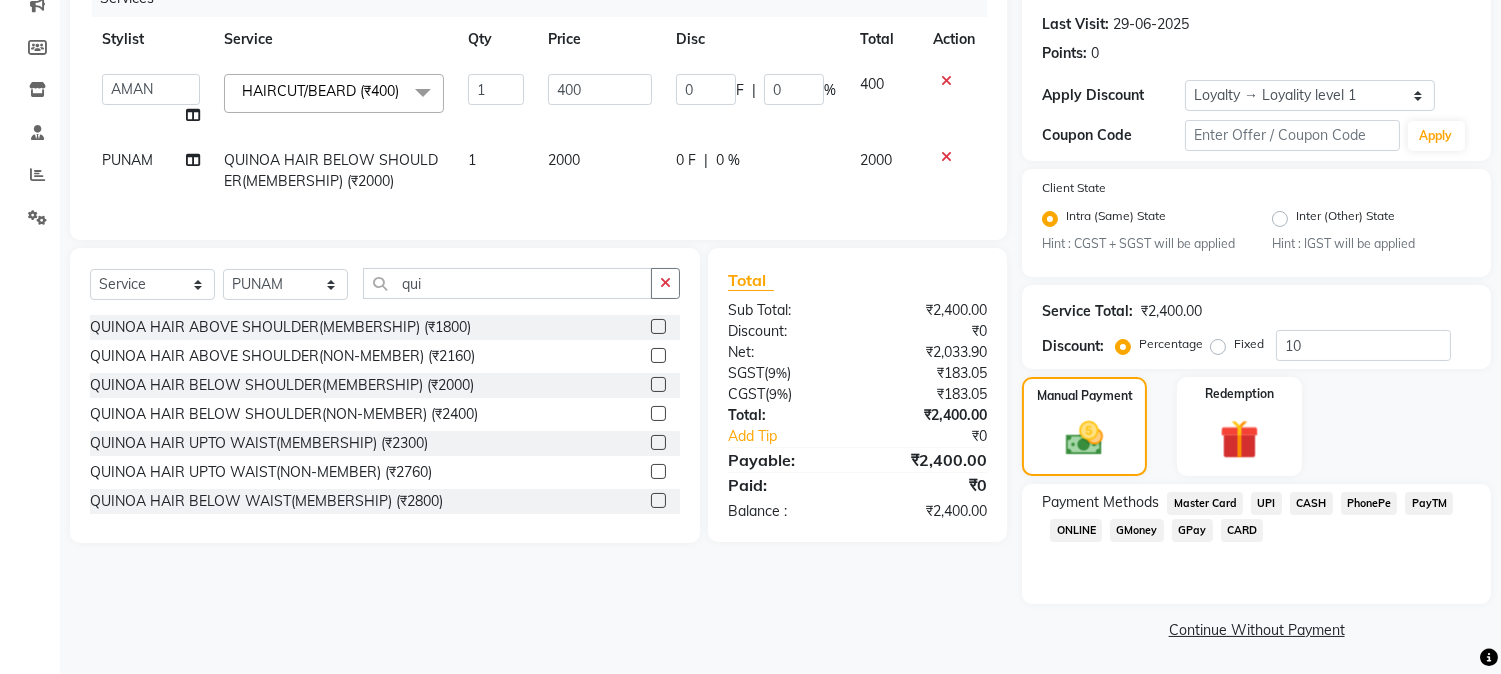 click on "GPay" 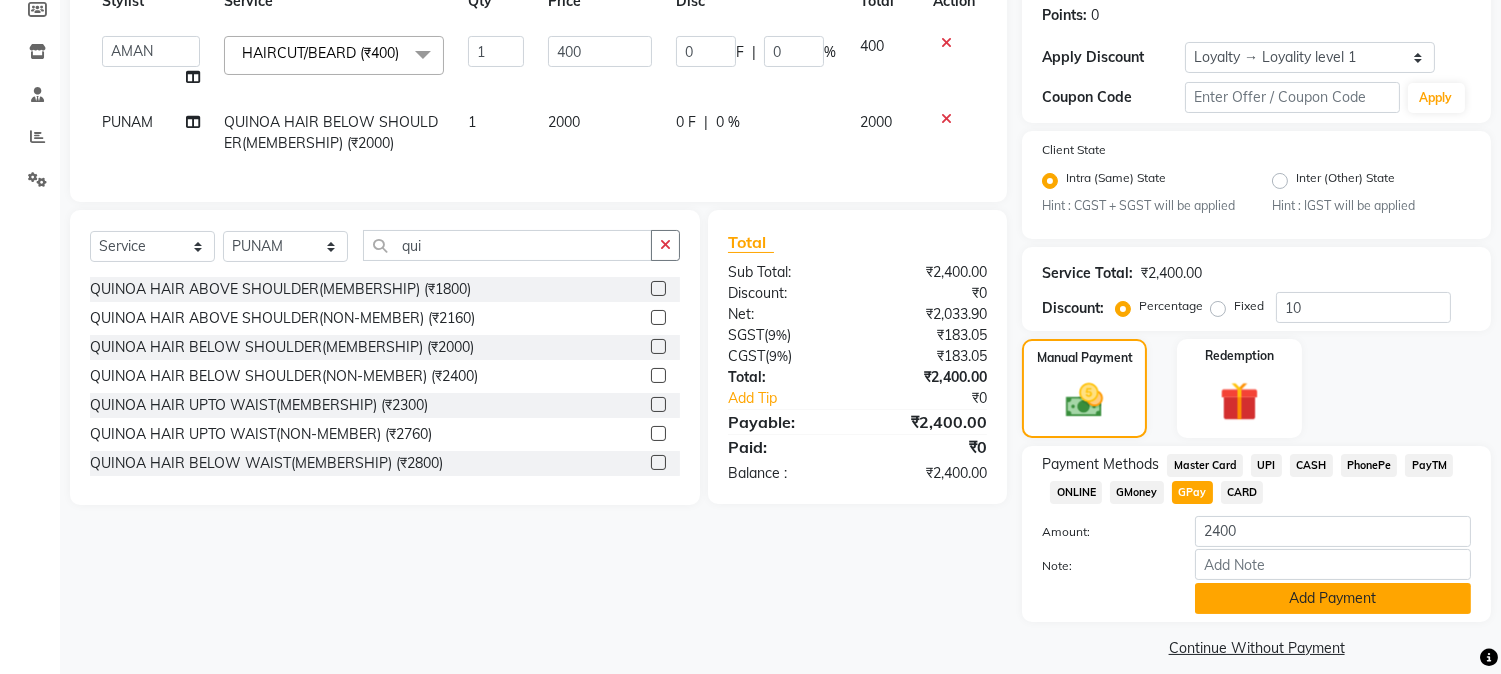 scroll, scrollTop: 325, scrollLeft: 0, axis: vertical 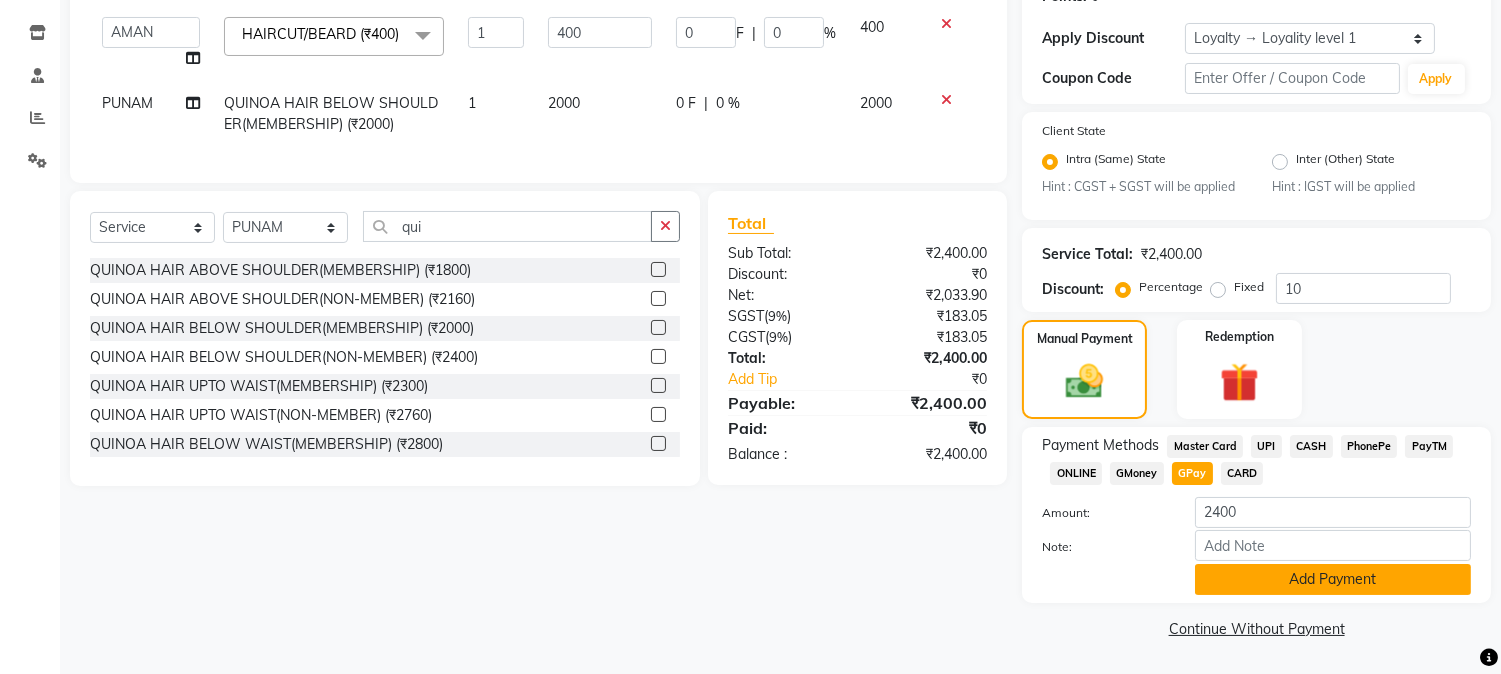 click on "Add Payment" 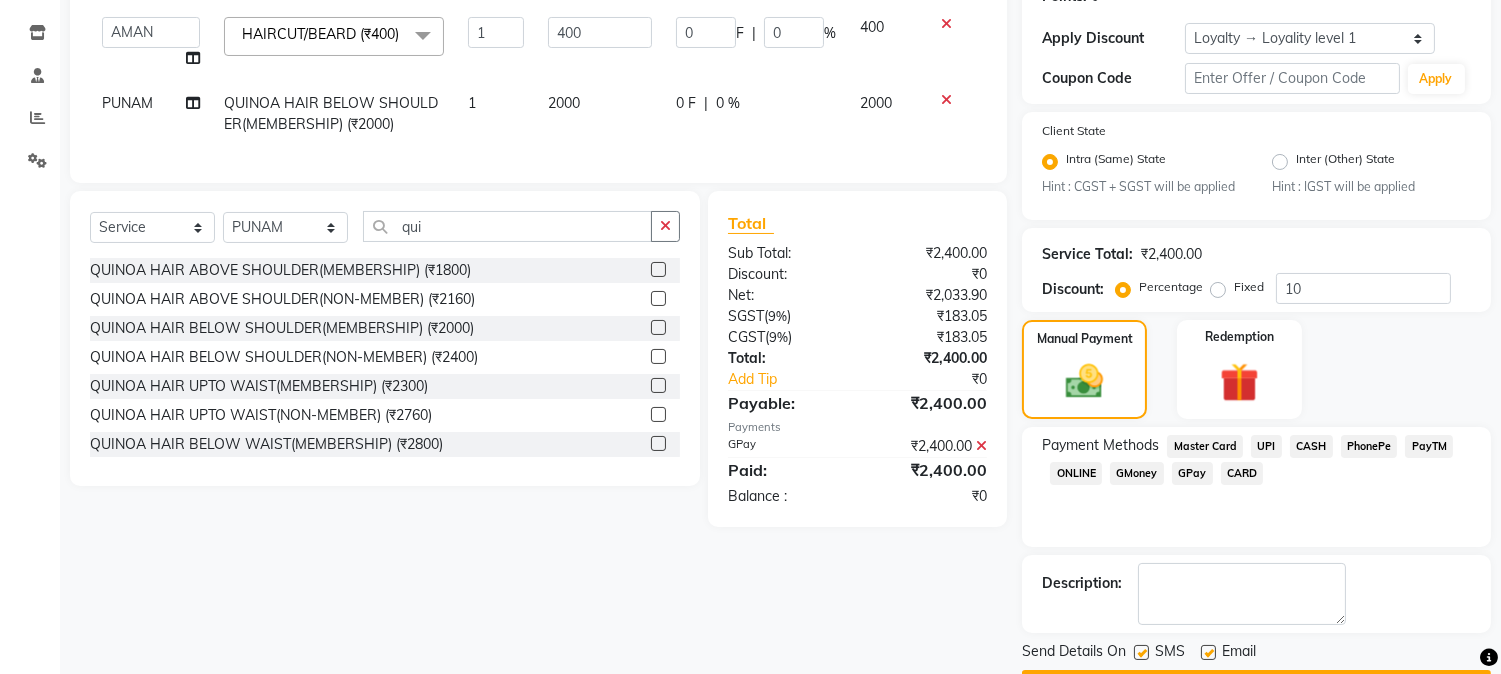 scroll, scrollTop: 382, scrollLeft: 0, axis: vertical 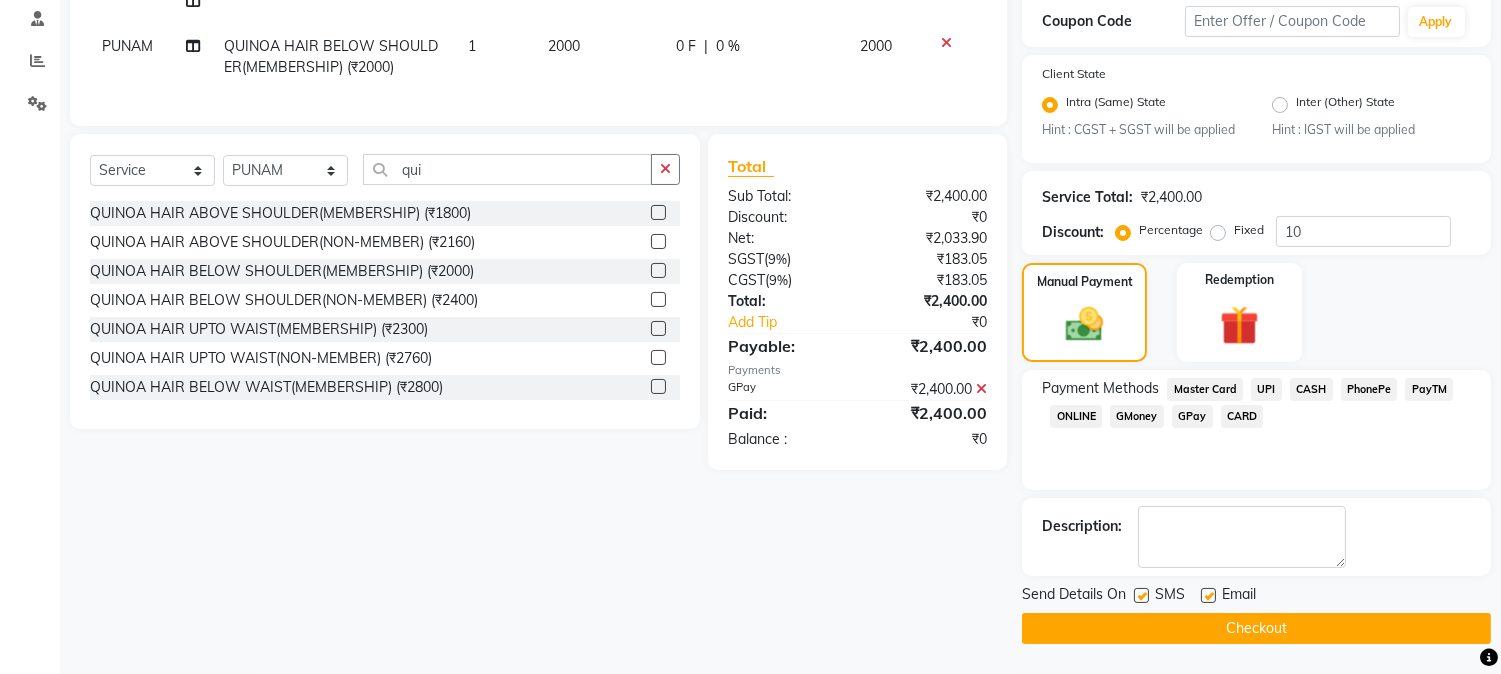 click 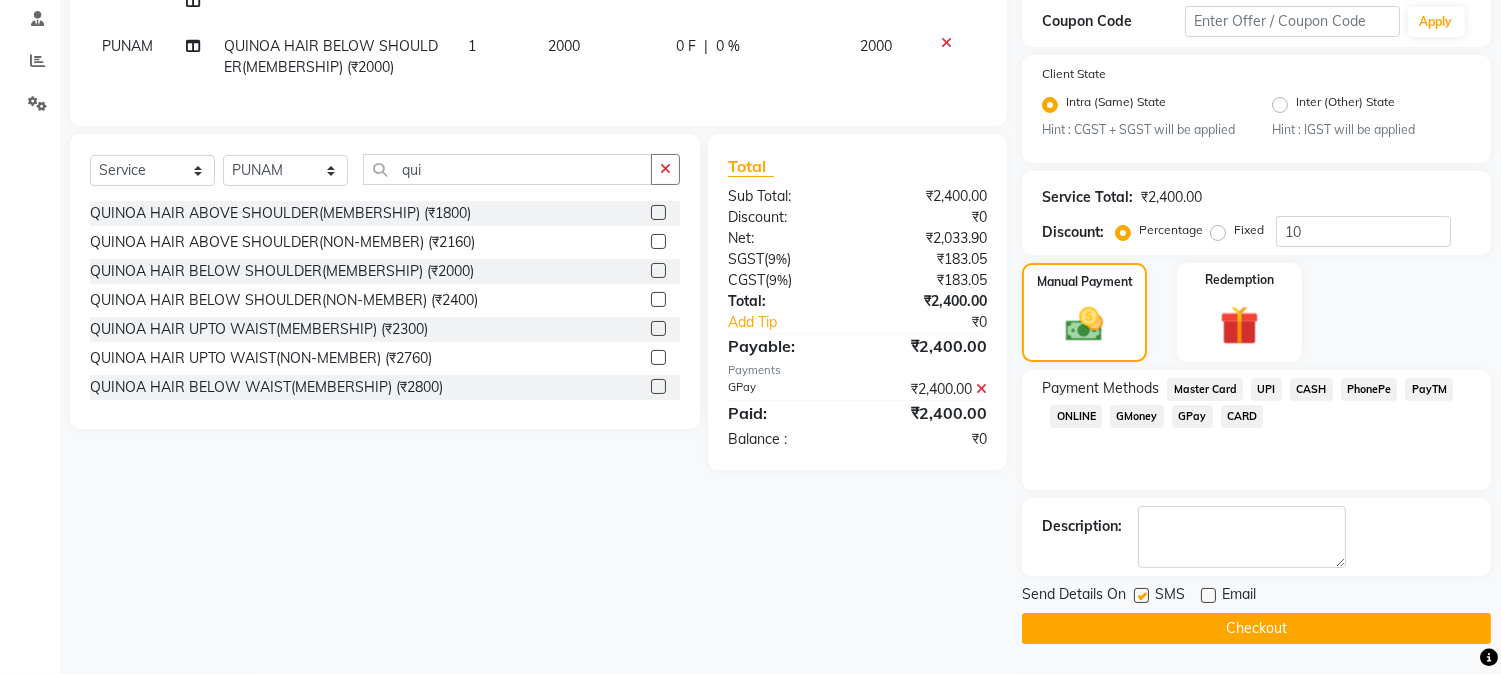 click on "Checkout" 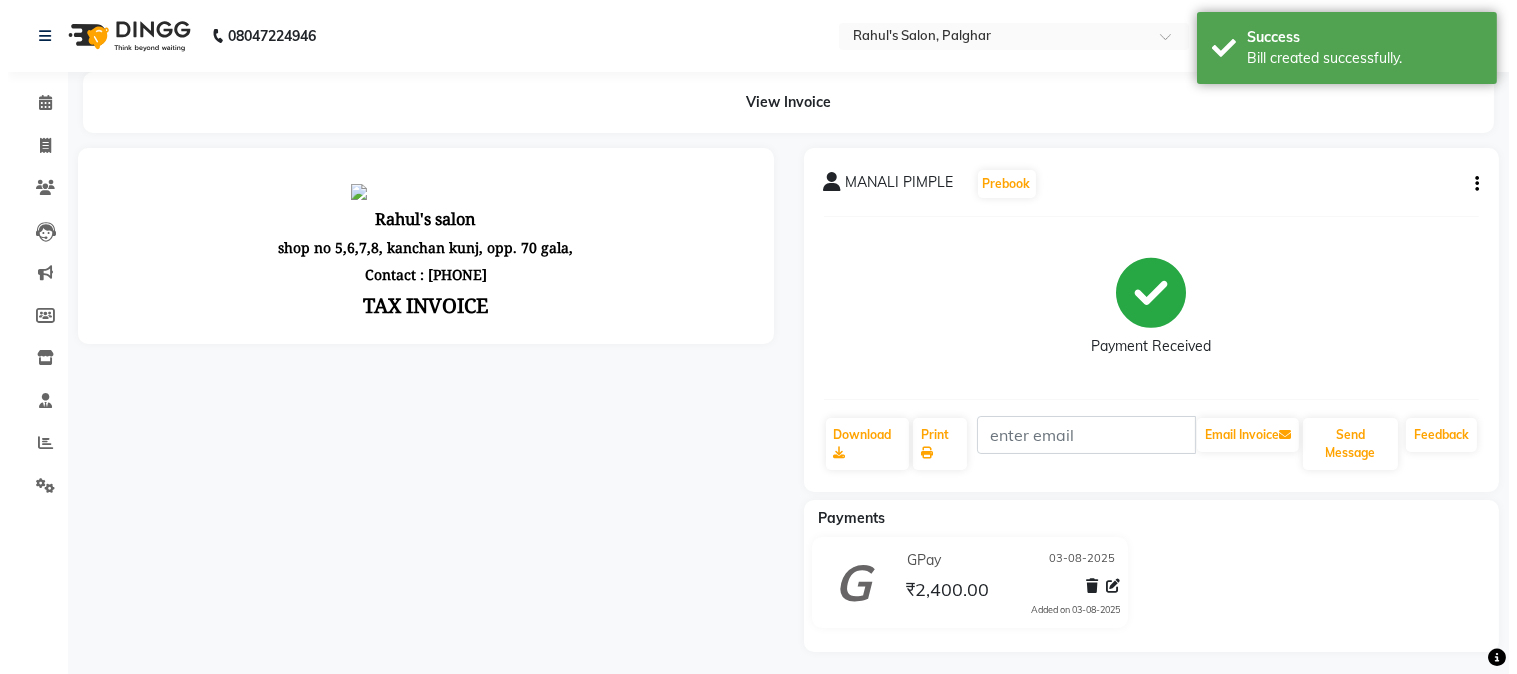 scroll, scrollTop: 0, scrollLeft: 0, axis: both 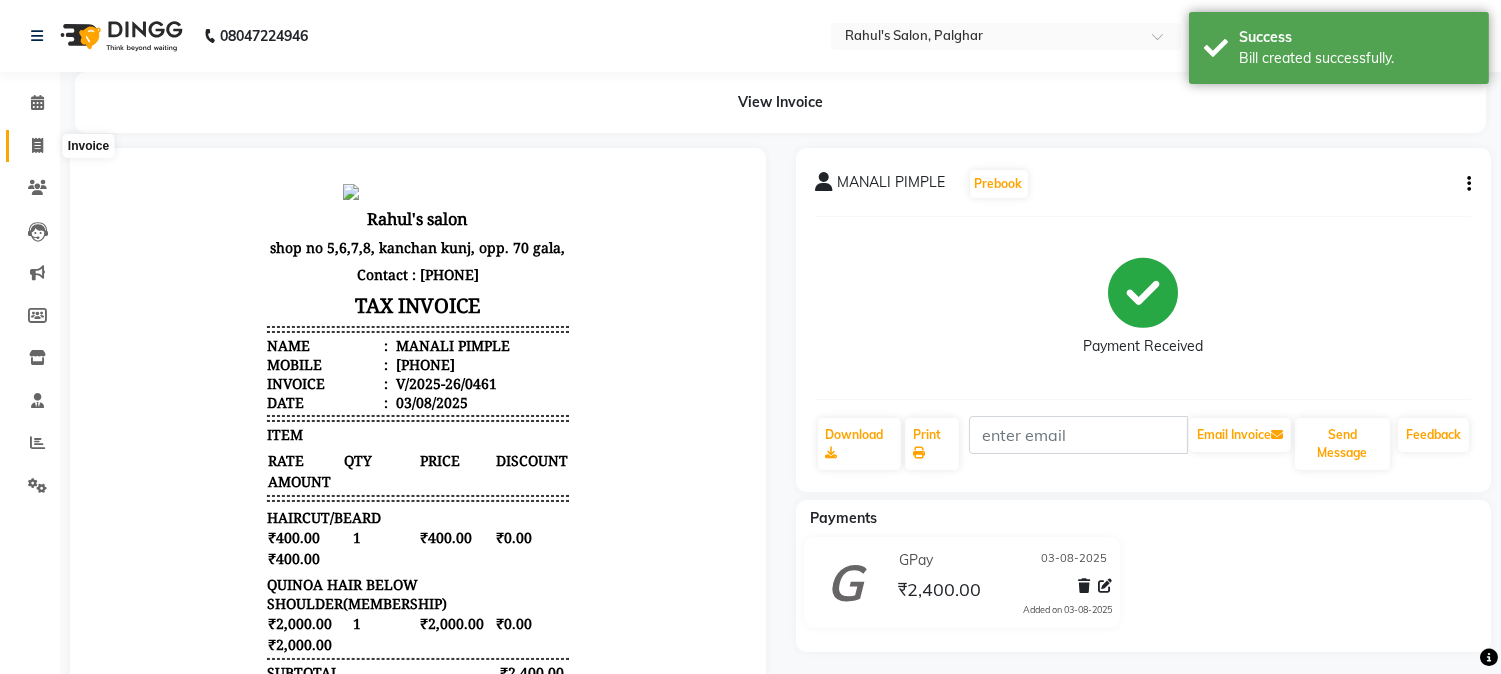 click 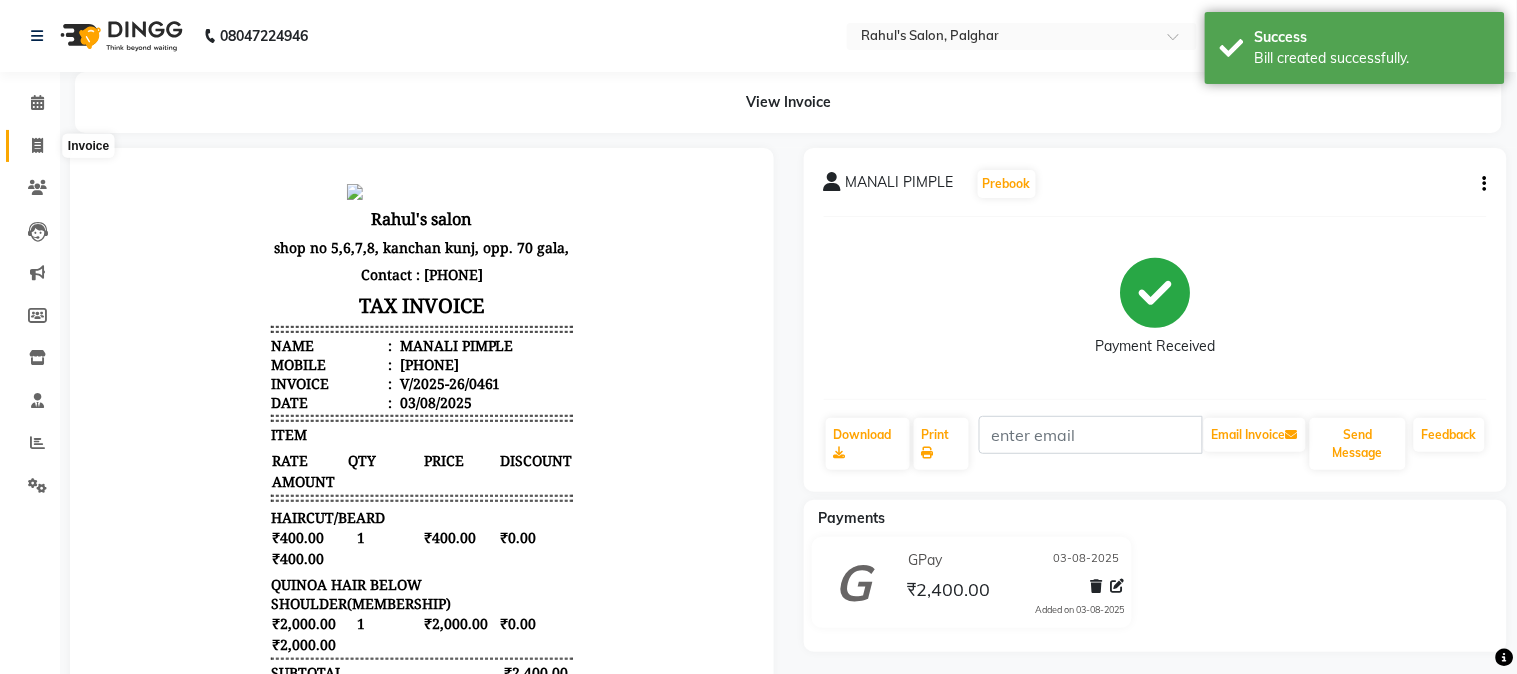 select on "4166" 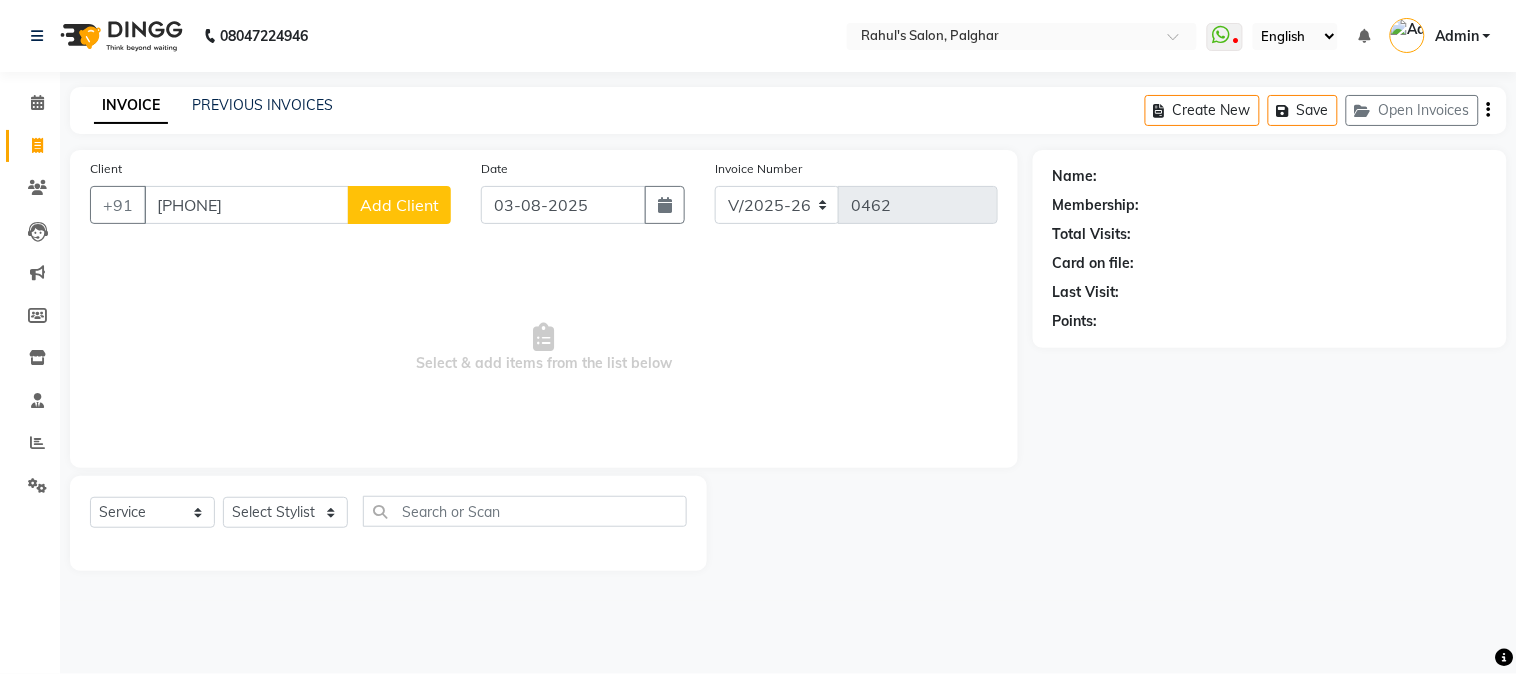 type on "[PHONE]" 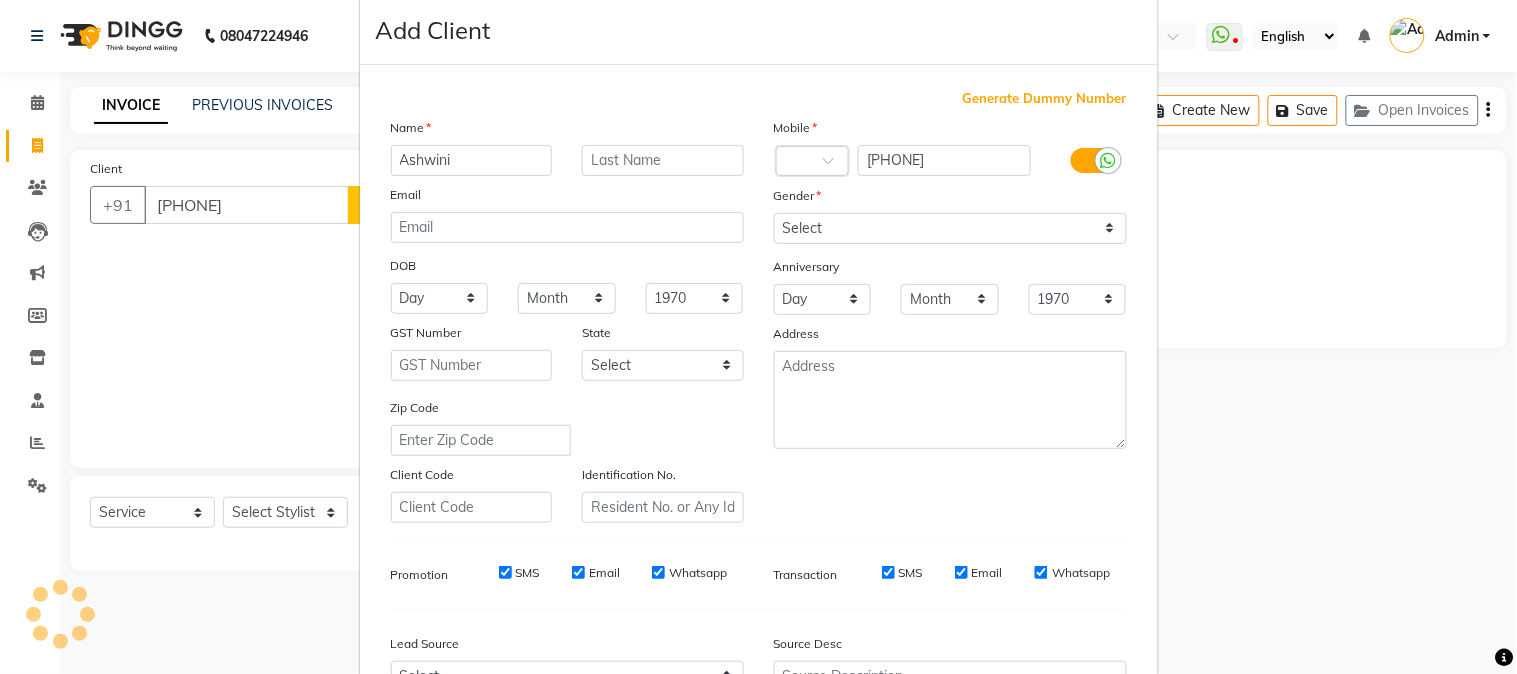 scroll, scrollTop: 27, scrollLeft: 0, axis: vertical 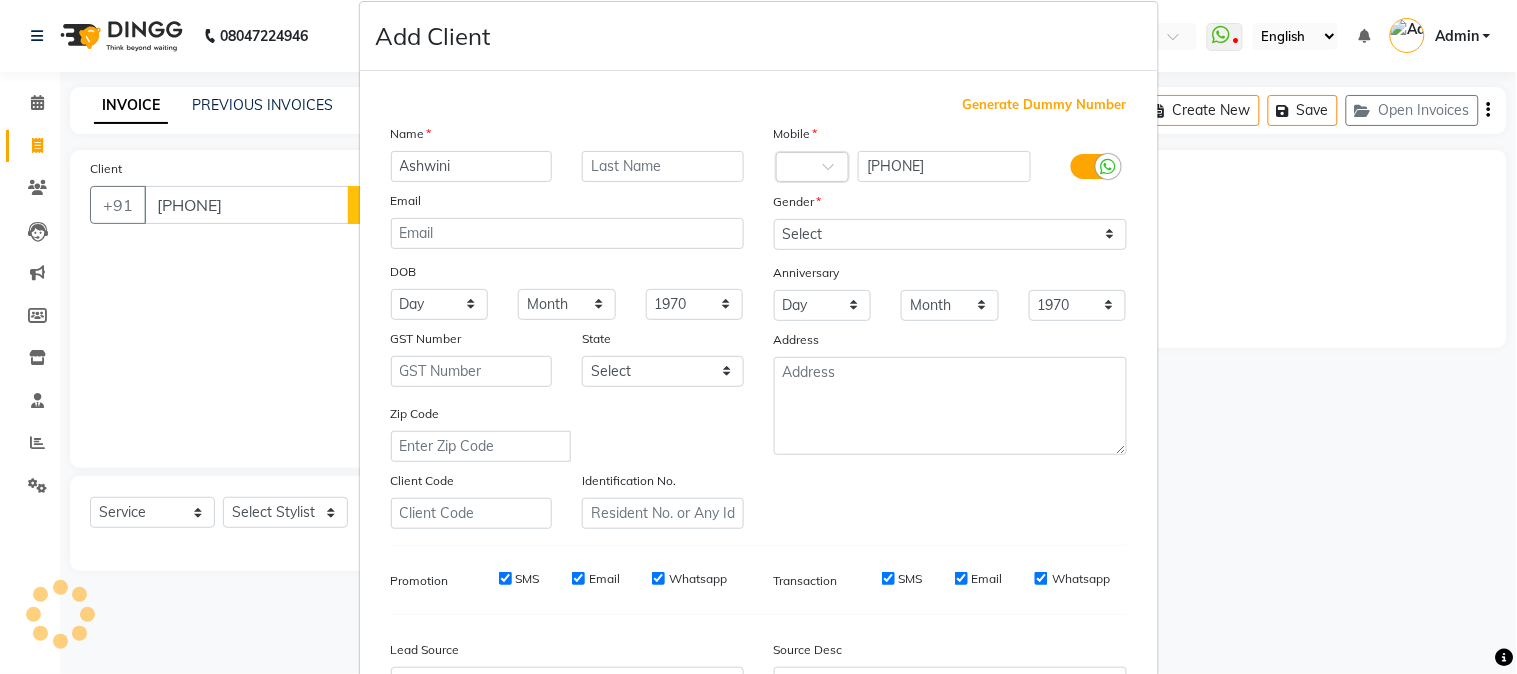 type on "Ashwini" 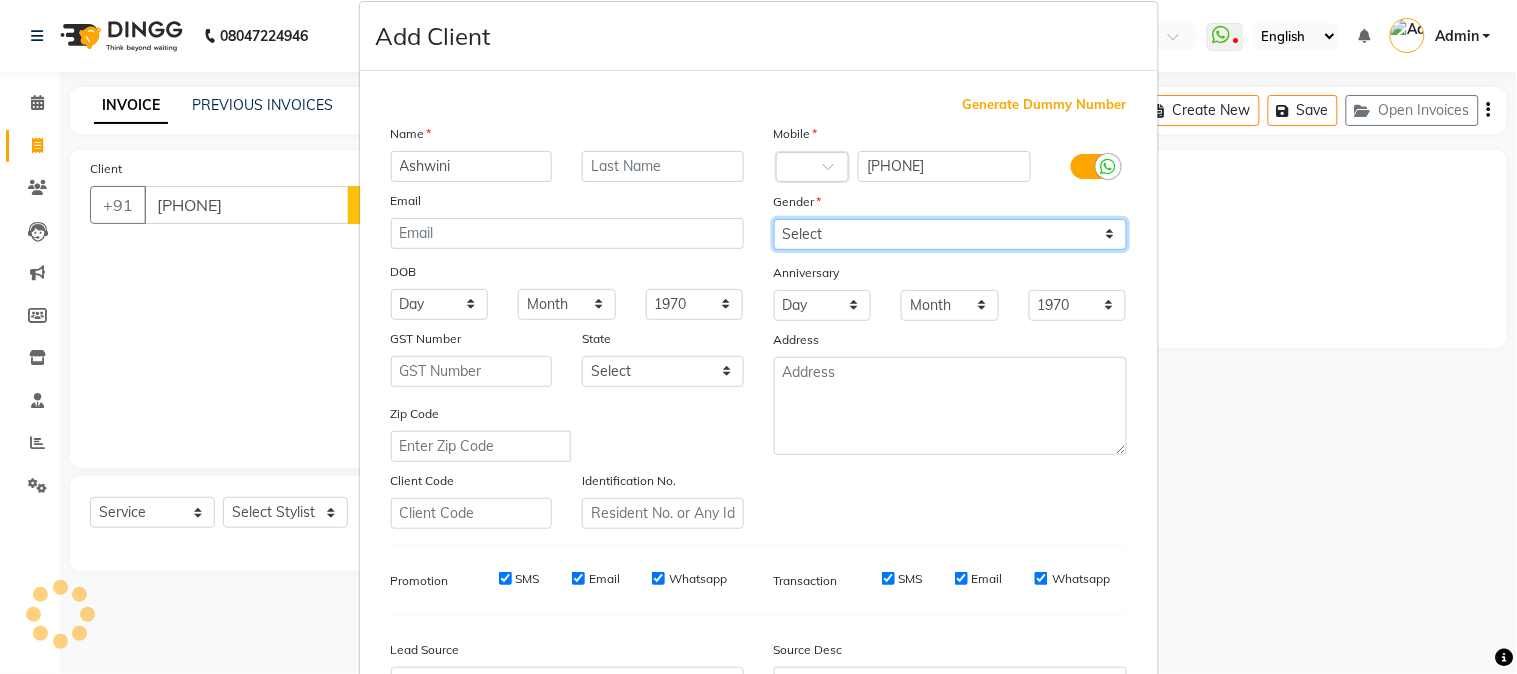 click on "Select Male Female Other Prefer Not To Say" at bounding box center (950, 234) 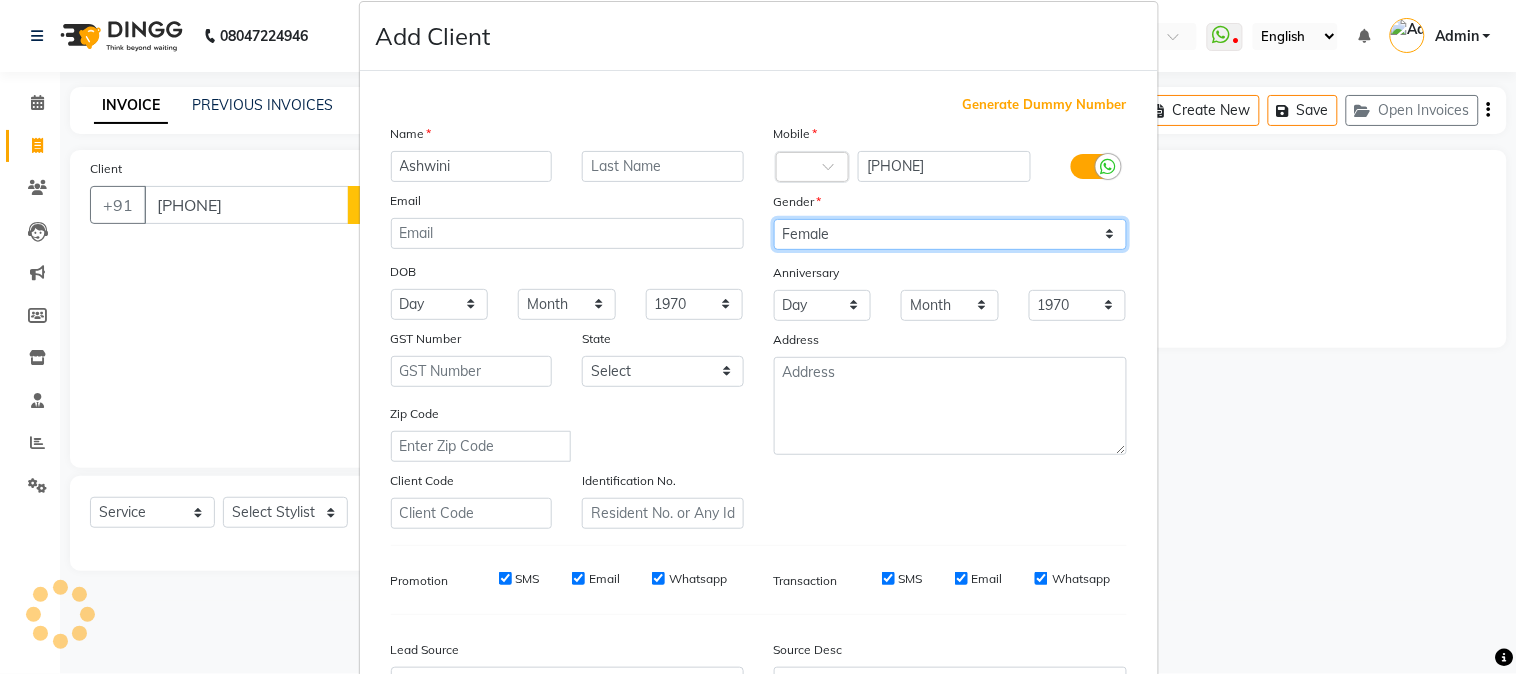 click on "Select Male Female Other Prefer Not To Say" at bounding box center (950, 234) 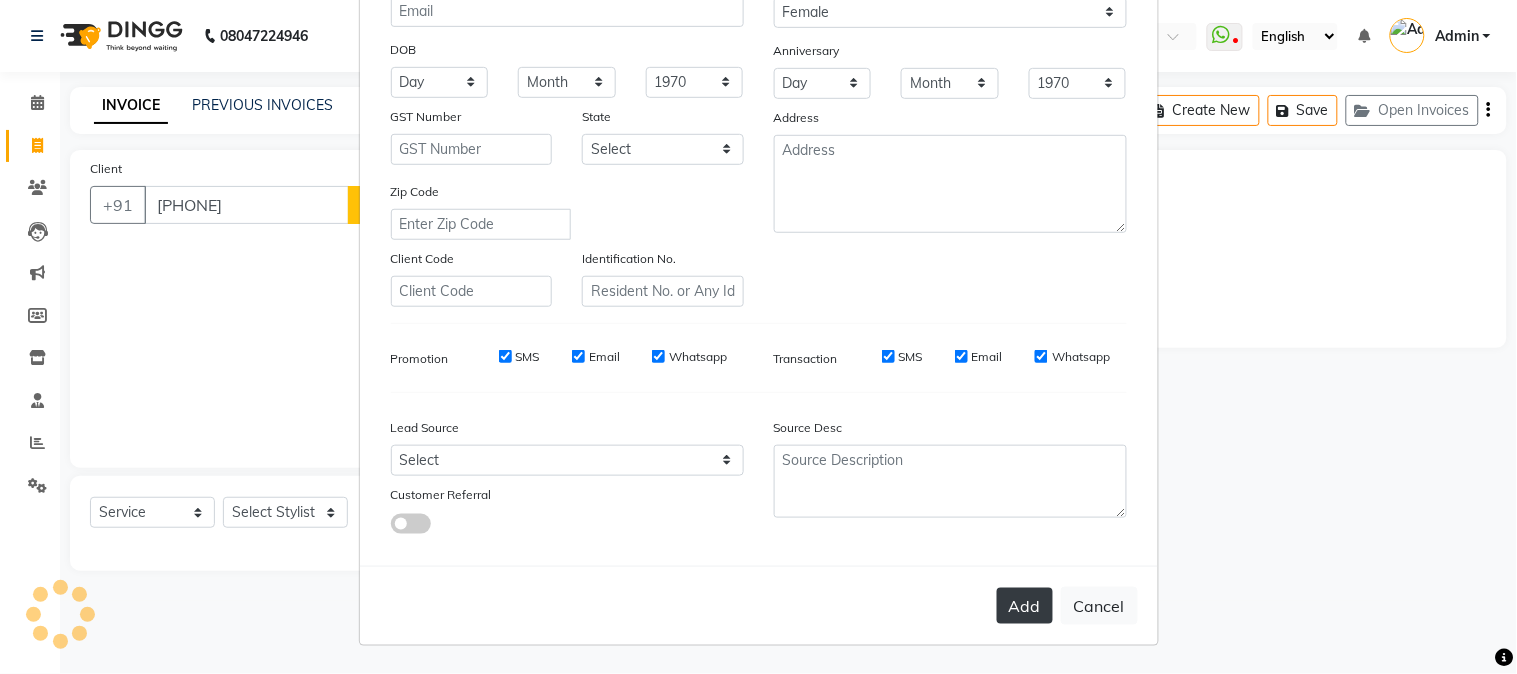 click on "Add" at bounding box center (1025, 606) 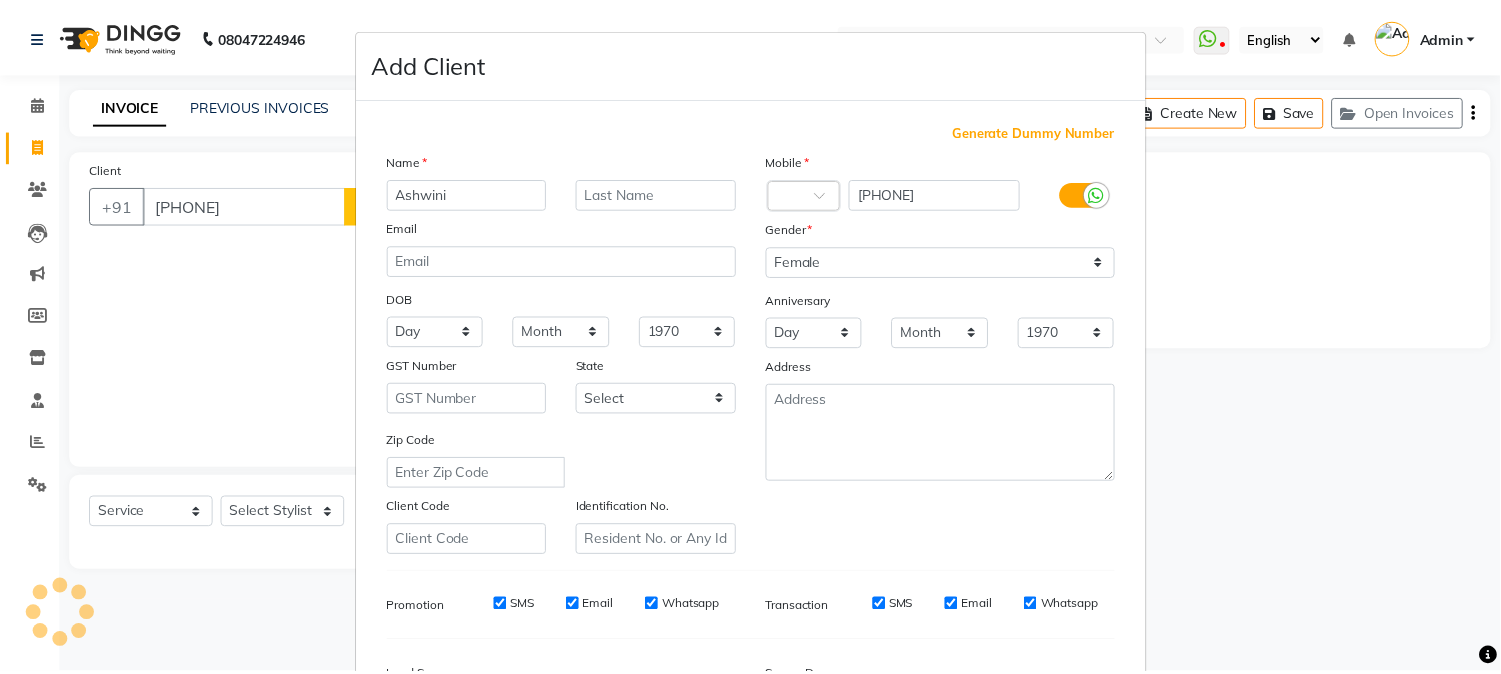 scroll, scrollTop: 250, scrollLeft: 0, axis: vertical 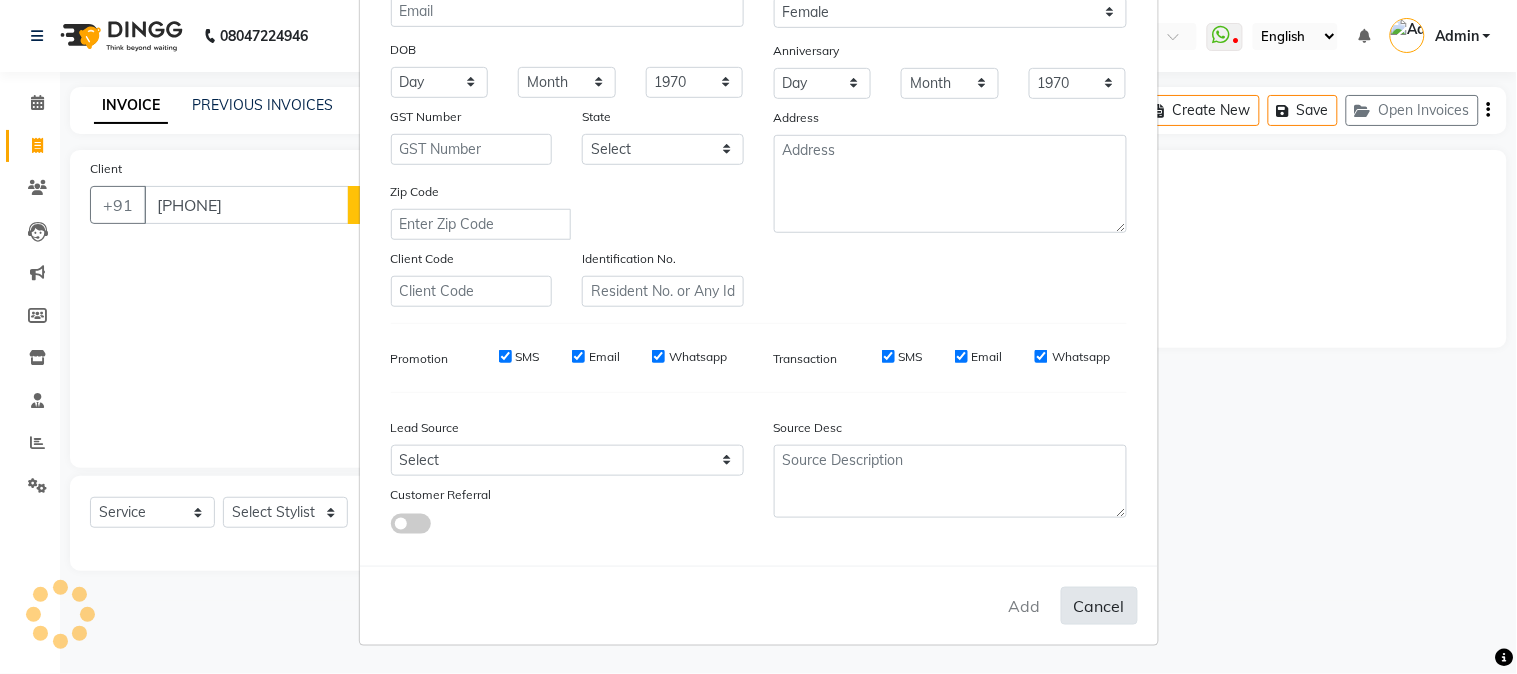 click on "Cancel" at bounding box center [1099, 606] 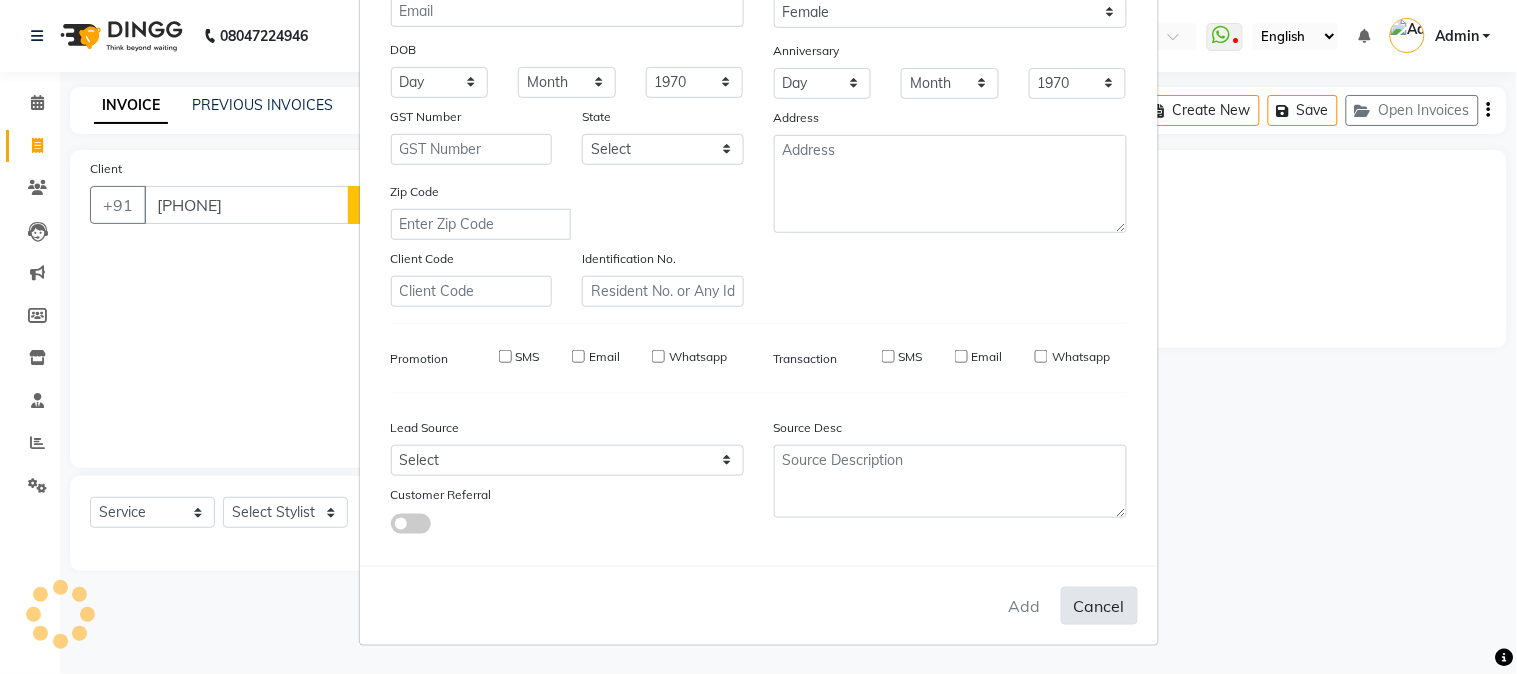type 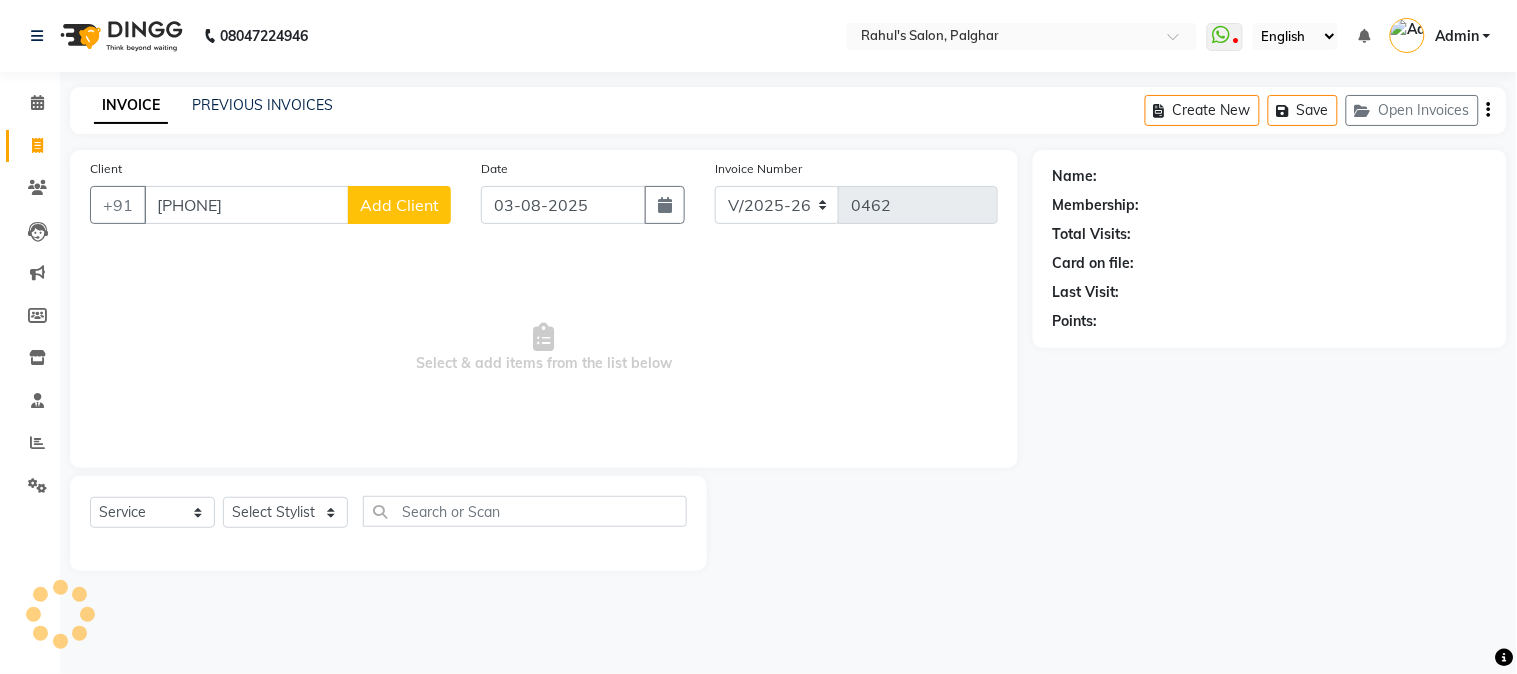 click on "Add Client" 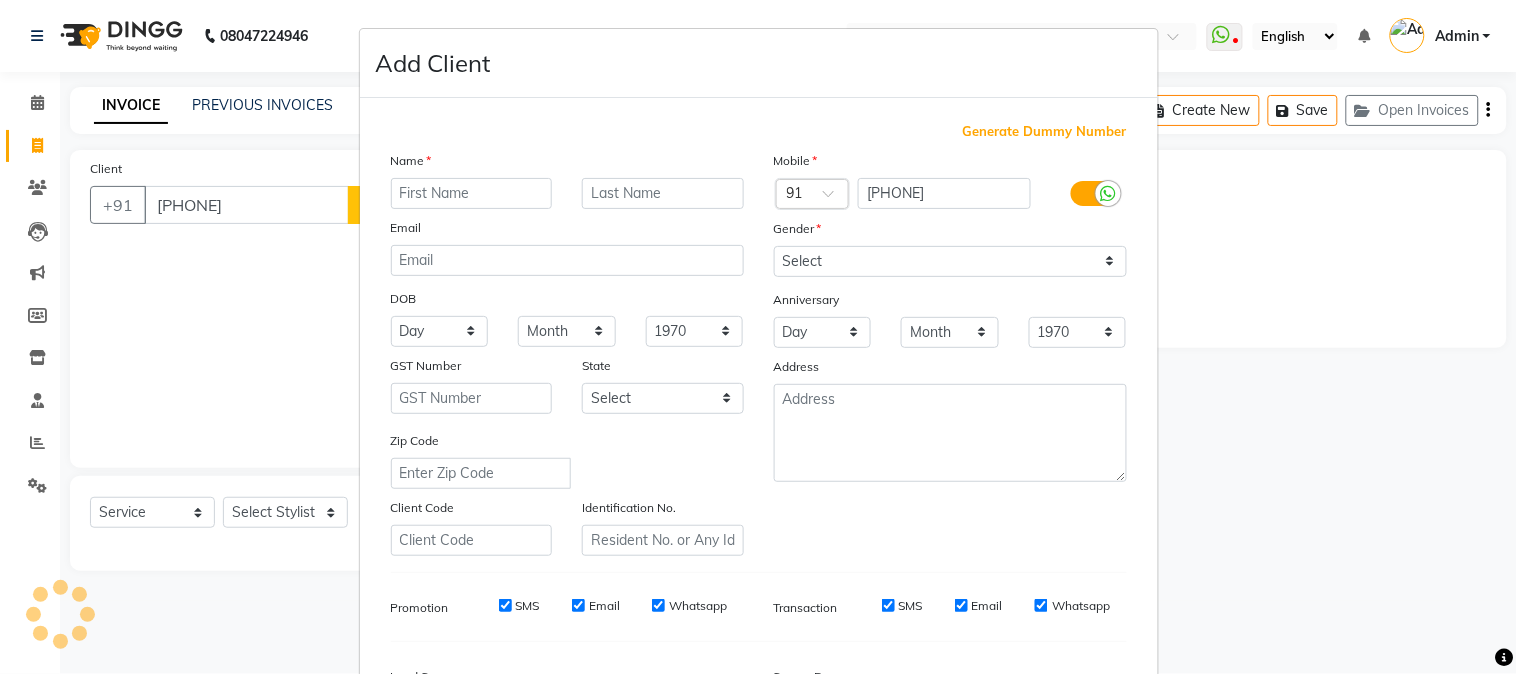 select 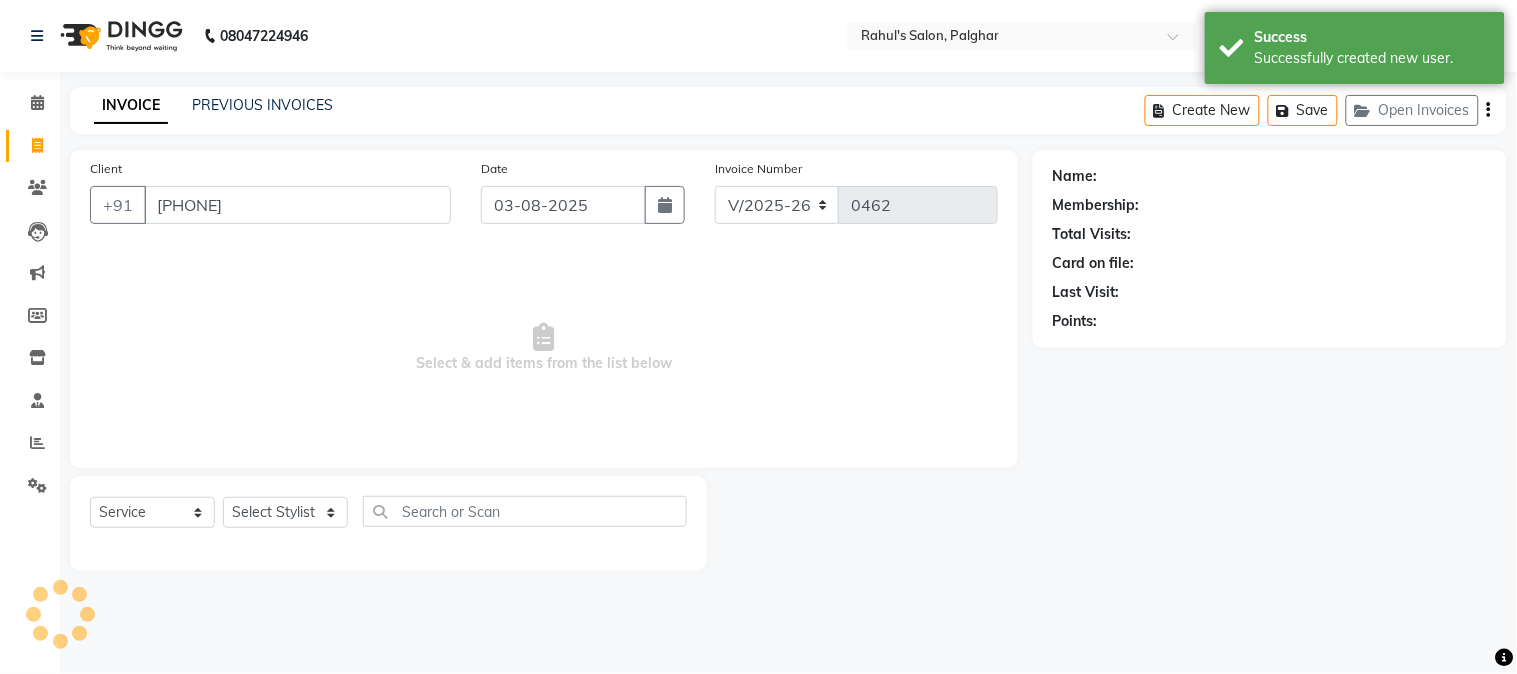 select on "1: Object" 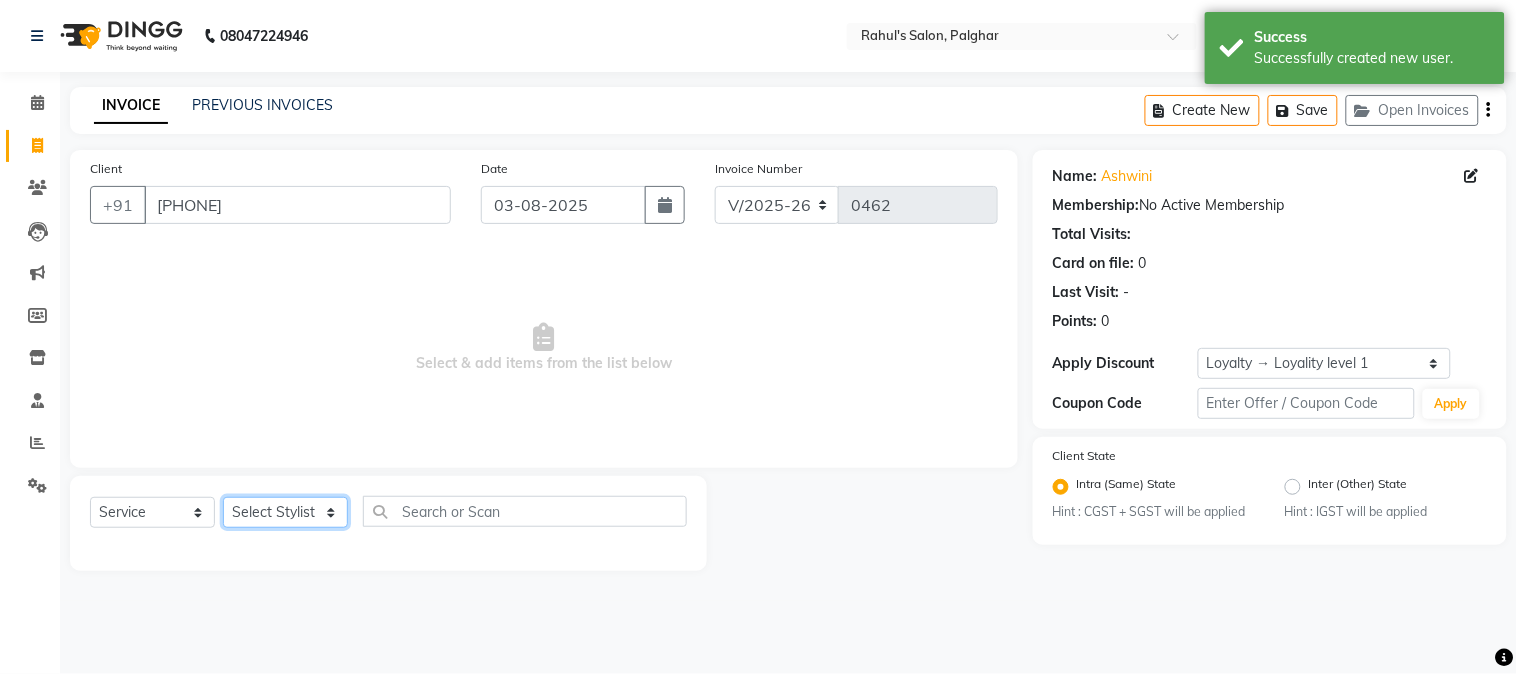 click on "Select Stylist AARMAN AAYUSHI SHARMA Akruti AMAN Amir Arbaz Asif Ansari BABLU Bandana BHAGYESH CHETAN CHETAN BOISAR furkan GEETA KISHOR KISHOR JAMBHULKAR kunal mushahid [muddu] Nilam NIRANJAN Nisha Parmar PRABHA PUNAM Rahul Sir RAVI RIMA Rohit Tandel SALONI Sandy Sir sarfaraz shovib M.D shreya ZOYA" 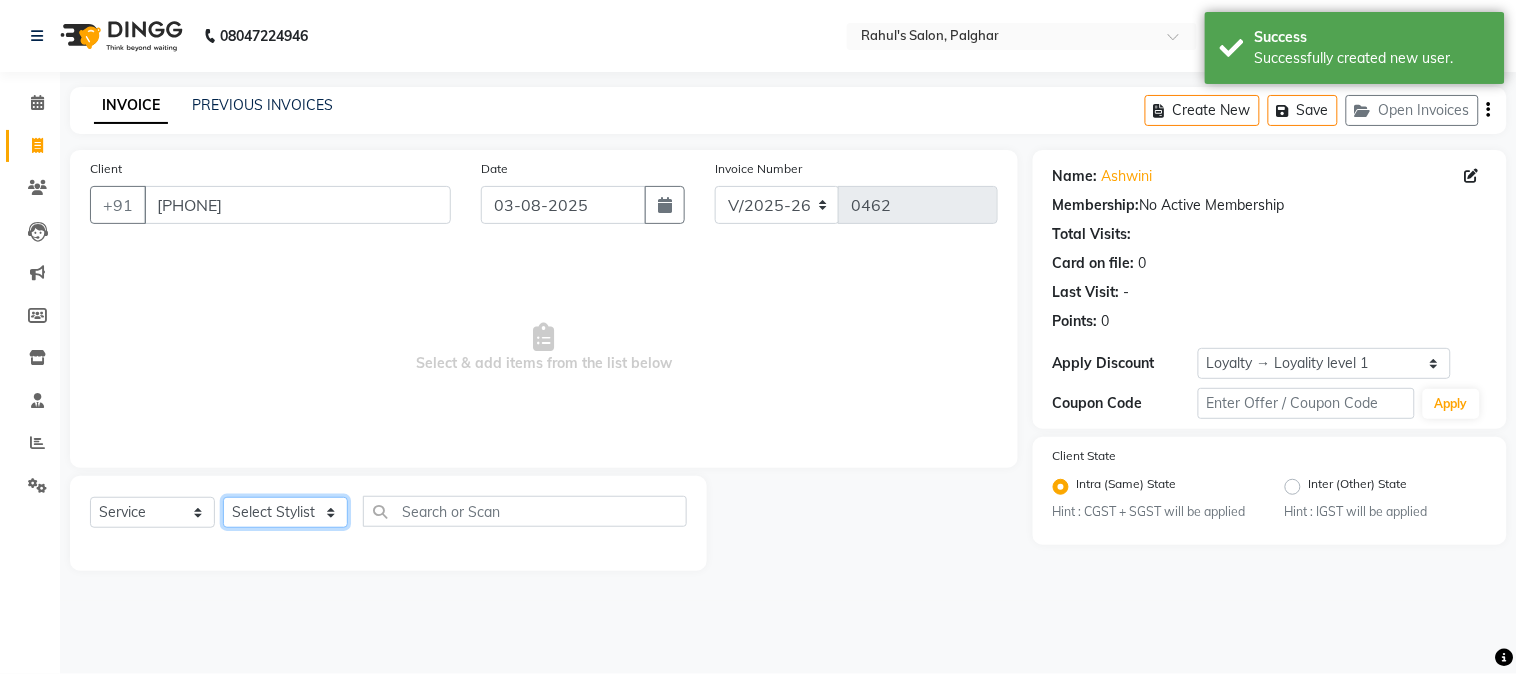 select on "78250" 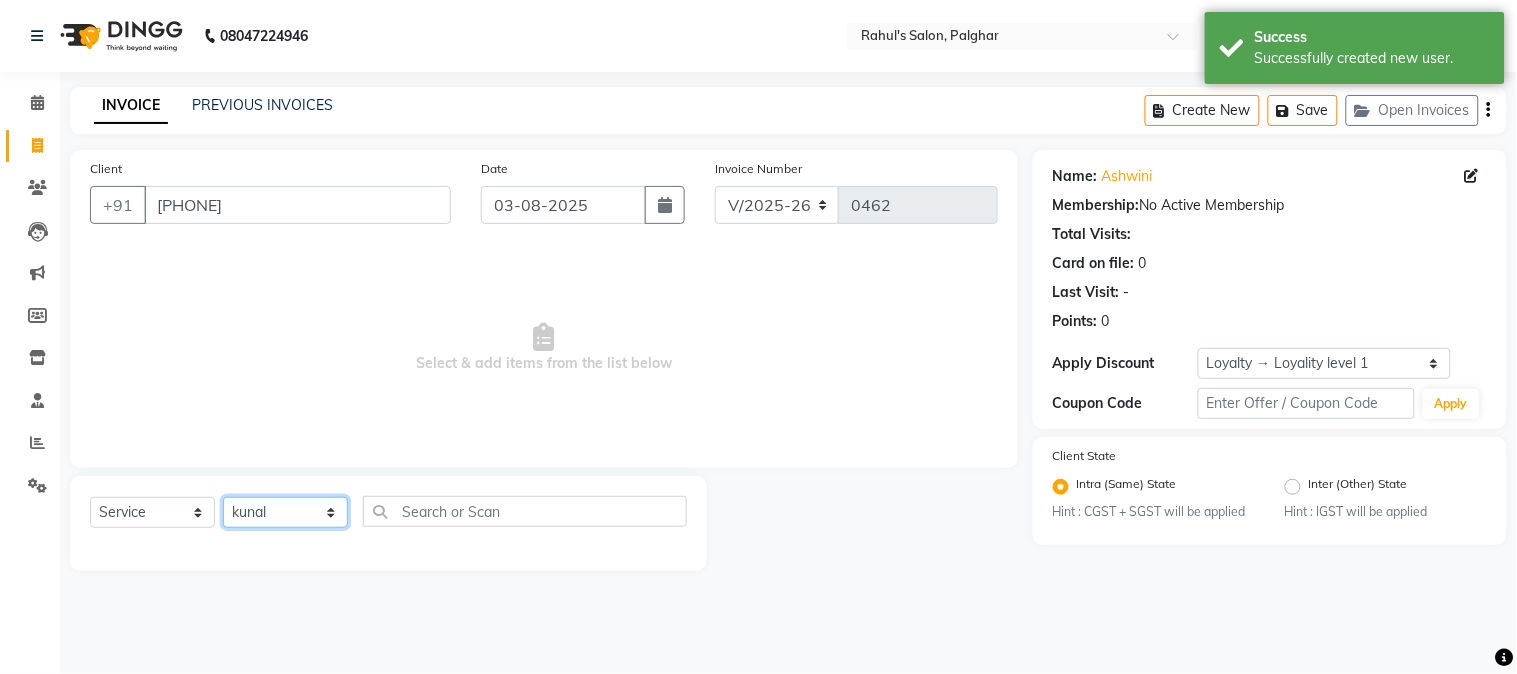 click on "Select Stylist AARMAN AAYUSHI SHARMA Akruti AMAN Amir Arbaz Asif Ansari BABLU Bandana BHAGYESH CHETAN CHETAN BOISAR furkan GEETA KISHOR KISHOR JAMBHULKAR kunal mushahid [muddu] Nilam NIRANJAN Nisha Parmar PRABHA PUNAM Rahul Sir RAVI RIMA Rohit Tandel SALONI Sandy Sir sarfaraz shovib M.D shreya ZOYA" 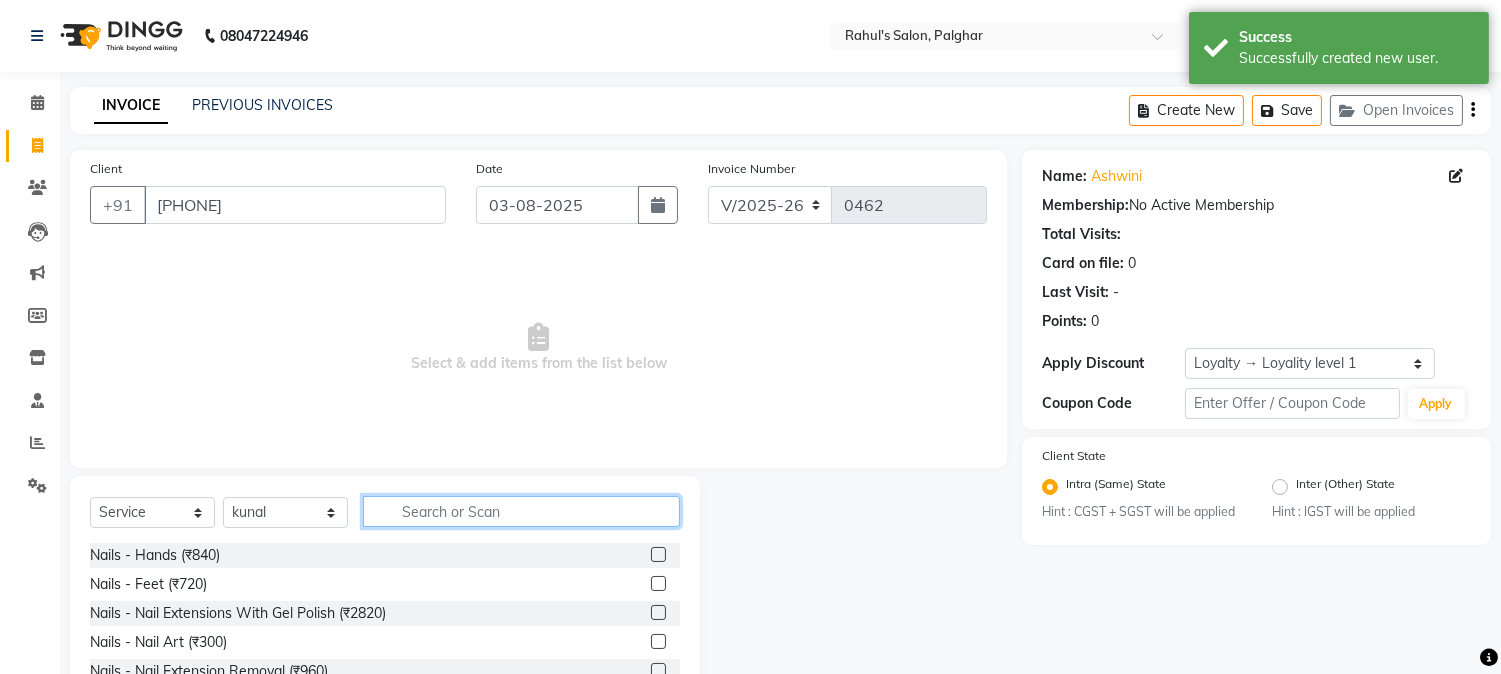 click 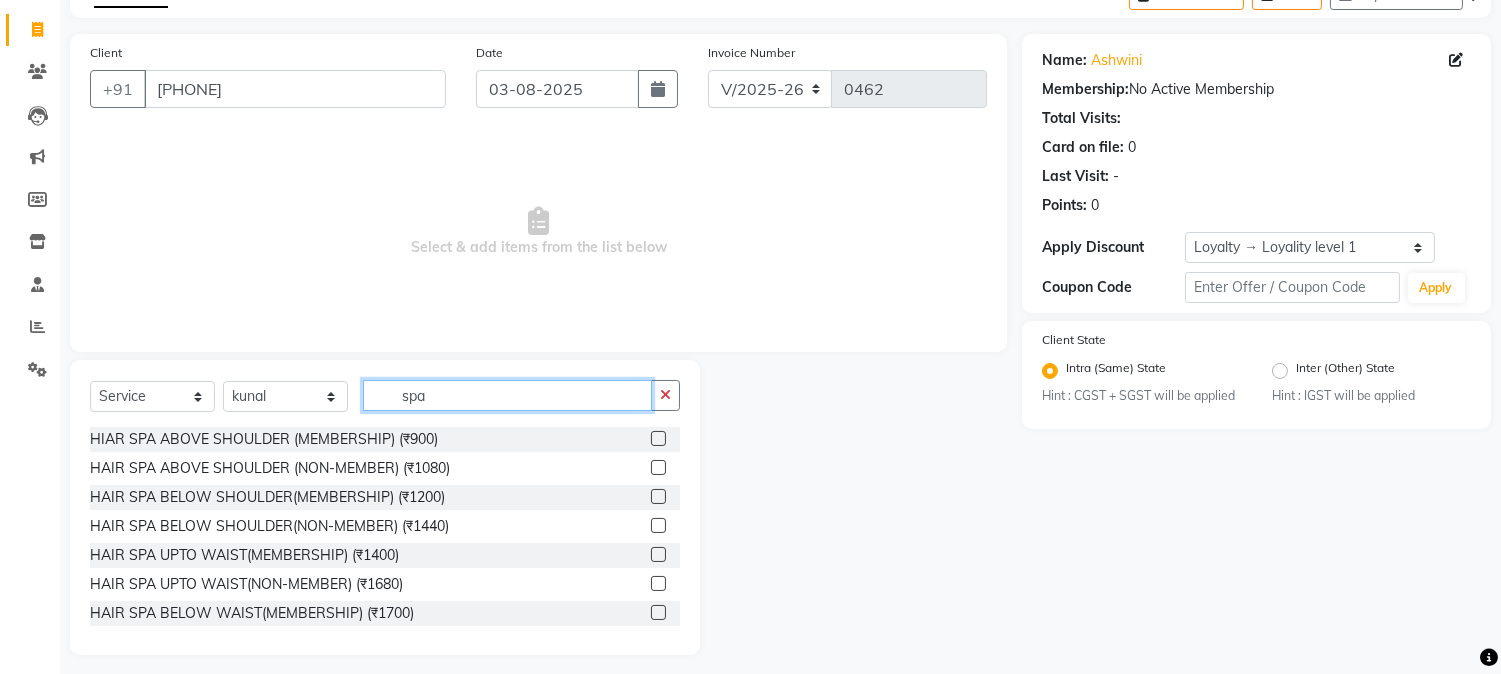 scroll, scrollTop: 126, scrollLeft: 0, axis: vertical 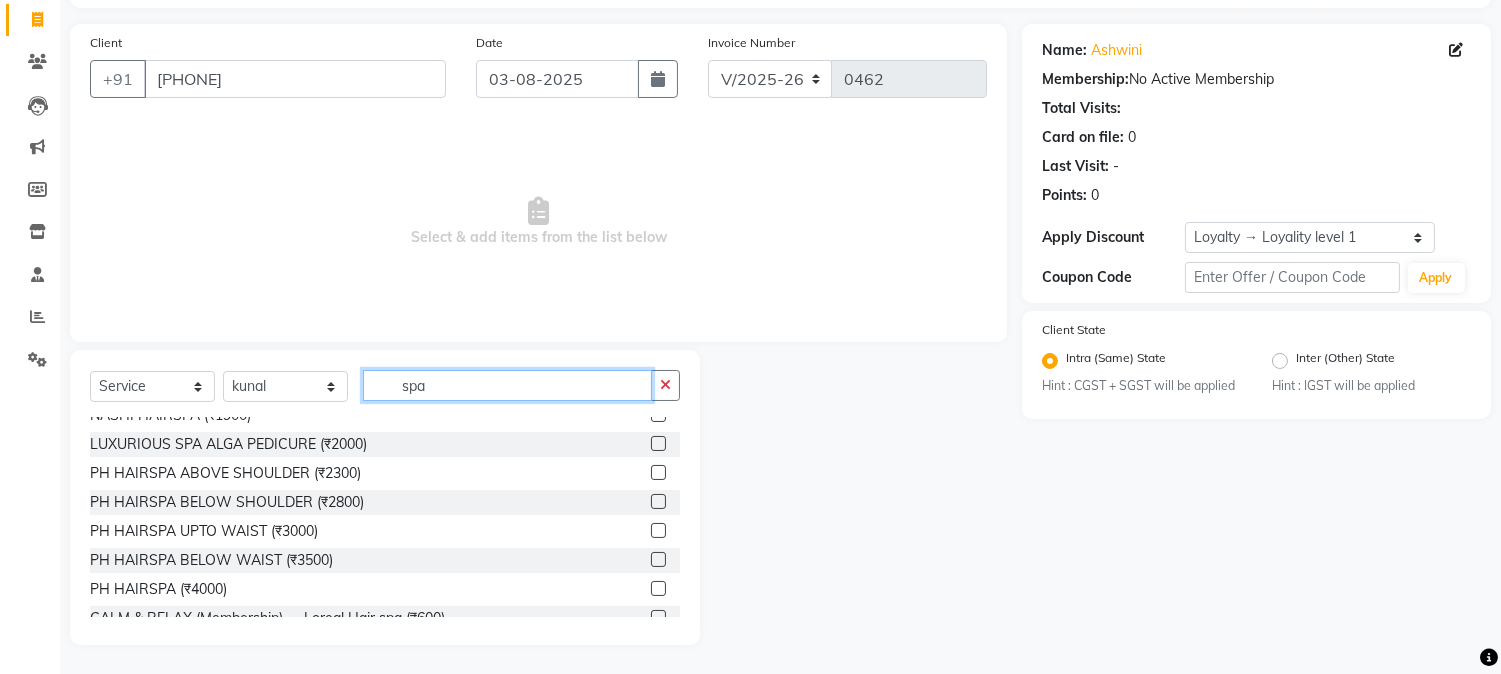 type on "spa" 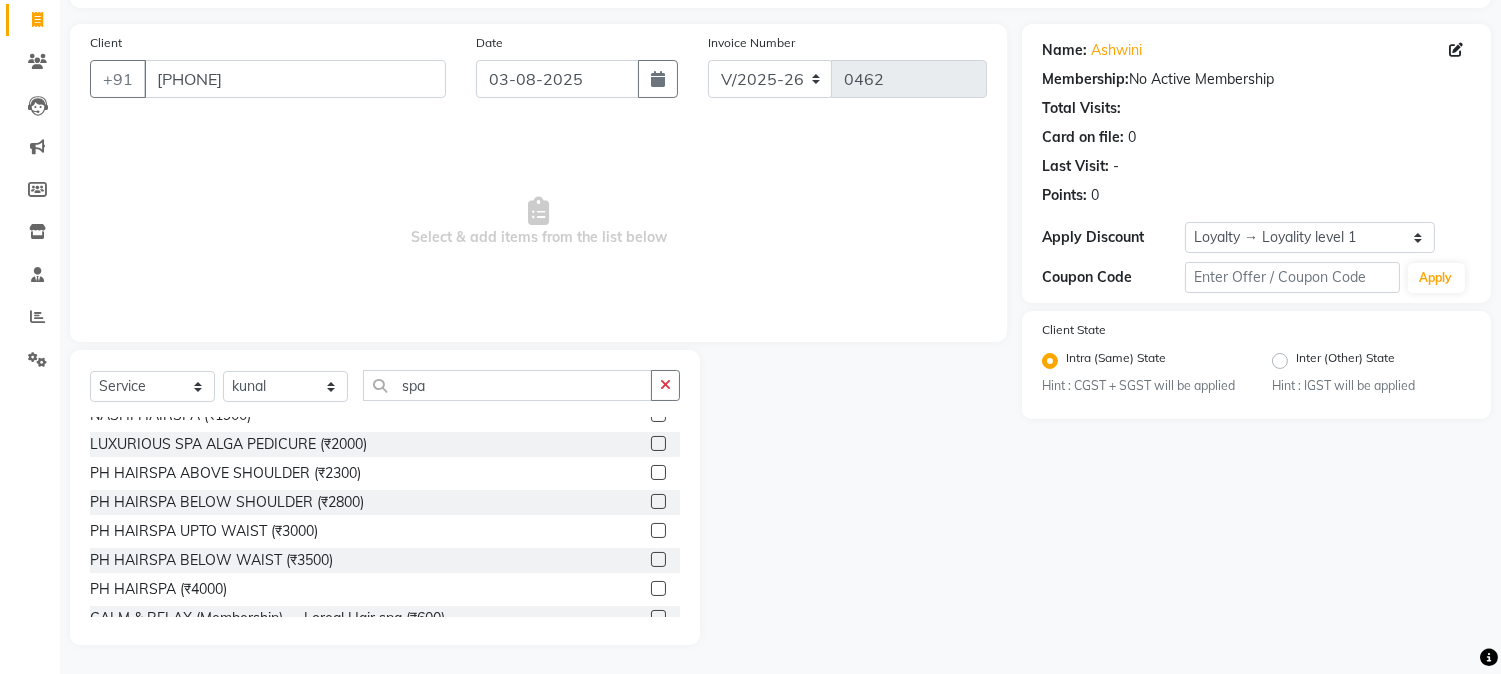 click 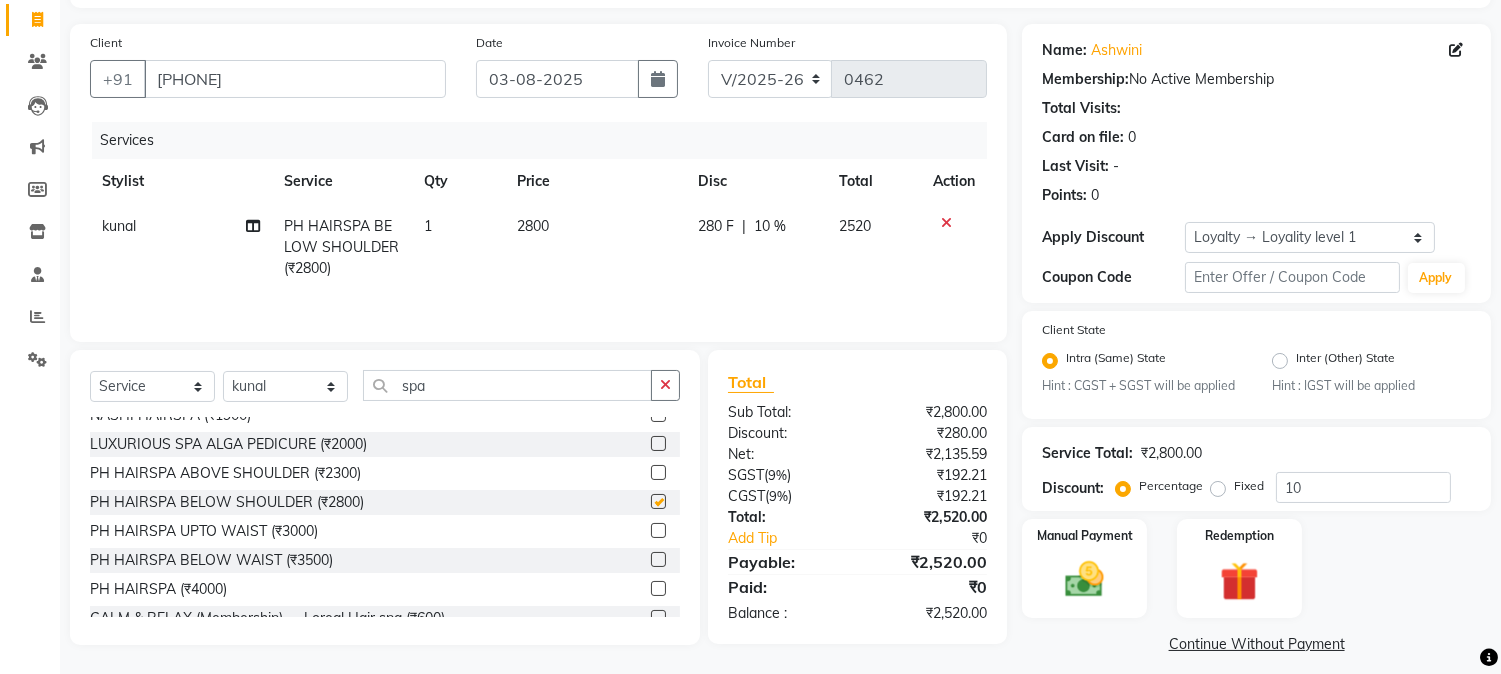 checkbox on "false" 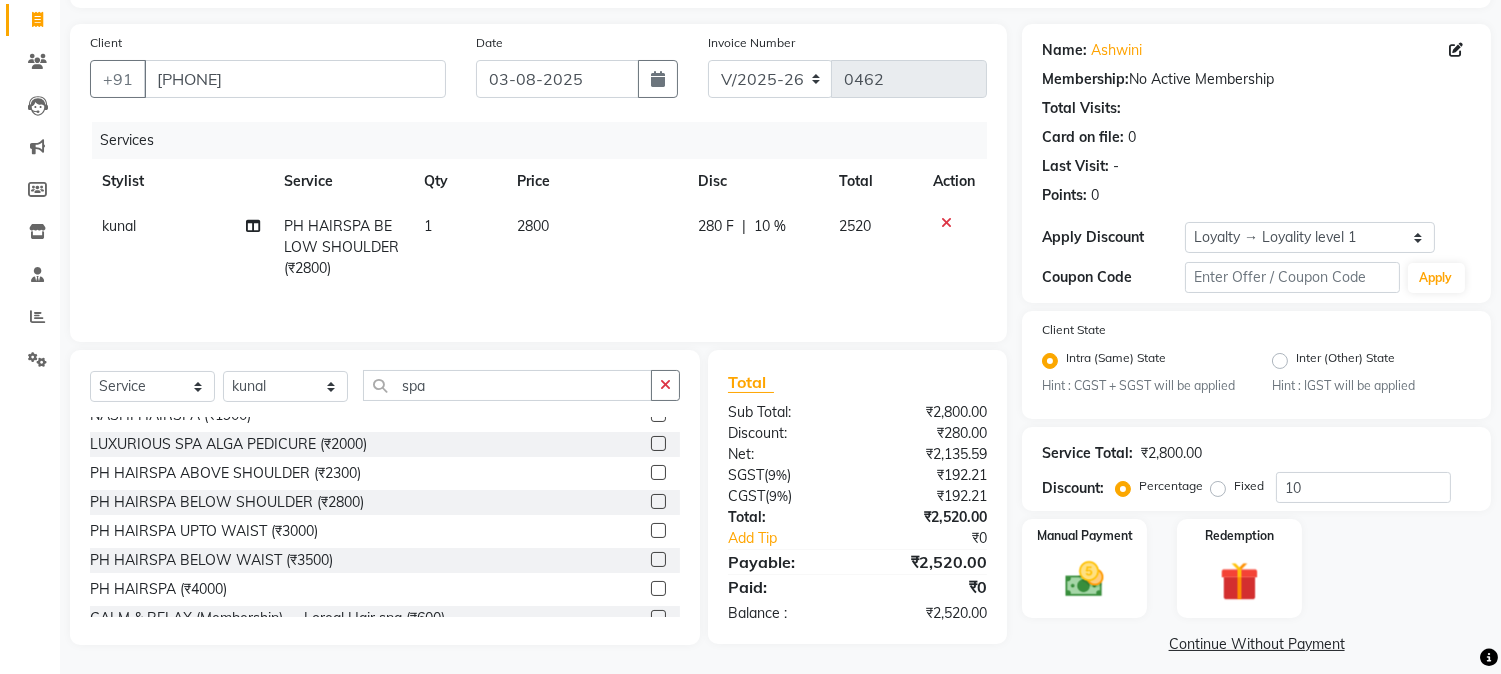 click on "280 F" 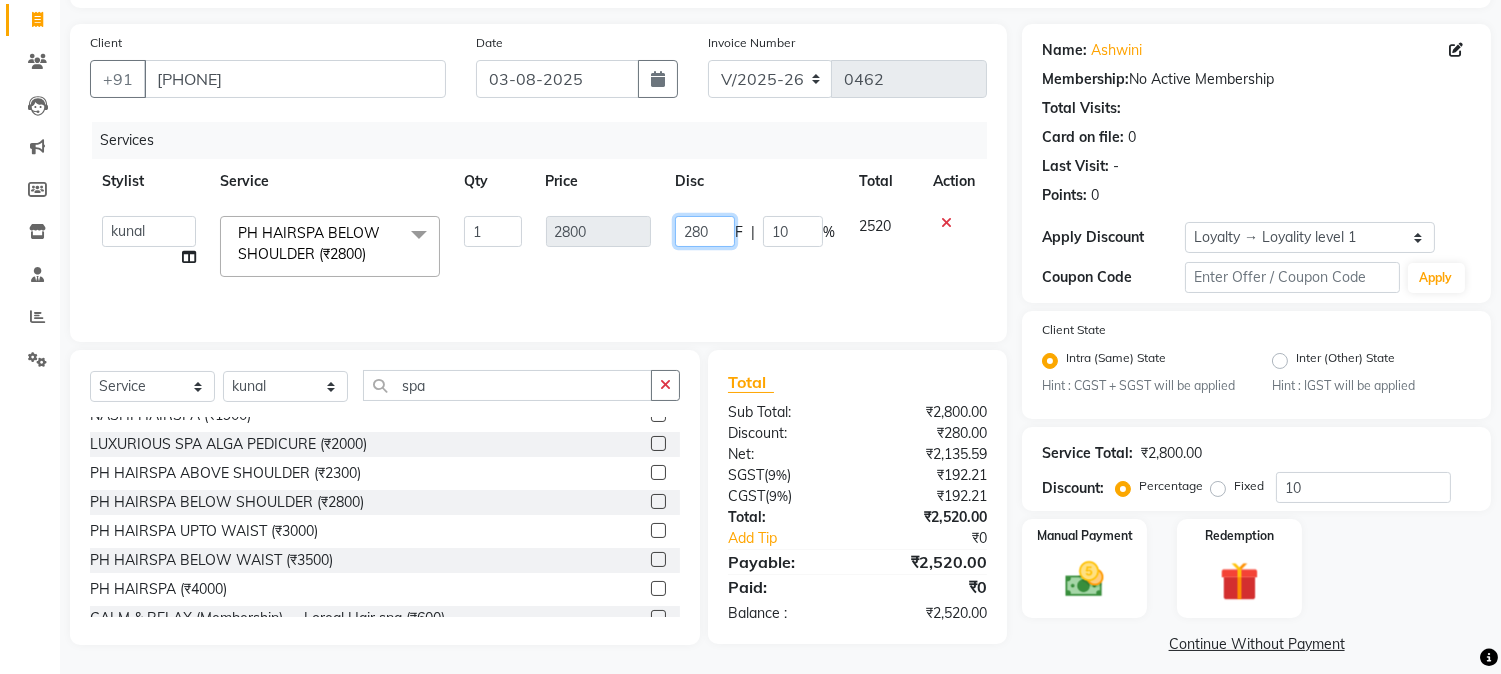 click on "AARMAN AAYUSHI SHARMA Akruti AMAN Amir Arbaz Asif Ansari BABLU Bandana BHAGYESH CHETAN CHETAN BOISAR furkan GEETA KISHOR KISHOR JAMBHULKAR kunal mushahid [muddu] Nilam NIRANJAN Nisha Parmar PRABHA PUNAM Rahul Sir RAVI RIMA Rohit Tandel SALONI Sandy Sir sarfaraz shovib M.D shreya ZOYA PH HAIRSPA BELOW SHOULDER (₹2800) x Nails - Hands (₹840) Nails - Feet (₹720) Nails - Nail Extensions With Gel Polish (₹2820) Nails - Nail Art (₹300) Nails - Nail Extension Removal (₹960) Nails - Gel Polish Removal (₹420) MOLE (₹600) PUMING (₹4000) CRYSTAL PEDICURE (MEMBERSHIP) (₹1400) HIAR SPA ABOVE SHOULDER (MEMBERSHIP) (₹900) HAIR SPA ABOVE SHOULDER (NON-MEMBER) (₹1080) HAIR SPA BELOW SHOULDER(MEMBERSHIP) (₹1200) HAIR SPA BELOW SHOULDER(NON-MEMBER) (₹1440) HAIR SPA UPTO WAIST(MEMBERSHIP) (₹1400) HAIR SPA UPTO WAIST(NON-MEMBER) (₹1680) HAIR SPA BELOW WAIST(MEMBERSHIP) (₹1700) HAIR SPA BELOW WAIST(NON-MEMBER) (₹2040) 1 F" 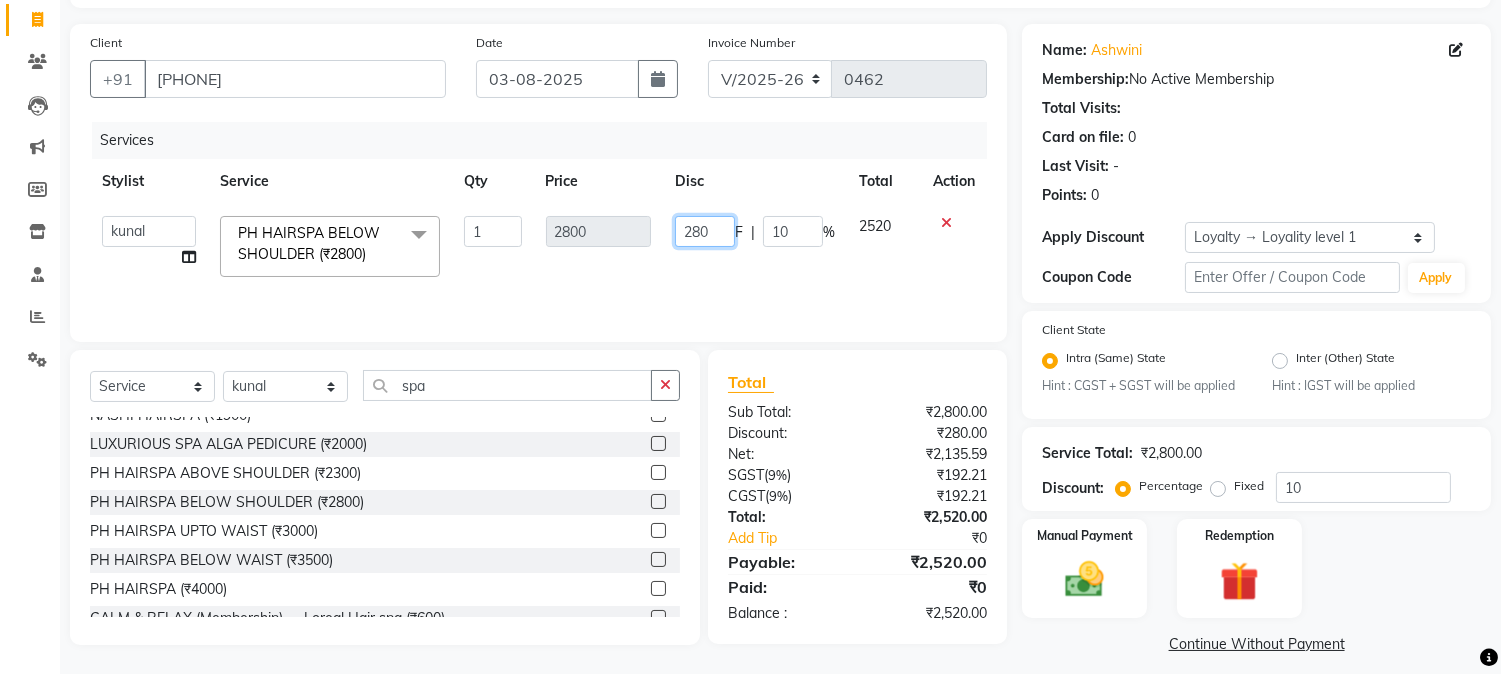 type 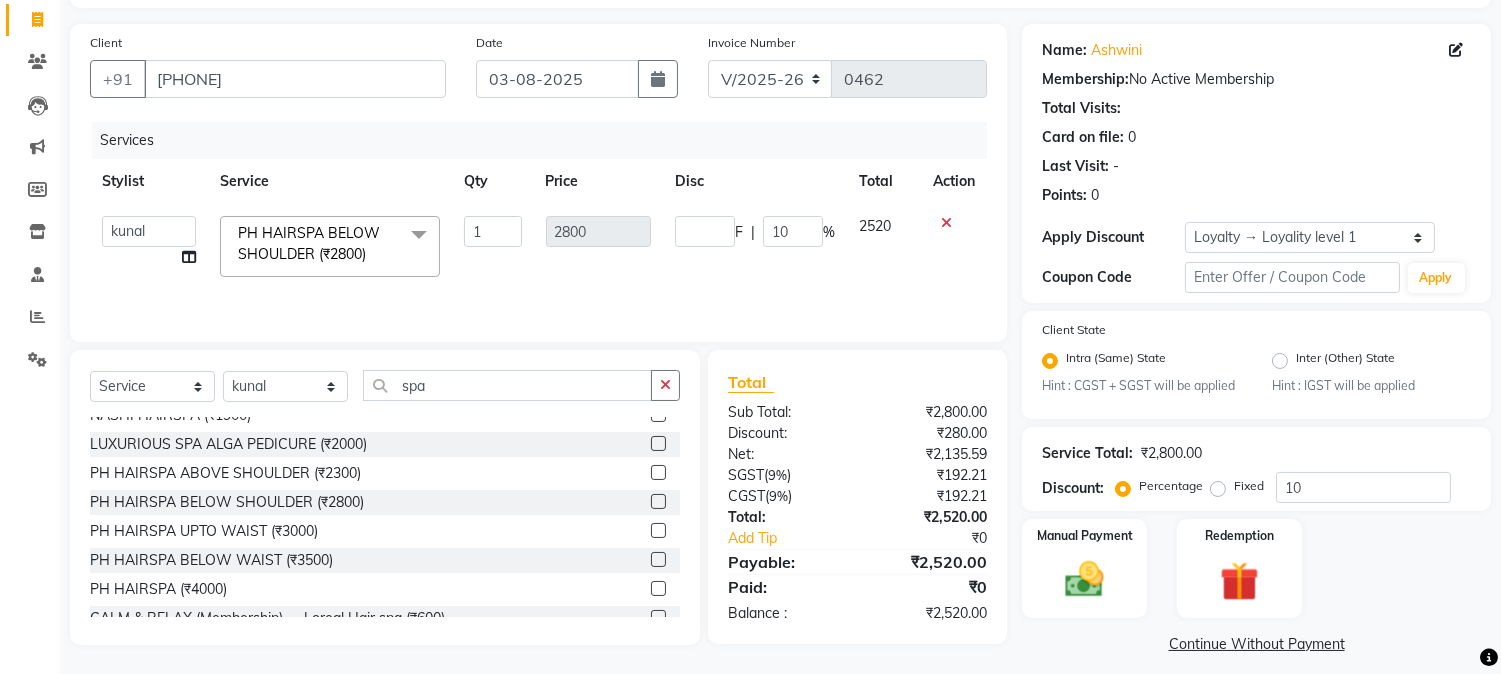 click on "2800" 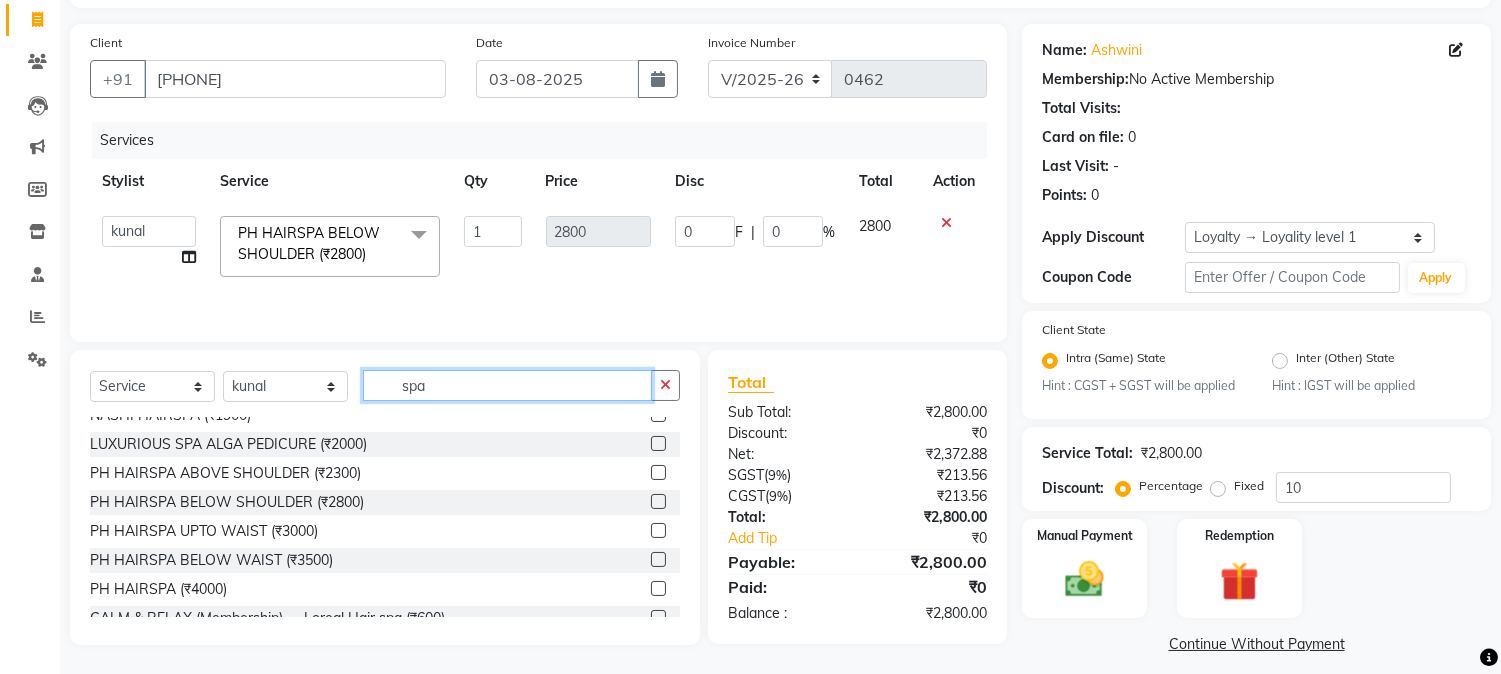 drag, startPoint x: 442, startPoint y: 383, endPoint x: 351, endPoint y: 384, distance: 91.00549 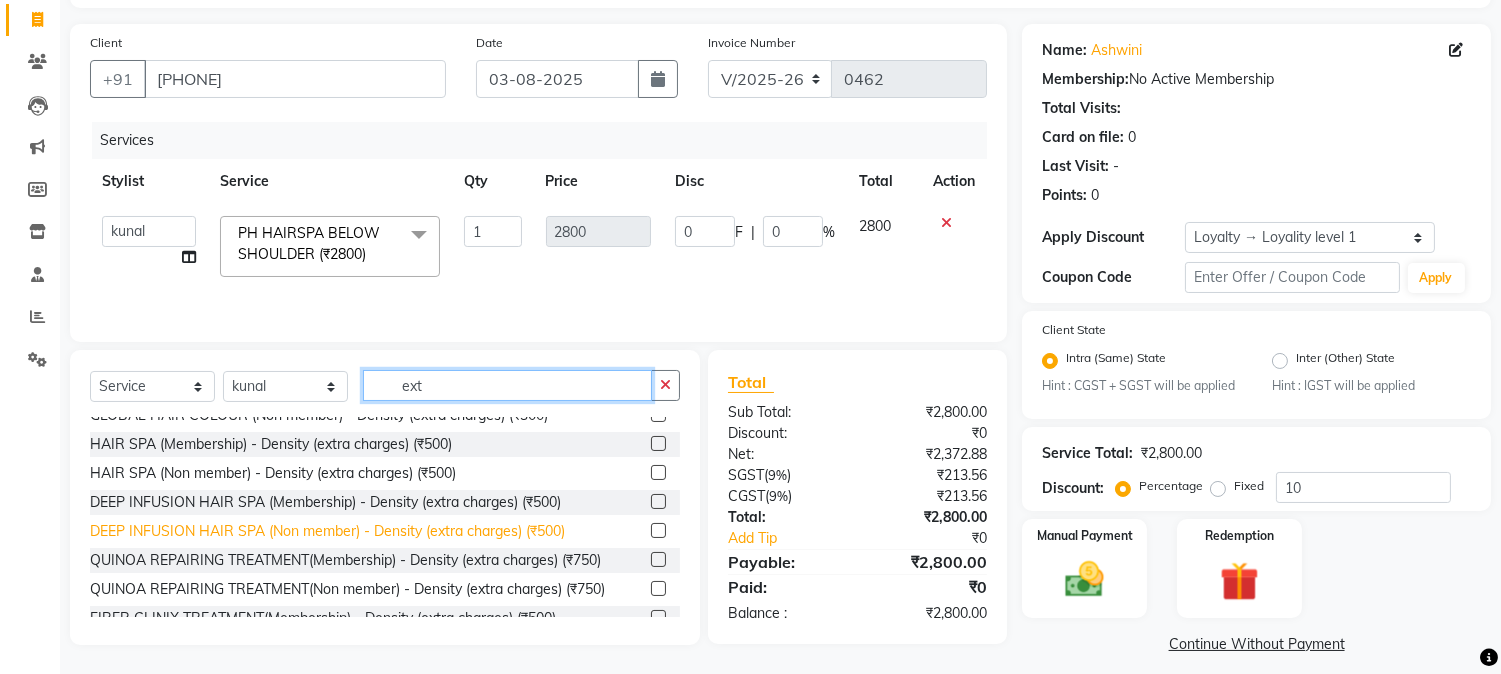 scroll, scrollTop: 0, scrollLeft: 0, axis: both 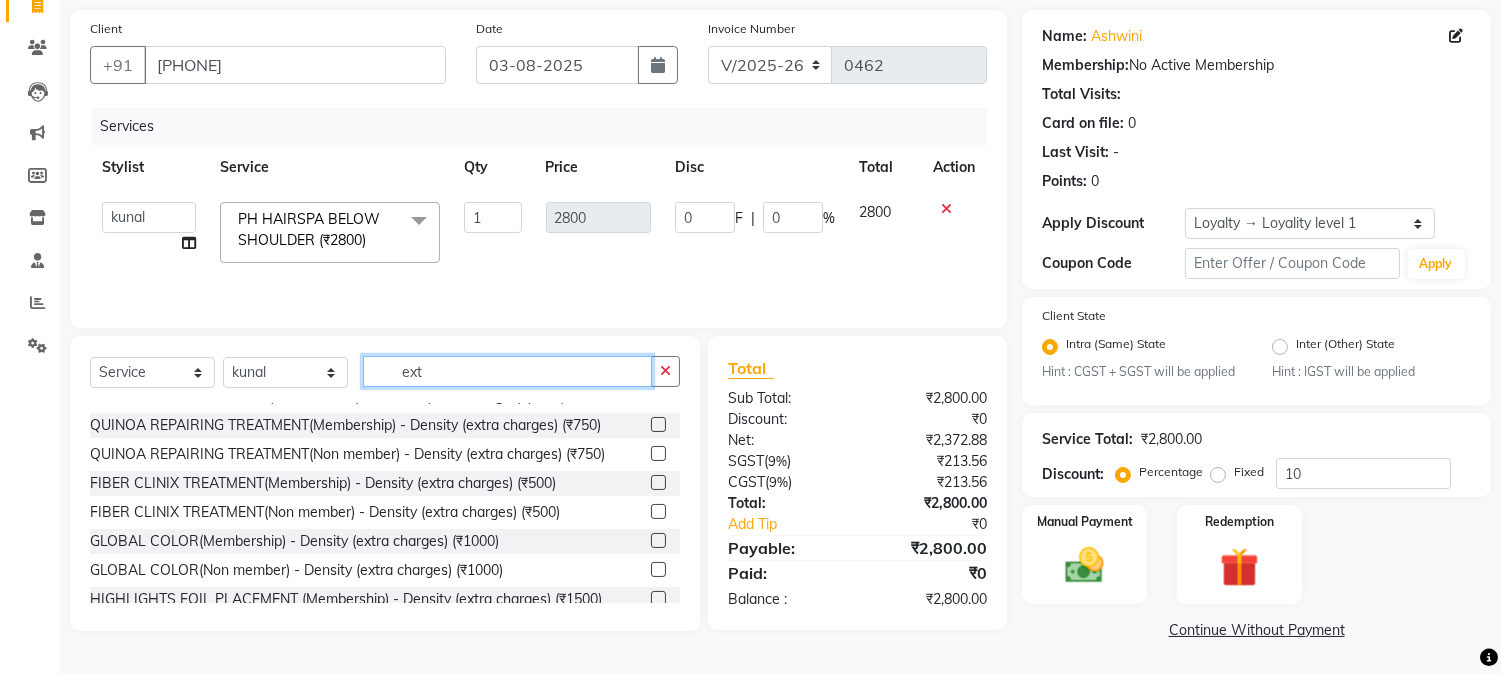 drag, startPoint x: 443, startPoint y: 374, endPoint x: 350, endPoint y: 397, distance: 95.80188 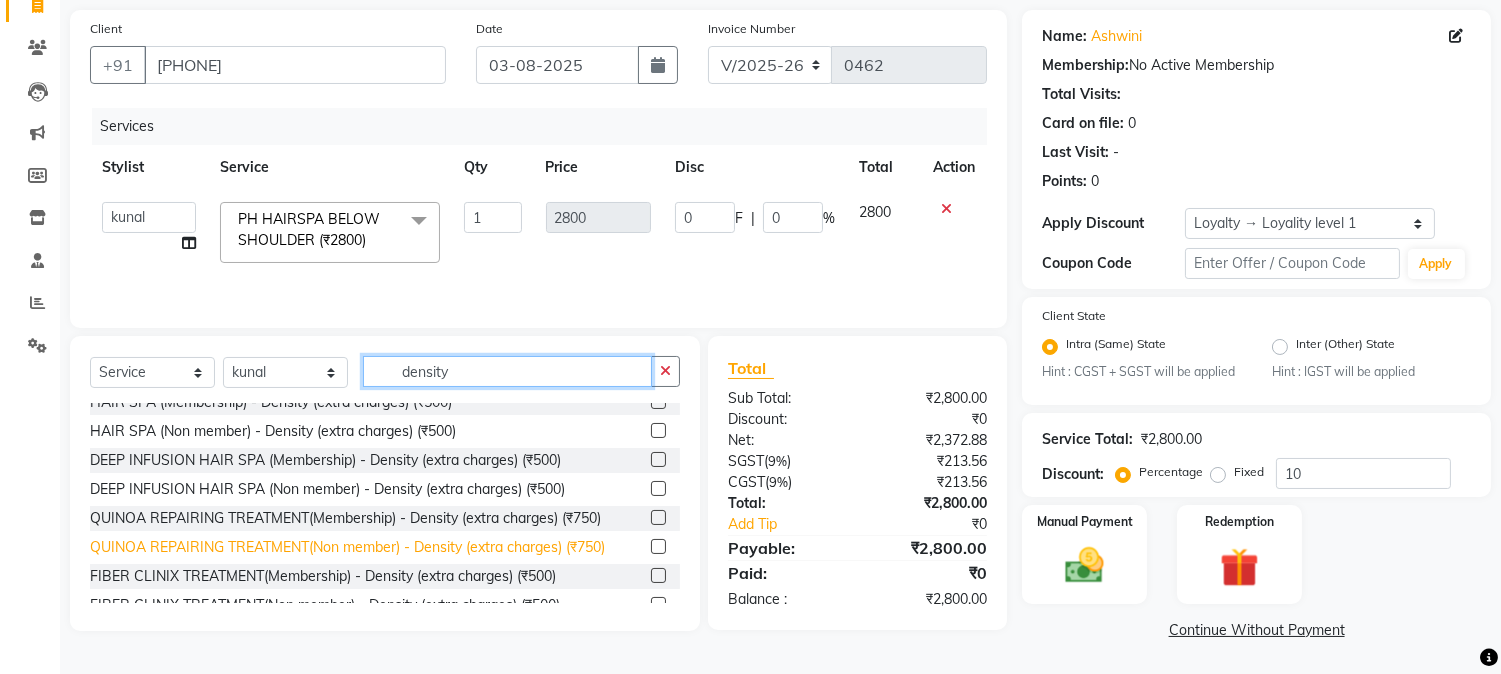 scroll, scrollTop: 0, scrollLeft: 0, axis: both 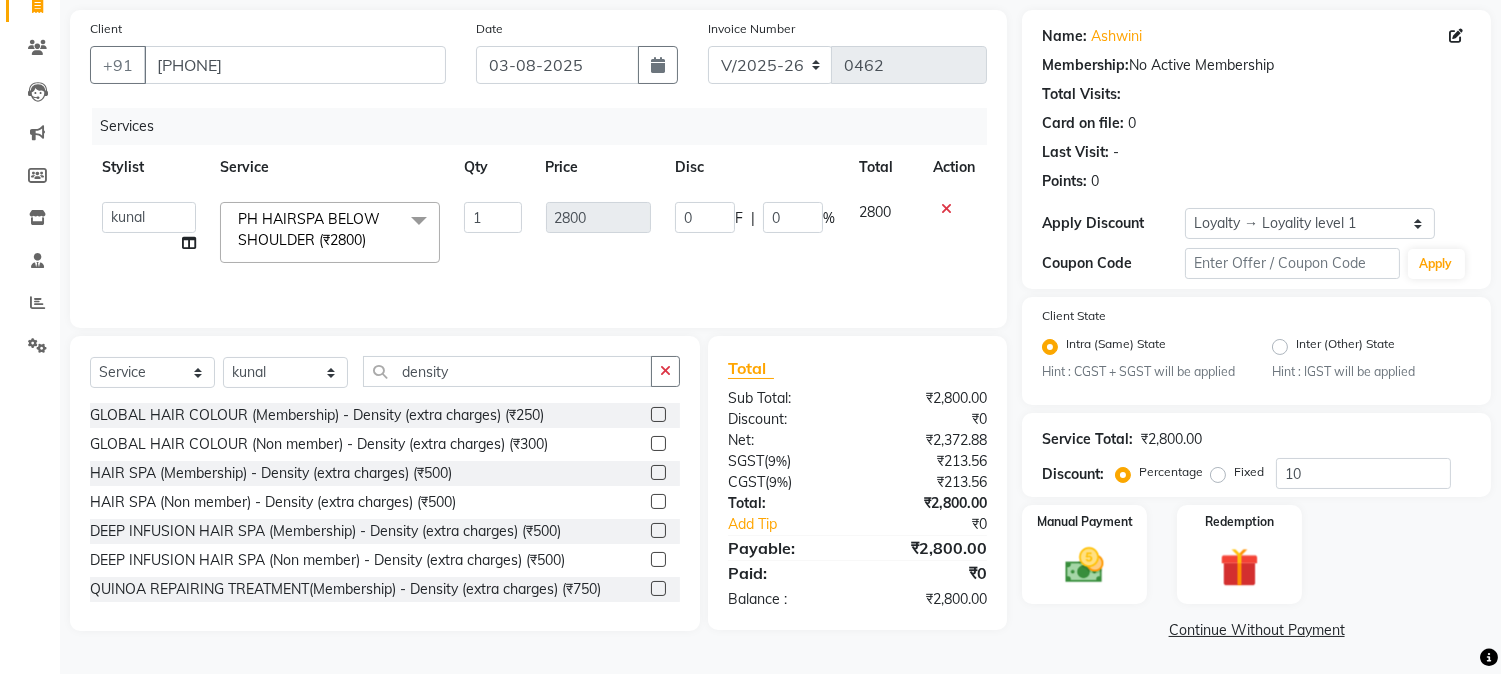 click 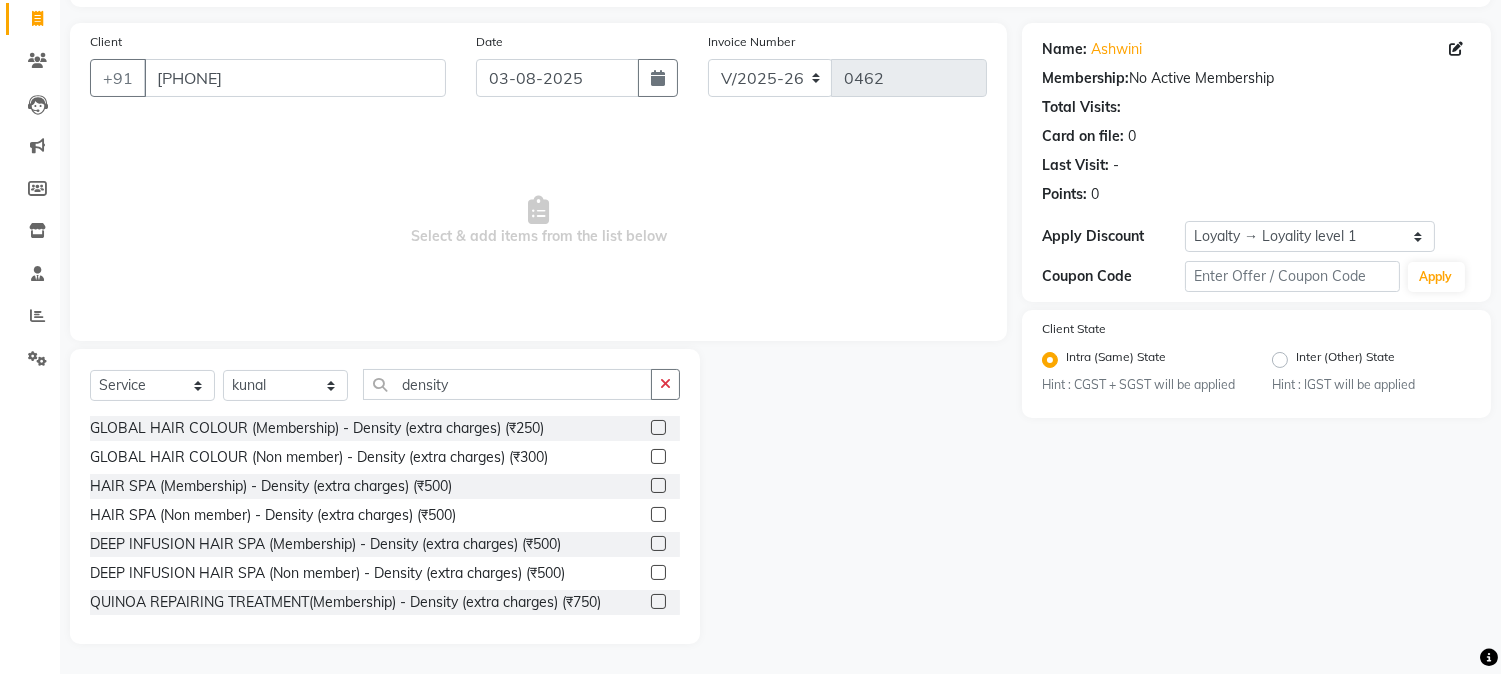 scroll, scrollTop: 126, scrollLeft: 0, axis: vertical 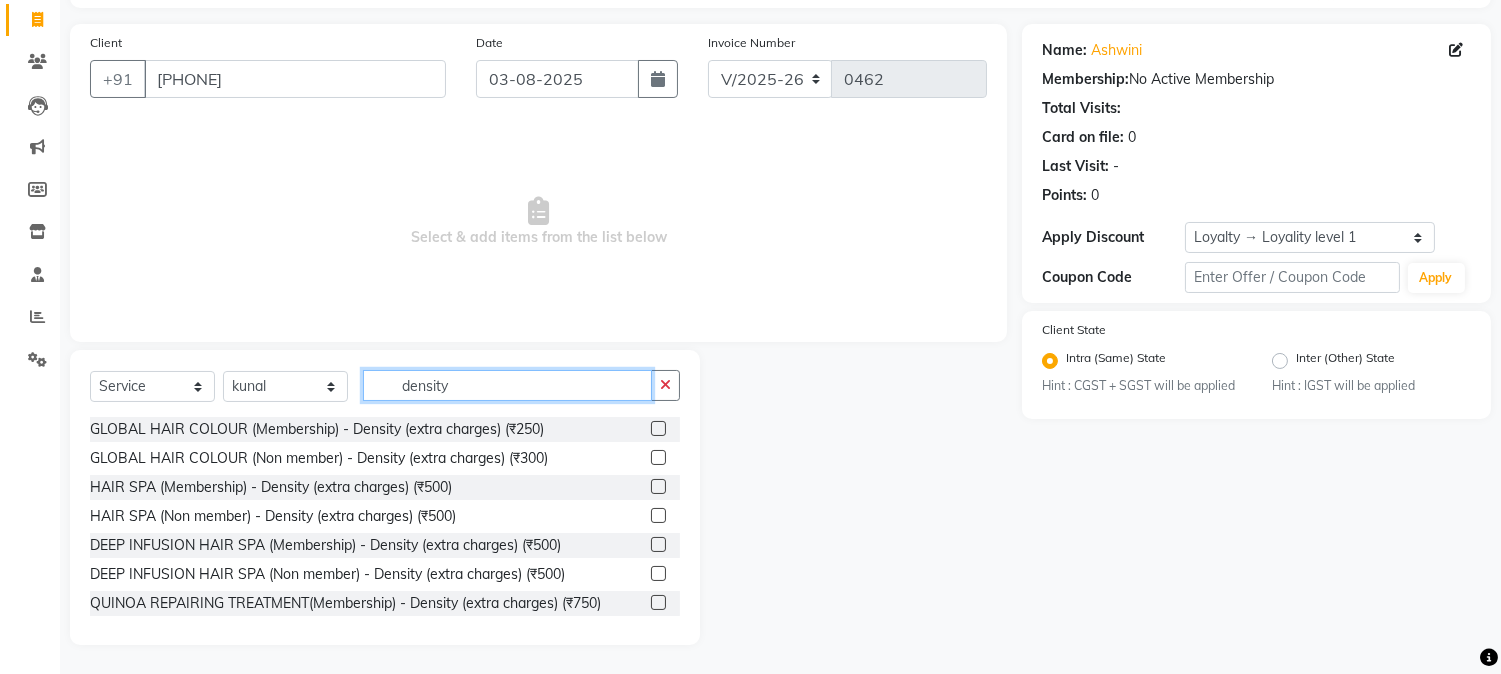 drag, startPoint x: 464, startPoint y: 381, endPoint x: 361, endPoint y: 390, distance: 103.392456 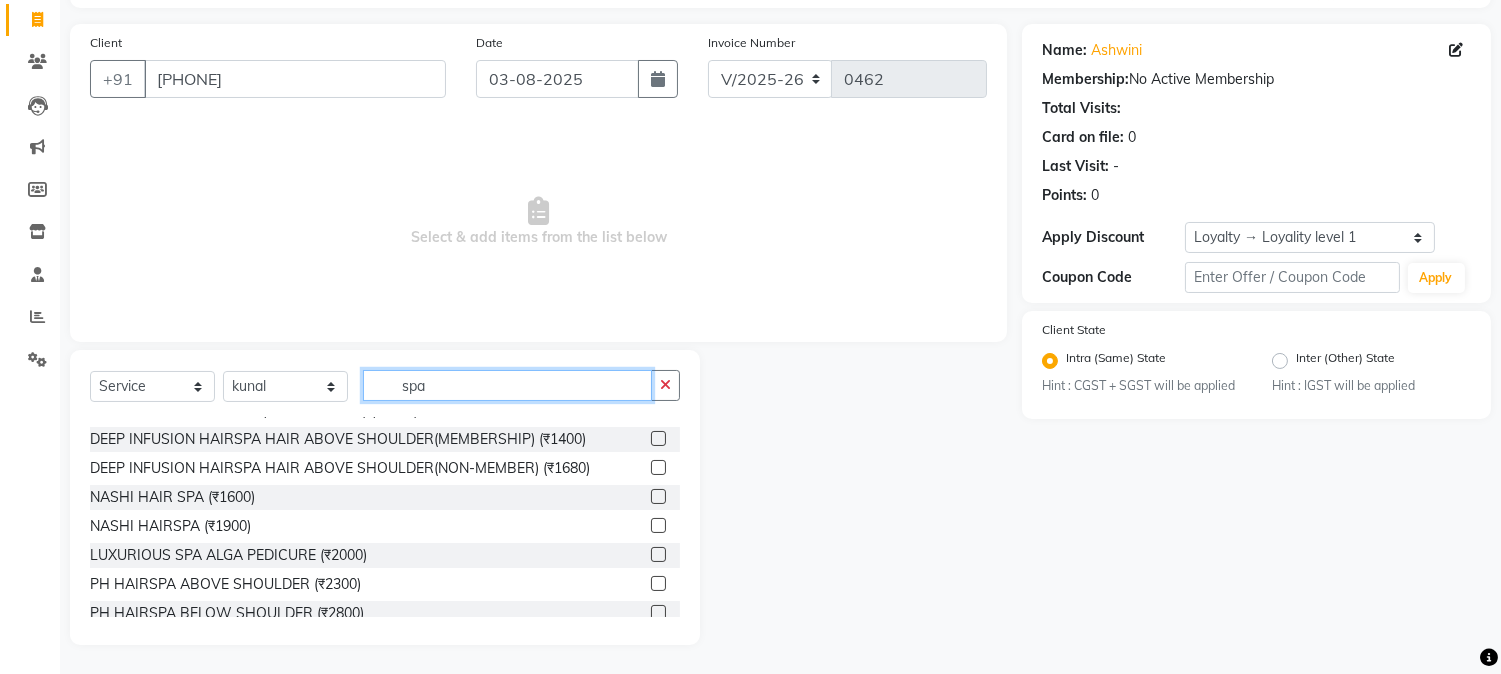 scroll, scrollTop: 333, scrollLeft: 0, axis: vertical 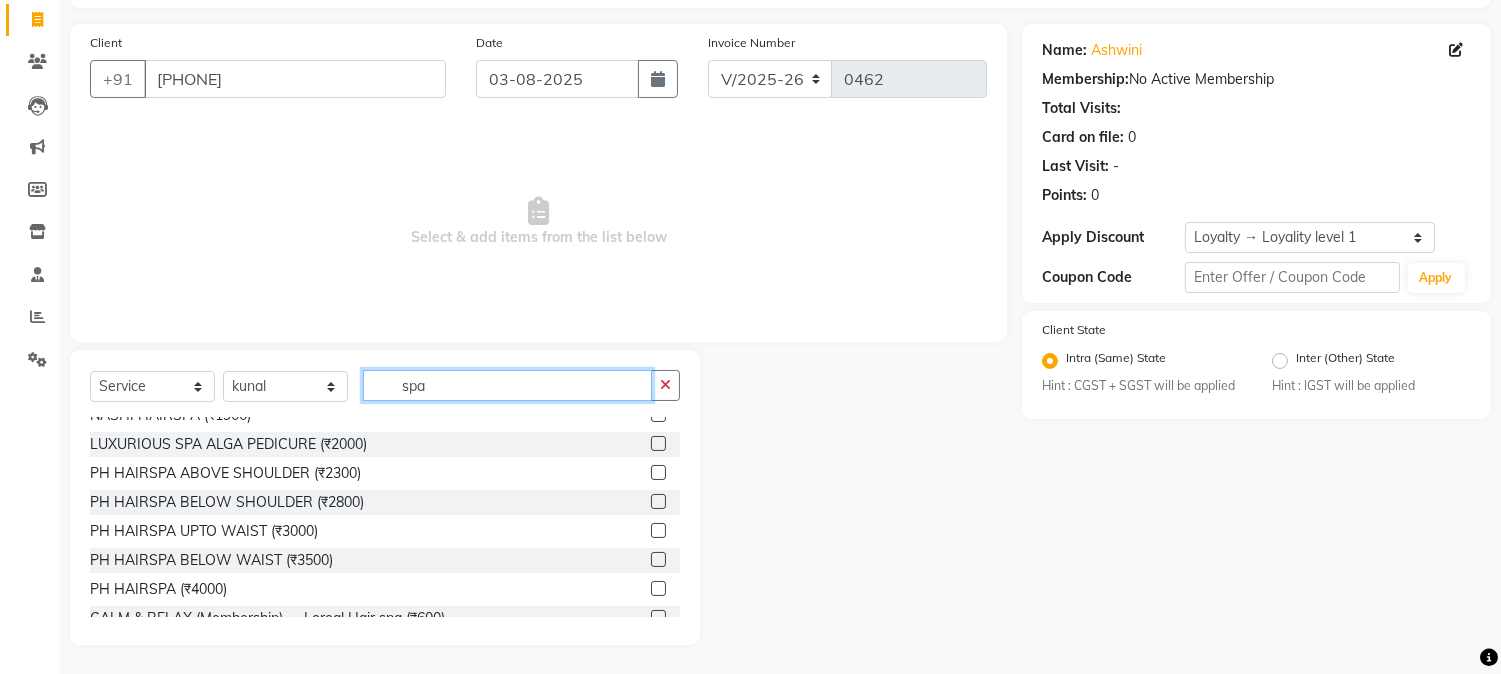 type on "spa" 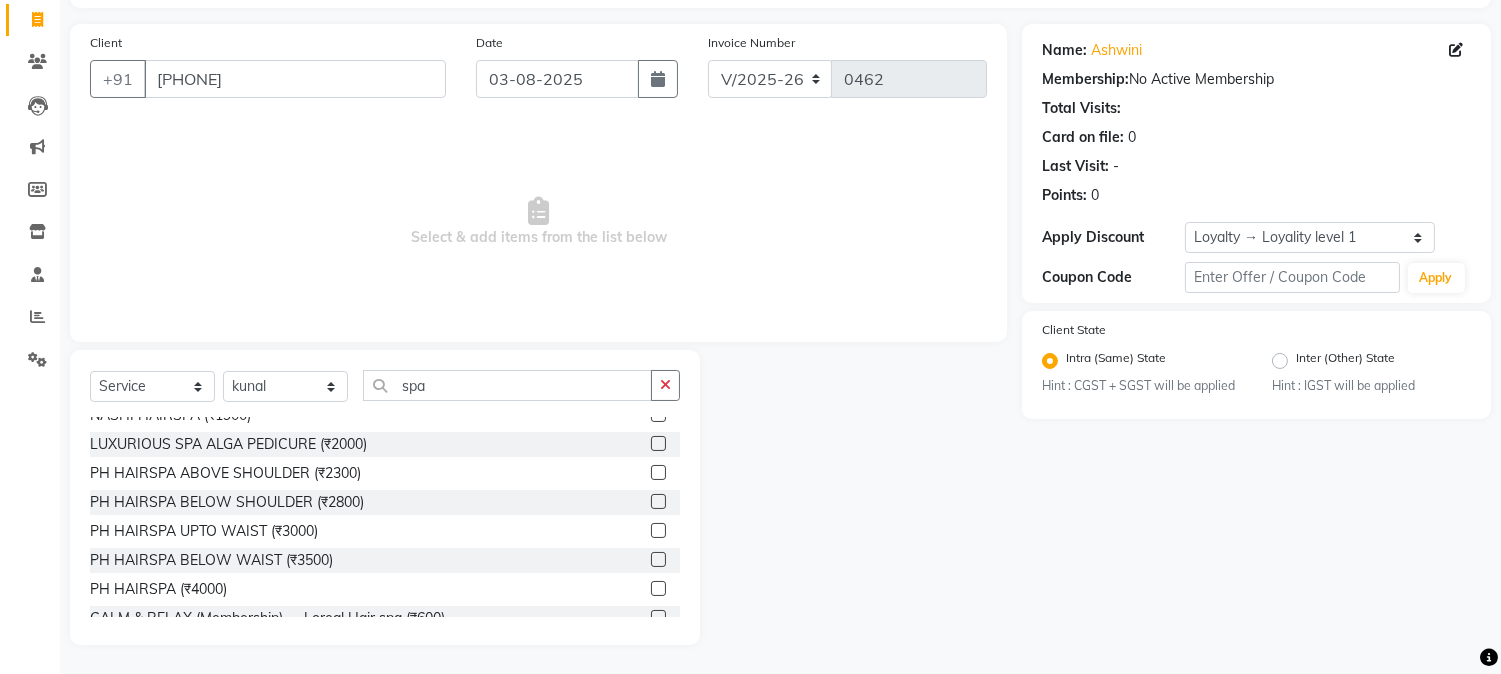 click 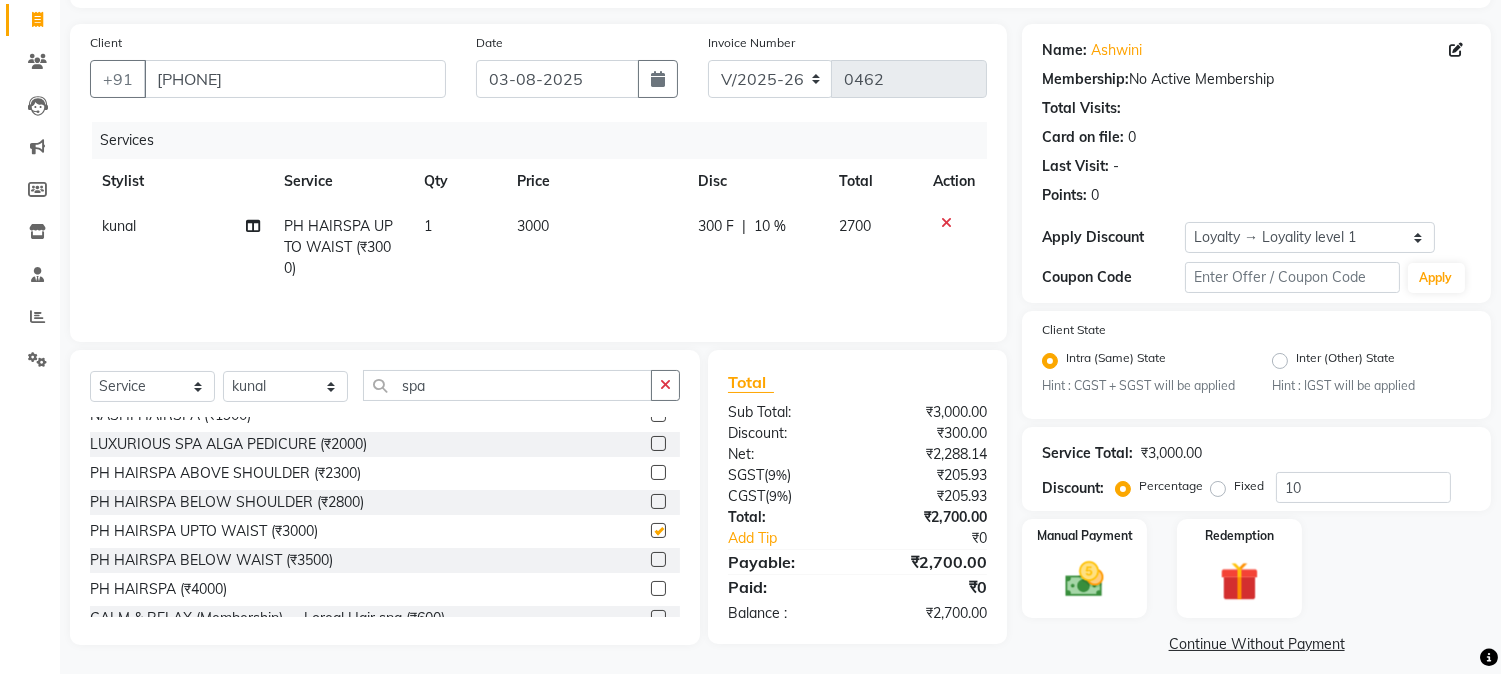 checkbox on "false" 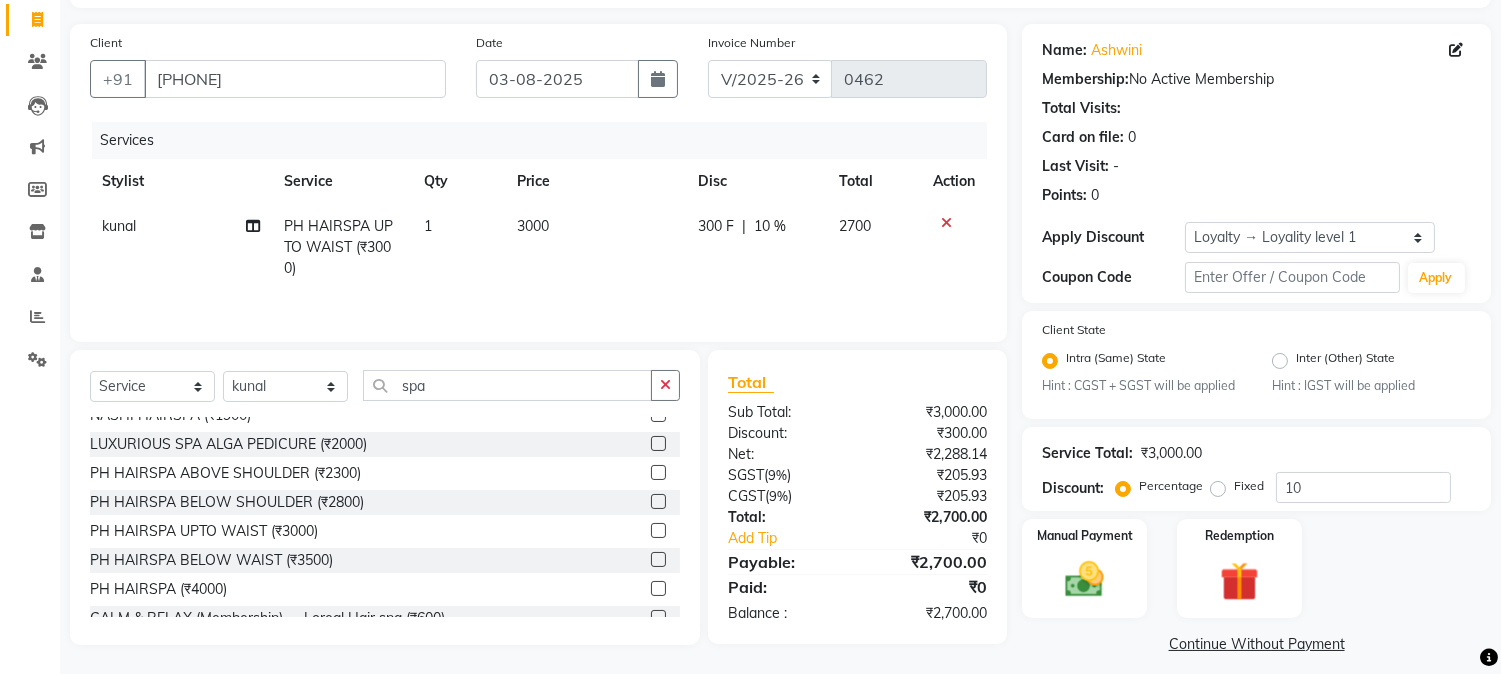 click on "300 F" 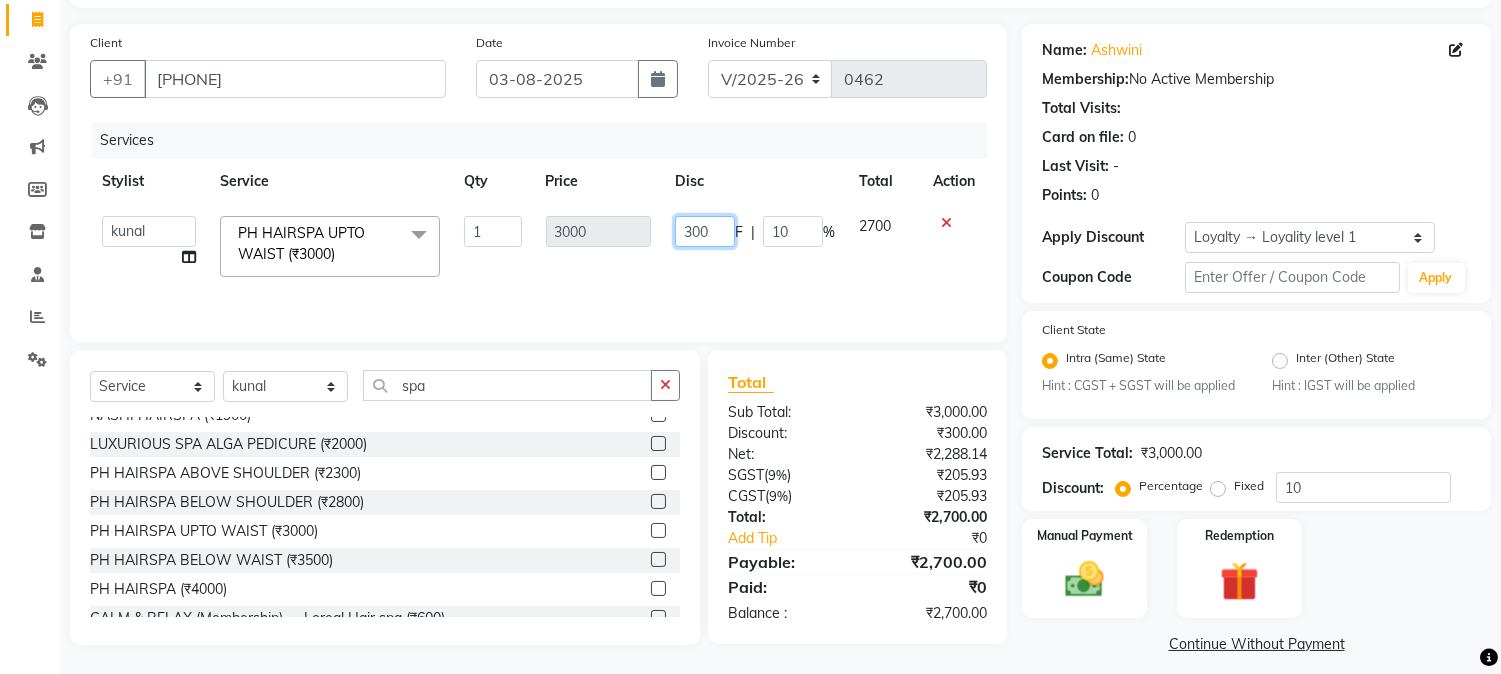 click on "300" 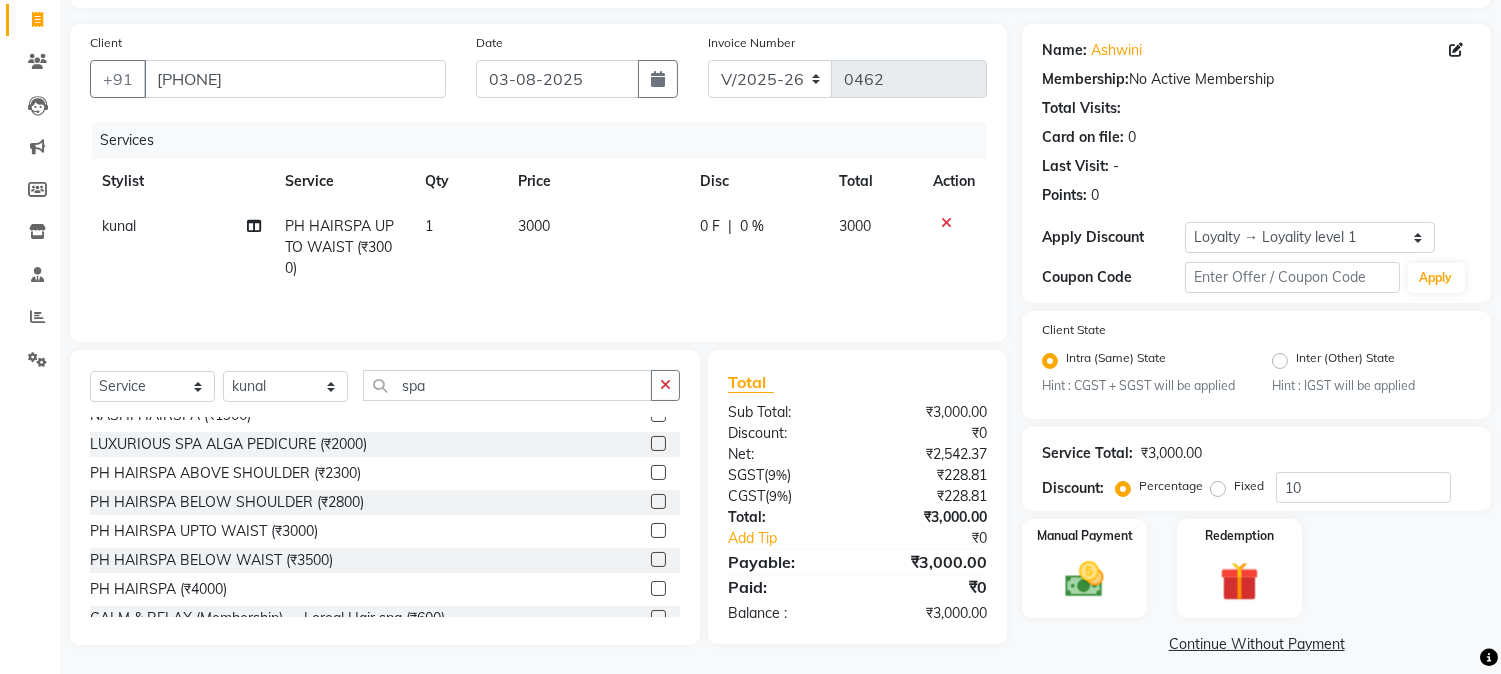 click on "Services Stylist Service Qty Price Disc Total Action kunal PH HAIRSPA UPTO WAIST (₹3000) 1 3000 0 F | 0 % 3000" 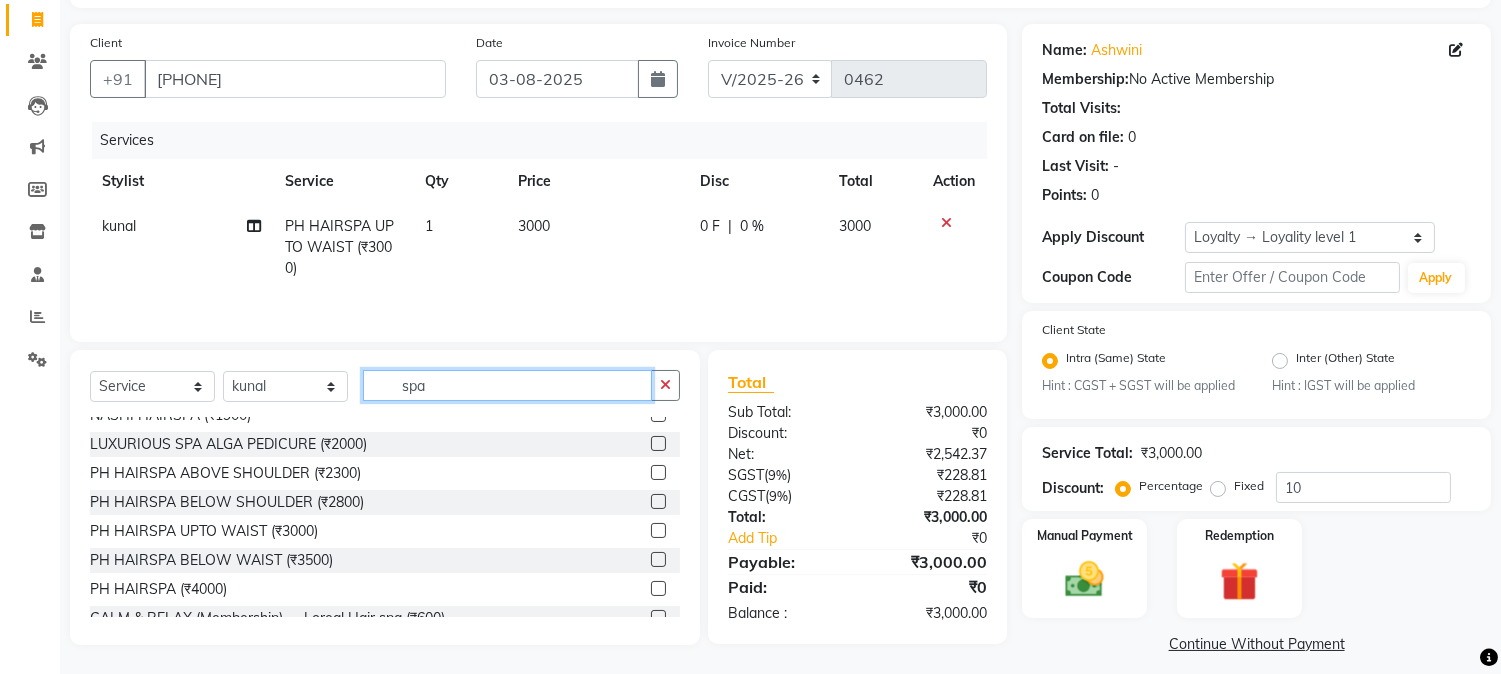 drag, startPoint x: 446, startPoint y: 386, endPoint x: 372, endPoint y: 396, distance: 74.672615 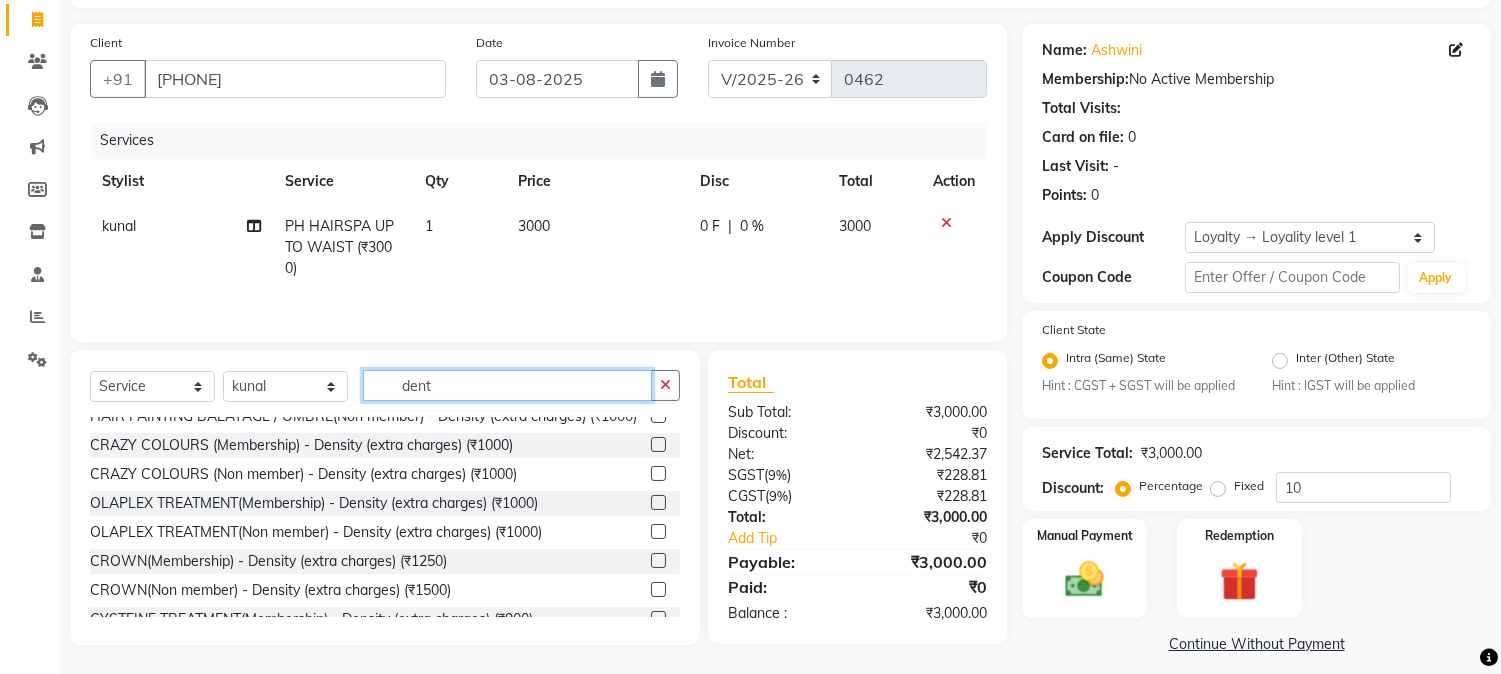 scroll, scrollTop: 0, scrollLeft: 0, axis: both 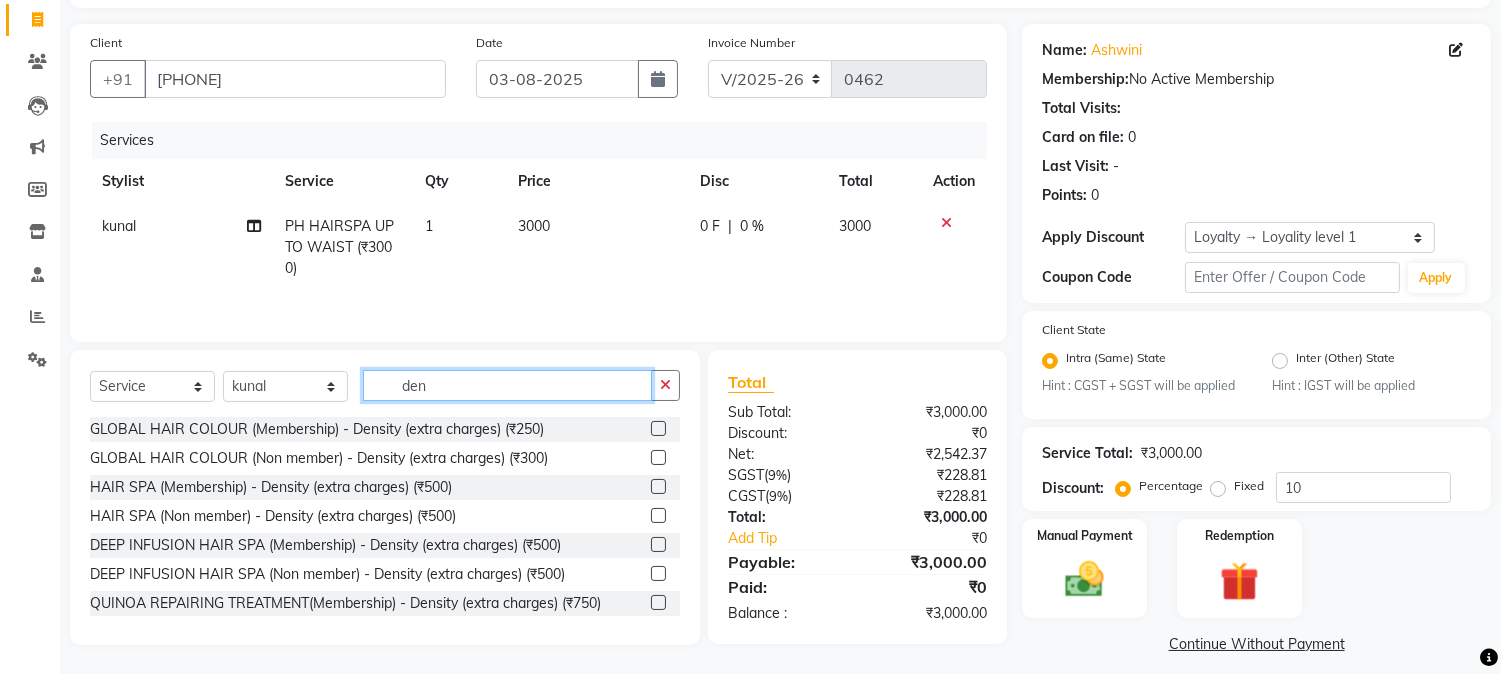 type on "den" 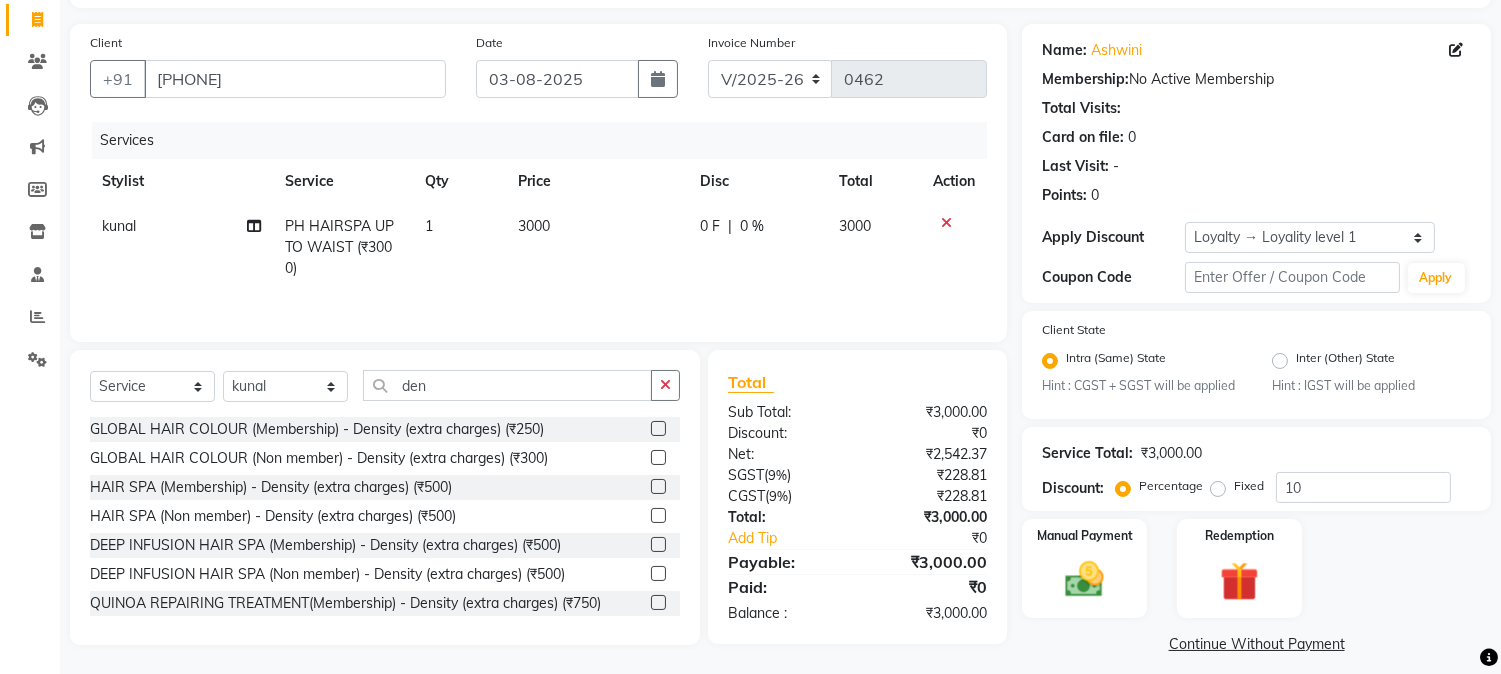 click 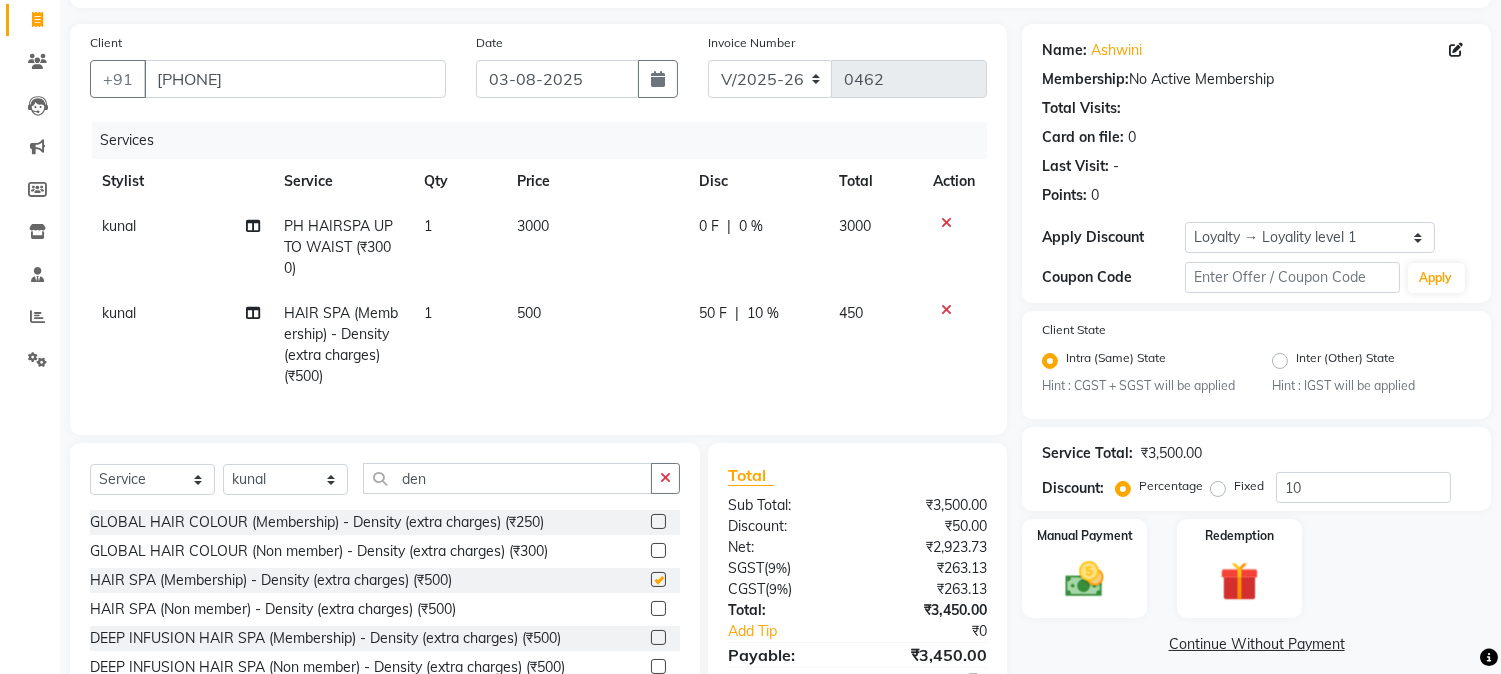 checkbox on "false" 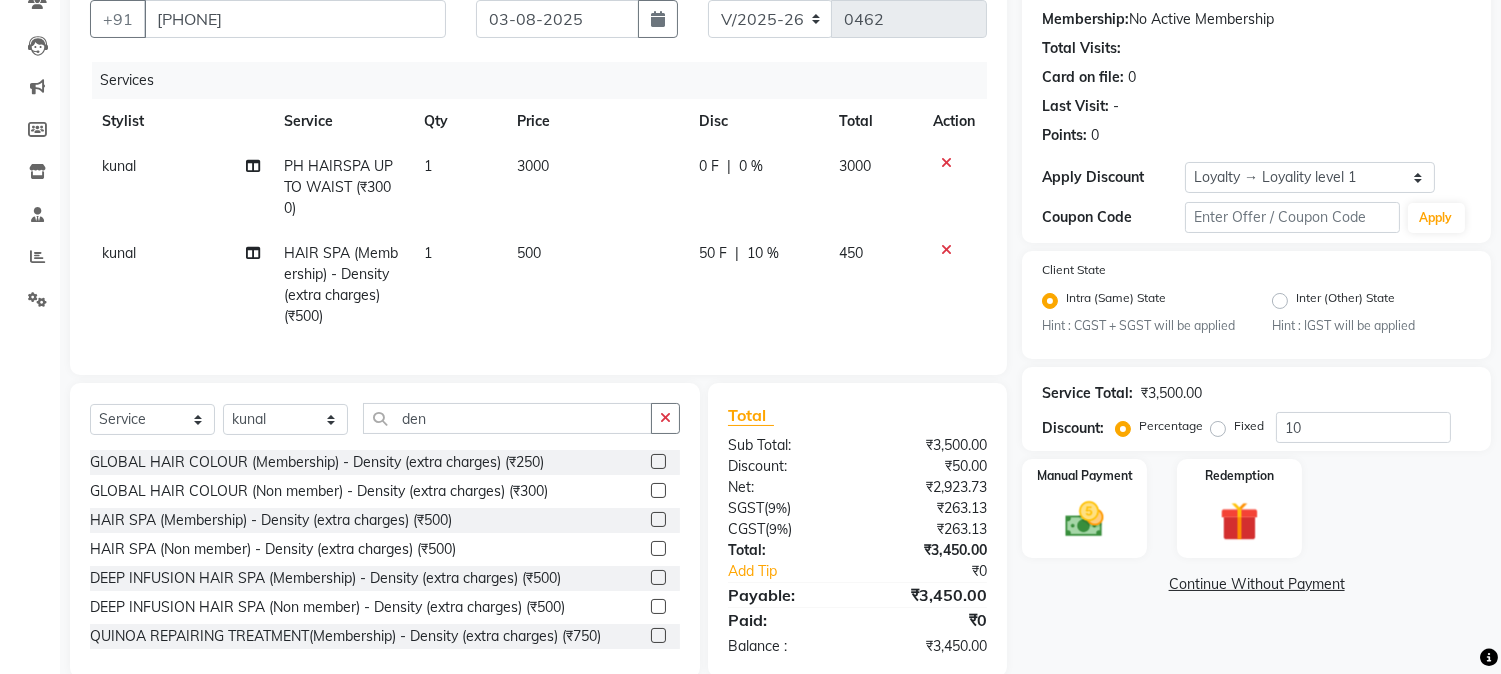scroll, scrollTop: 236, scrollLeft: 0, axis: vertical 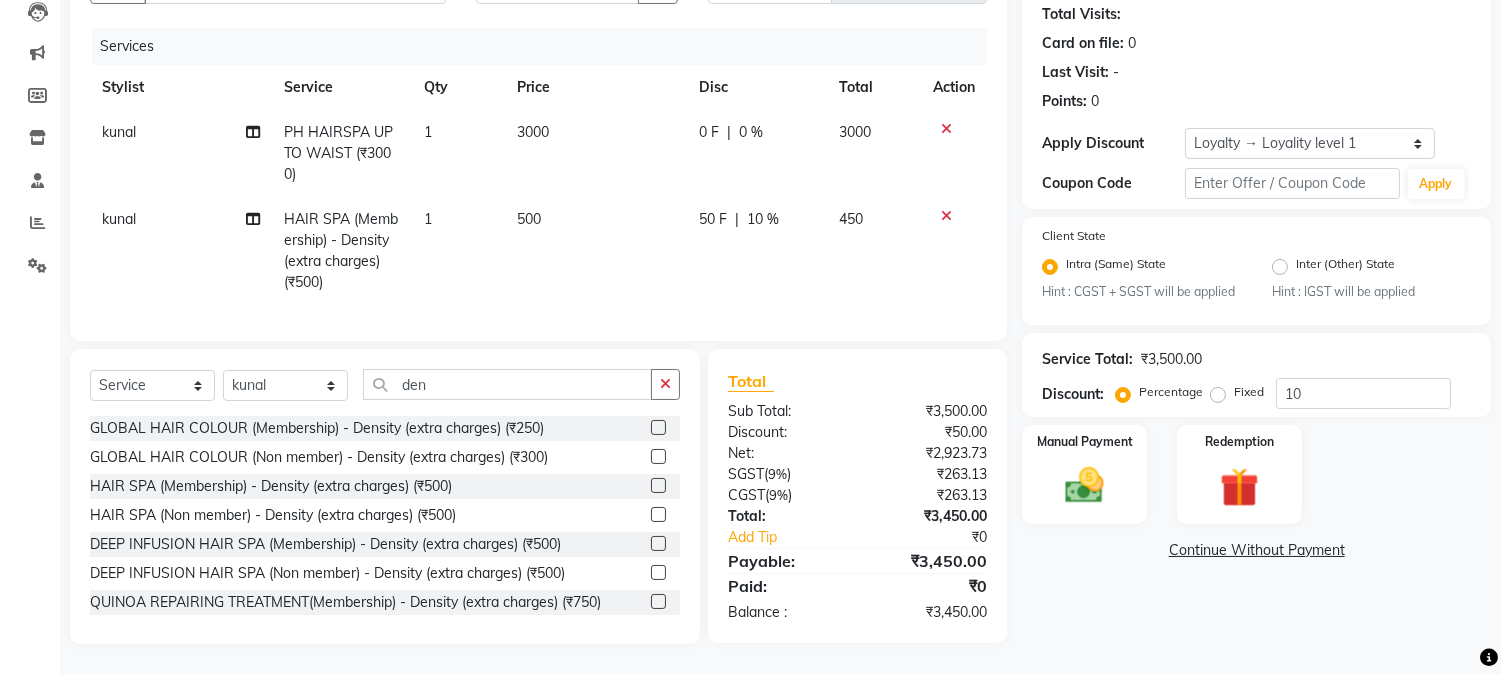 click on "50 F" 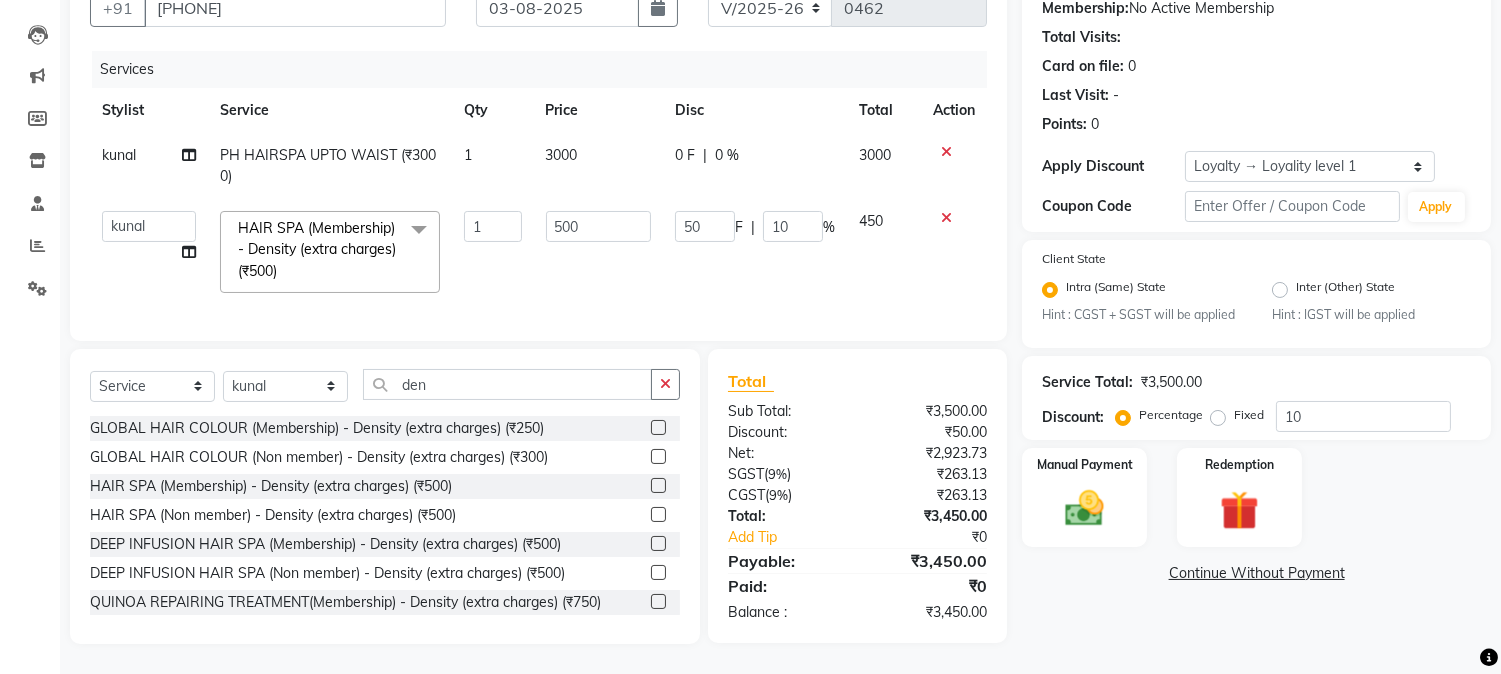 scroll, scrollTop: 214, scrollLeft: 0, axis: vertical 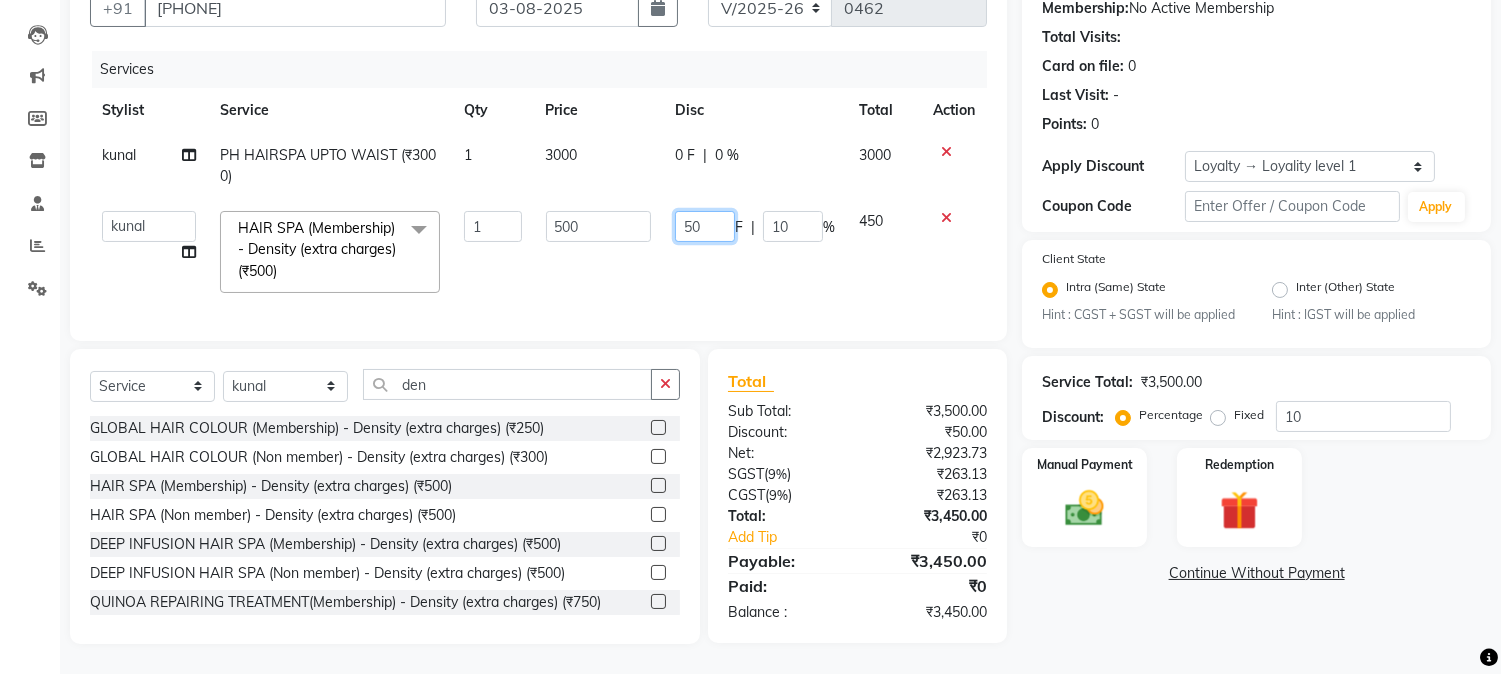 drag, startPoint x: 717, startPoint y: 206, endPoint x: 620, endPoint y: 222, distance: 98.31073 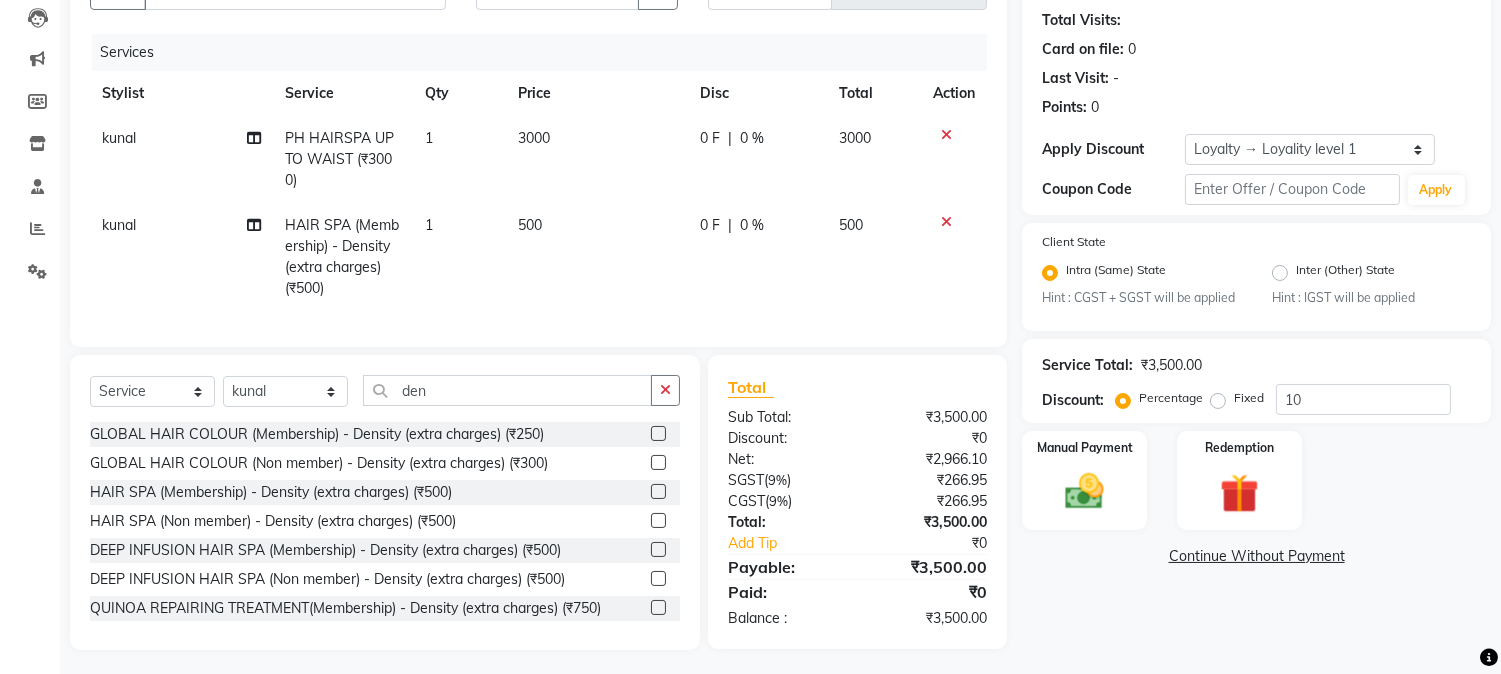 click on "Services Stylist Service Qty Price Disc Total Action kunal PH HAIRSPA UPTO WAIST (₹3000) 1 3000 0 F | 0 % 3000 kunal HAIR SPA (Membership) - Density (extra charges) (₹500) 1 500 0 F | 0 % 500" 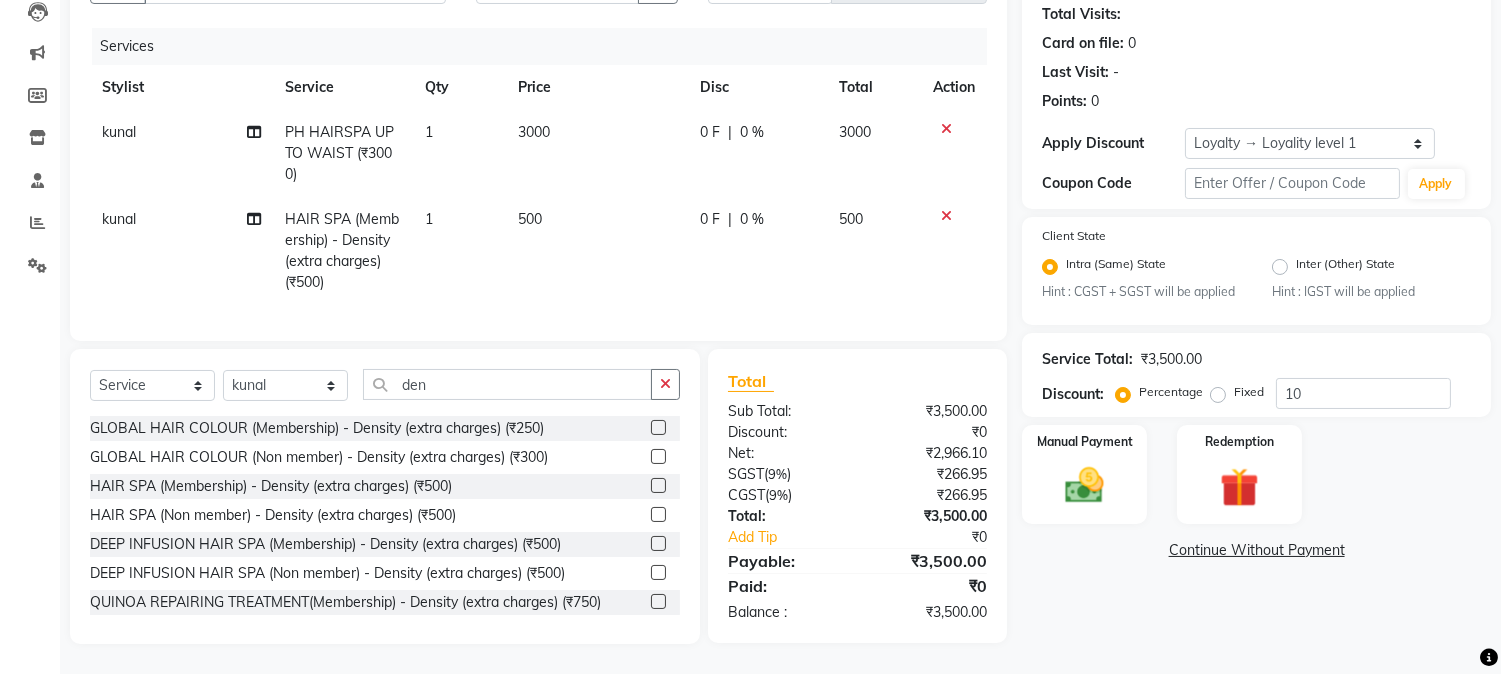 scroll, scrollTop: 236, scrollLeft: 0, axis: vertical 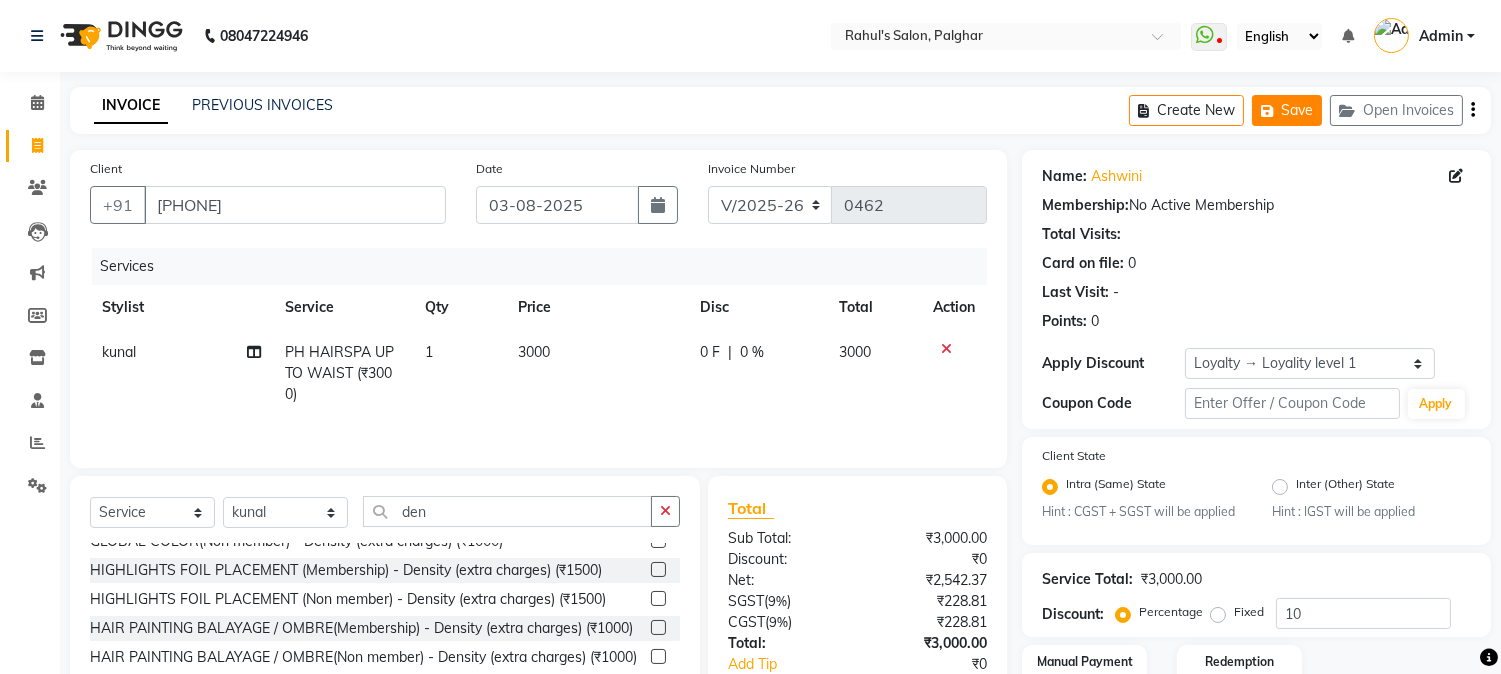 click on "Save" 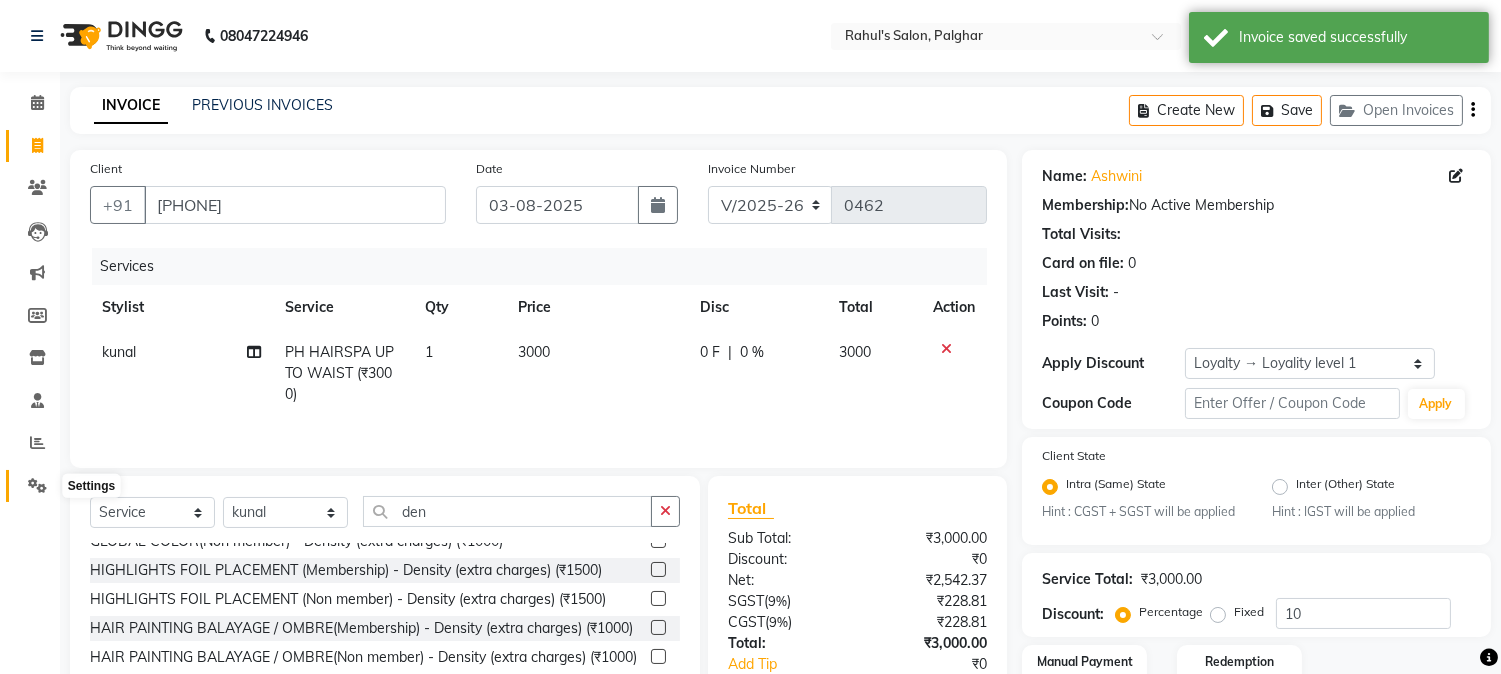 click 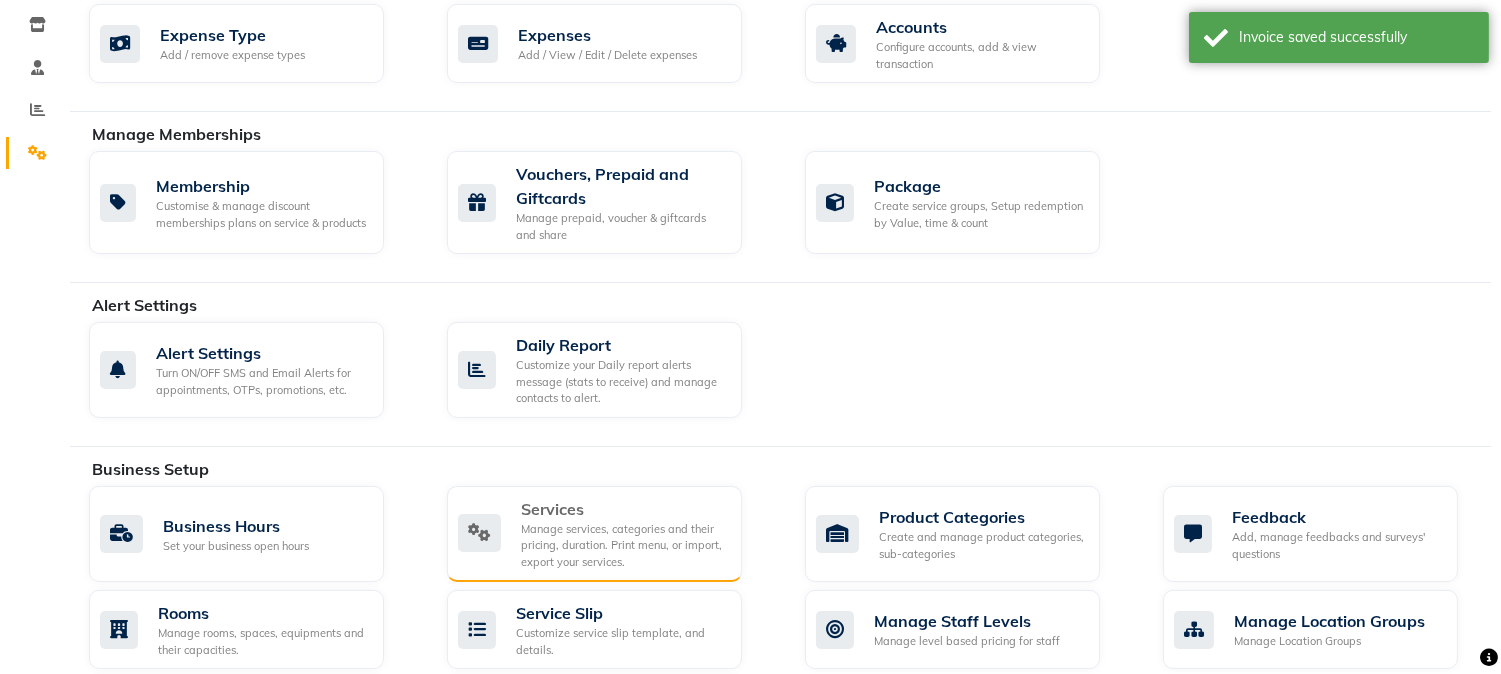 scroll, scrollTop: 444, scrollLeft: 0, axis: vertical 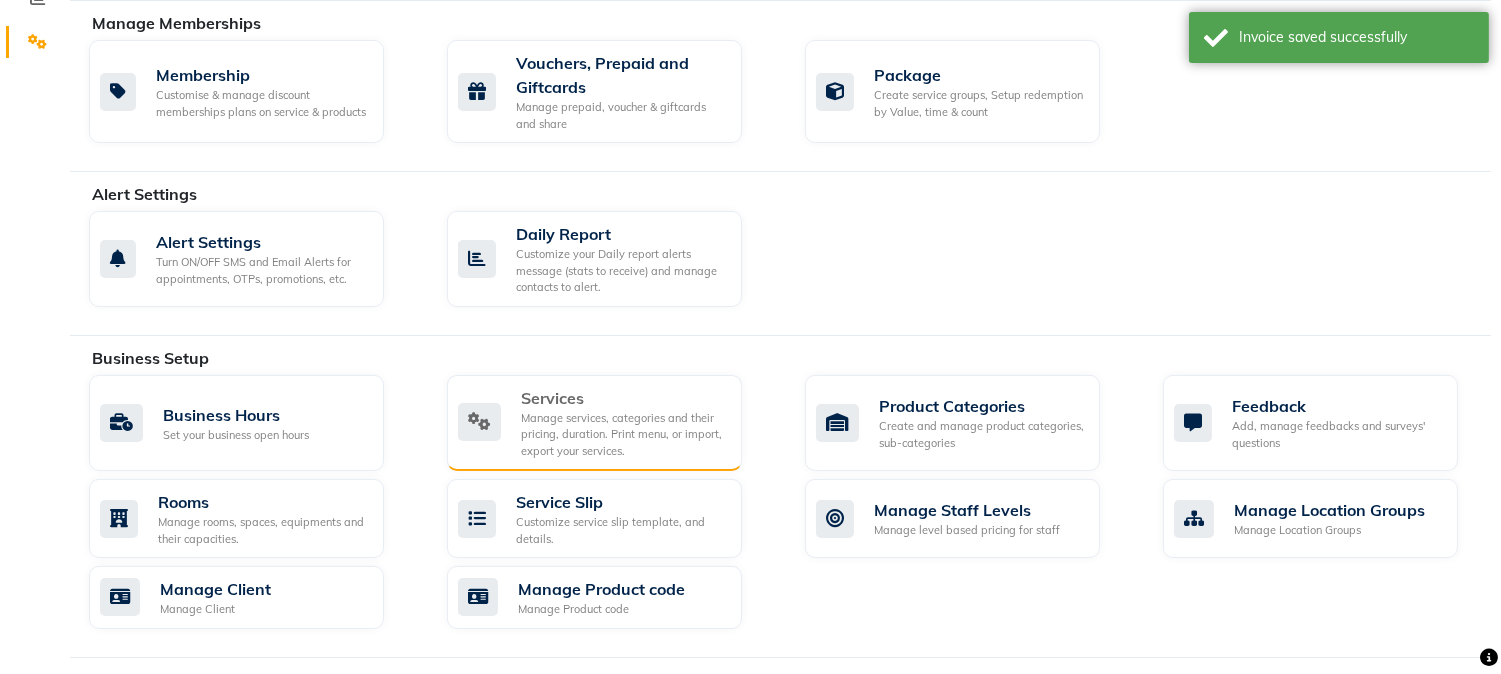 click on "Manage services, categories and their pricing, duration. Print menu, or import, export your services." 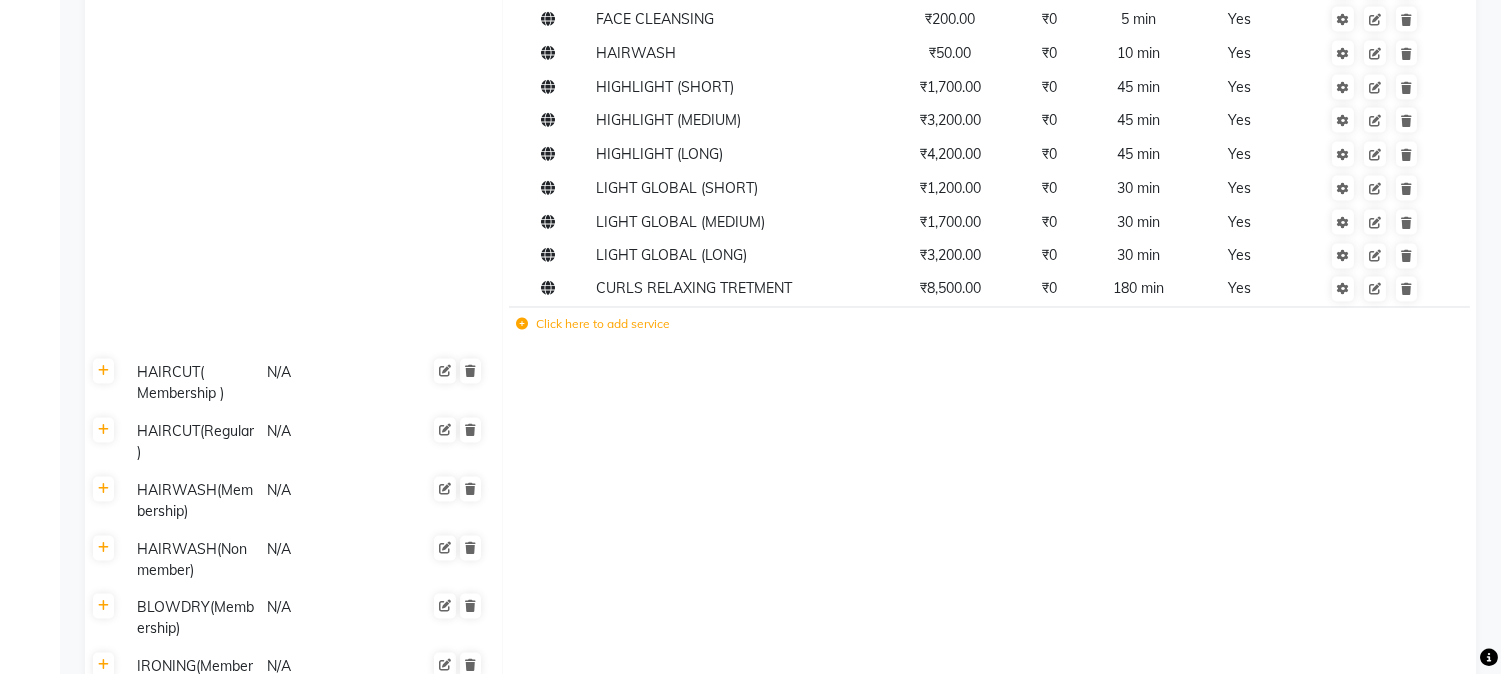 scroll, scrollTop: 6666, scrollLeft: 0, axis: vertical 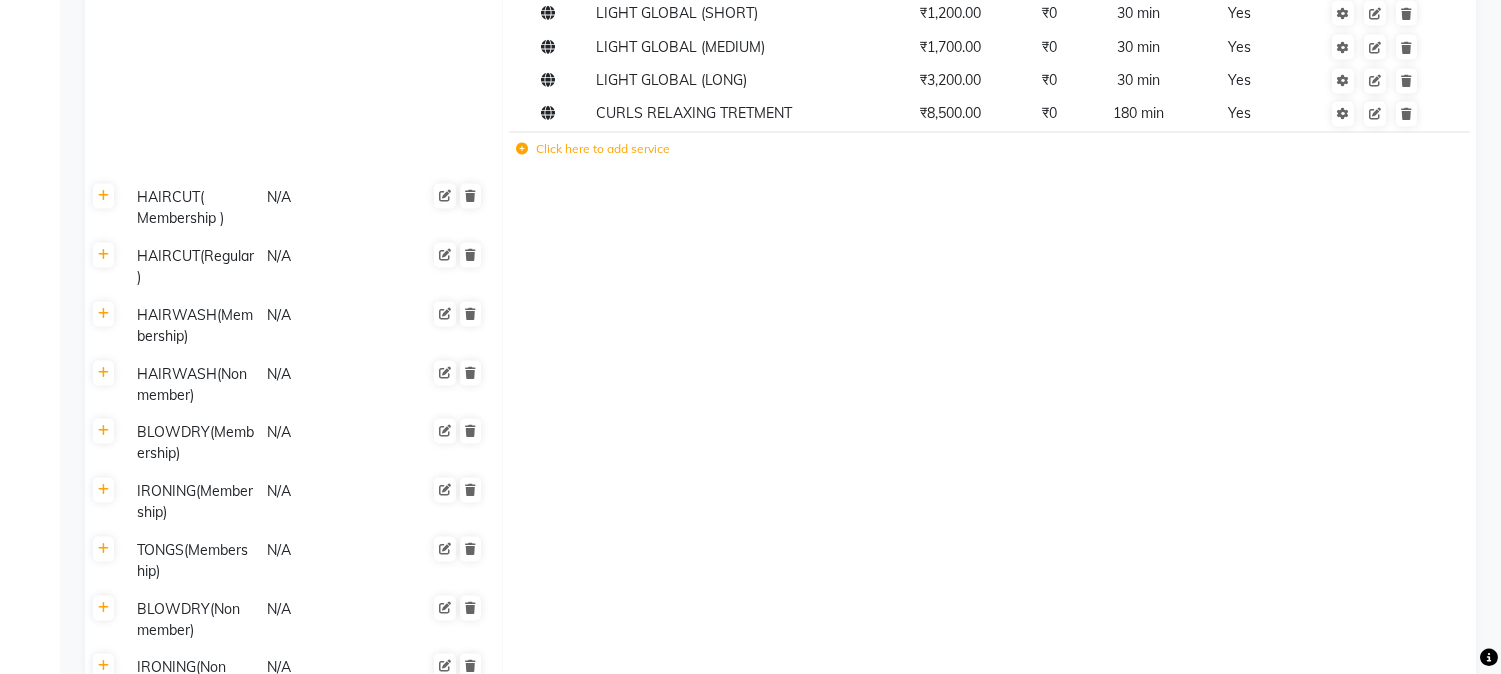 click on "Click here to add service" 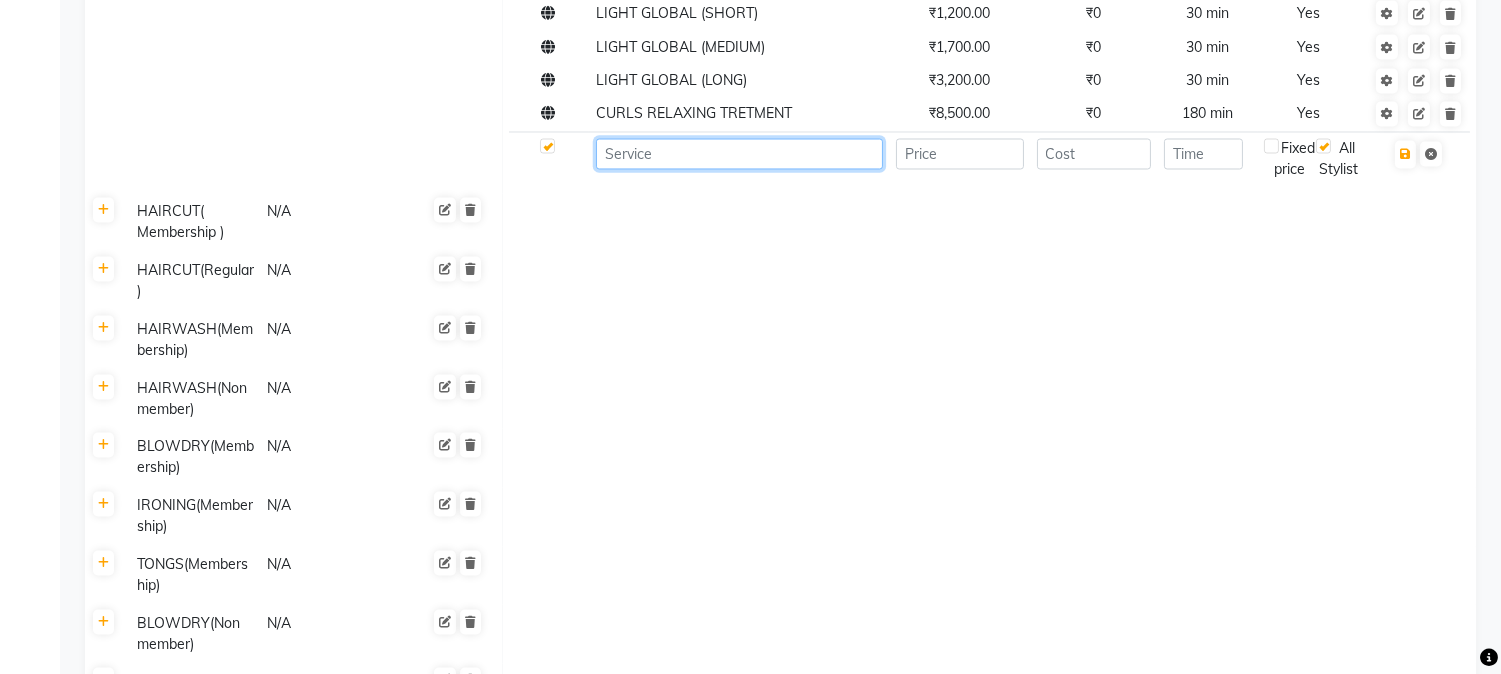 click 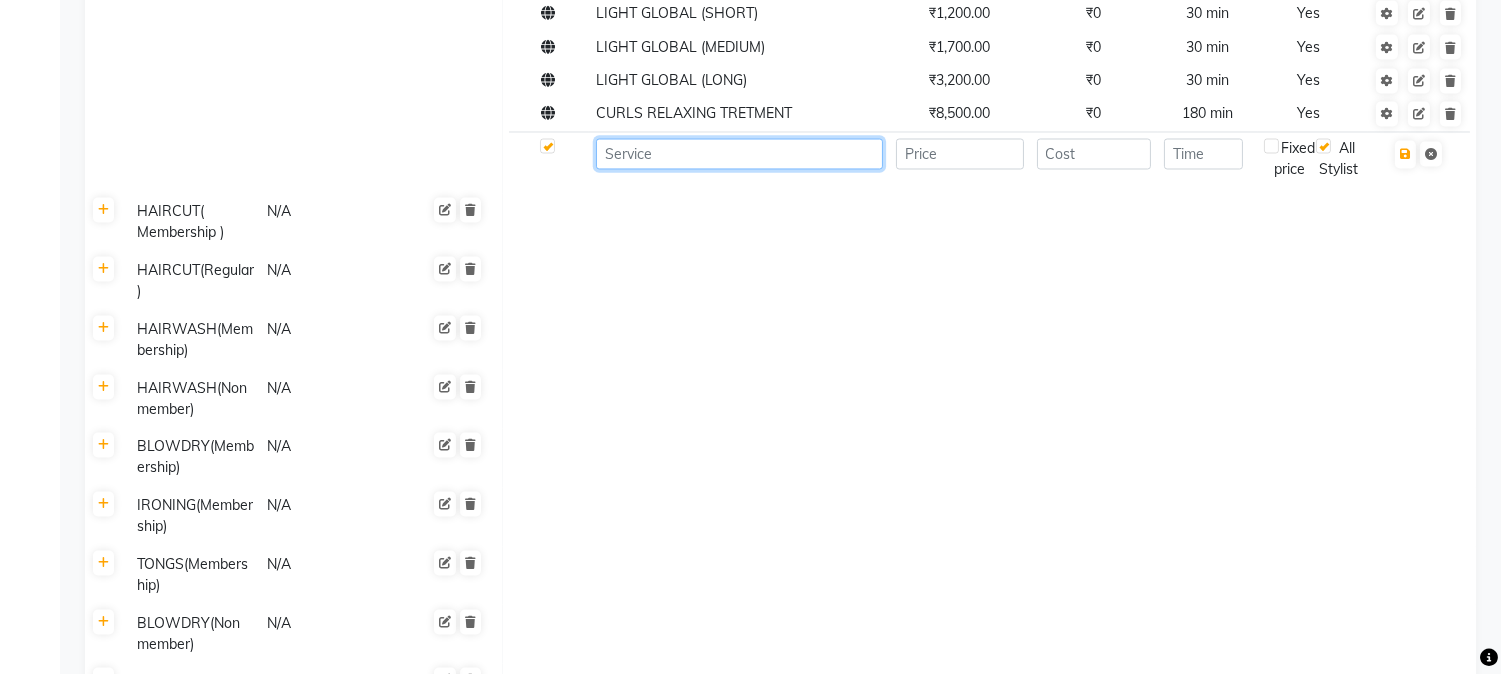 type on "e" 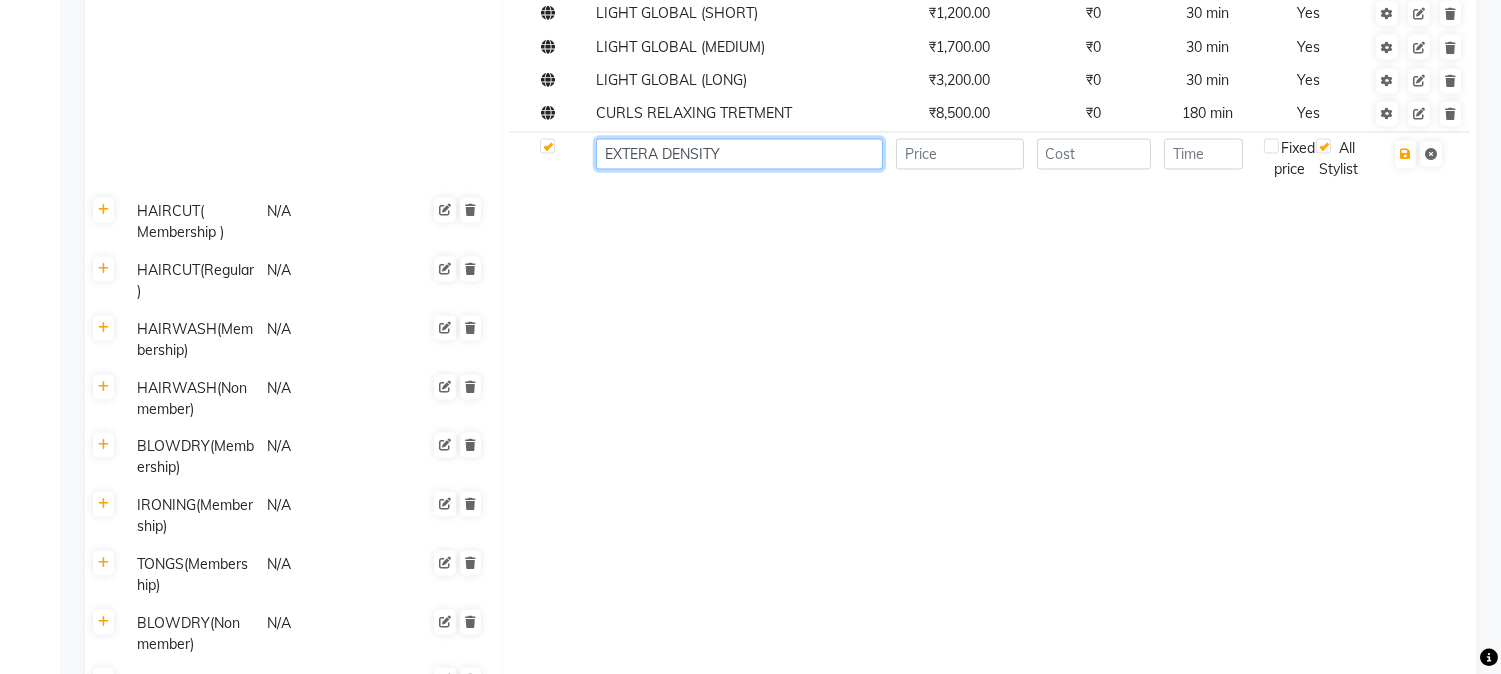 type on "EXTERA DENSITY" 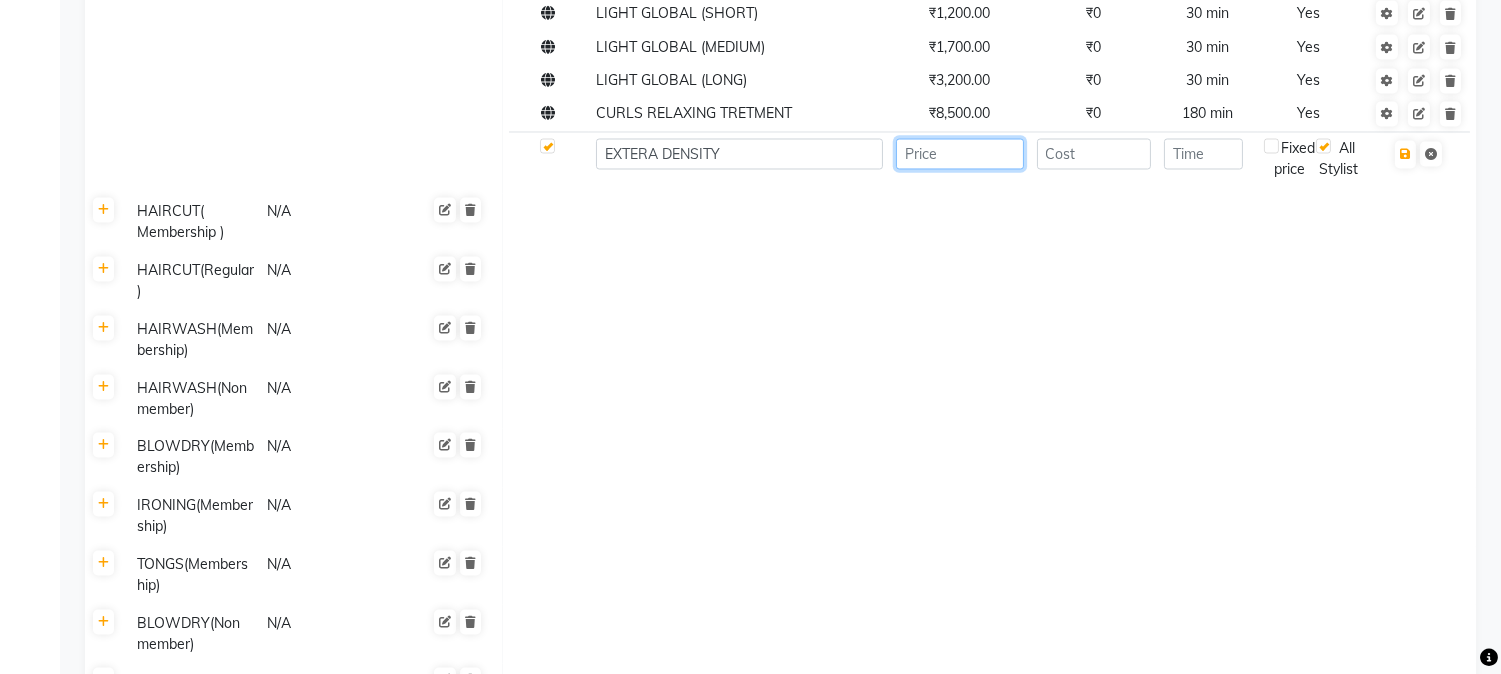 click 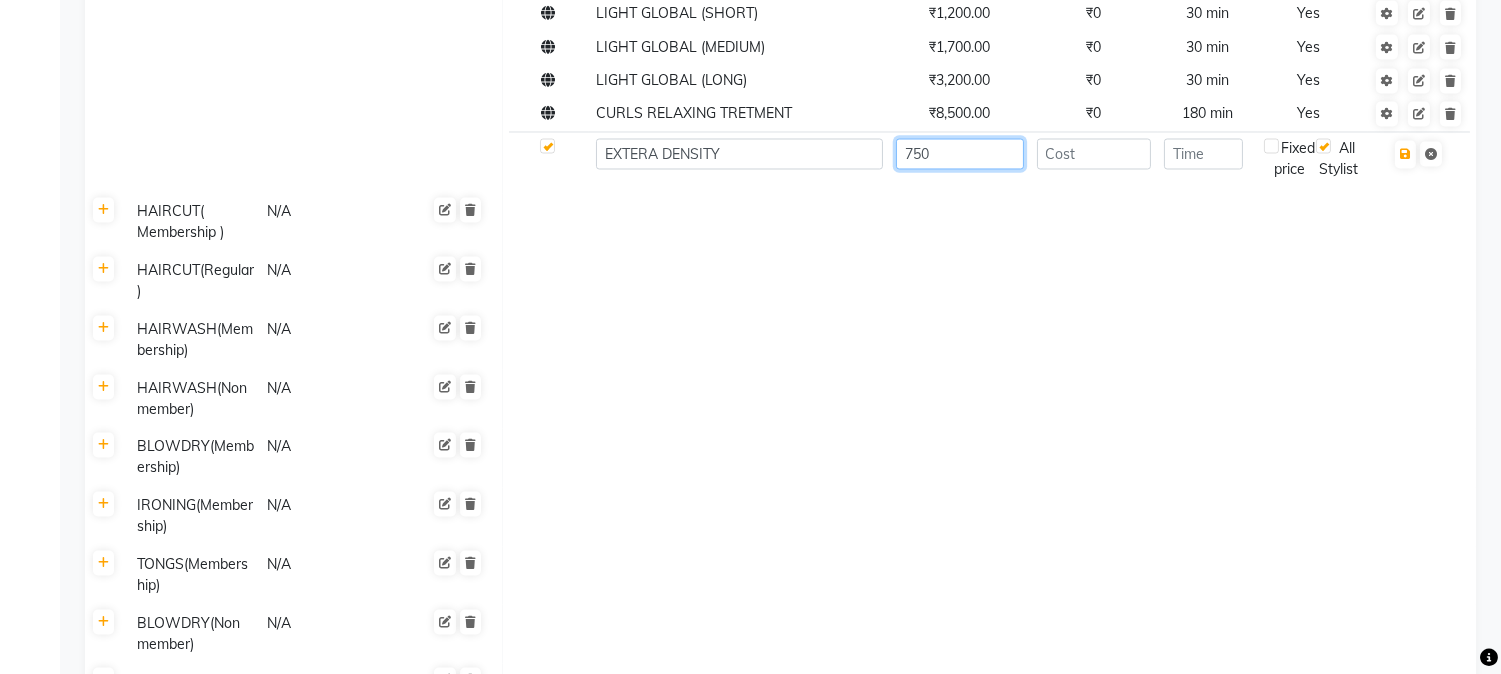type on "750" 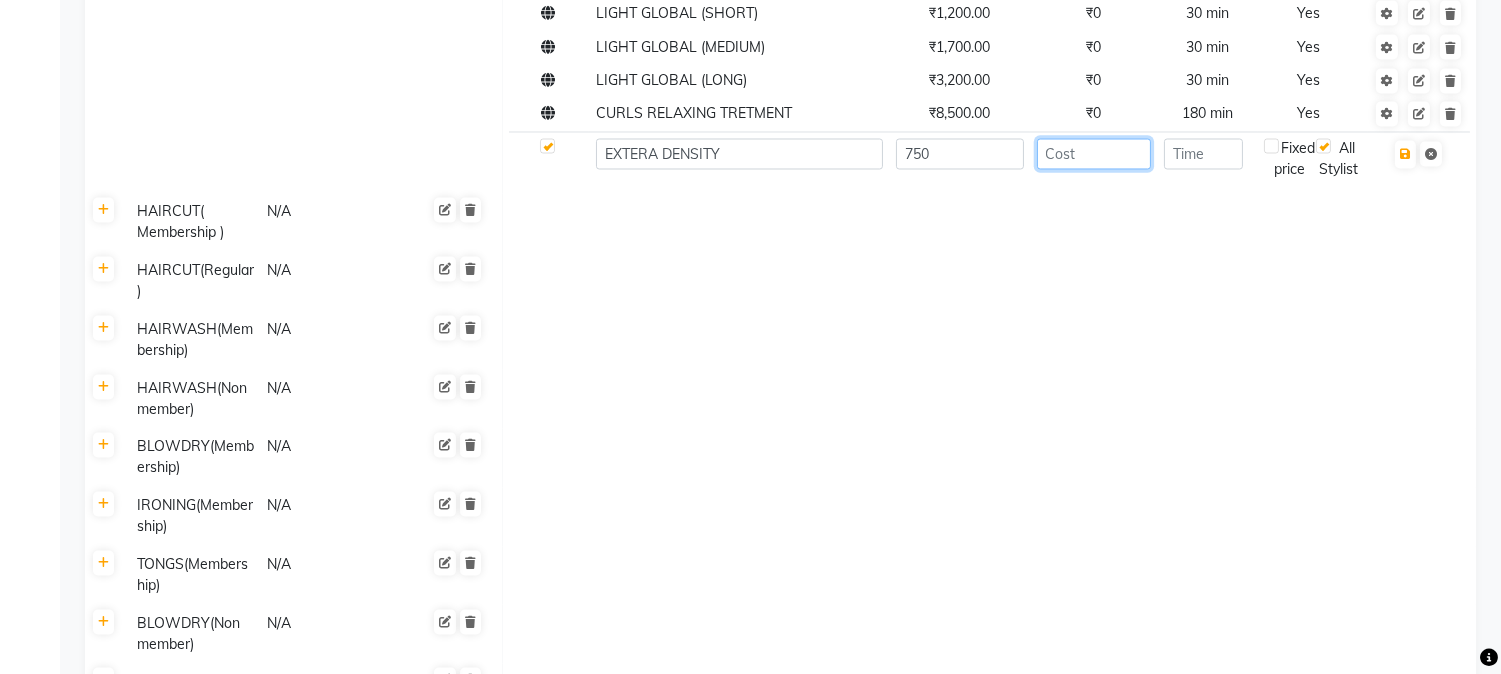 click 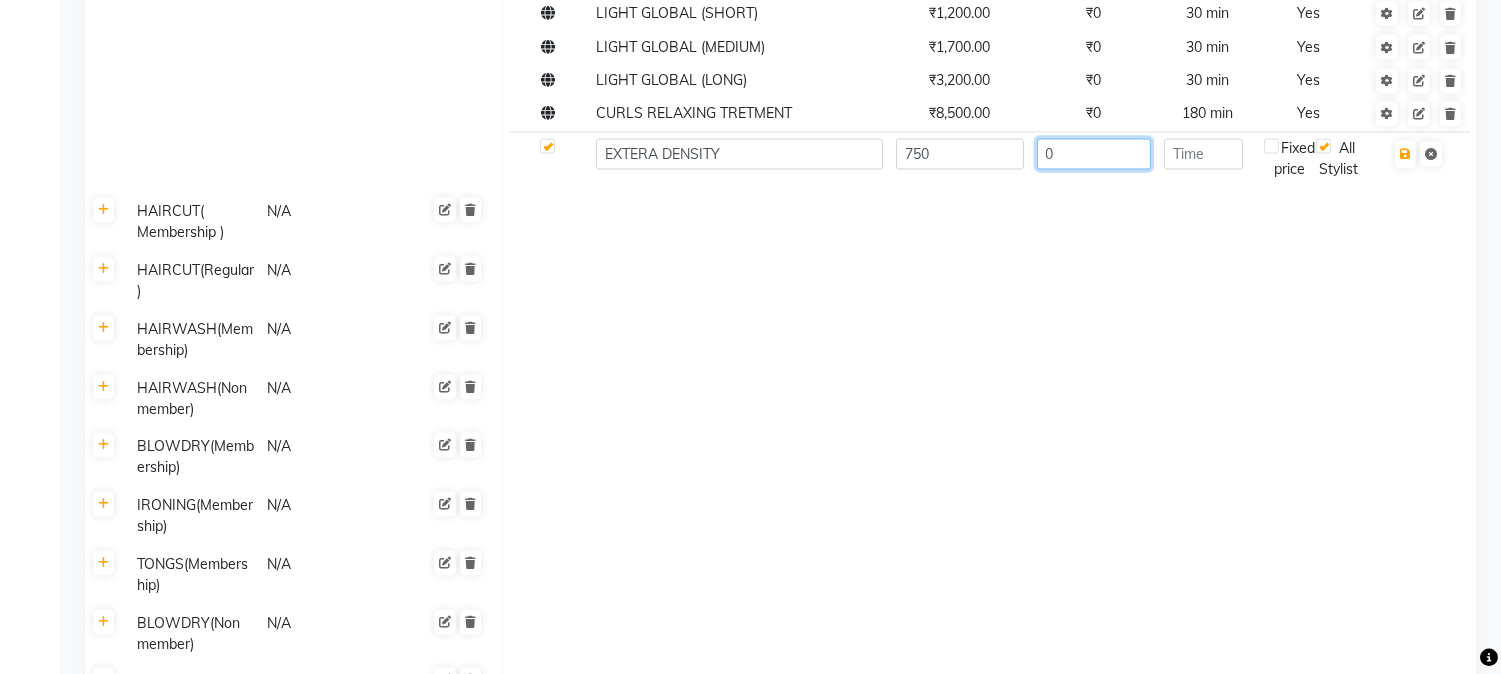 type on "0" 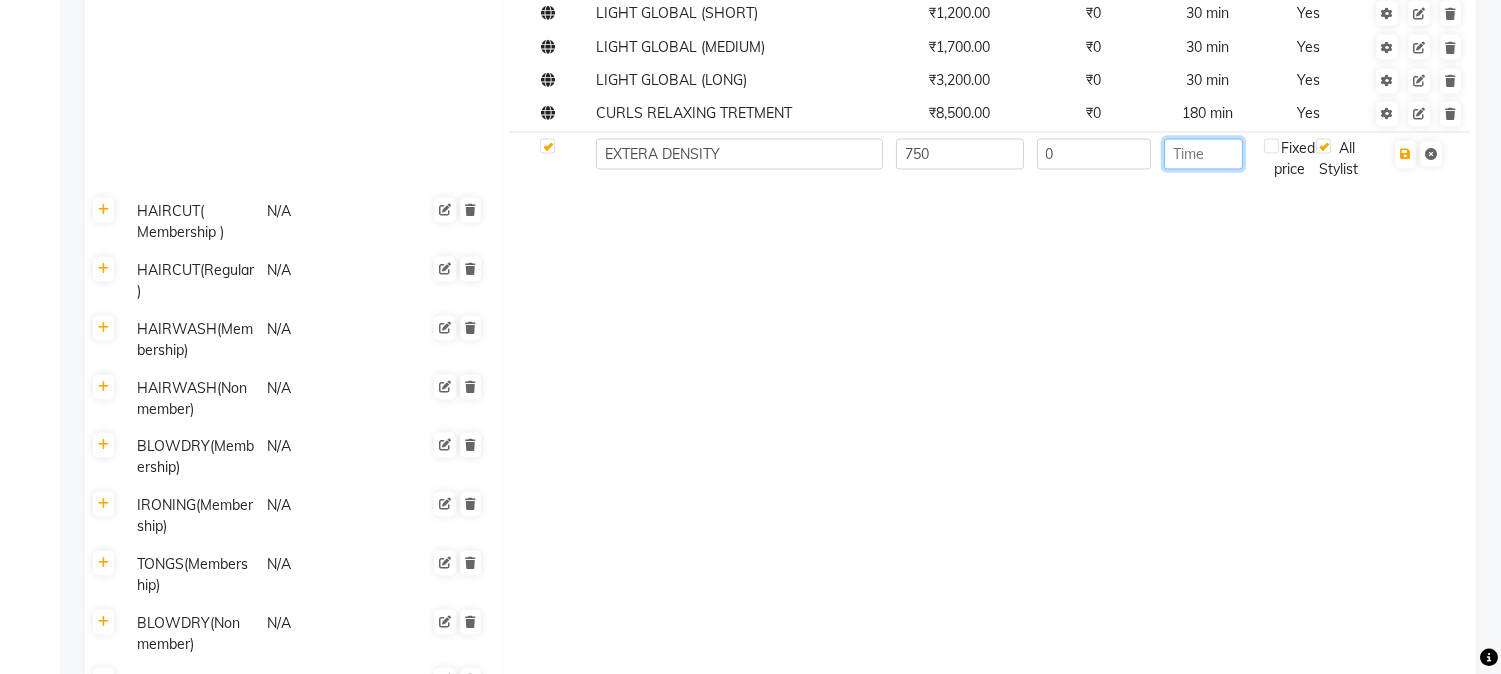 click 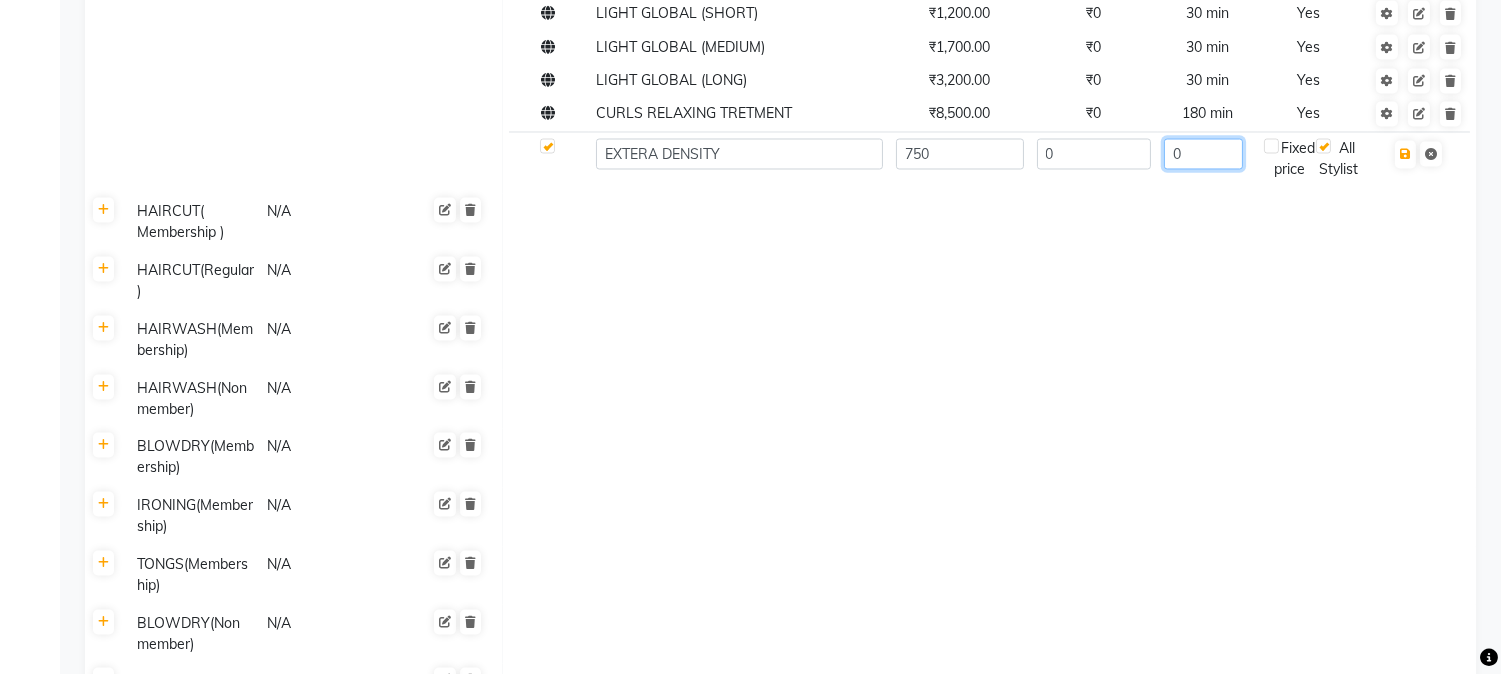 type on "0" 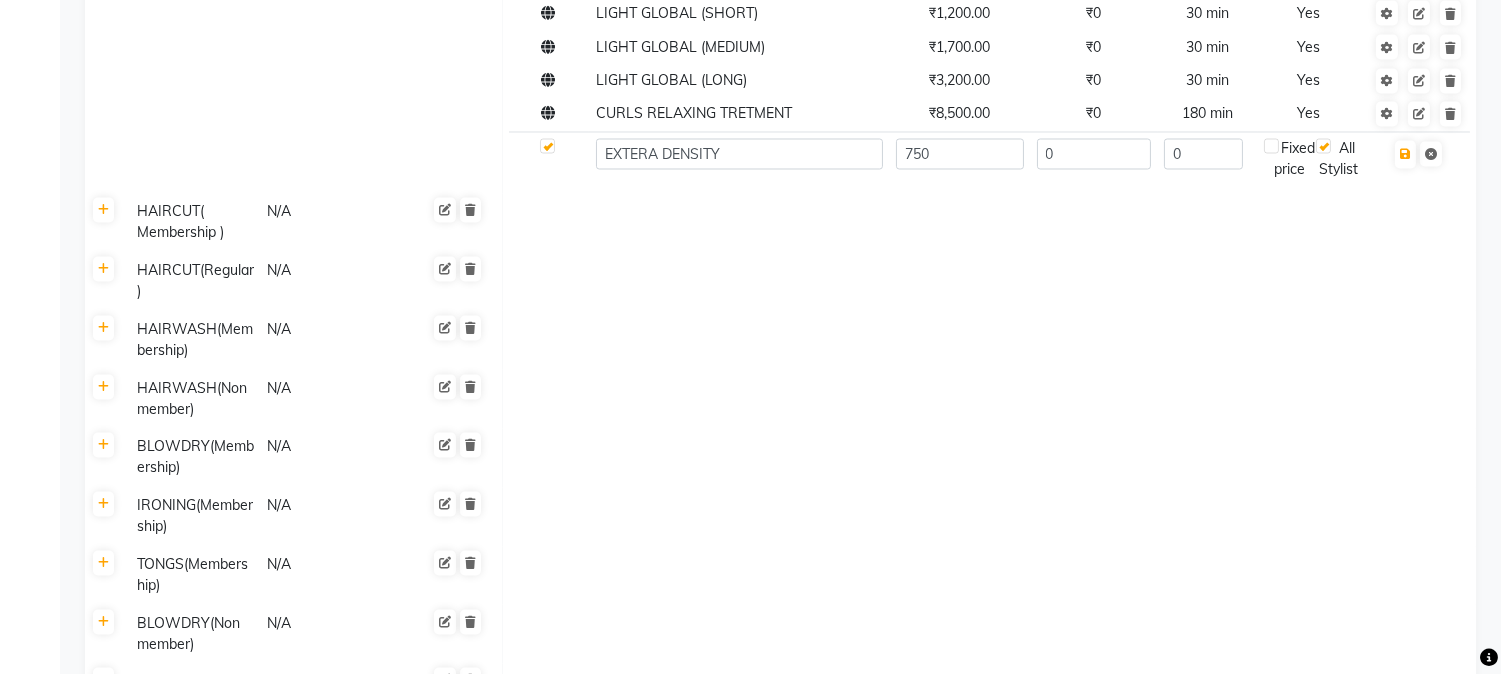 click 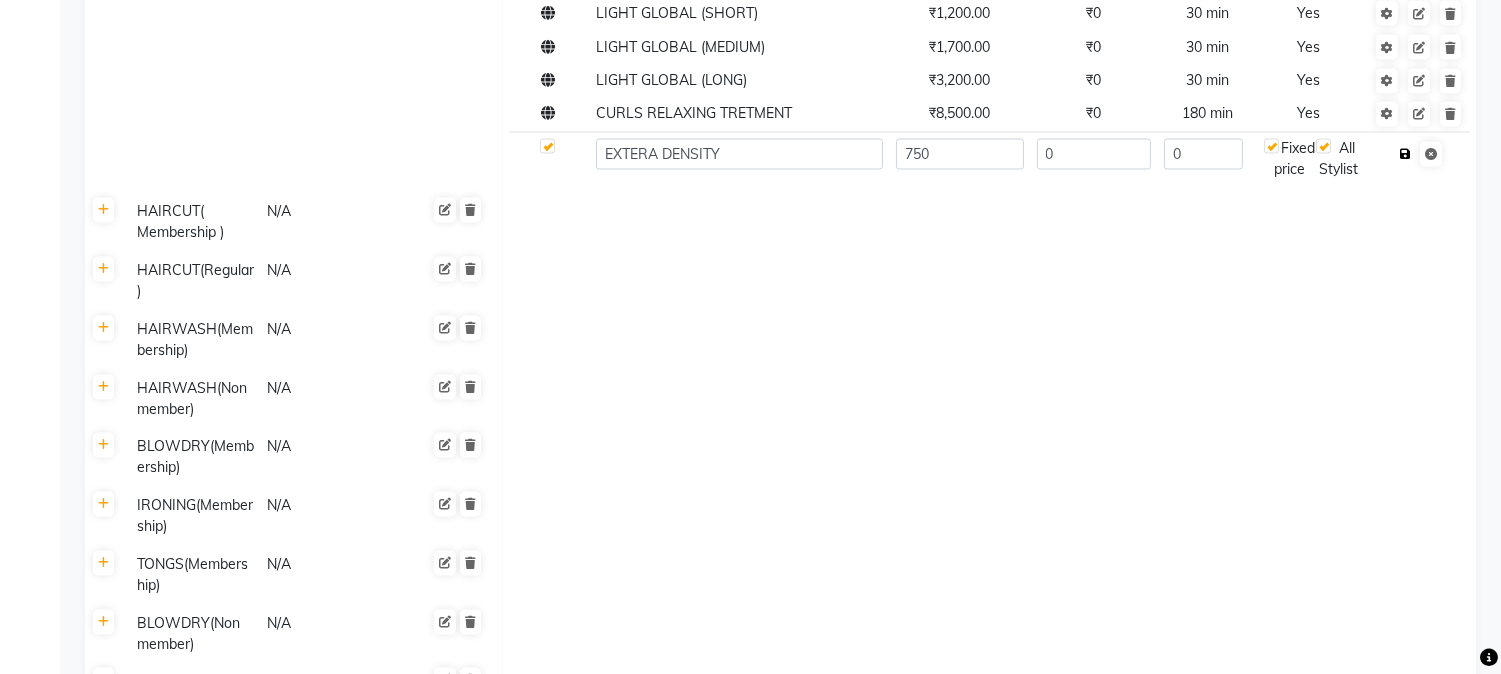 click at bounding box center (1405, 155) 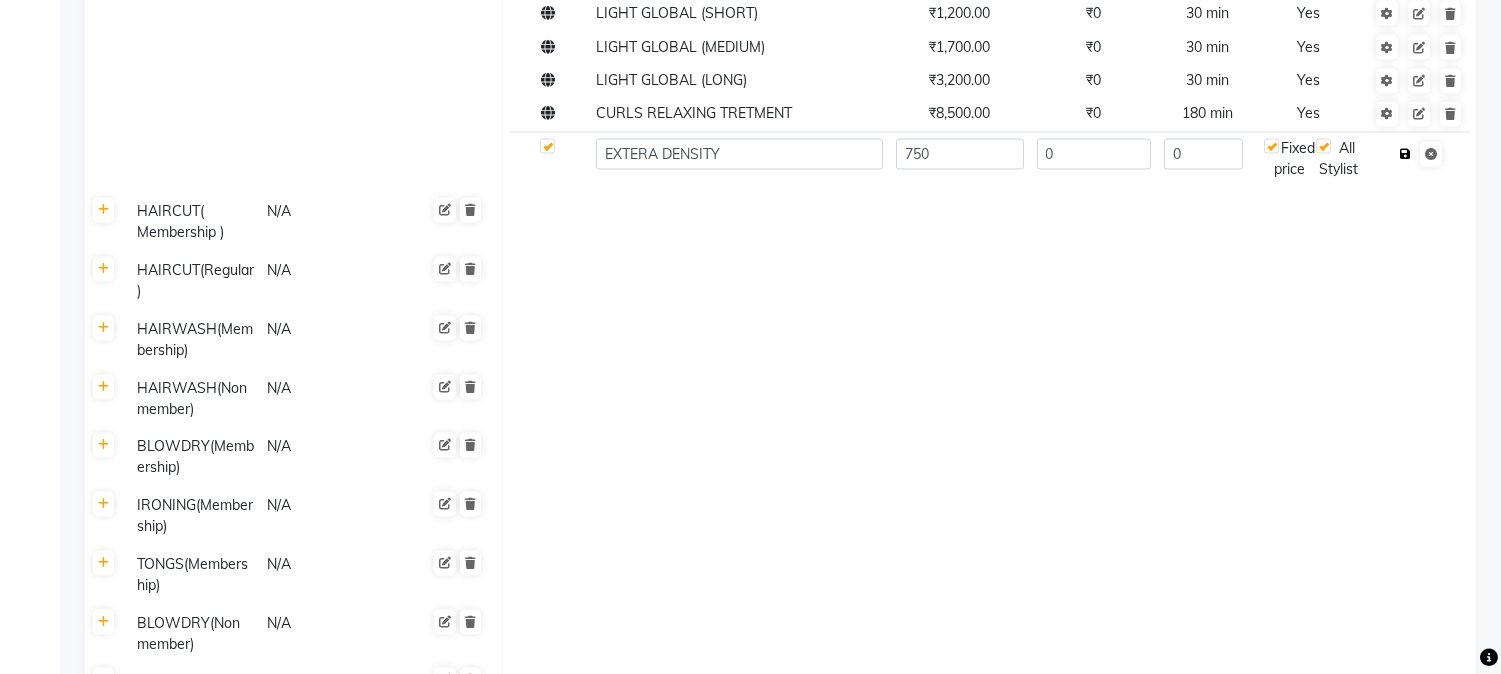 click at bounding box center [1405, 155] 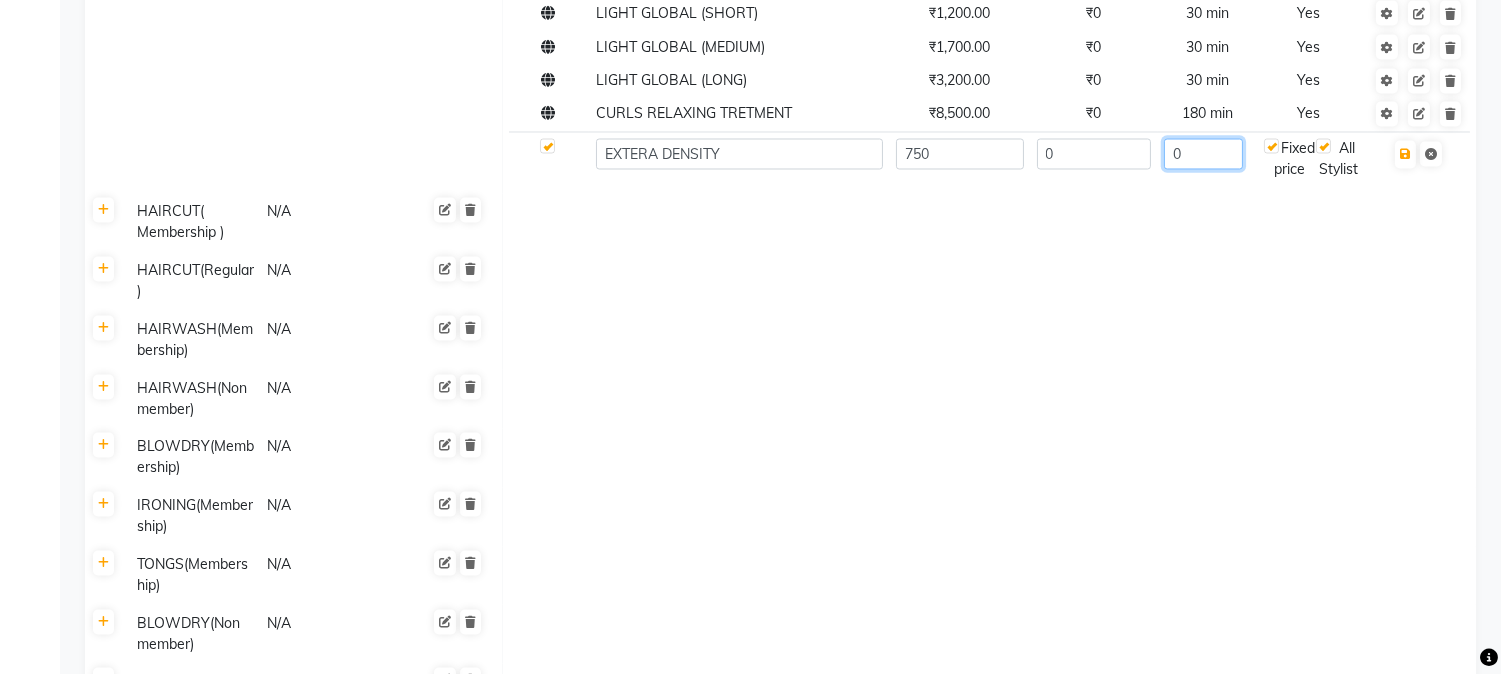 click on "0" 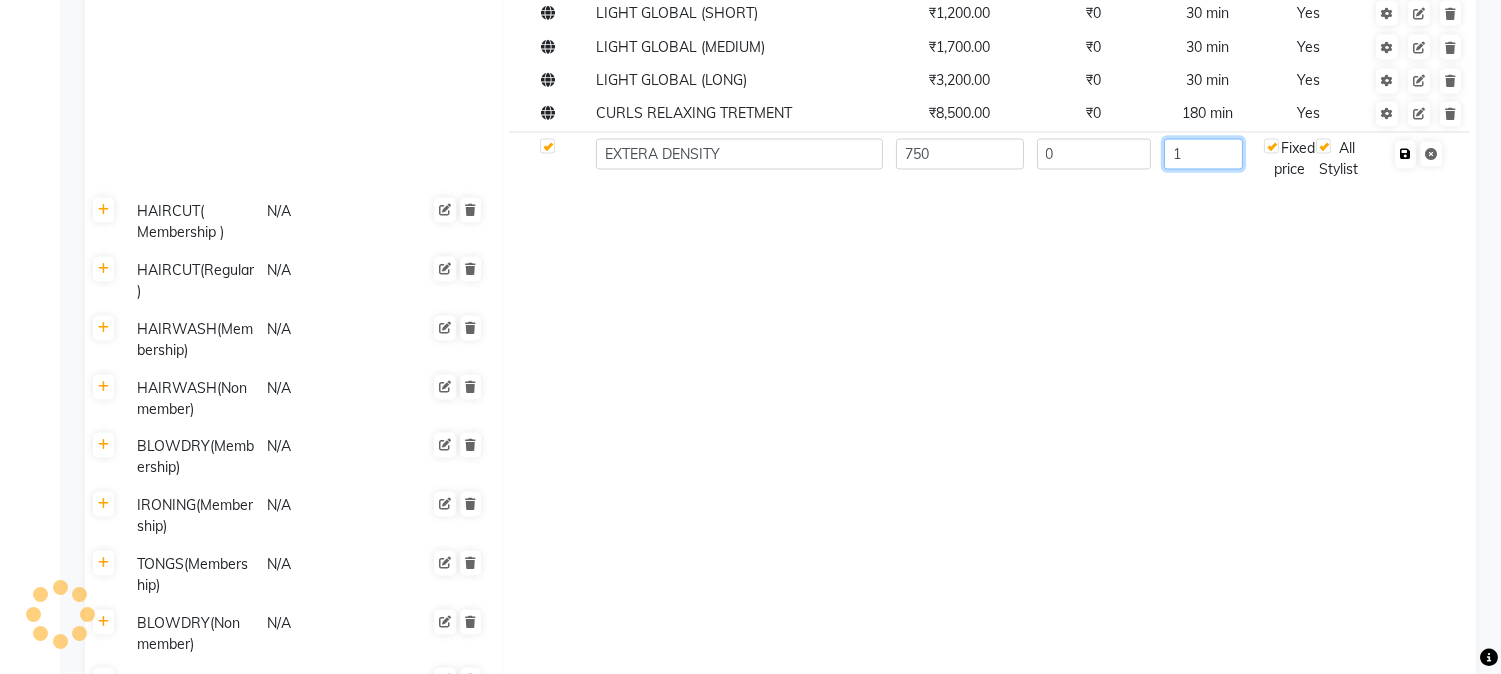 type on "1" 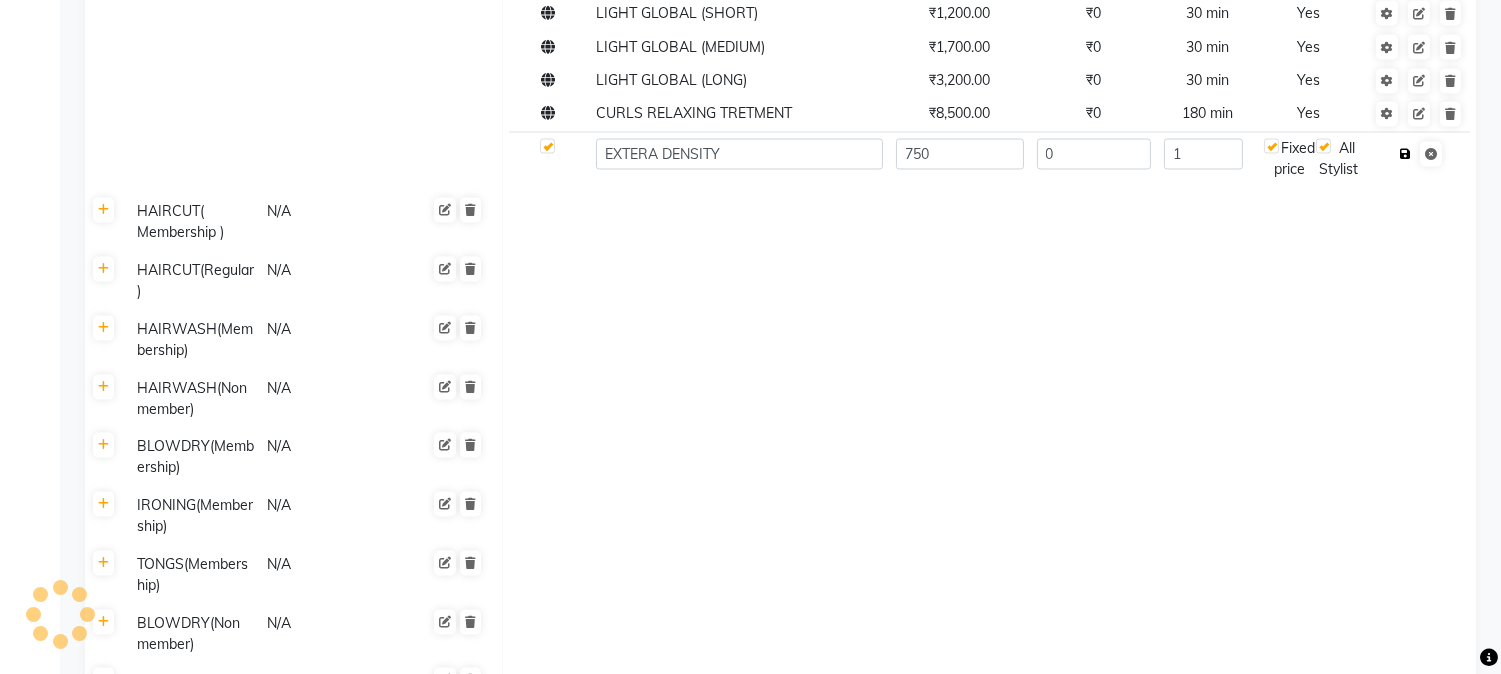 click at bounding box center (1405, 155) 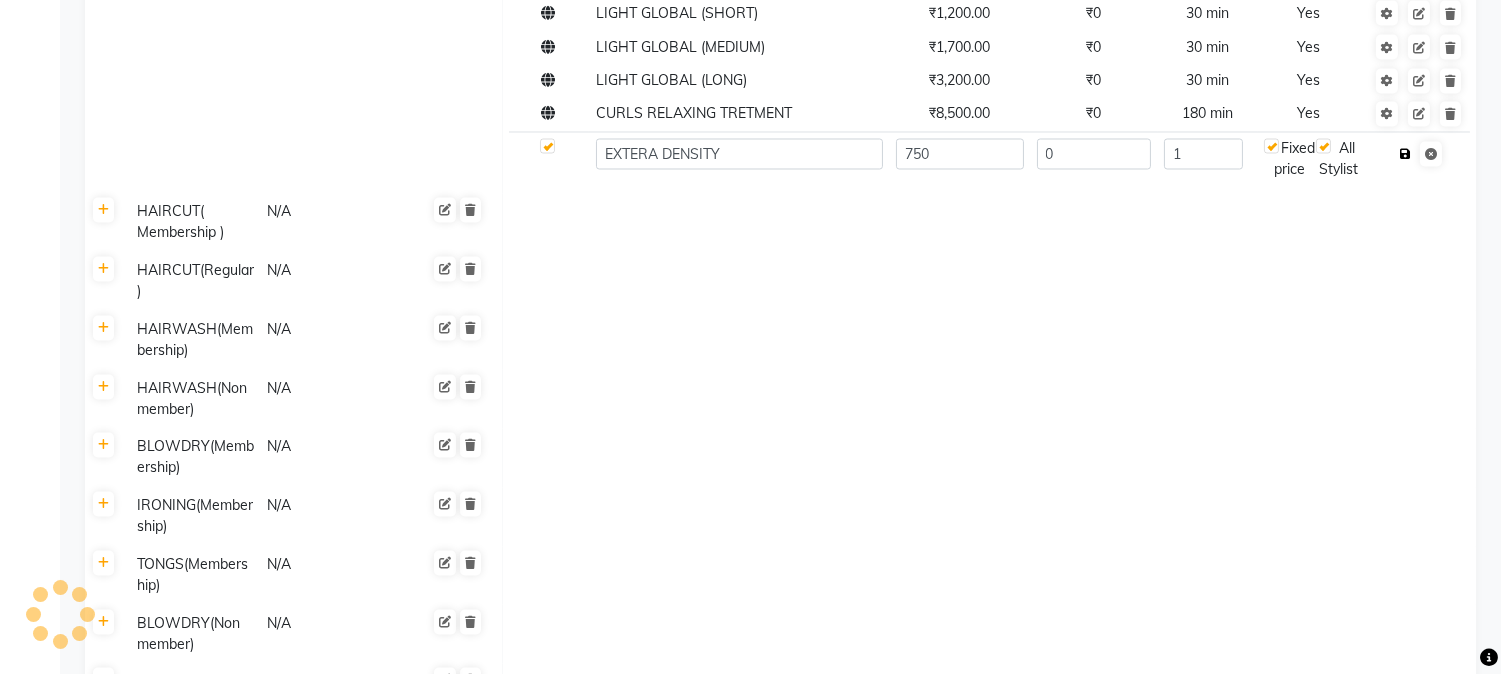 click at bounding box center (1405, 155) 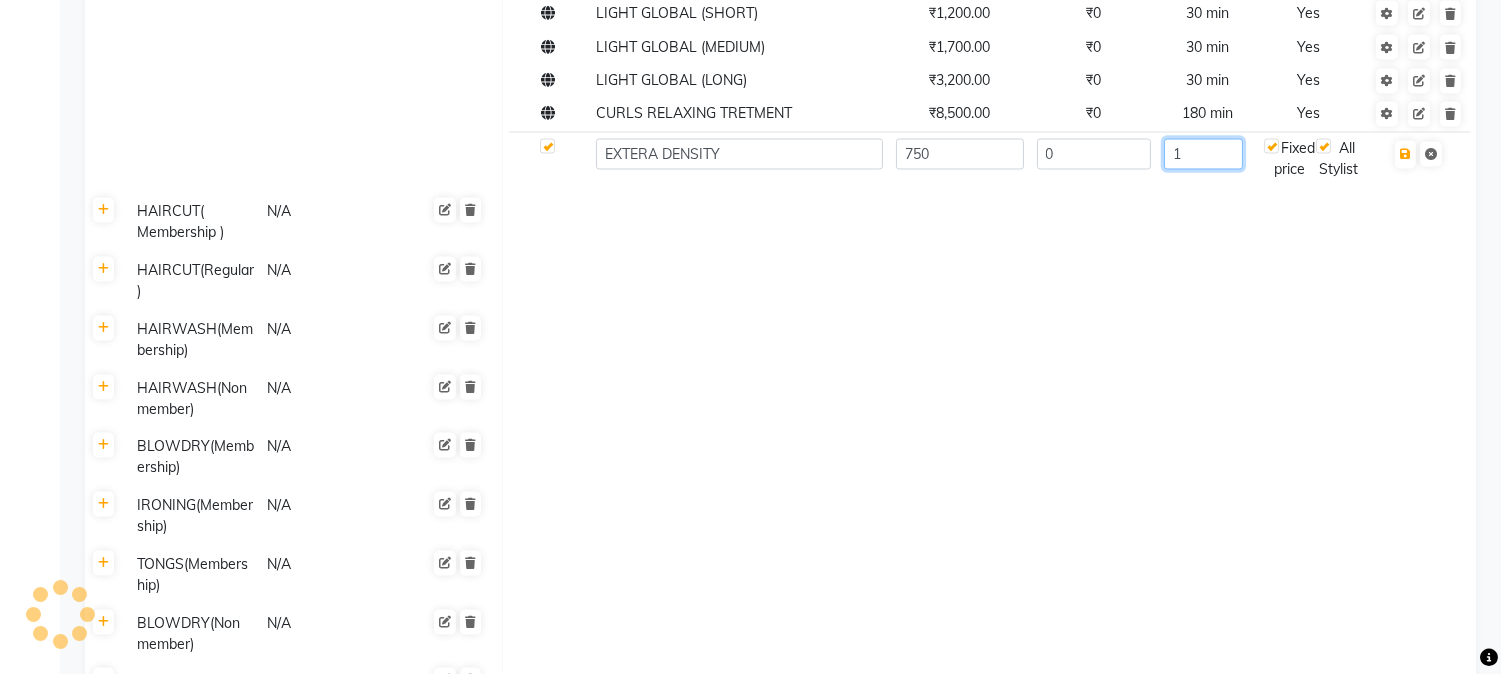 click on "1" 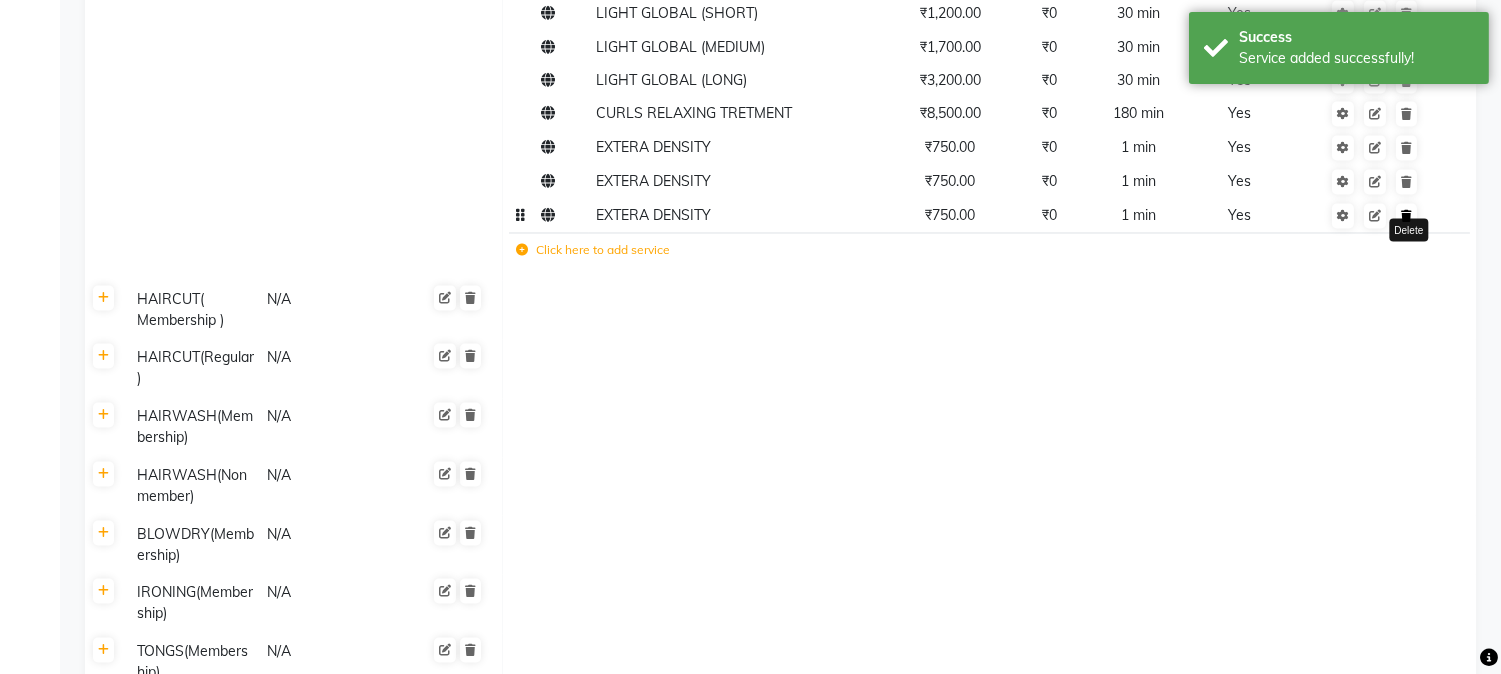 click 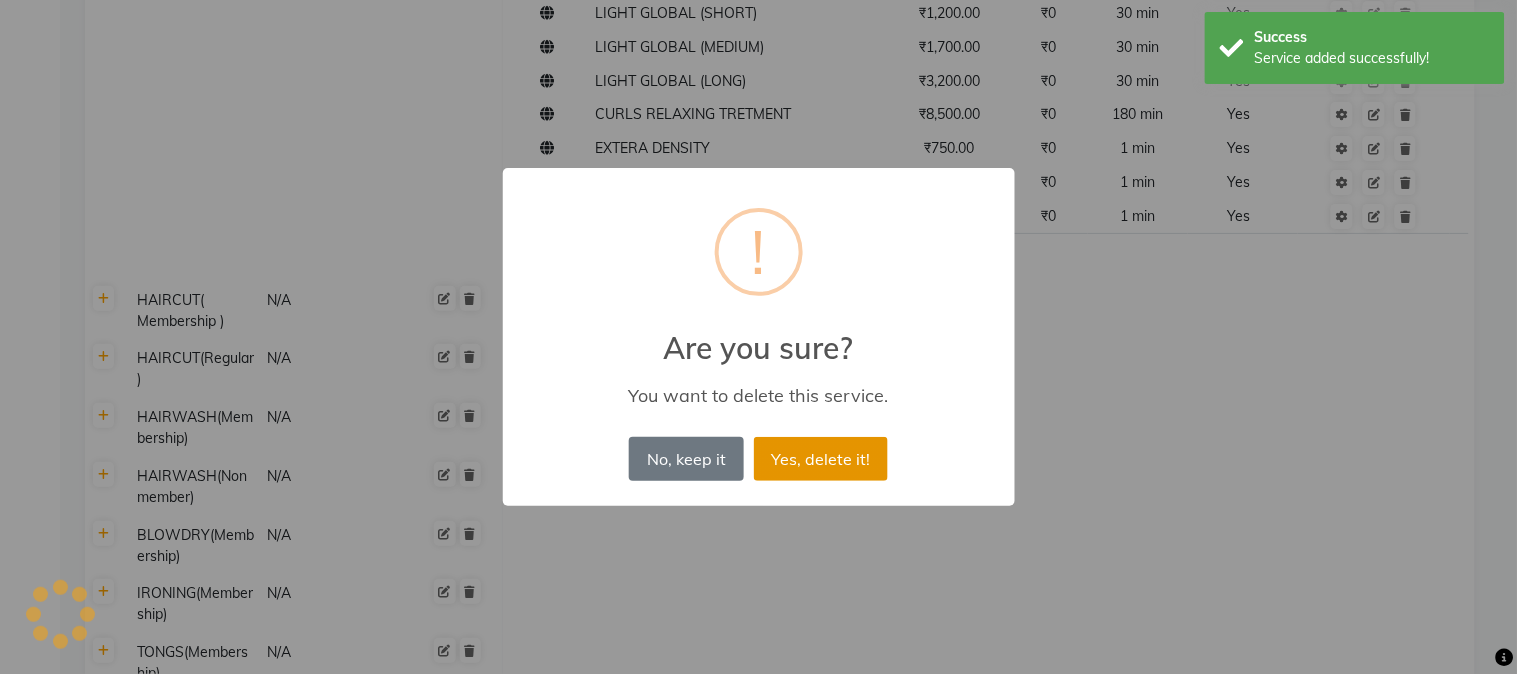 click on "Yes, delete it!" at bounding box center [821, 459] 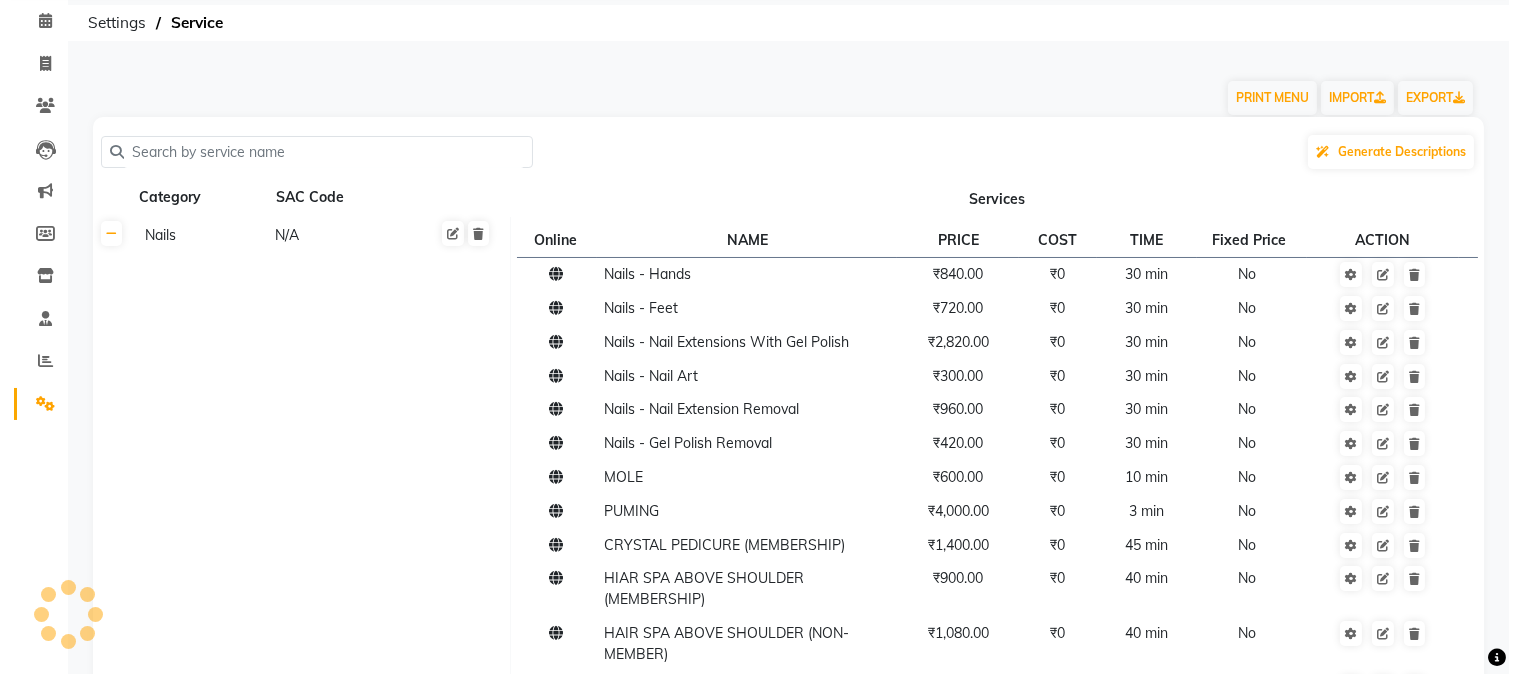 scroll, scrollTop: 0, scrollLeft: 0, axis: both 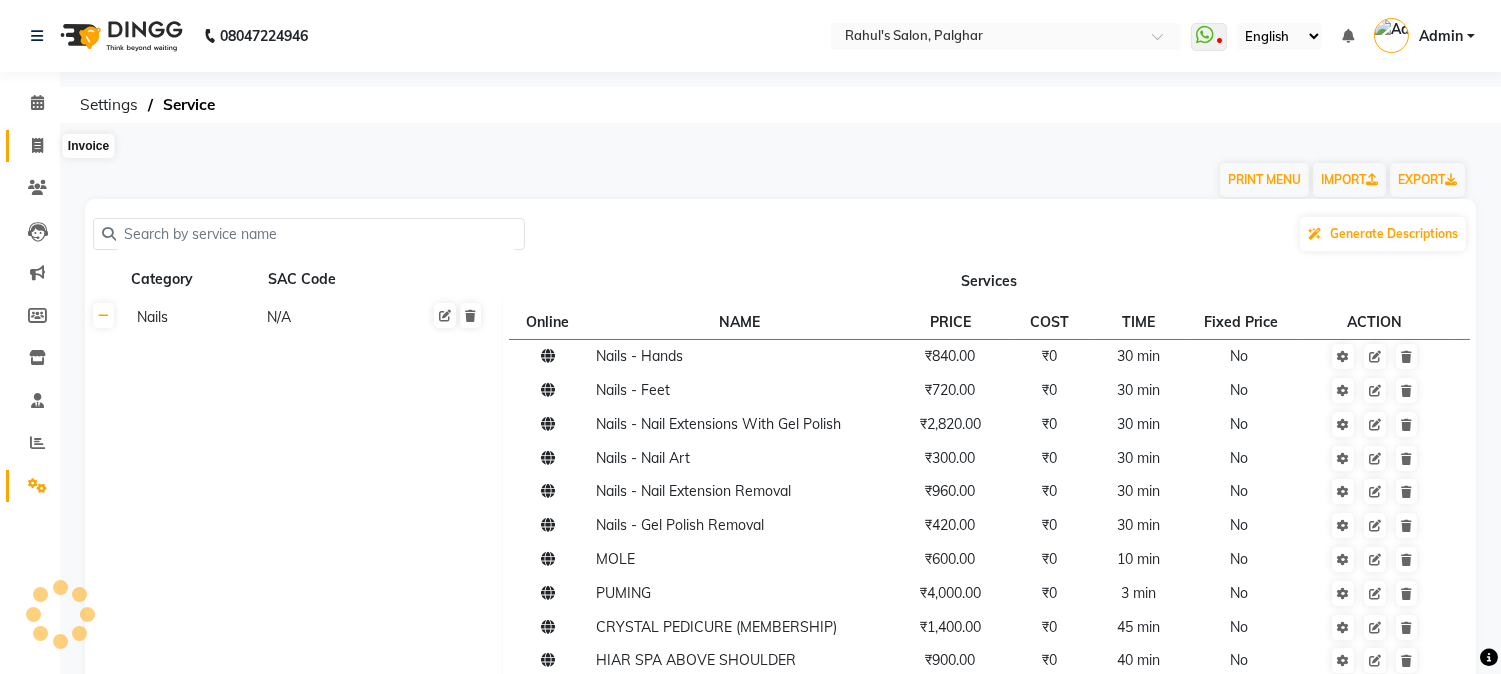 click 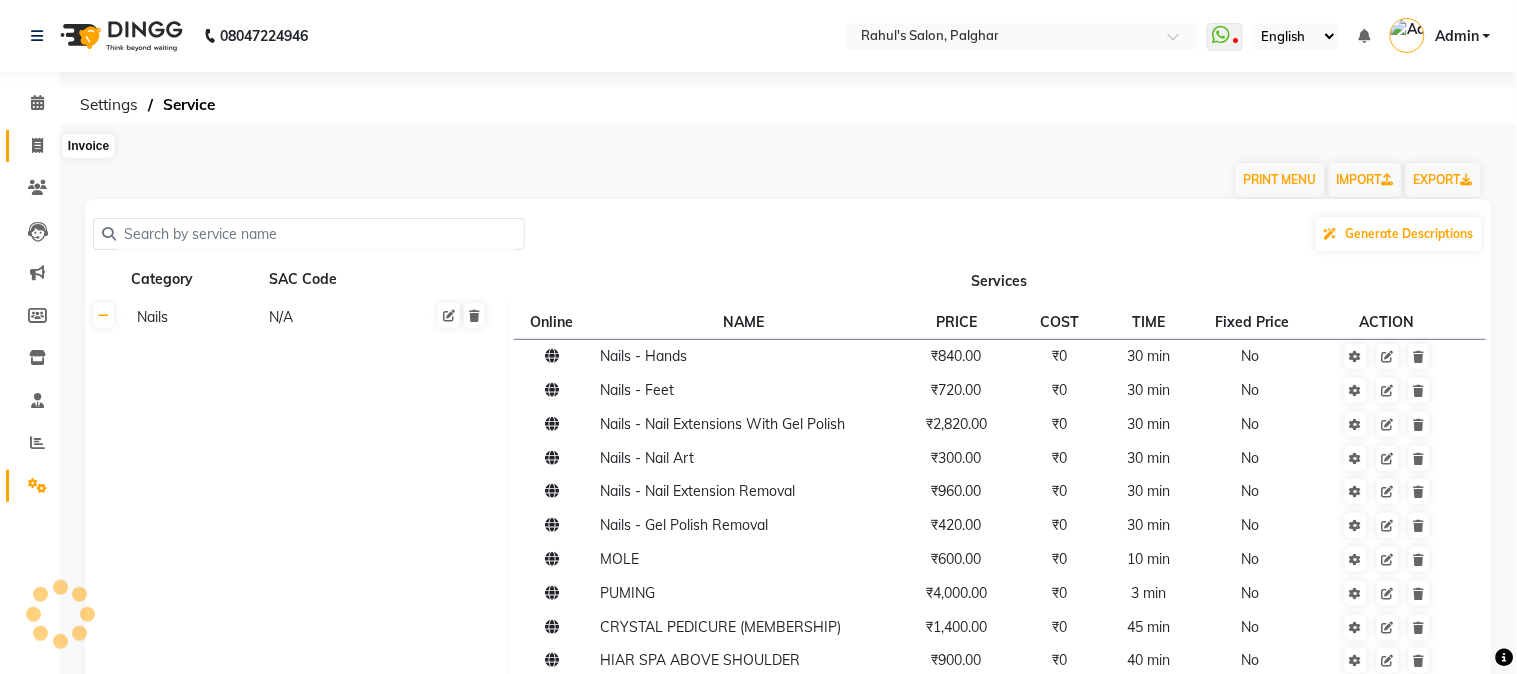 select on "service" 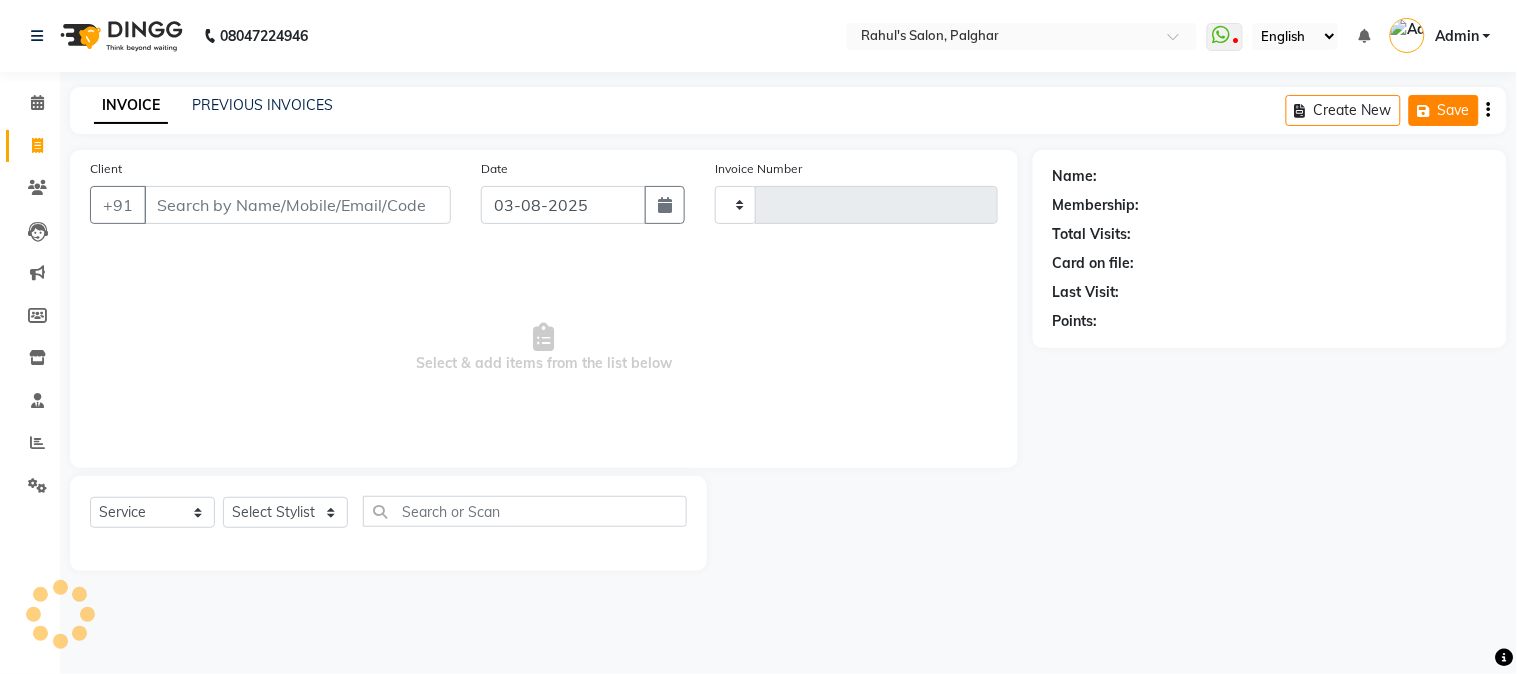 click 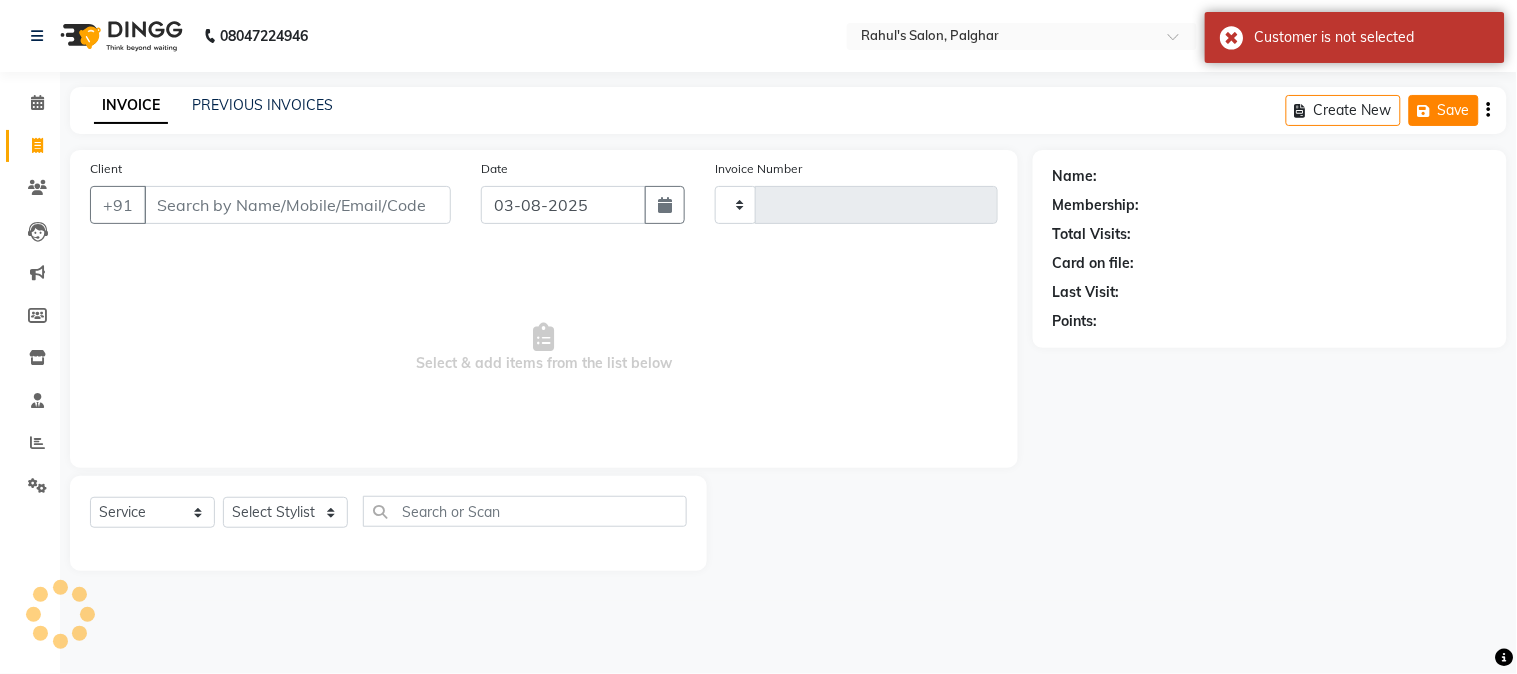 click 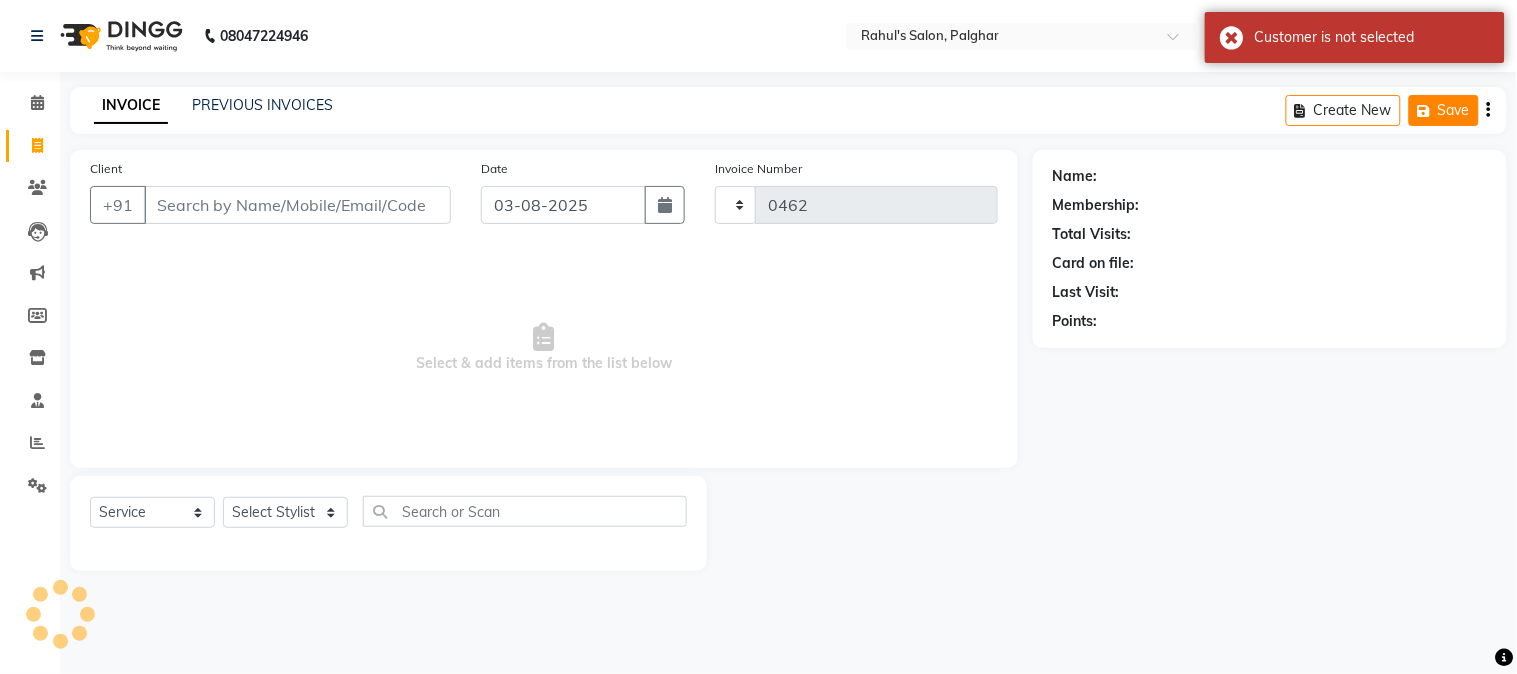 select on "4166" 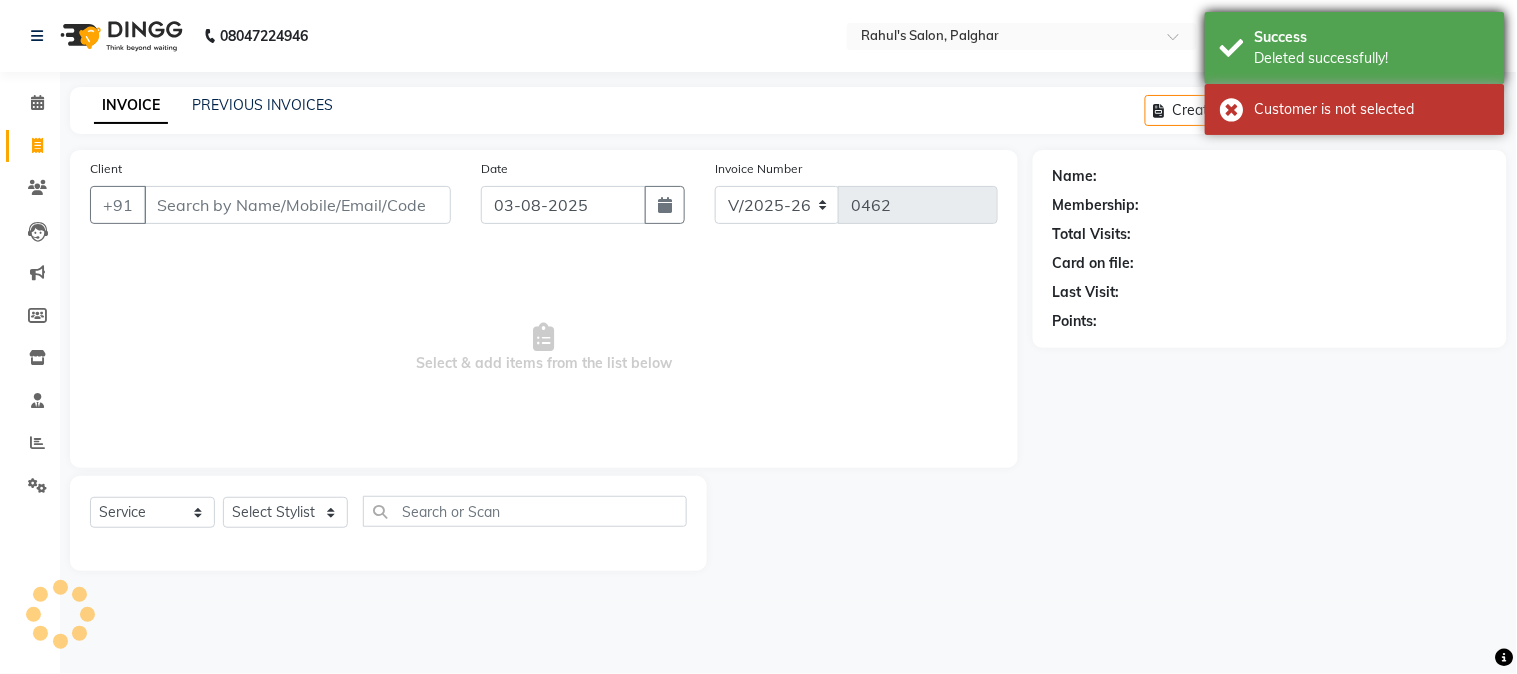 click on "Success" at bounding box center (1372, 37) 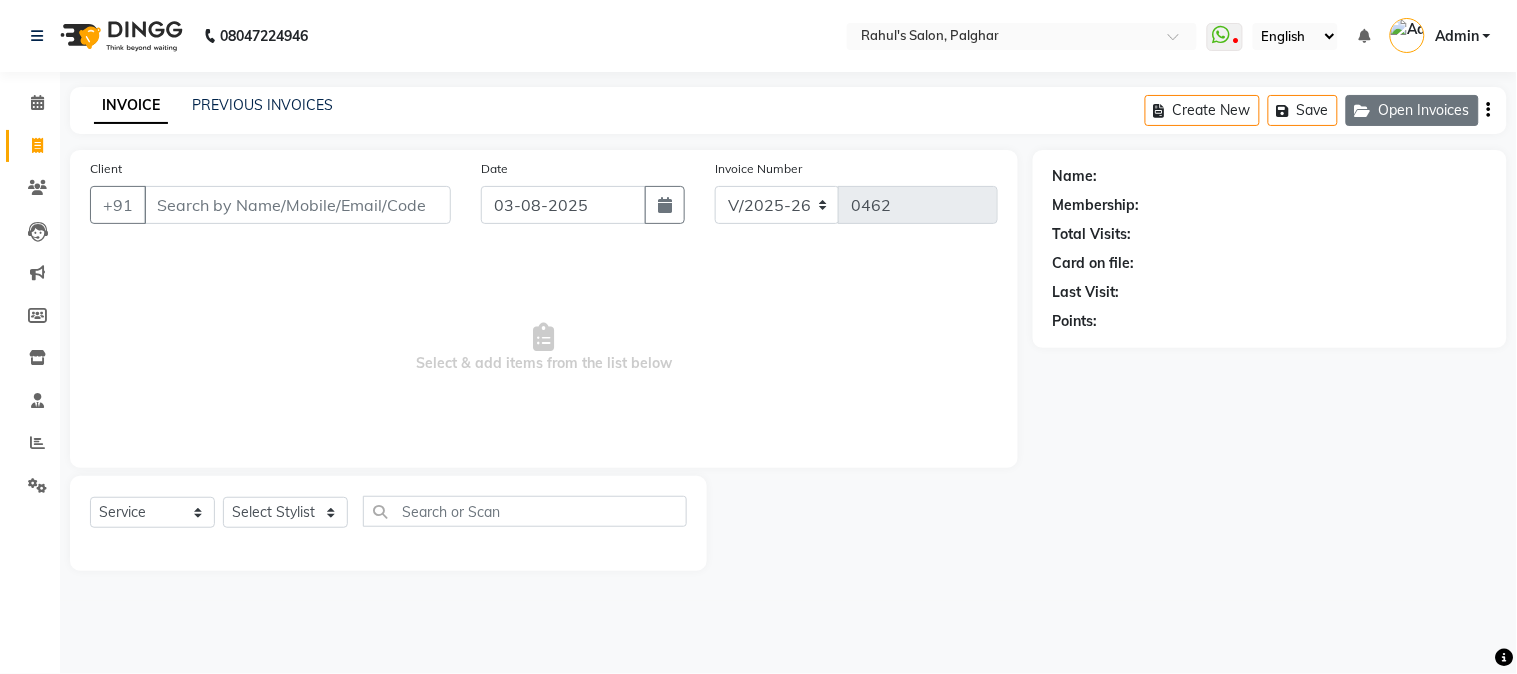 click on "Open Invoices" 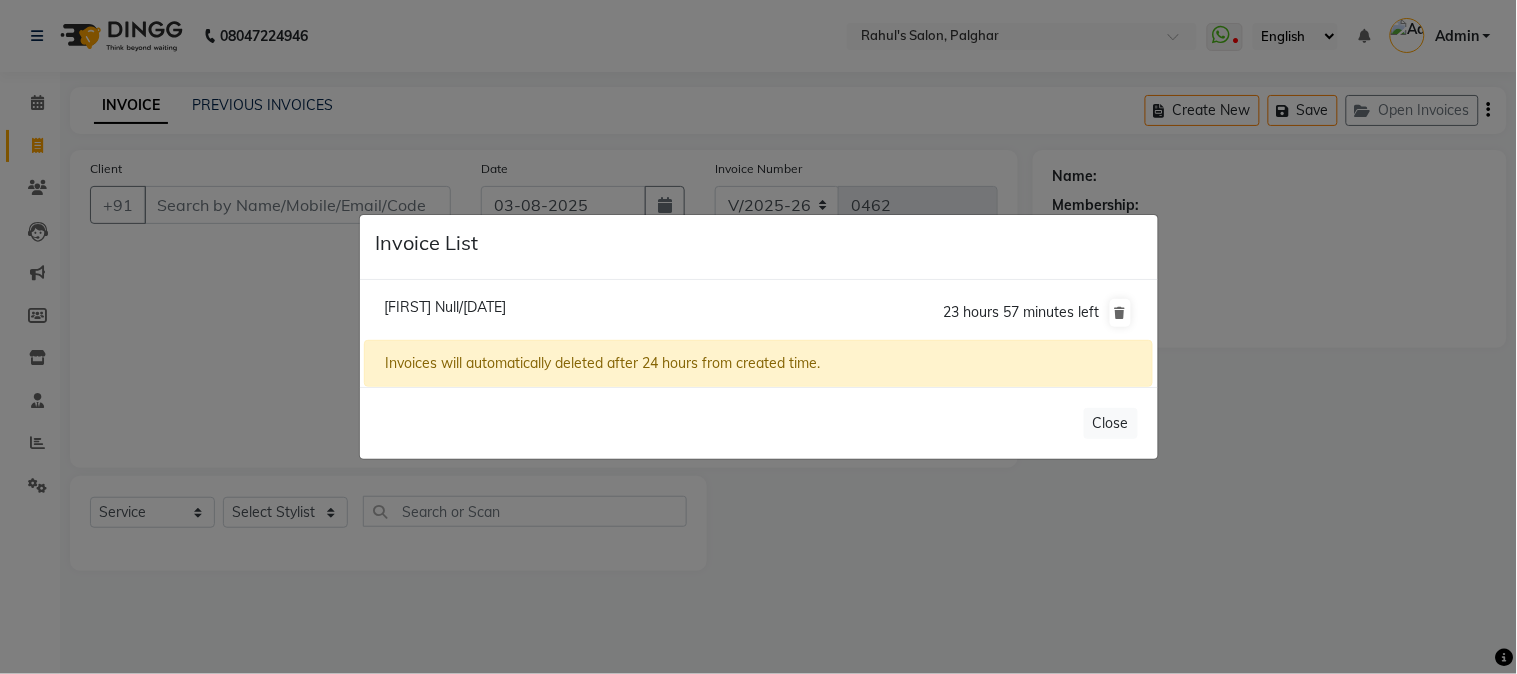 click on "Invoices will automatically deleted after 24 hours from created time." 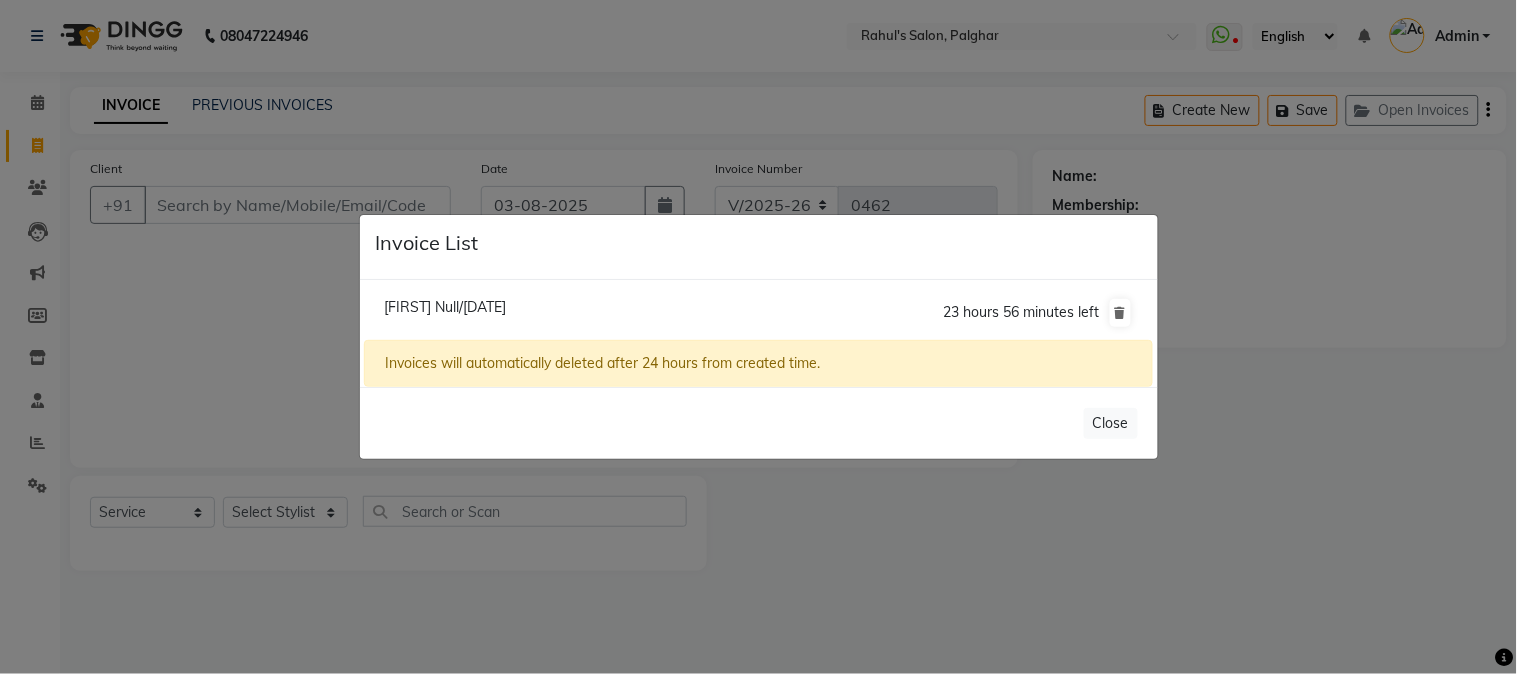 click on "Ashwini Null/03 August 2025 23 hours 56 minutes left" 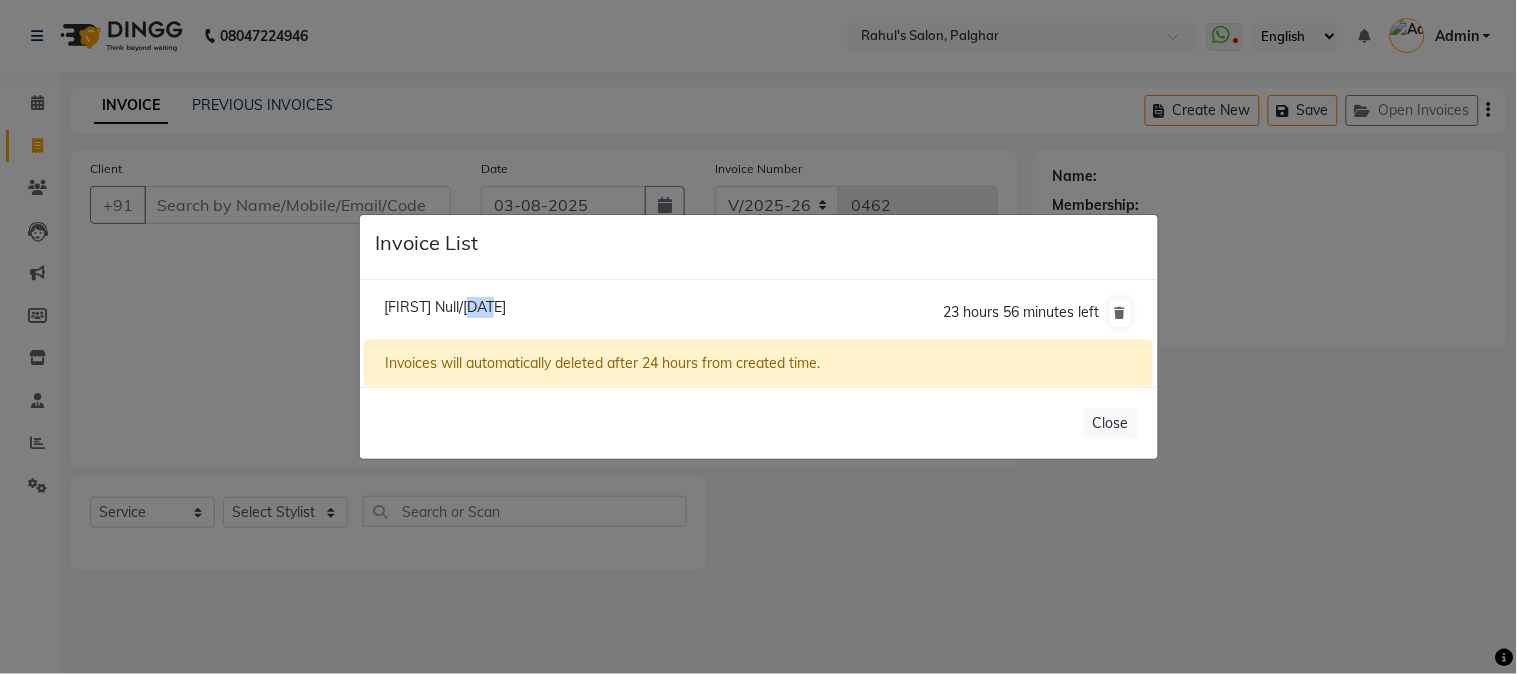 click on "Ashwini Null/03 August 2025 23 hours 56 minutes left" 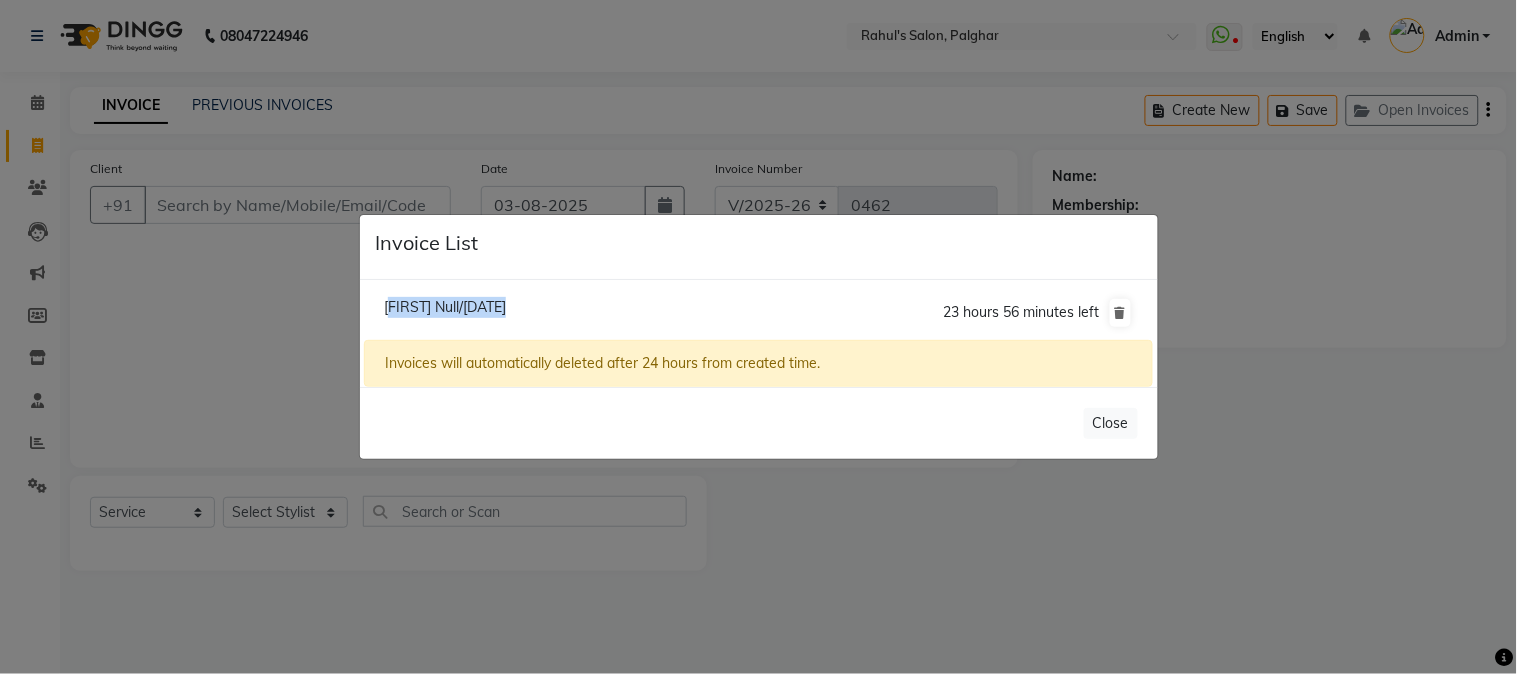 click on "Ashwini Null/03 August 2025 23 hours 56 minutes left" 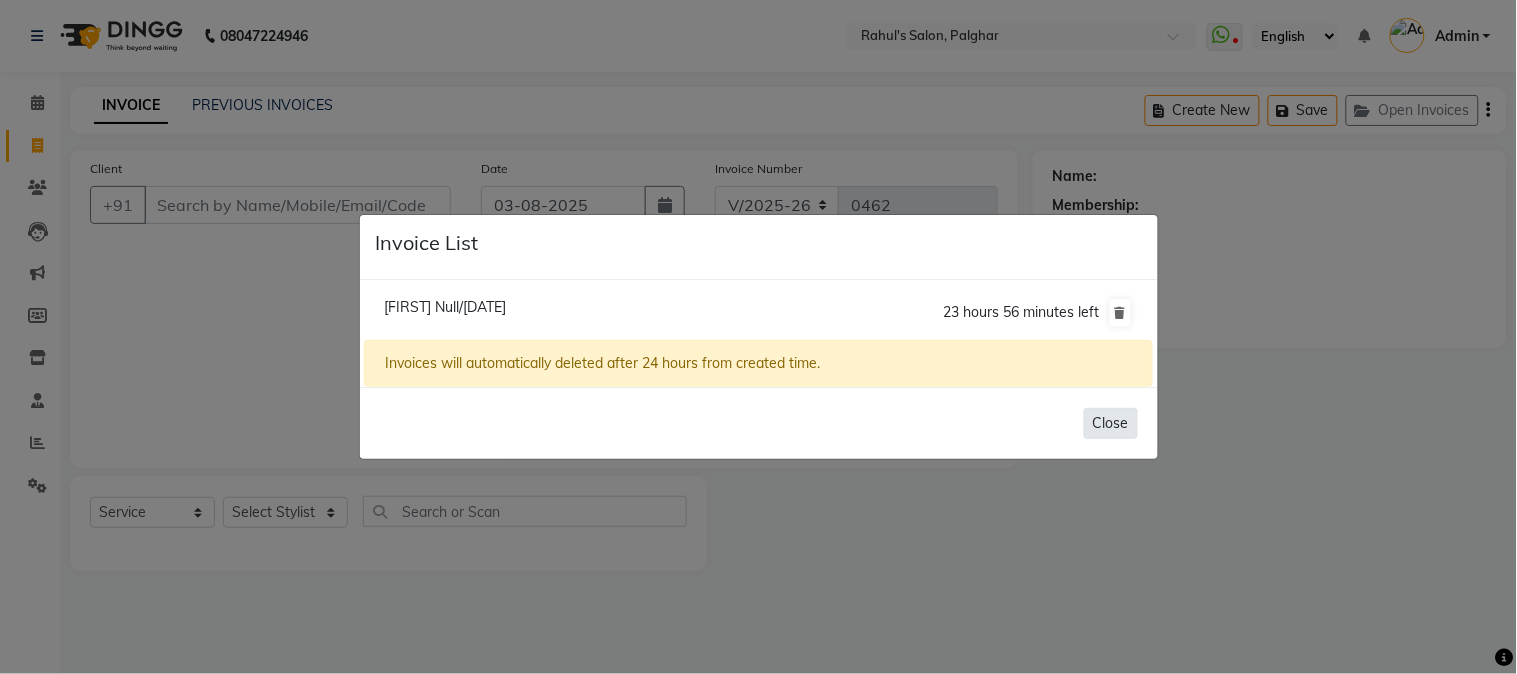 click on "Close" 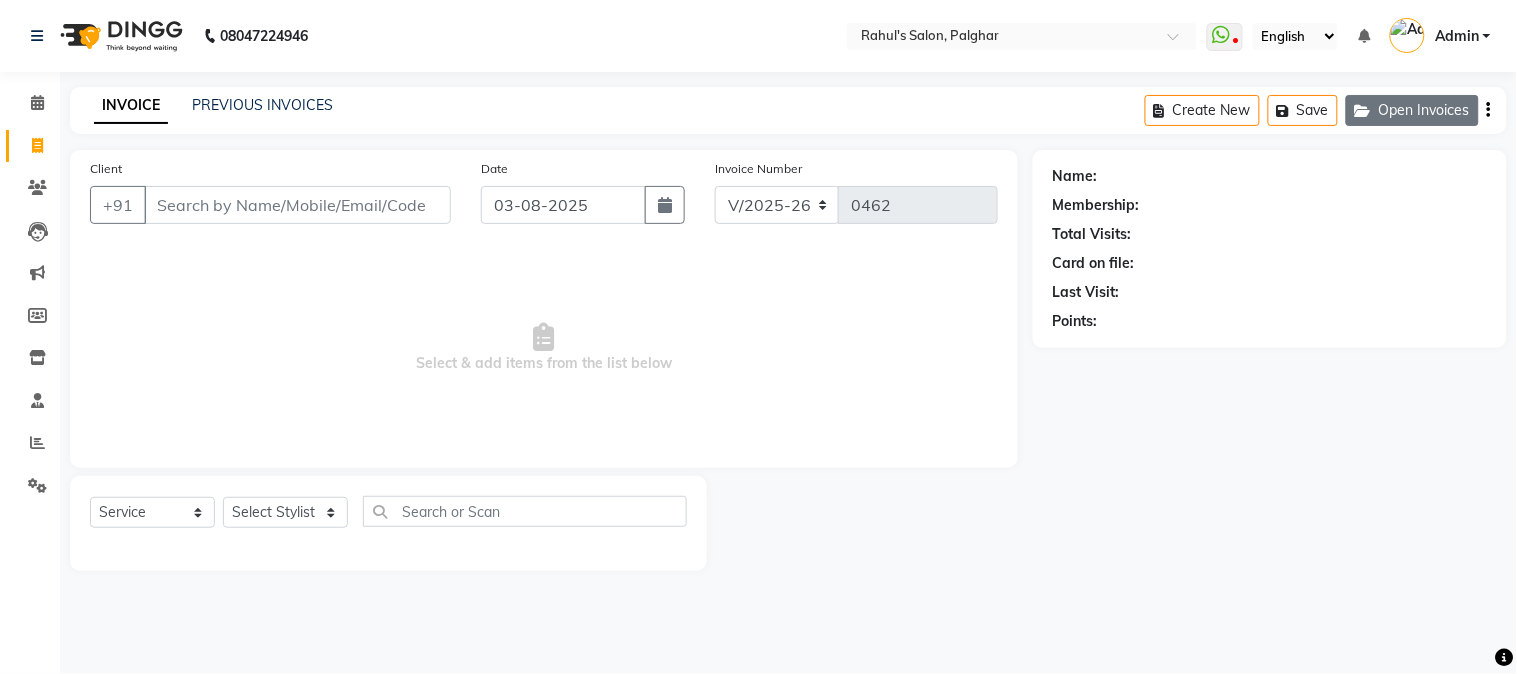 click on "Open Invoices" 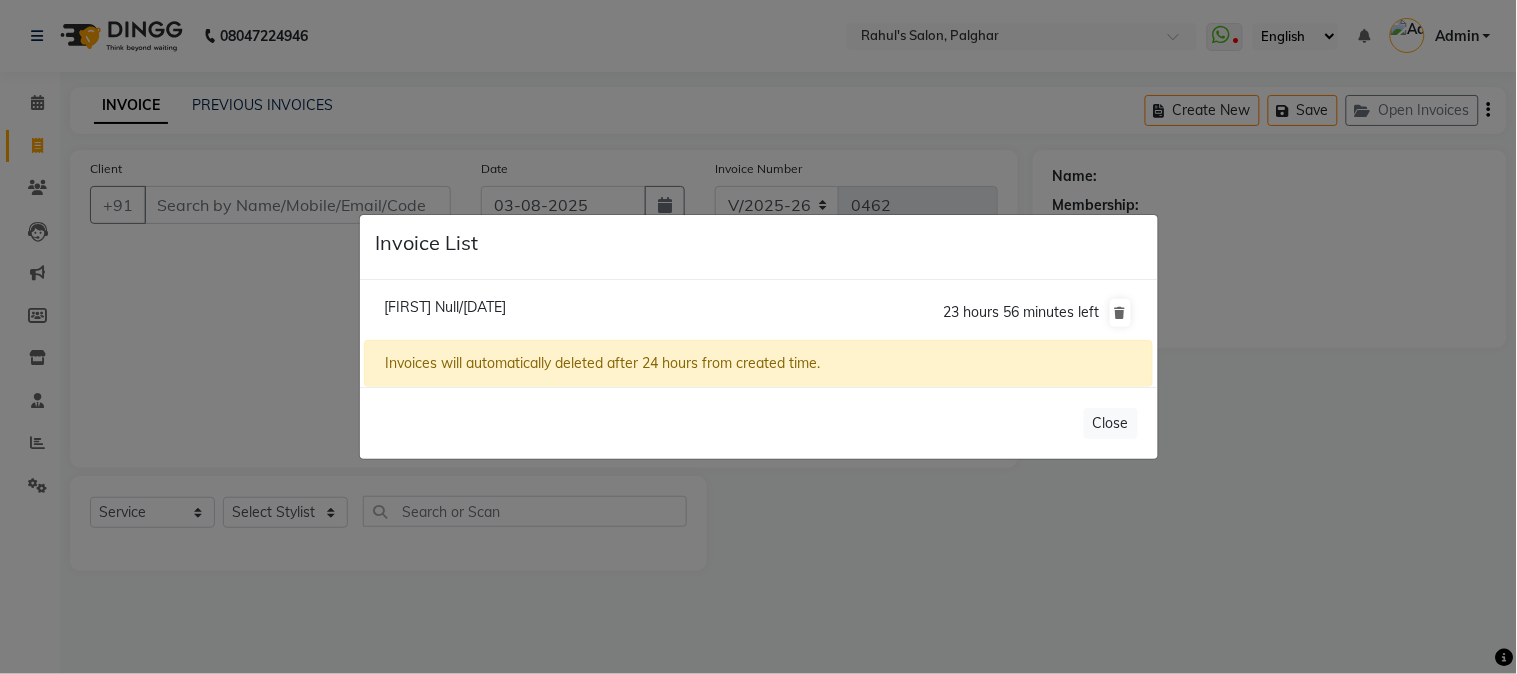 click on "Ashwini Null/03 August 2025 23 hours 56 minutes left" 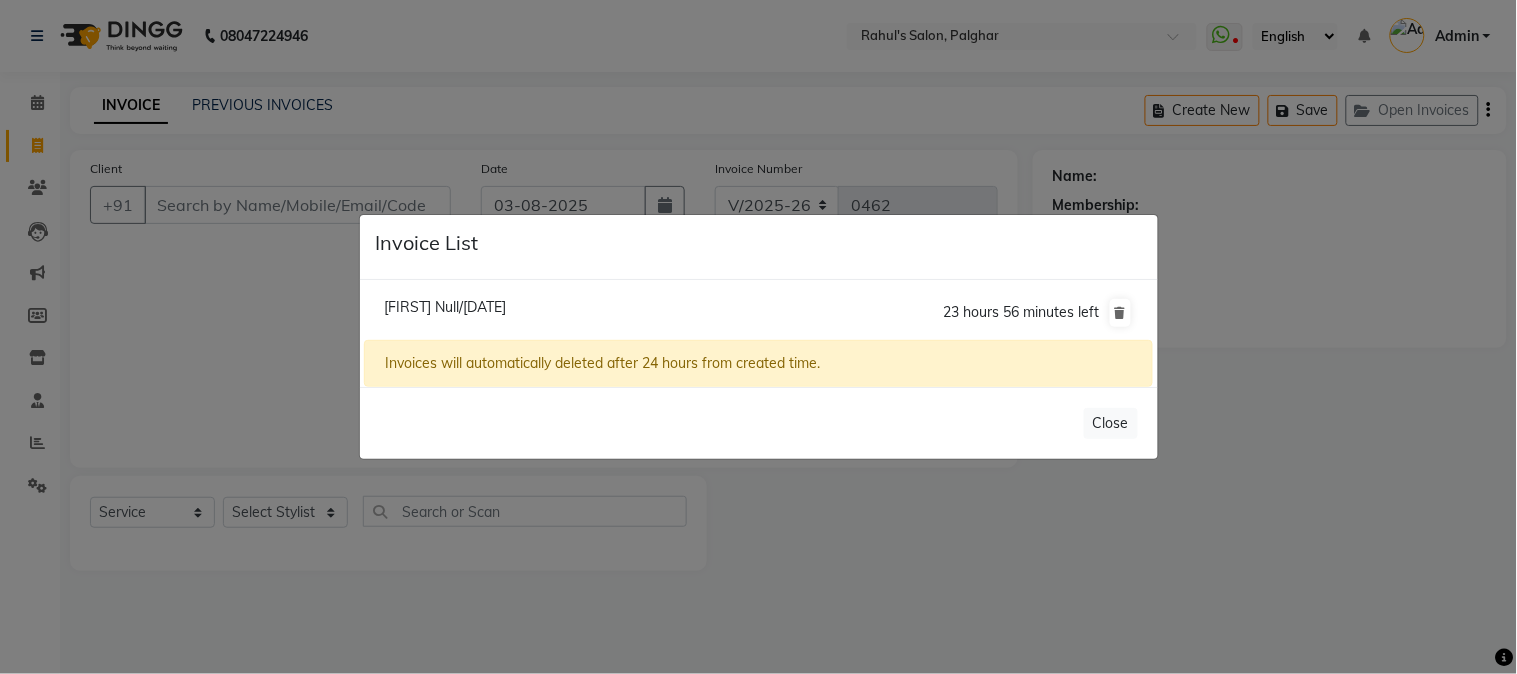 click on "Ashwini Null/03 August 2025 23 hours 56 minutes left" 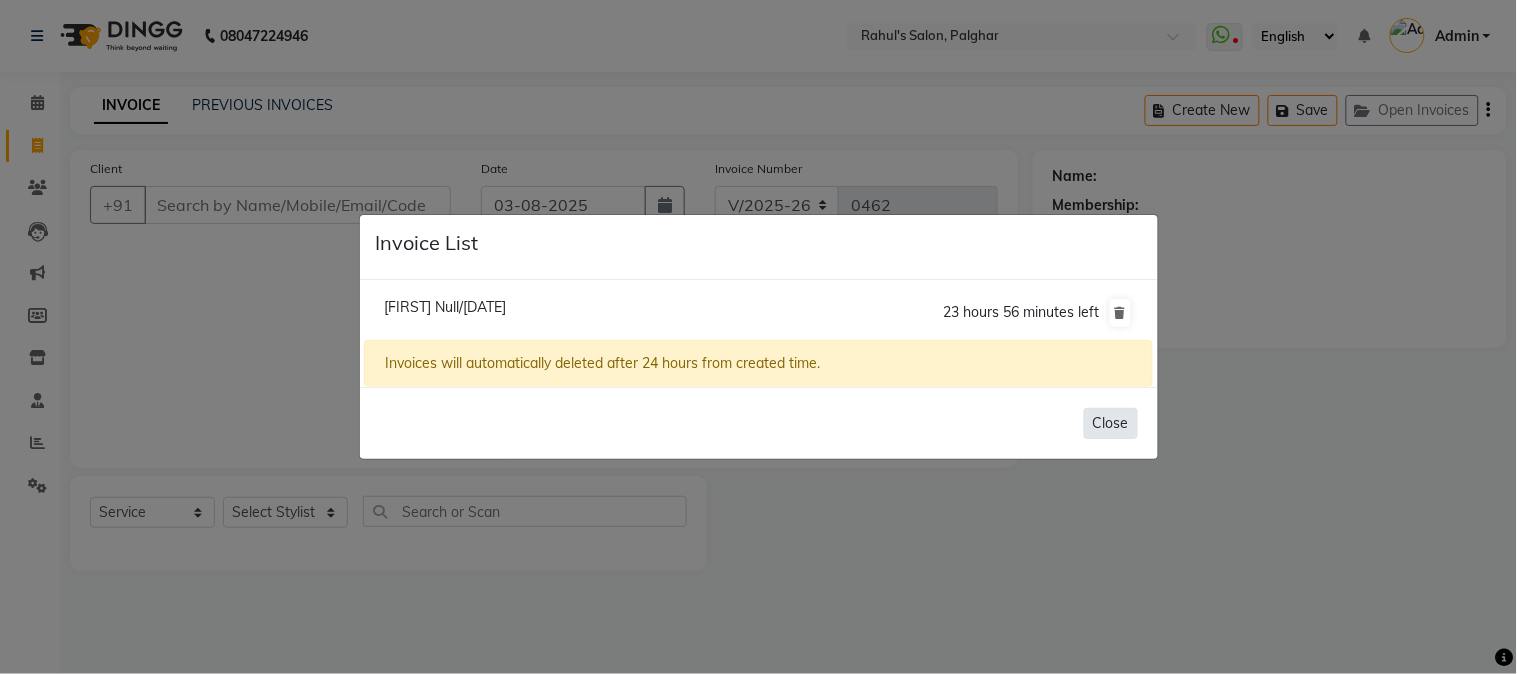 click on "Close" 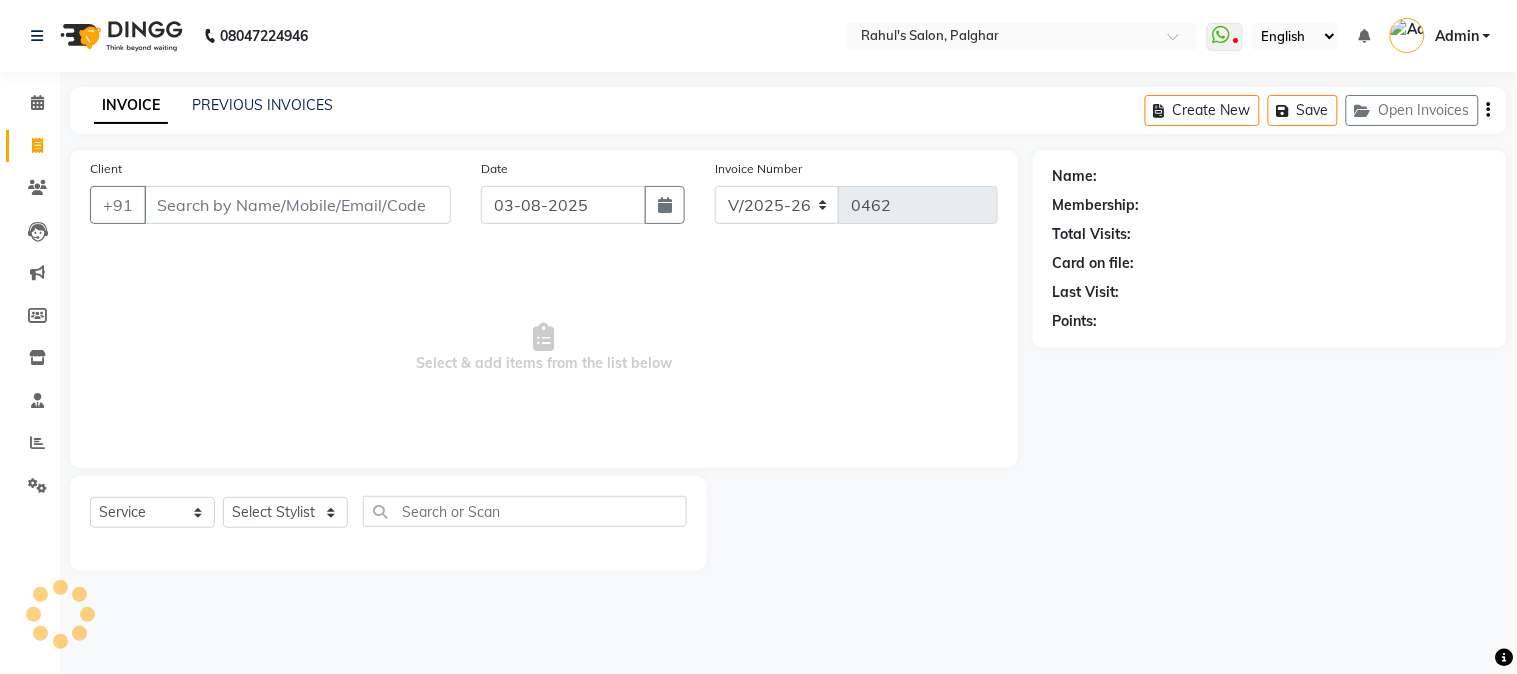 type 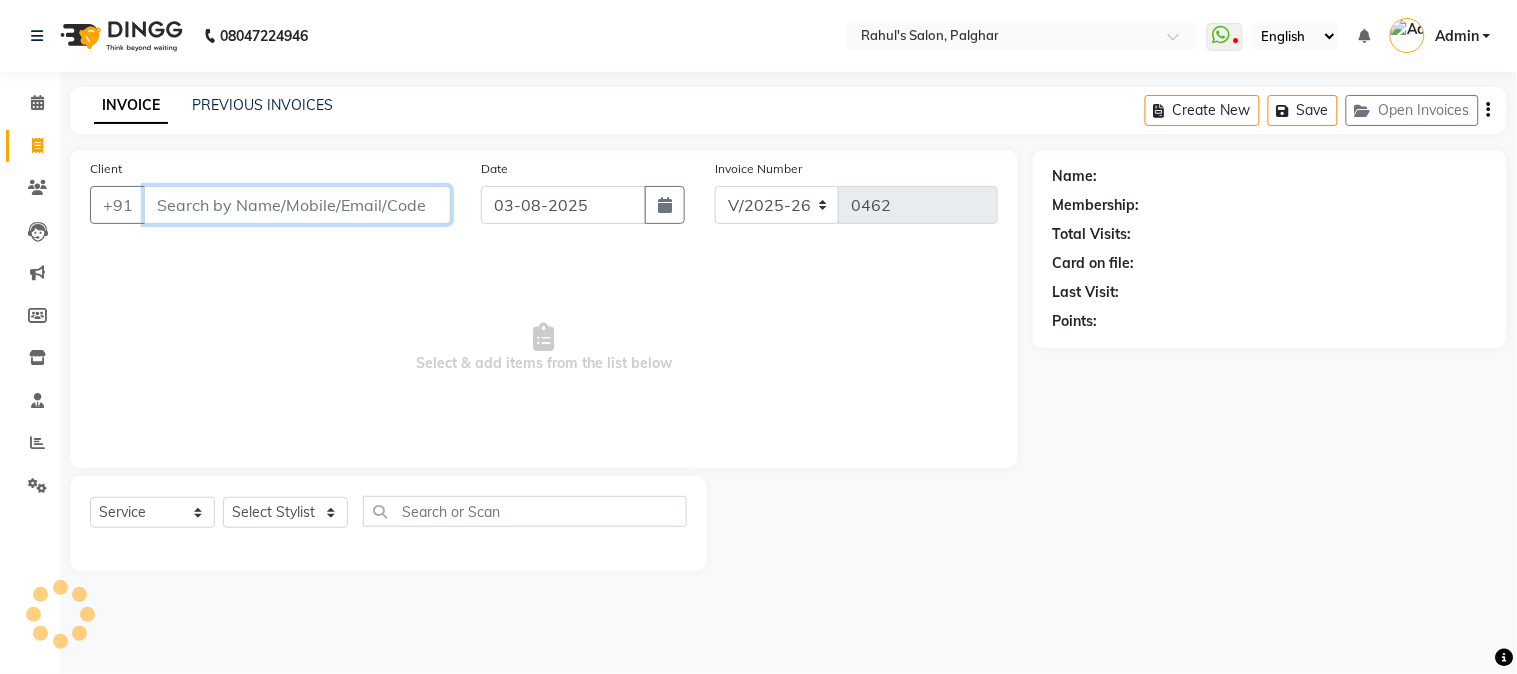 click on "Client" at bounding box center [297, 205] 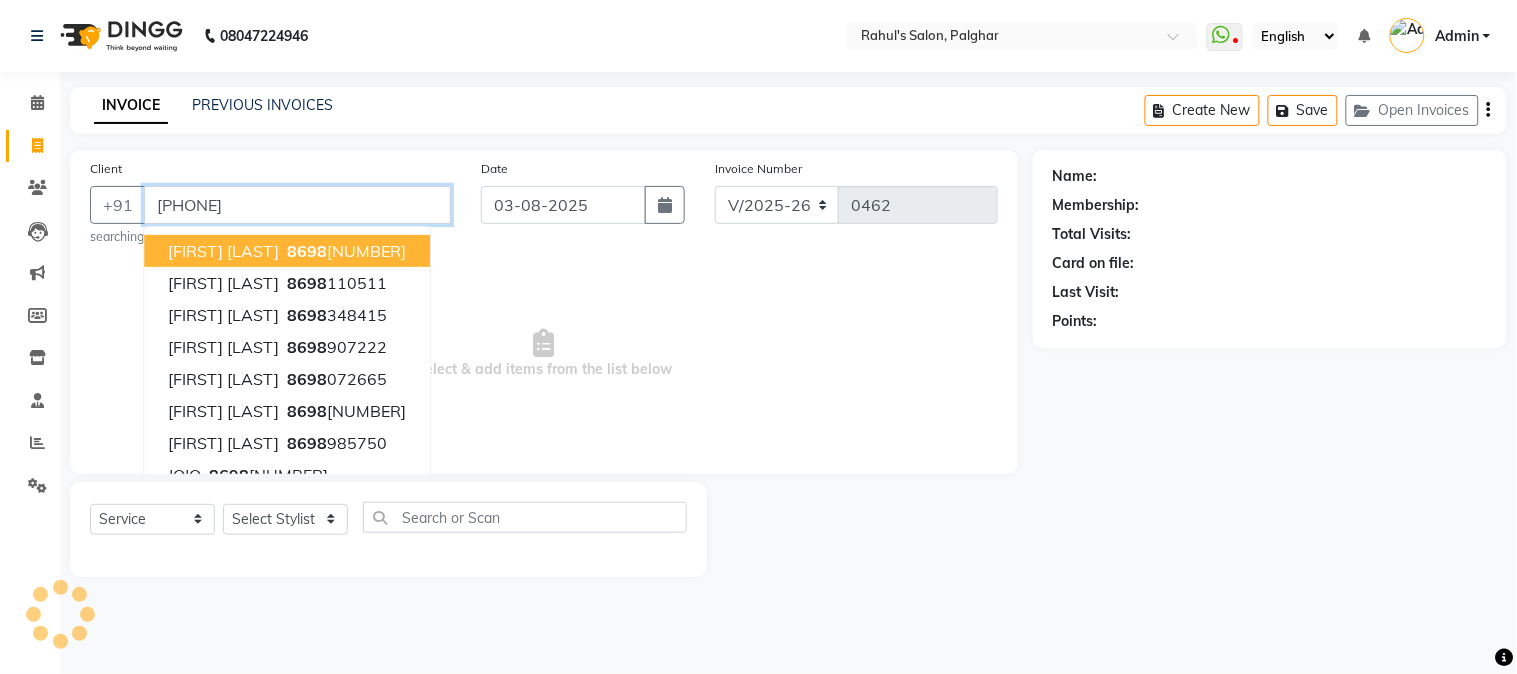 type on "[PHONE]" 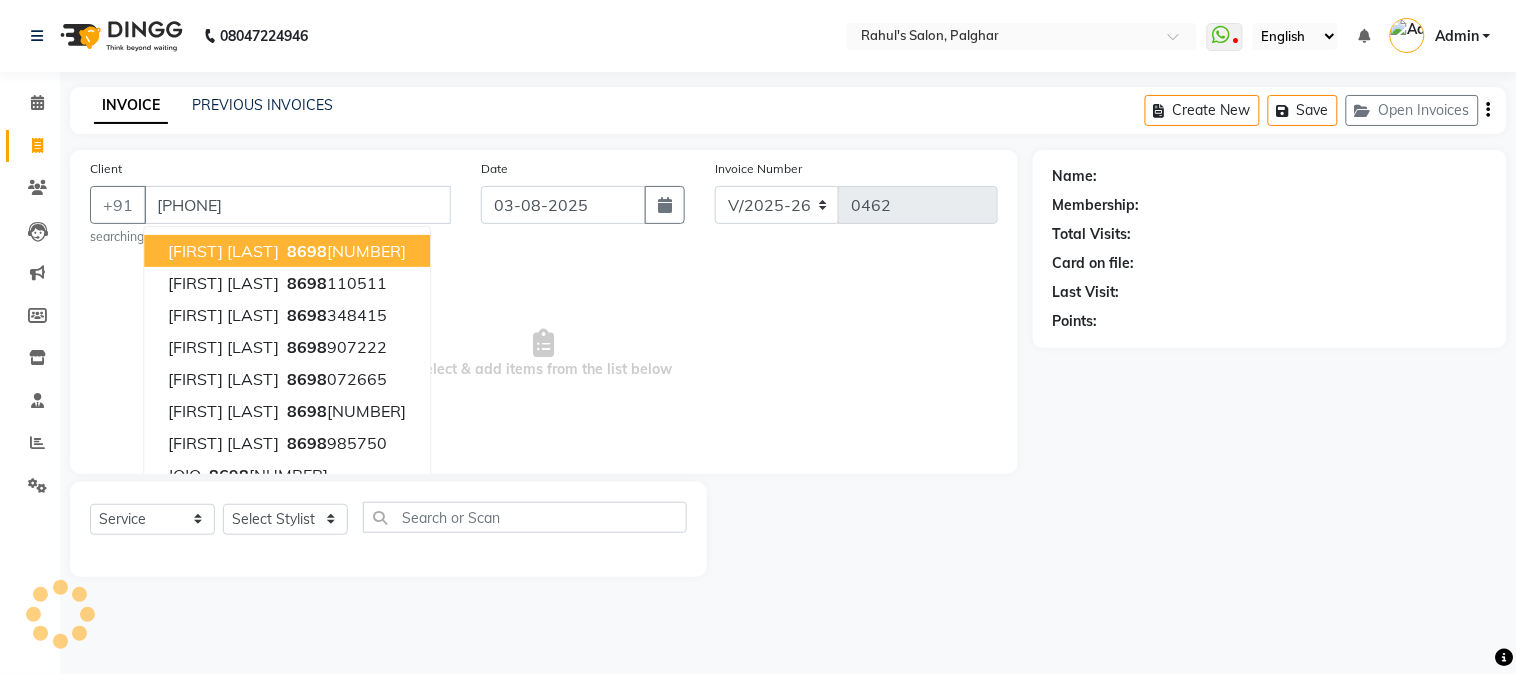 select on "1: Object" 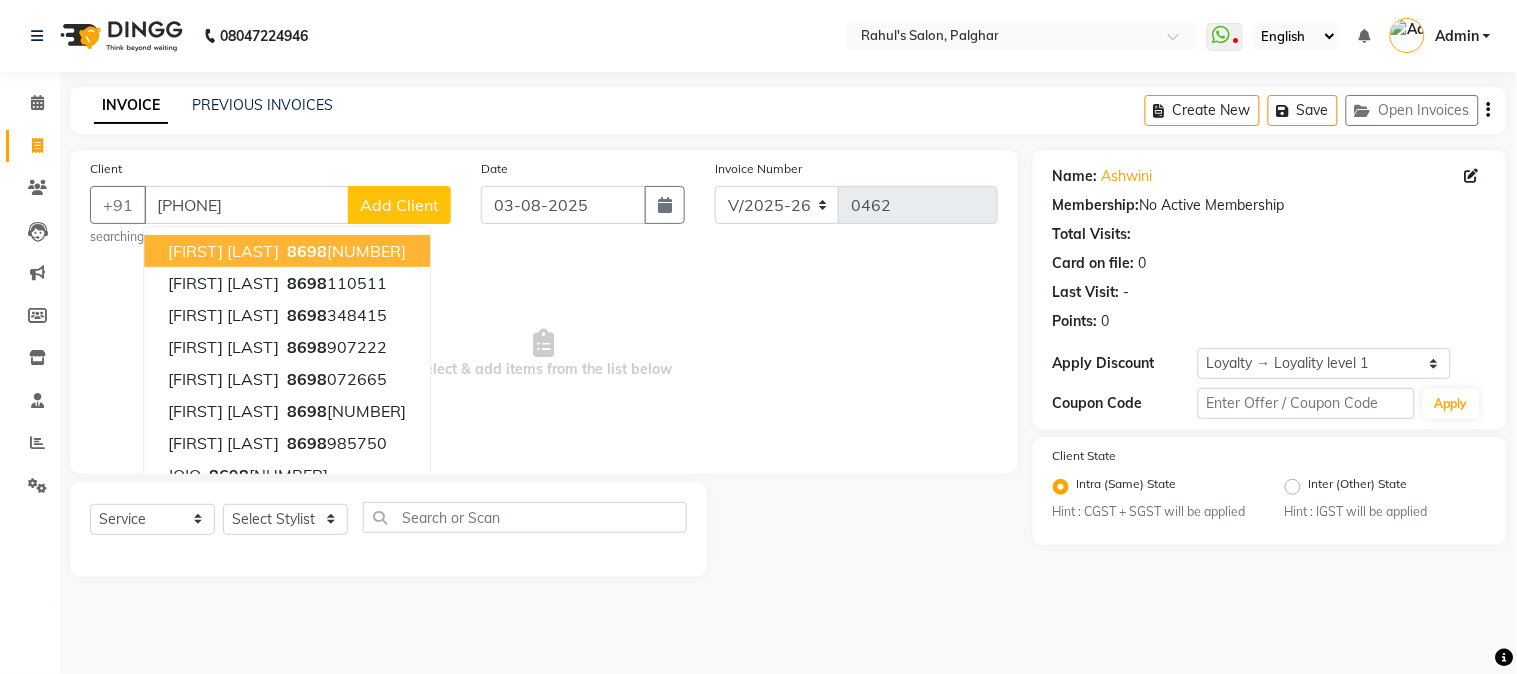 click on "Add Client" 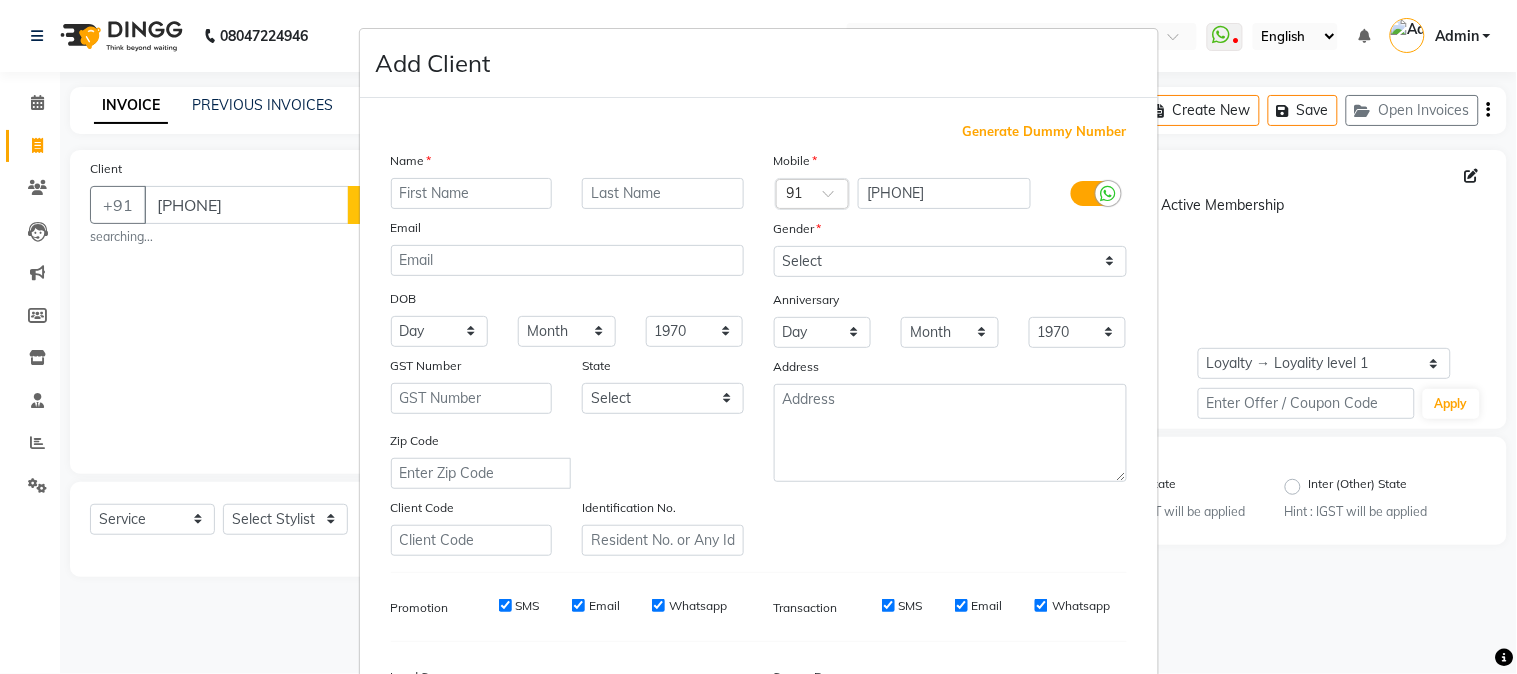 type on "a" 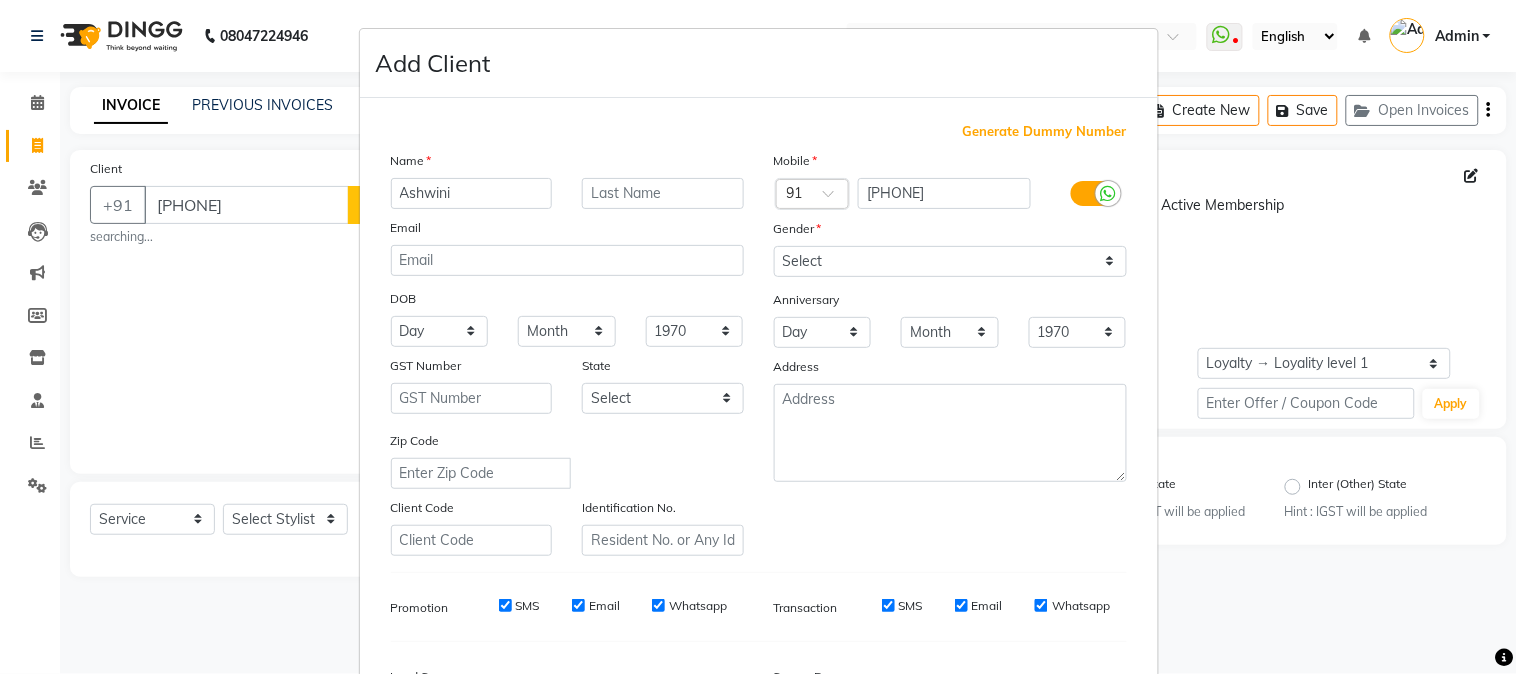 type on "Ashwini" 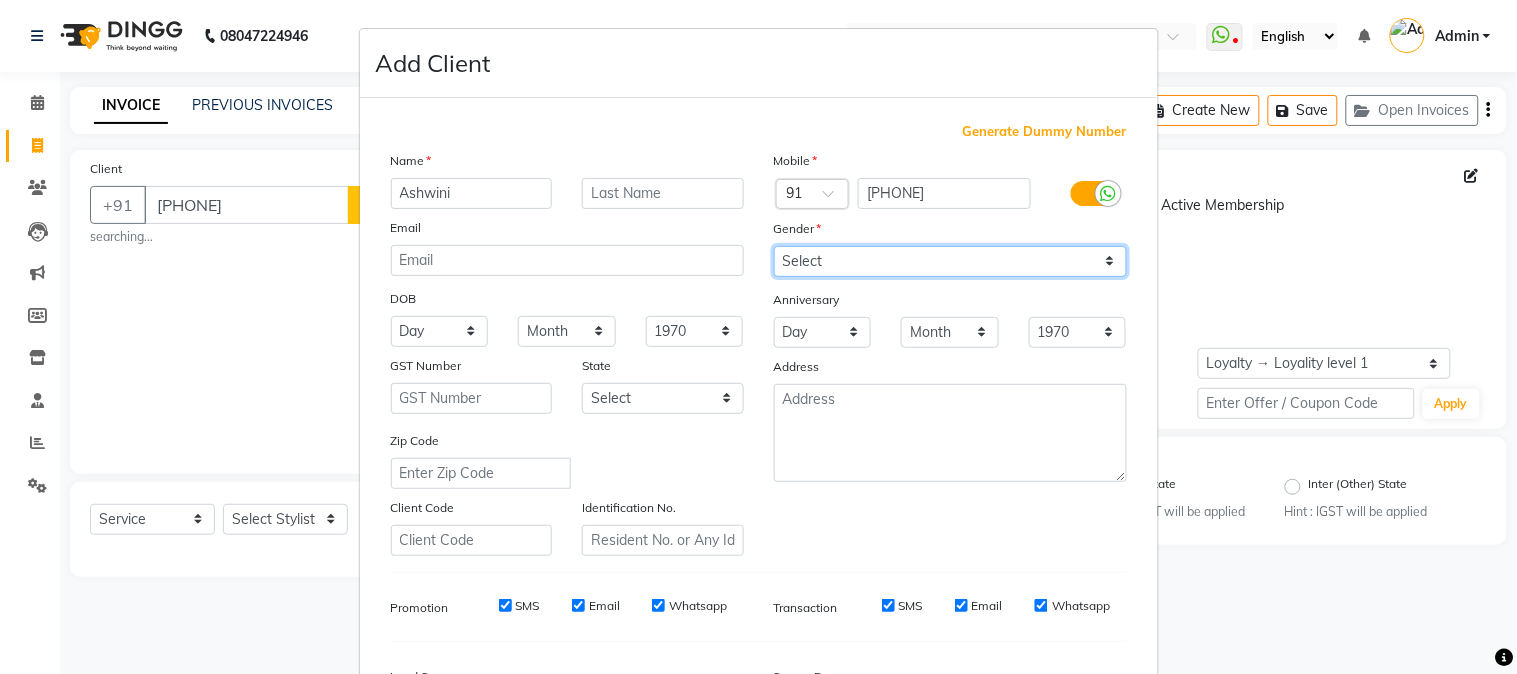 click on "Select Male Female Other Prefer Not To Say" at bounding box center (950, 261) 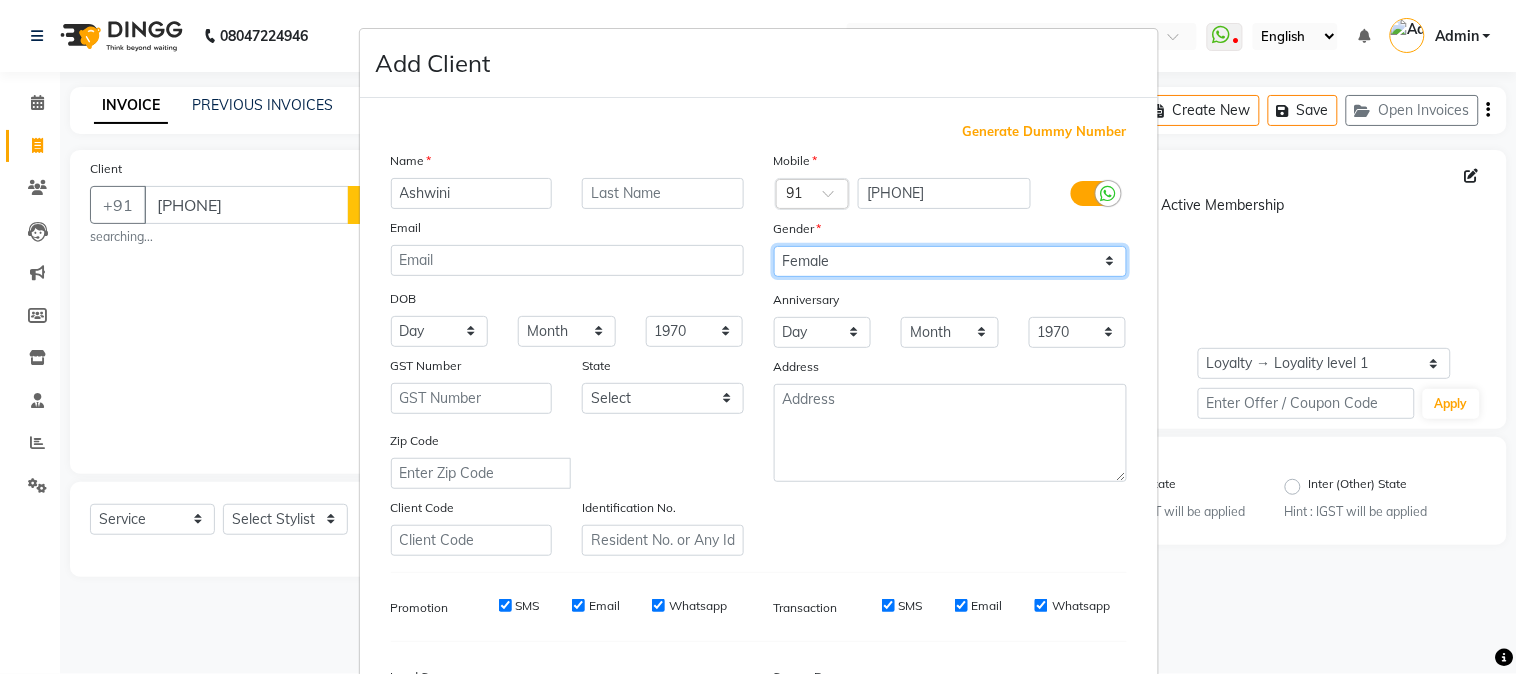 click on "Select Male Female Other Prefer Not To Say" at bounding box center (950, 261) 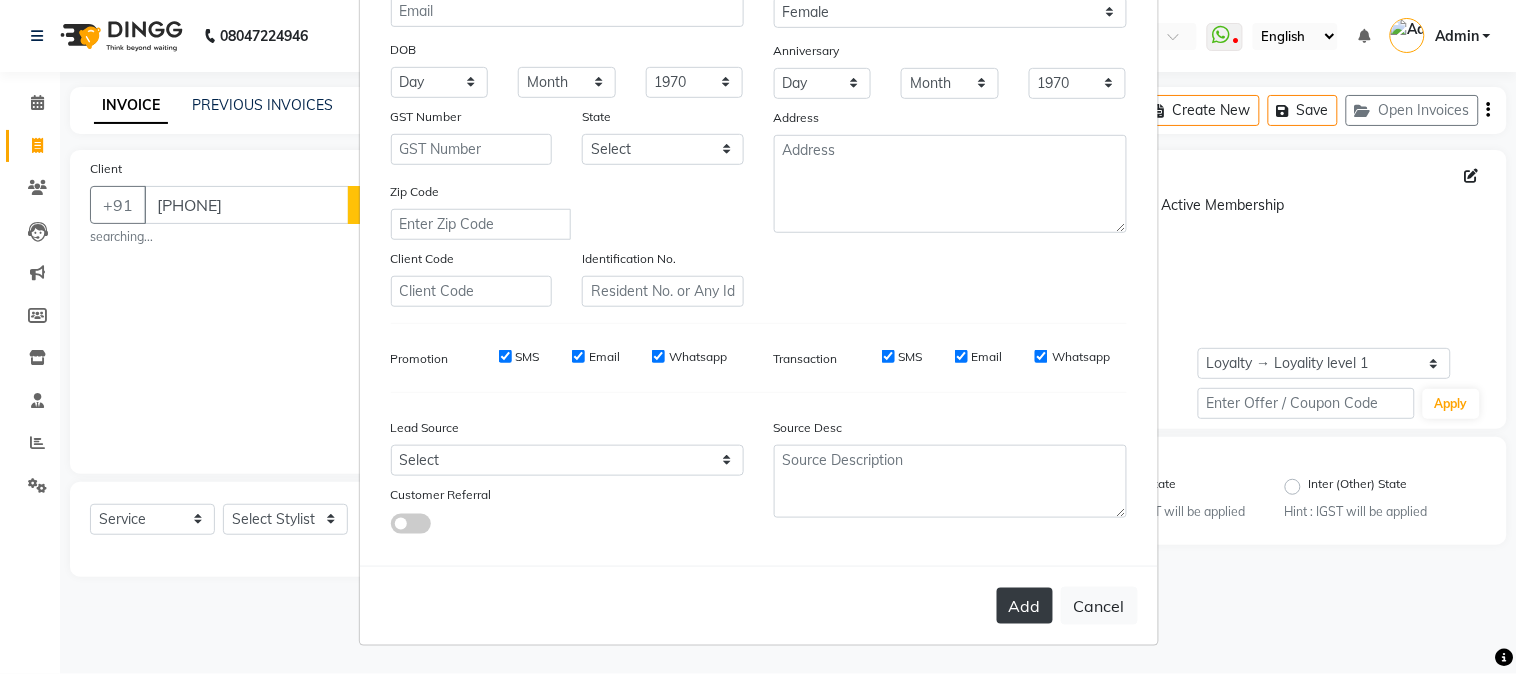click on "Add" at bounding box center [1025, 606] 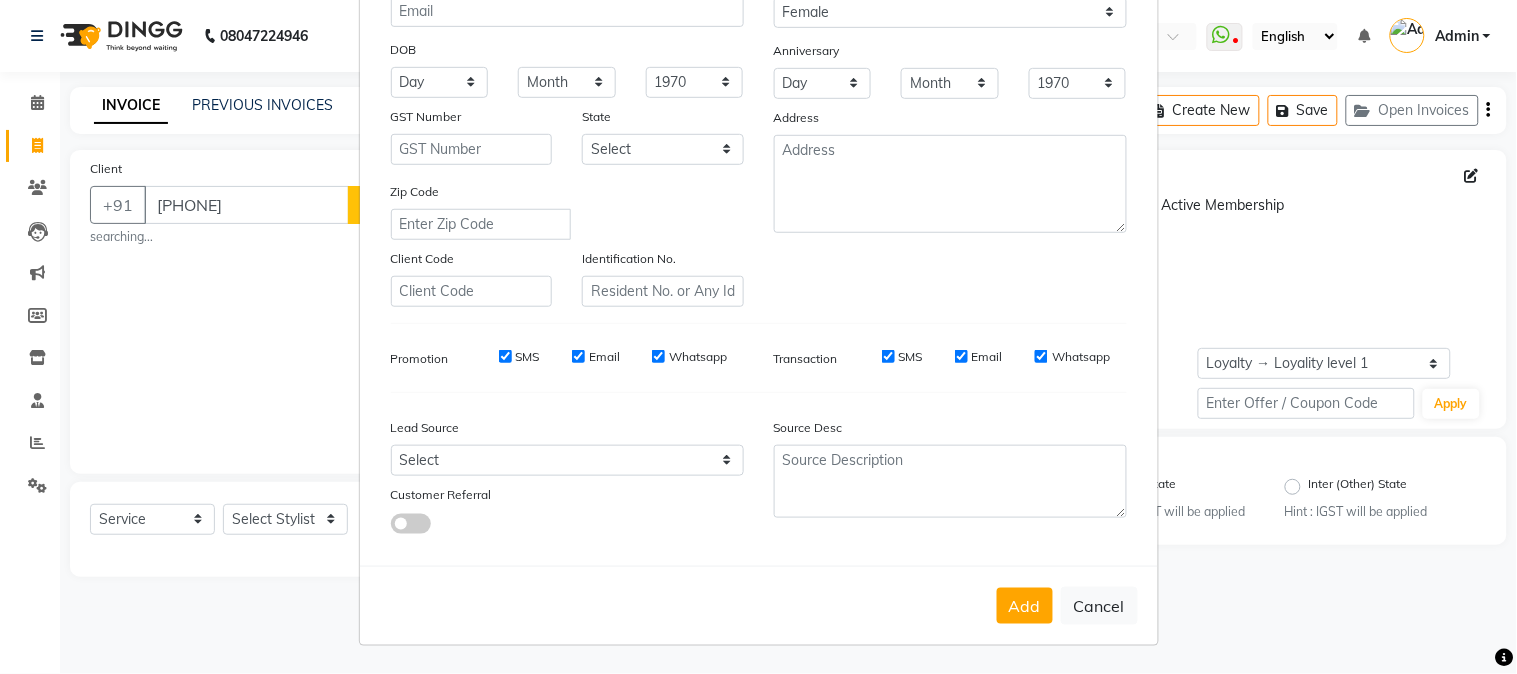 click on "Add Client Generate Dummy Number Name Ashwini Email DOB Day 01 02 03 04 05 06 07 08 09 10 11 12 13 14 15 16 17 18 19 20 21 22 23 24 25 26 27 28 29 30 31 Month January February March April May June July August September October November December 1940 1941 1942 1943 1944 1945 1946 1947 1948 1949 1950 1951 1952 1953 1954 1955 1956 1957 1958 1959 1960 1961 1962 1963 1964 1965 1966 1967 1968 1969 1970 1971 1972 1973 1974 1975 1976 1977 1978 1979 1980 1981 1982 1983 1984 1985 1986 1987 1988 1989 1990 1991 1992 1993 1994 1995 1996 1997 1998 1999 2000 2001 2002 2003 2004 2005 2006 2007 2008 2009 2010 2011 2012 2013 2014 2015 2016 2017 2018 2019 2020 2021 2022 2023 2024 GST Number State Select Andaman and Nicobar Islands Andhra Pradesh Arunachal Pradesh Assam Bihar Chandigarh Chhattisgarh Dadra and Nagar Haveli Daman and Diu Delhi Goa Gujarat Haryana Himachal Pradesh Jammu and Kashmir Jharkhand Karnataka Kerala Lakshadweep Madhya Pradesh Maharashtra Manipur Meghalaya Mizoram Nagaland Odisha Pondicherry Punjab Sikkim" at bounding box center (758, 337) 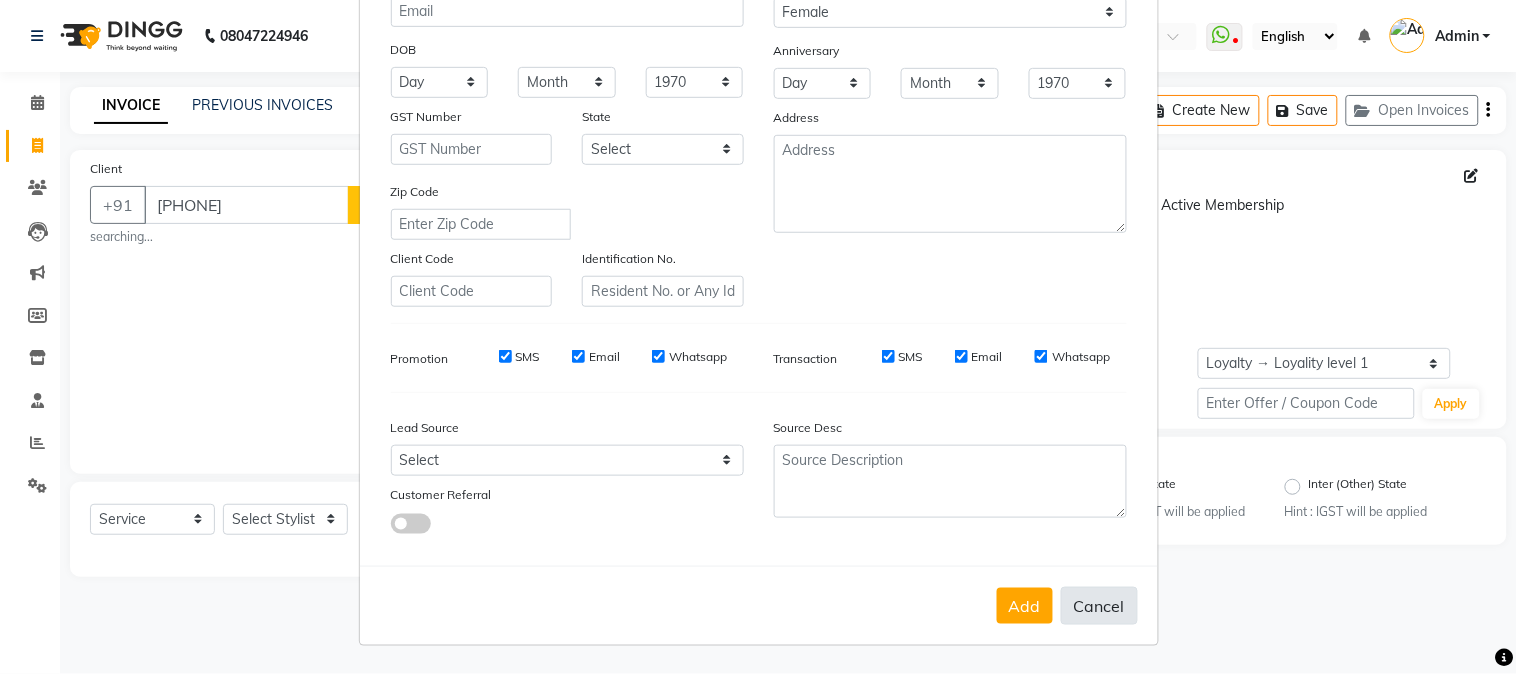 click on "Cancel" at bounding box center [1099, 606] 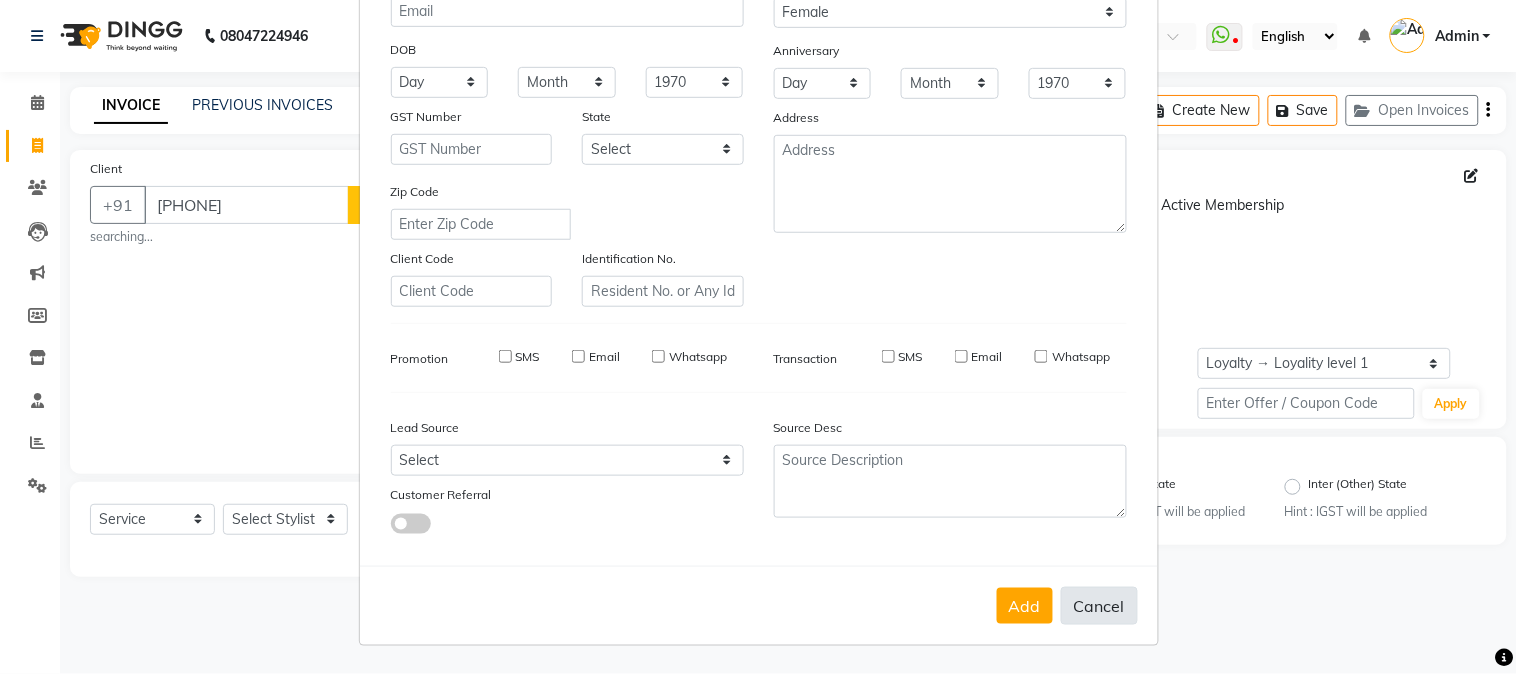 type 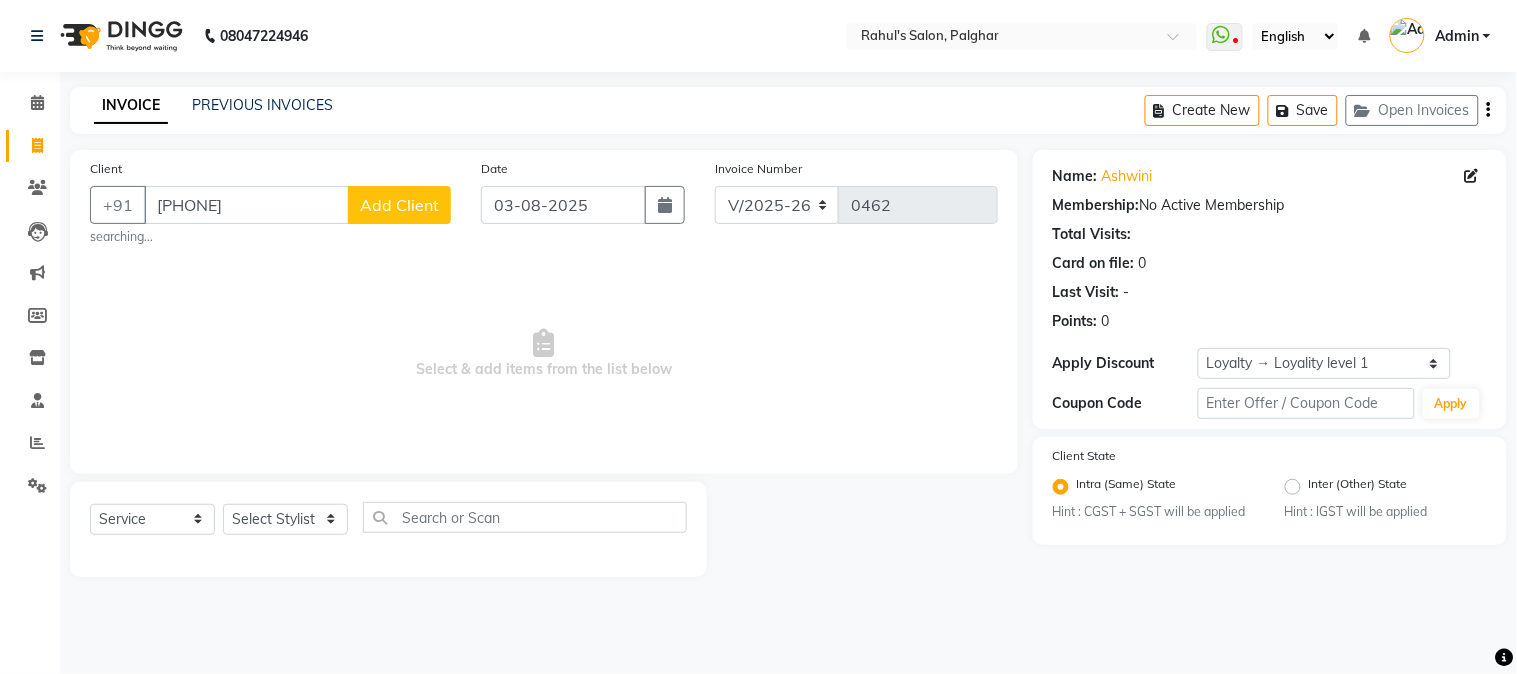click on "Add Client" 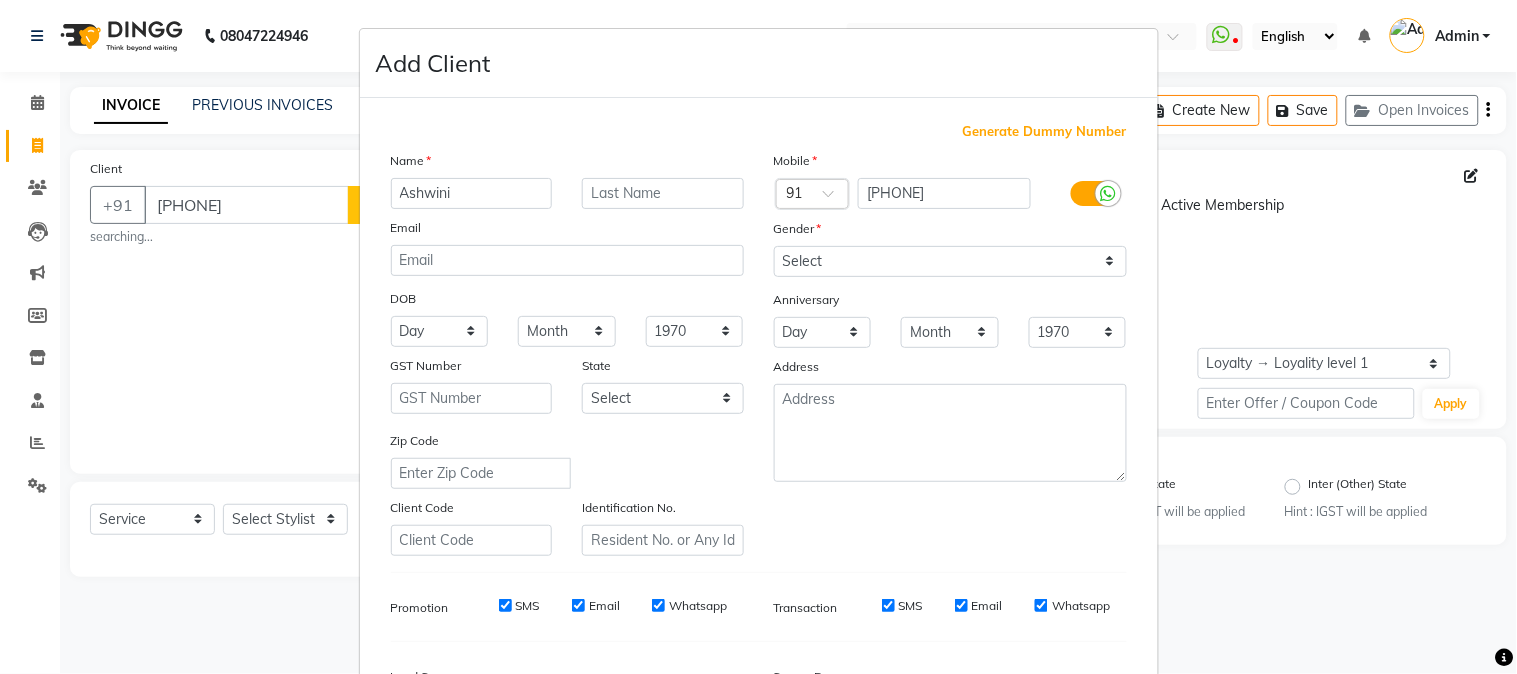 type on "Ashwini" 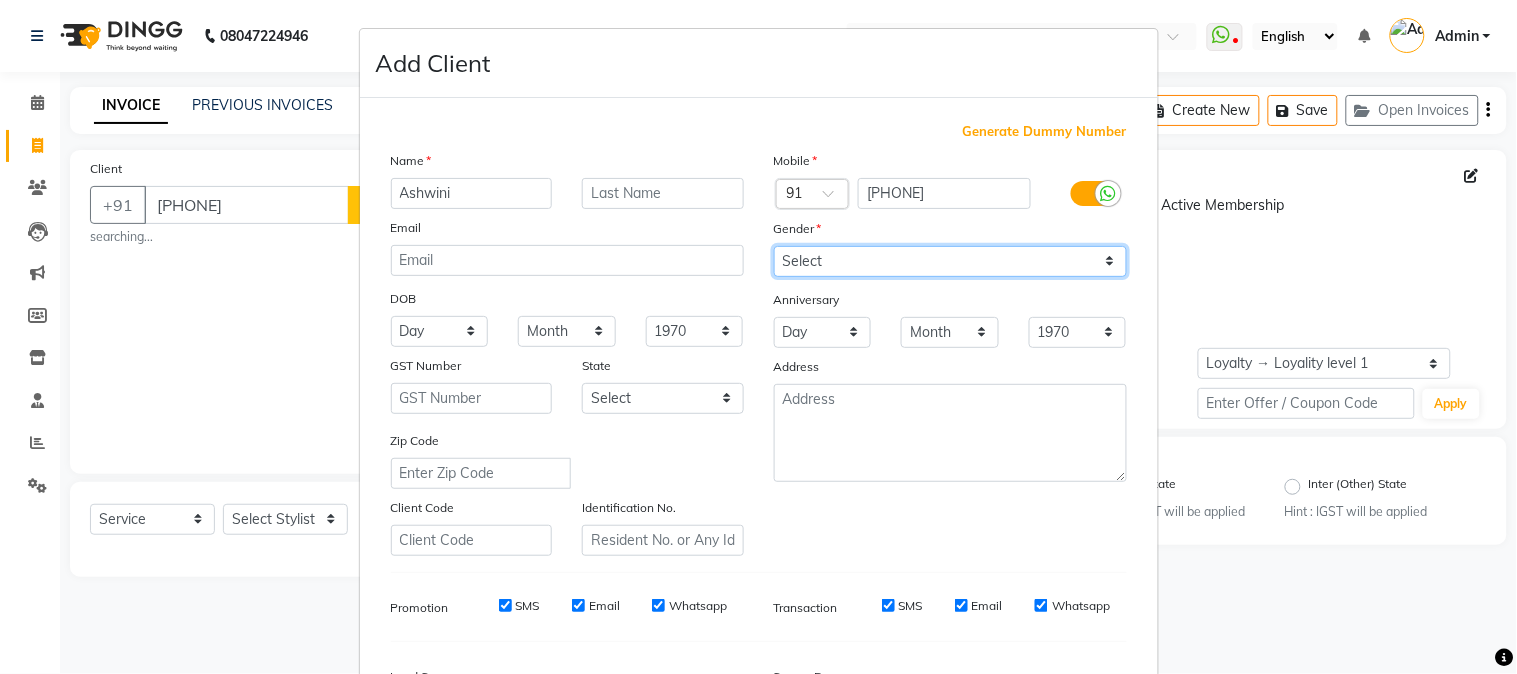 click on "Select Male Female Other Prefer Not To Say" at bounding box center [950, 261] 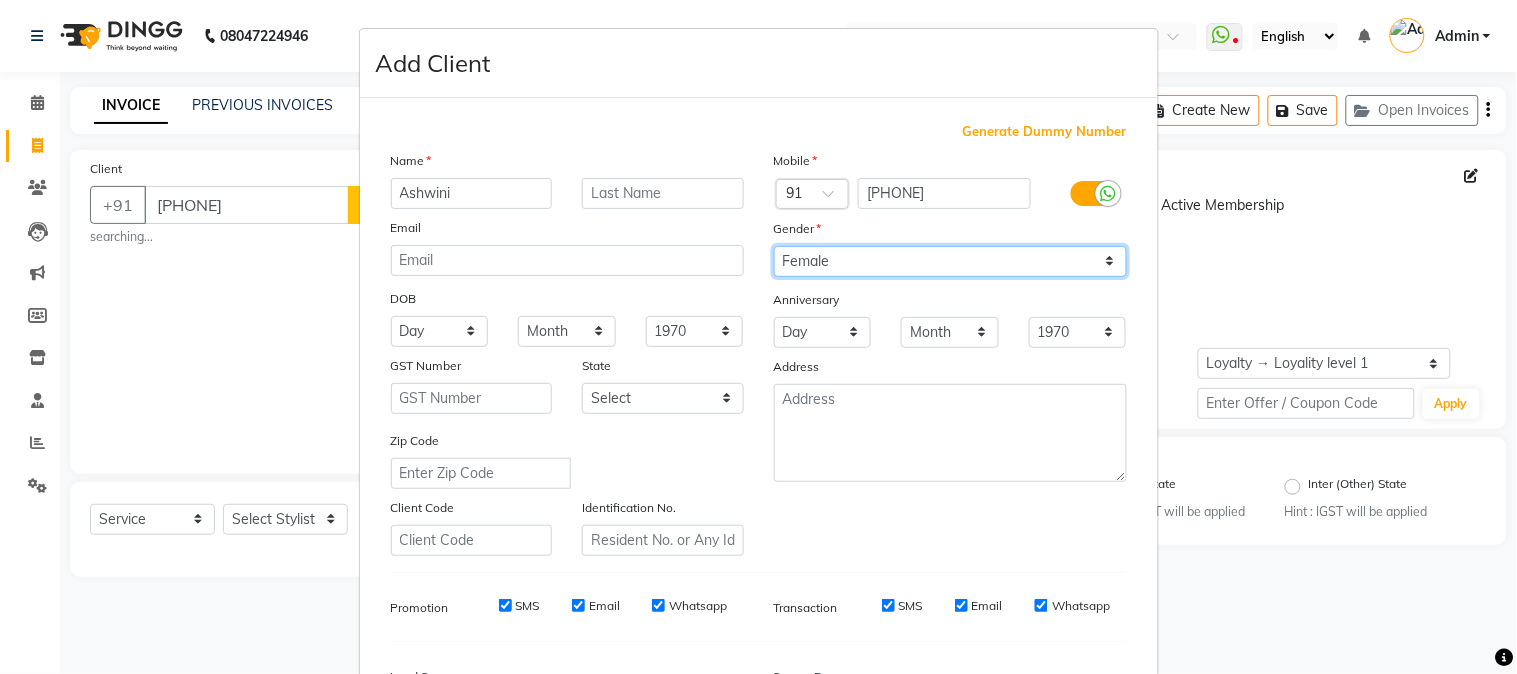 click on "Select Male Female Other Prefer Not To Say" at bounding box center [950, 261] 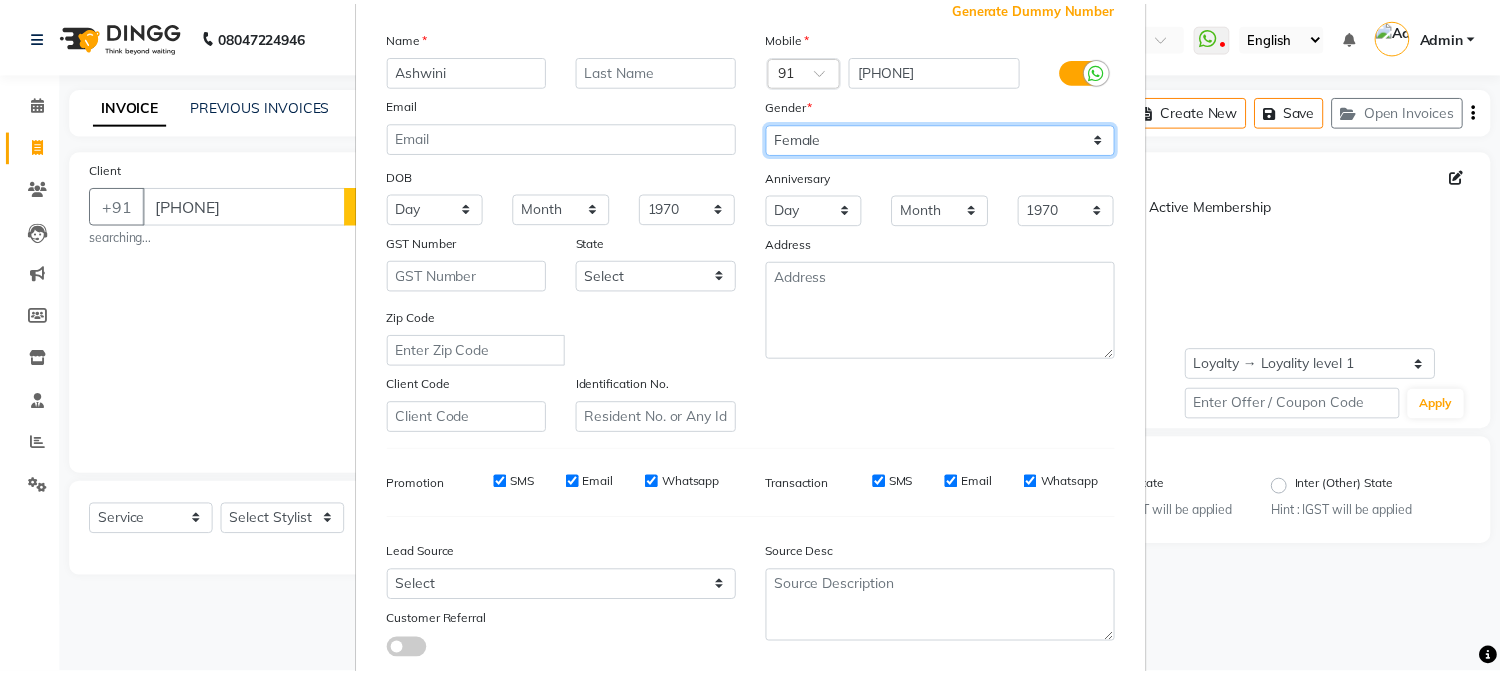 scroll, scrollTop: 250, scrollLeft: 0, axis: vertical 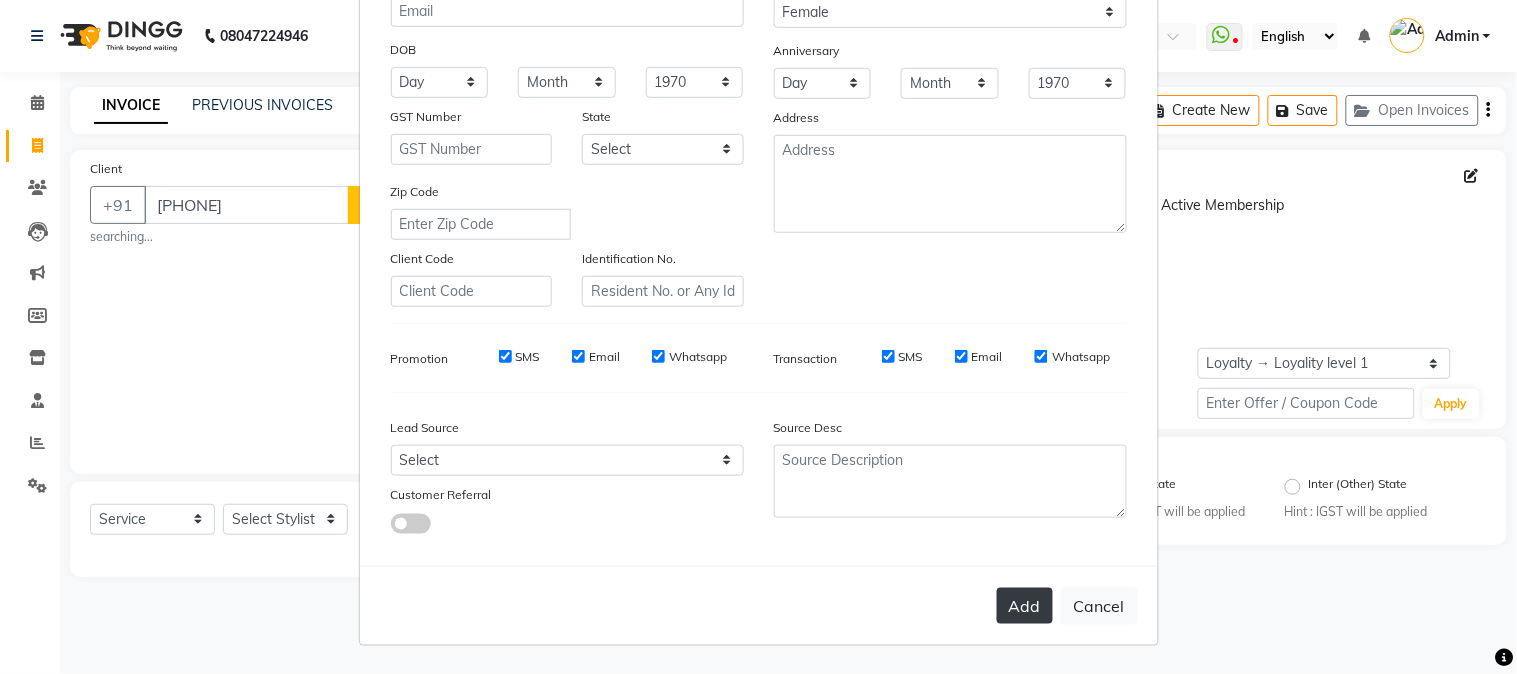 click on "Add" at bounding box center [1025, 606] 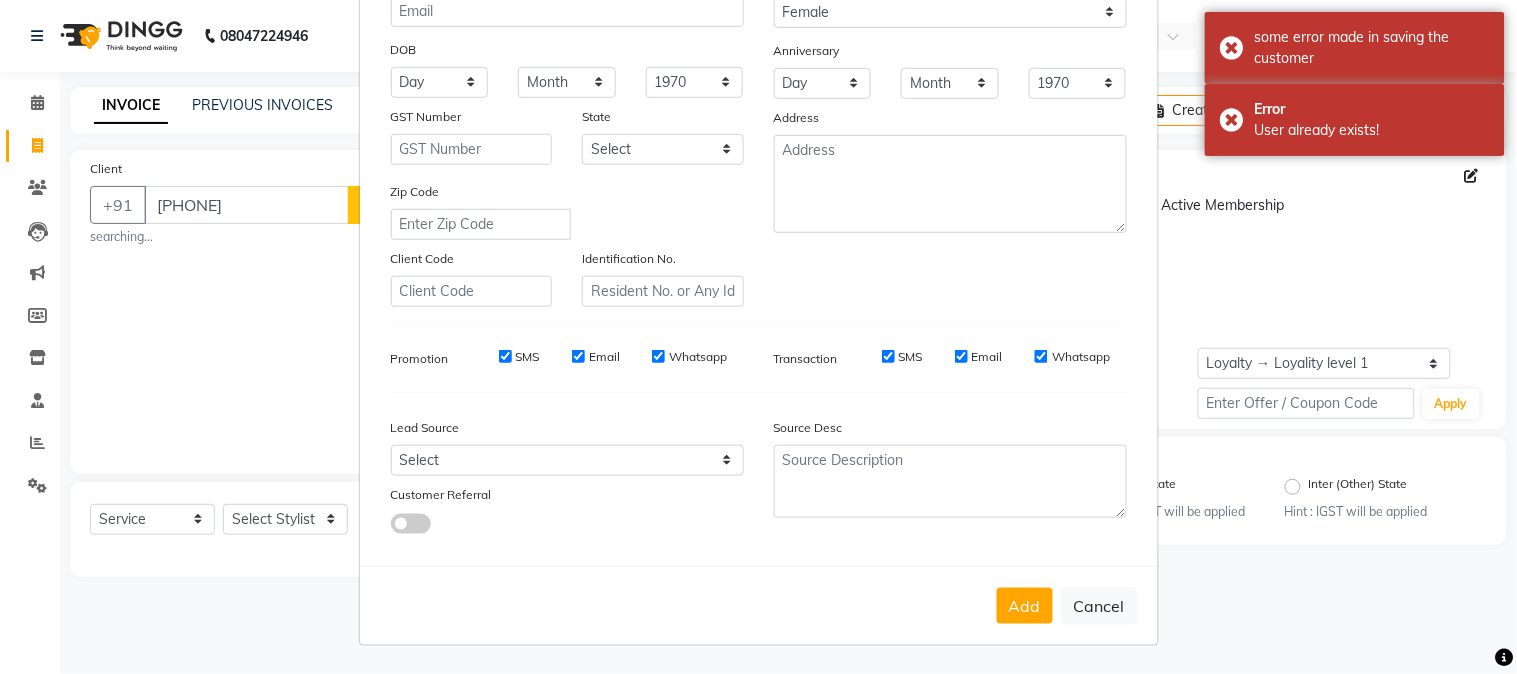 click on "Add Client Generate Dummy Number Name Ashwini Email DOB Day 01 02 03 04 05 06 07 08 09 10 11 12 13 14 15 16 17 18 19 20 21 22 23 24 25 26 27 28 29 30 31 Month January February March April May June July August September October November December 1940 1941 1942 1943 1944 1945 1946 1947 1948 1949 1950 1951 1952 1953 1954 1955 1956 1957 1958 1959 1960 1961 1962 1963 1964 1965 1966 1967 1968 1969 1970 1971 1972 1973 1974 1975 1976 1977 1978 1979 1980 1981 1982 1983 1984 1985 1986 1987 1988 1989 1990 1991 1992 1993 1994 1995 1996 1997 1998 1999 2000 2001 2002 2003 2004 2005 2006 2007 2008 2009 2010 2011 2012 2013 2014 2015 2016 2017 2018 2019 2020 2021 2022 2023 2024 GST Number State Select Andaman and Nicobar Islands Andhra Pradesh Arunachal Pradesh Assam Bihar Chandigarh Chhattisgarh Dadra and Nagar Haveli Daman and Diu Delhi Goa Gujarat Haryana Himachal Pradesh Jammu and Kashmir Jharkhand Karnataka Kerala Lakshadweep Madhya Pradesh Maharashtra Manipur Meghalaya Mizoram Nagaland Odisha Pondicherry Punjab Sikkim" at bounding box center (758, 337) 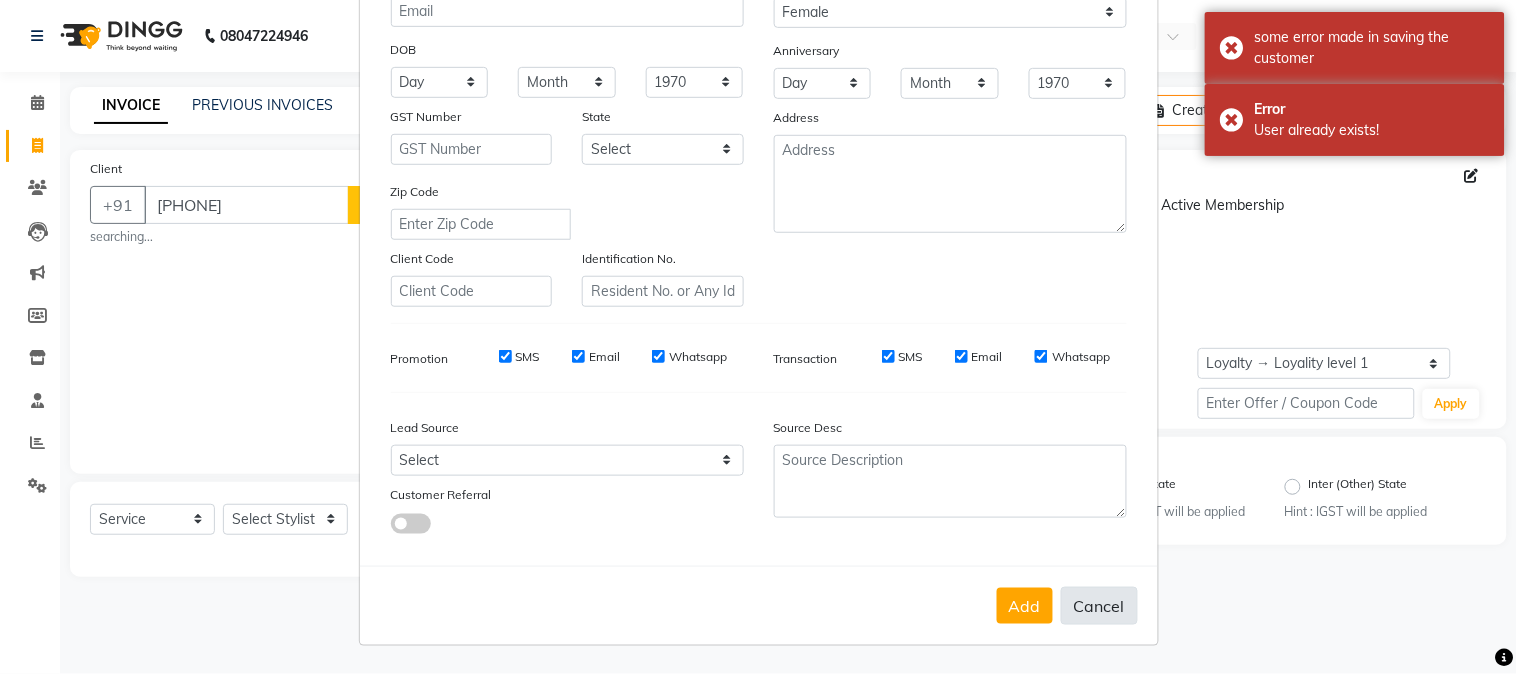 click on "Cancel" at bounding box center [1099, 606] 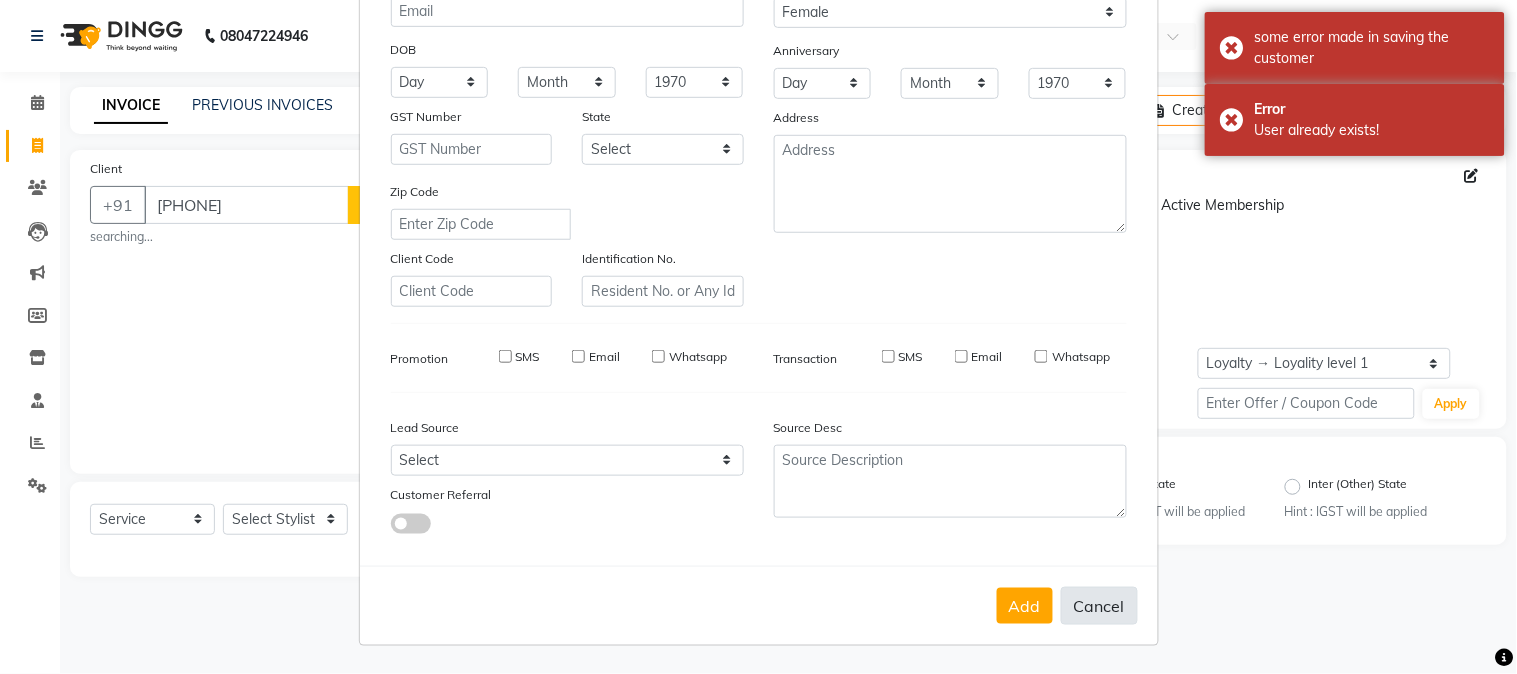 type 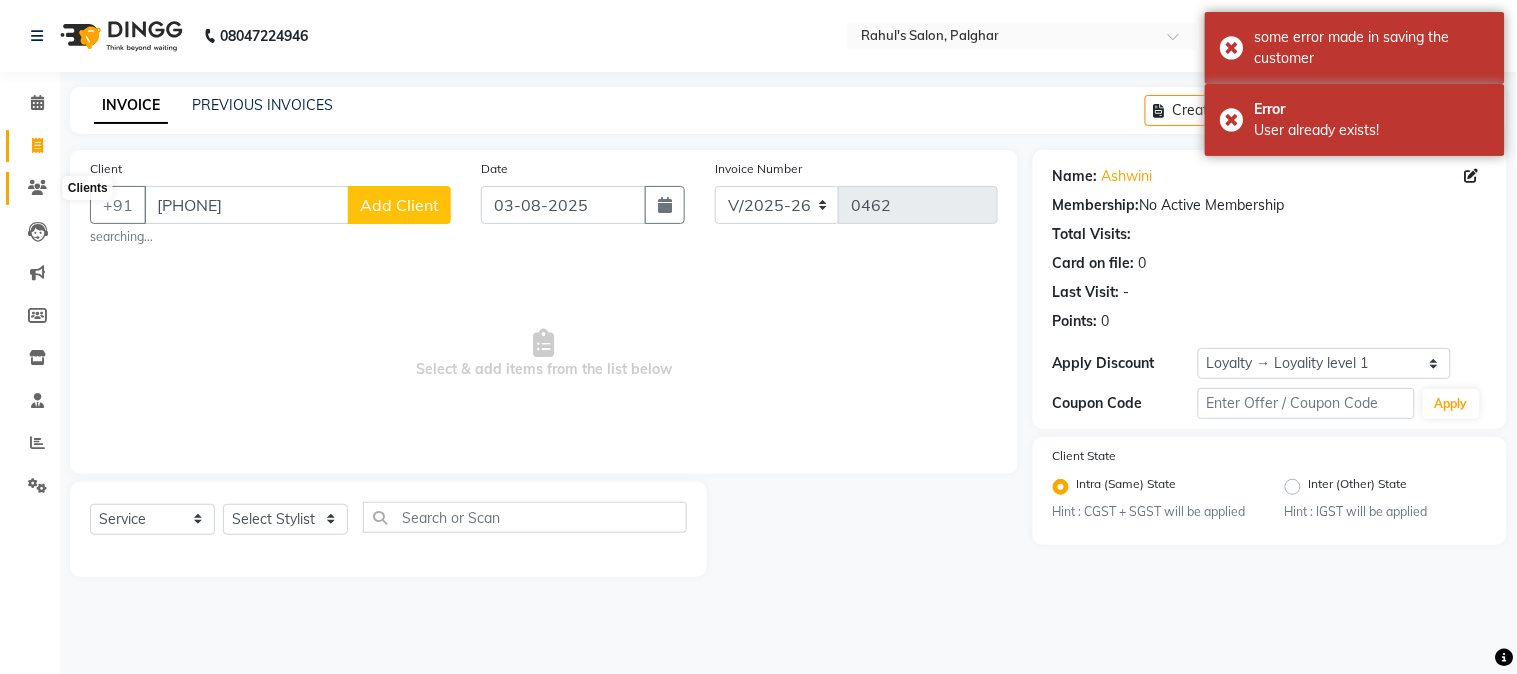 click 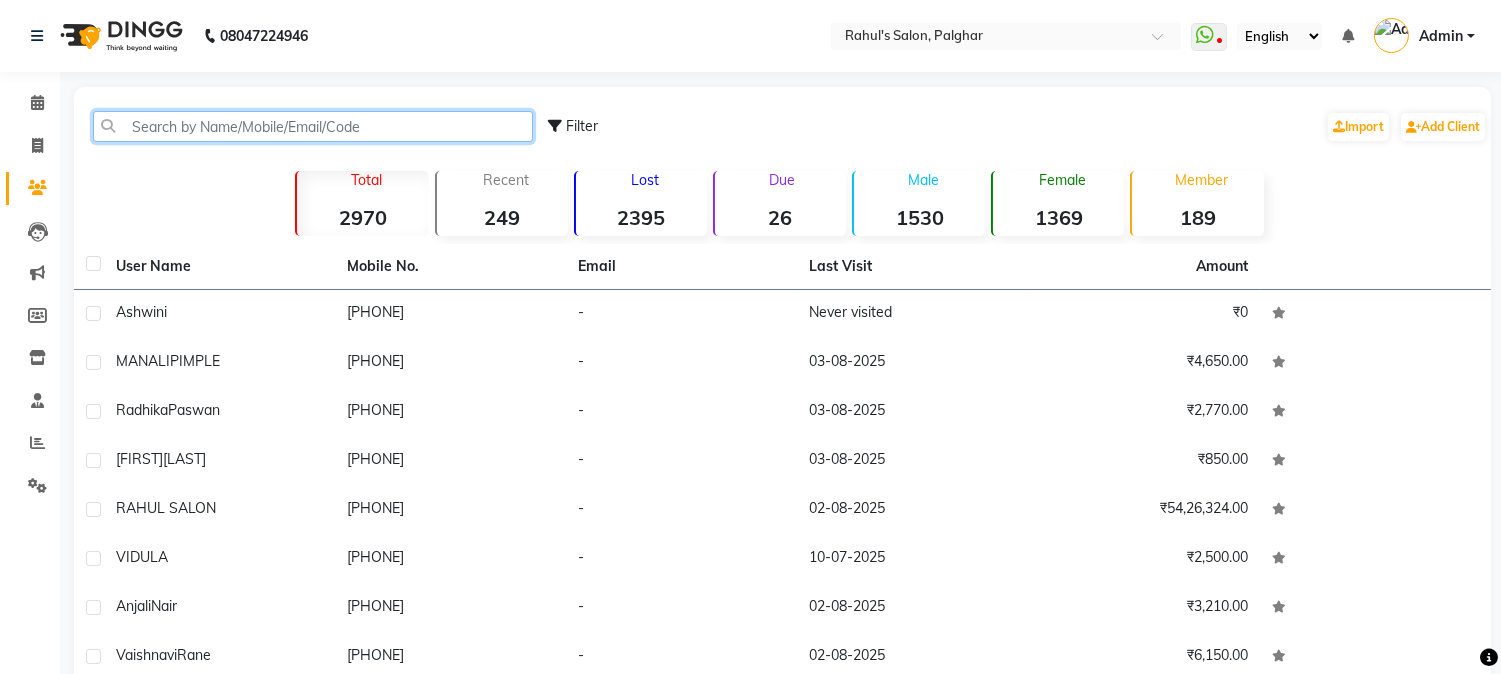 click 